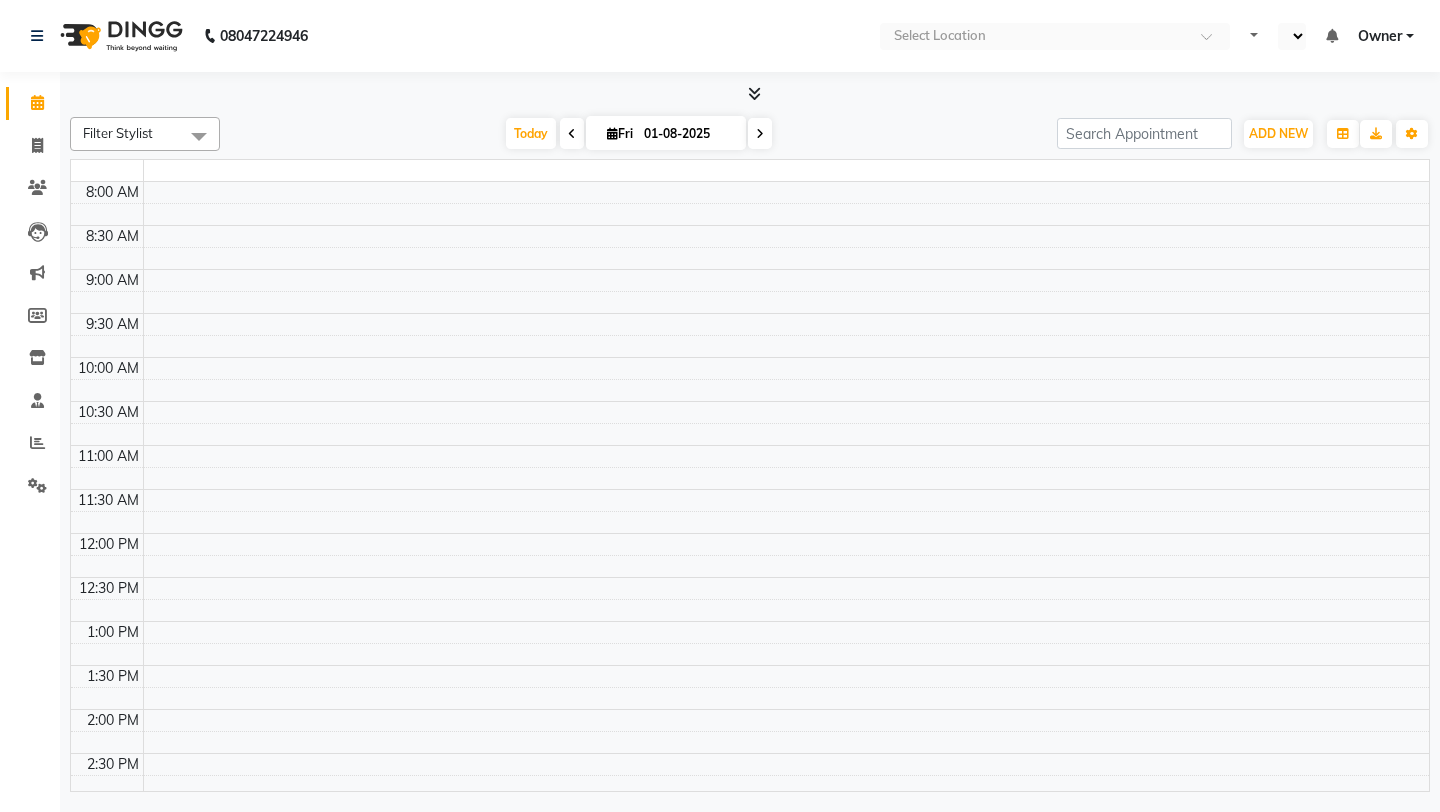 scroll, scrollTop: 0, scrollLeft: 0, axis: both 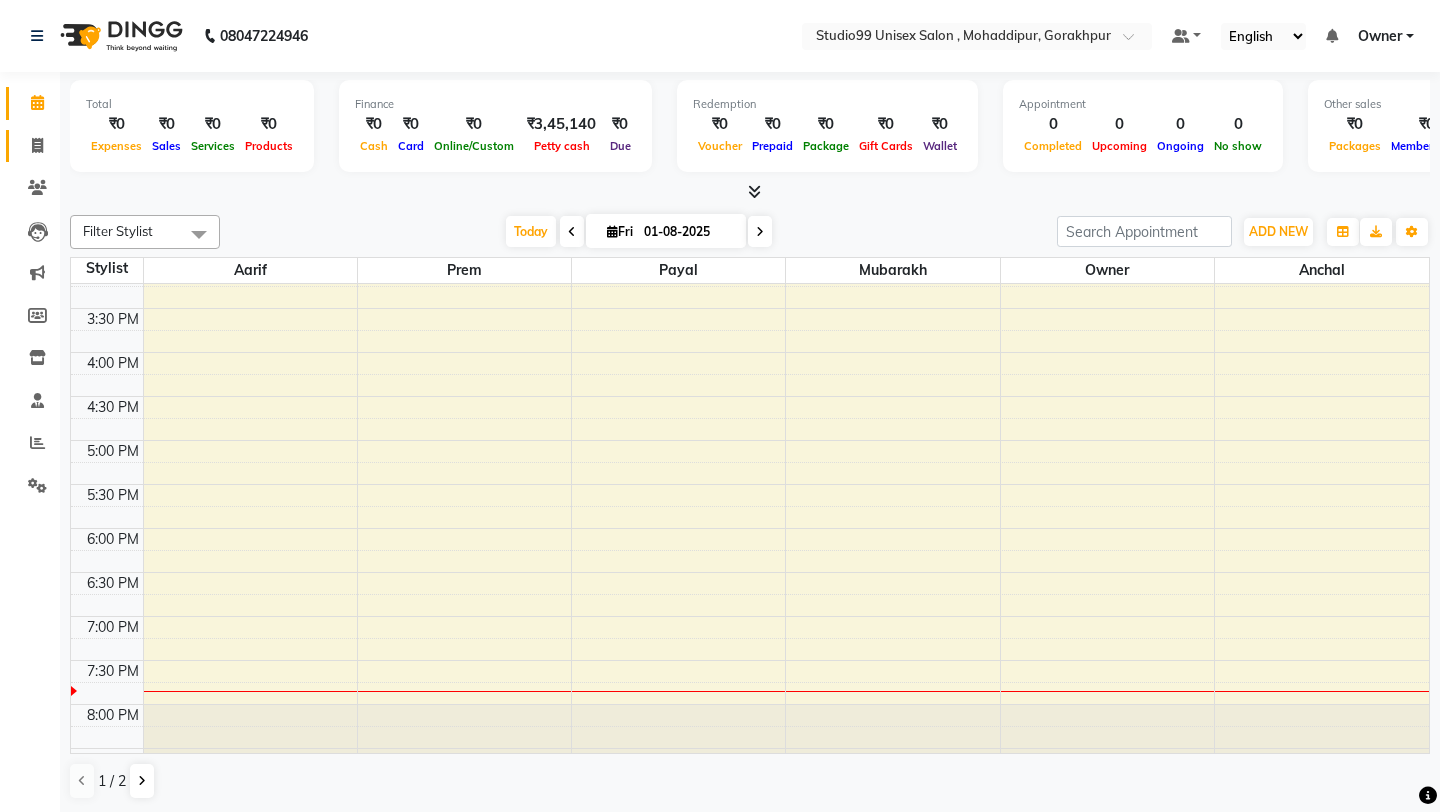 click on "Invoice" 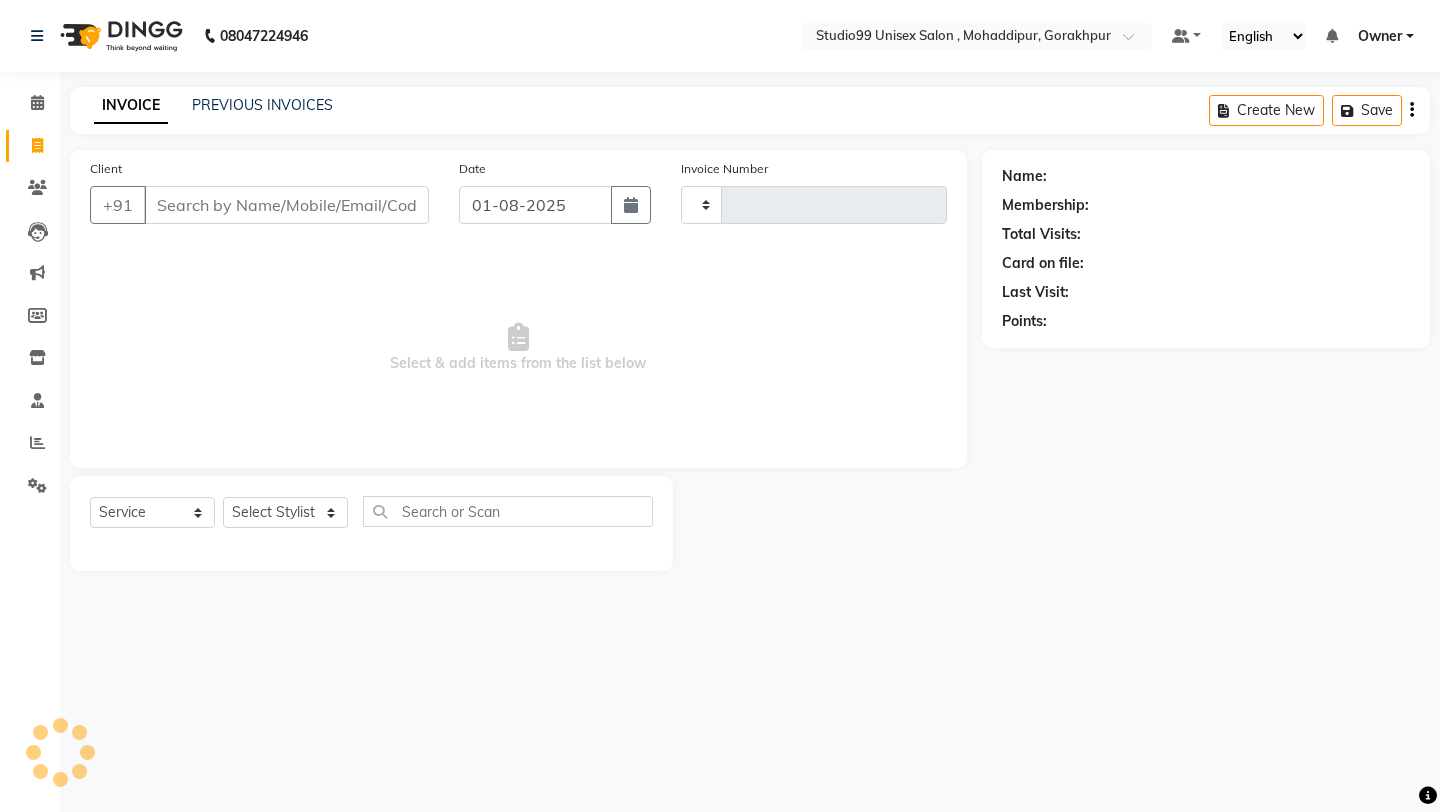 type on "0729" 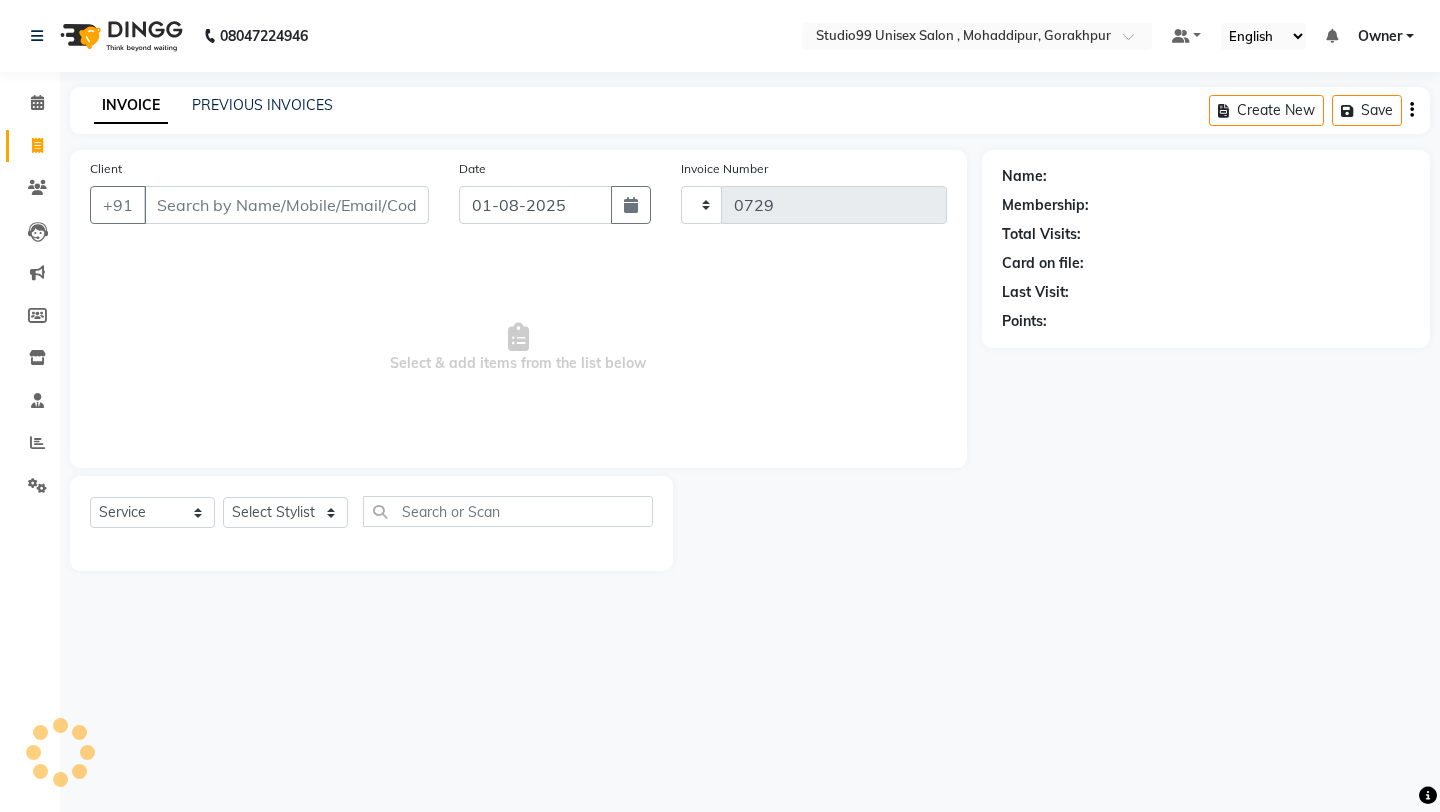 select on "8117" 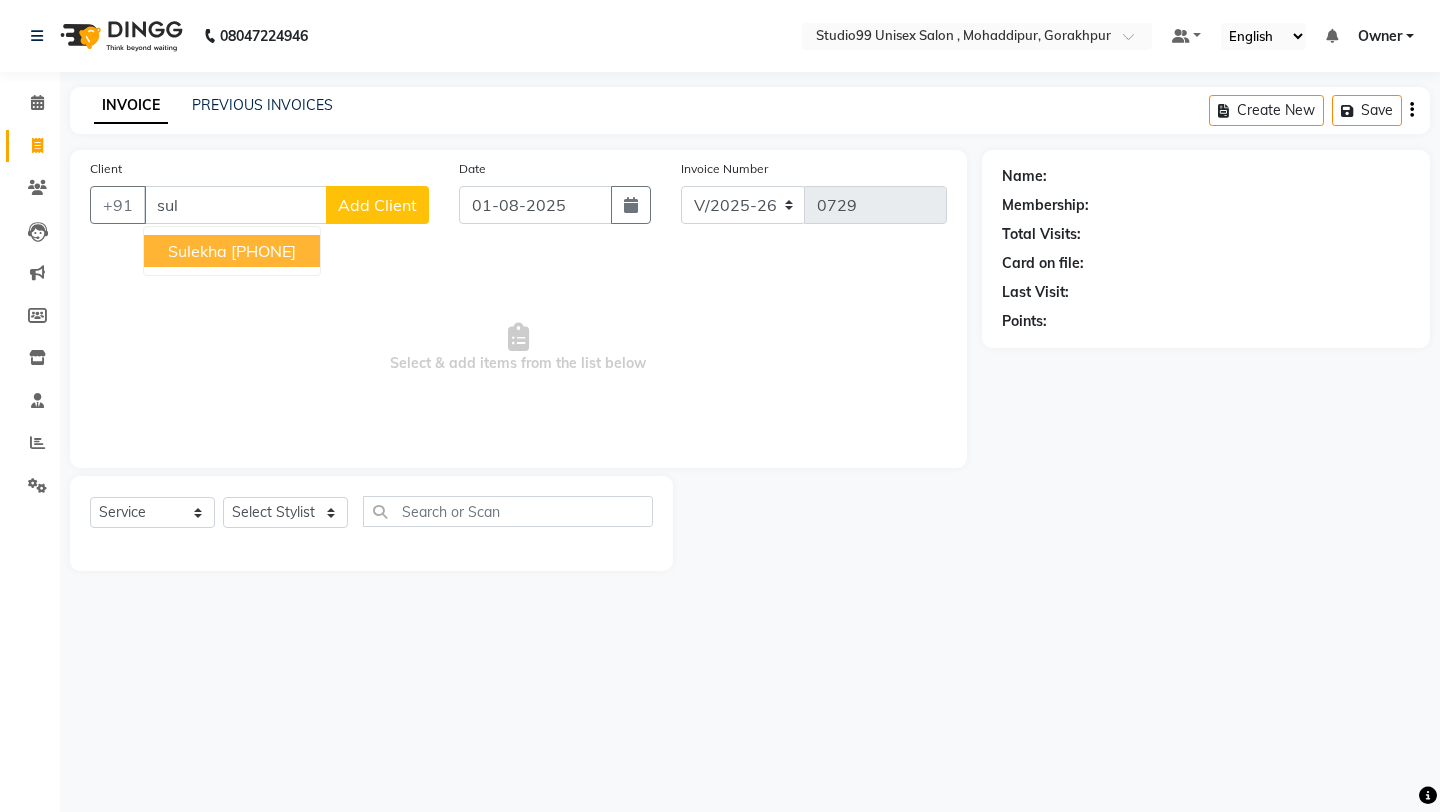 click on "[PHONE]" at bounding box center (263, 251) 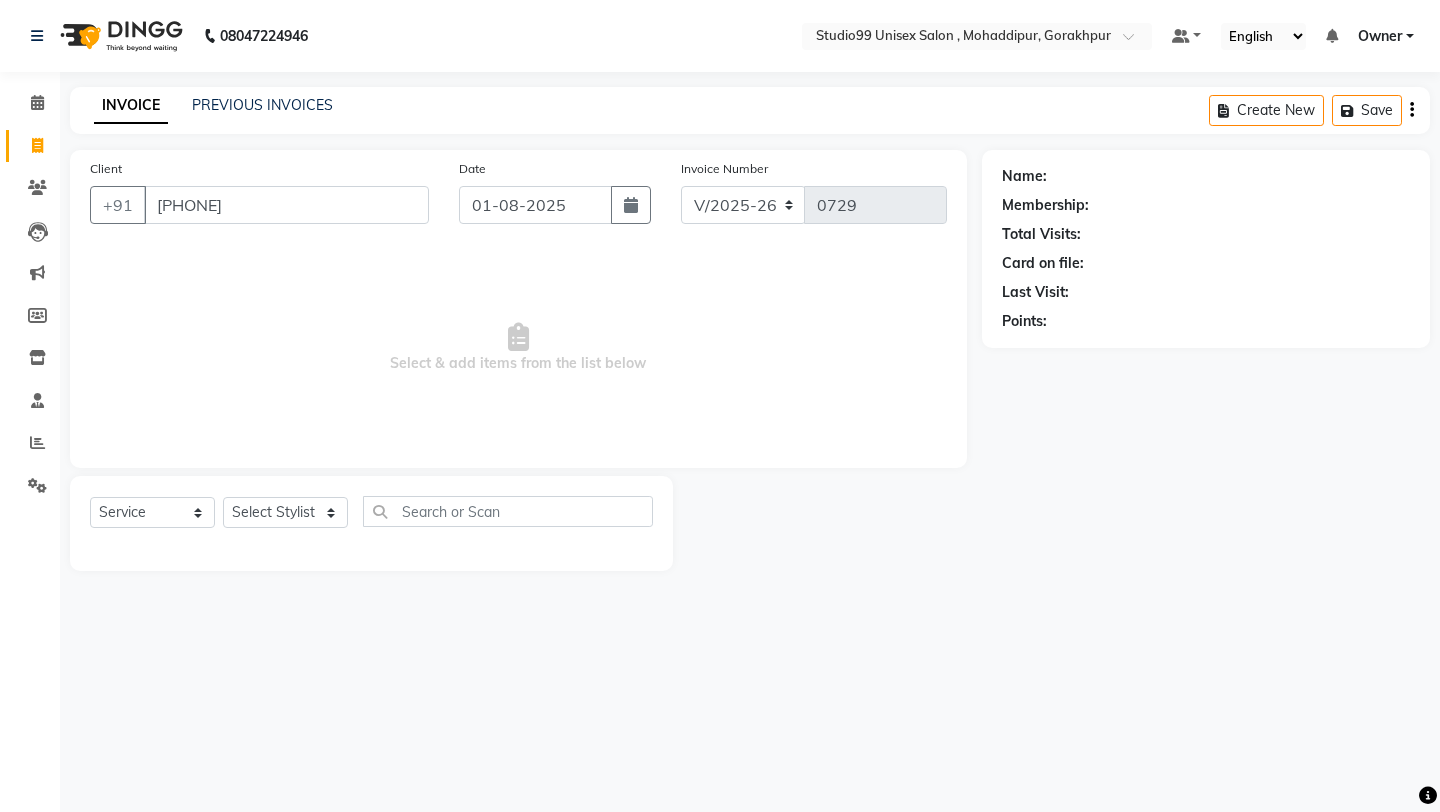 type on "[PHONE]" 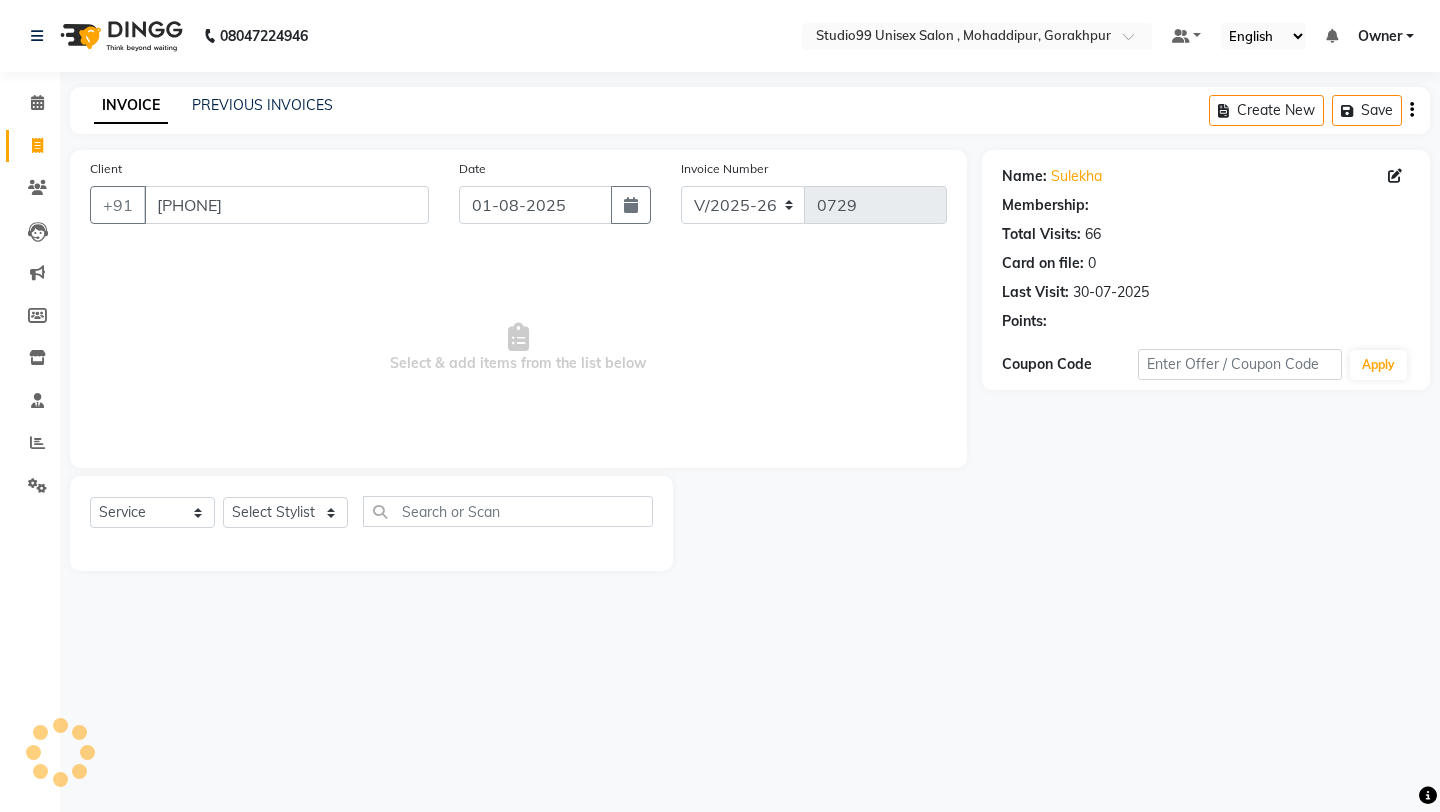 select on "1: Object" 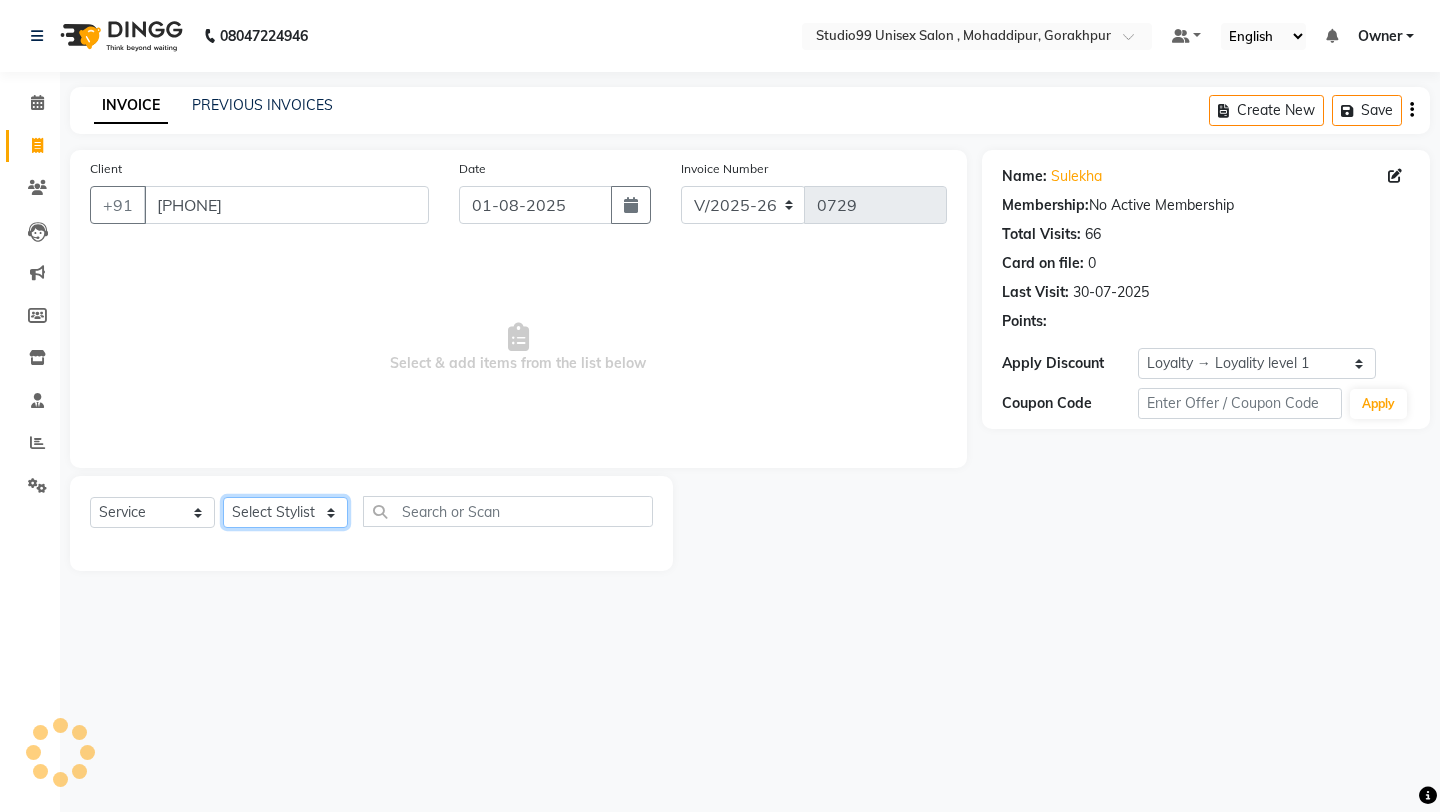 click on "Select Stylist Aarif anchal mubarakh Owner payal Prem rubina sahil samad sulekha manager SWETA" 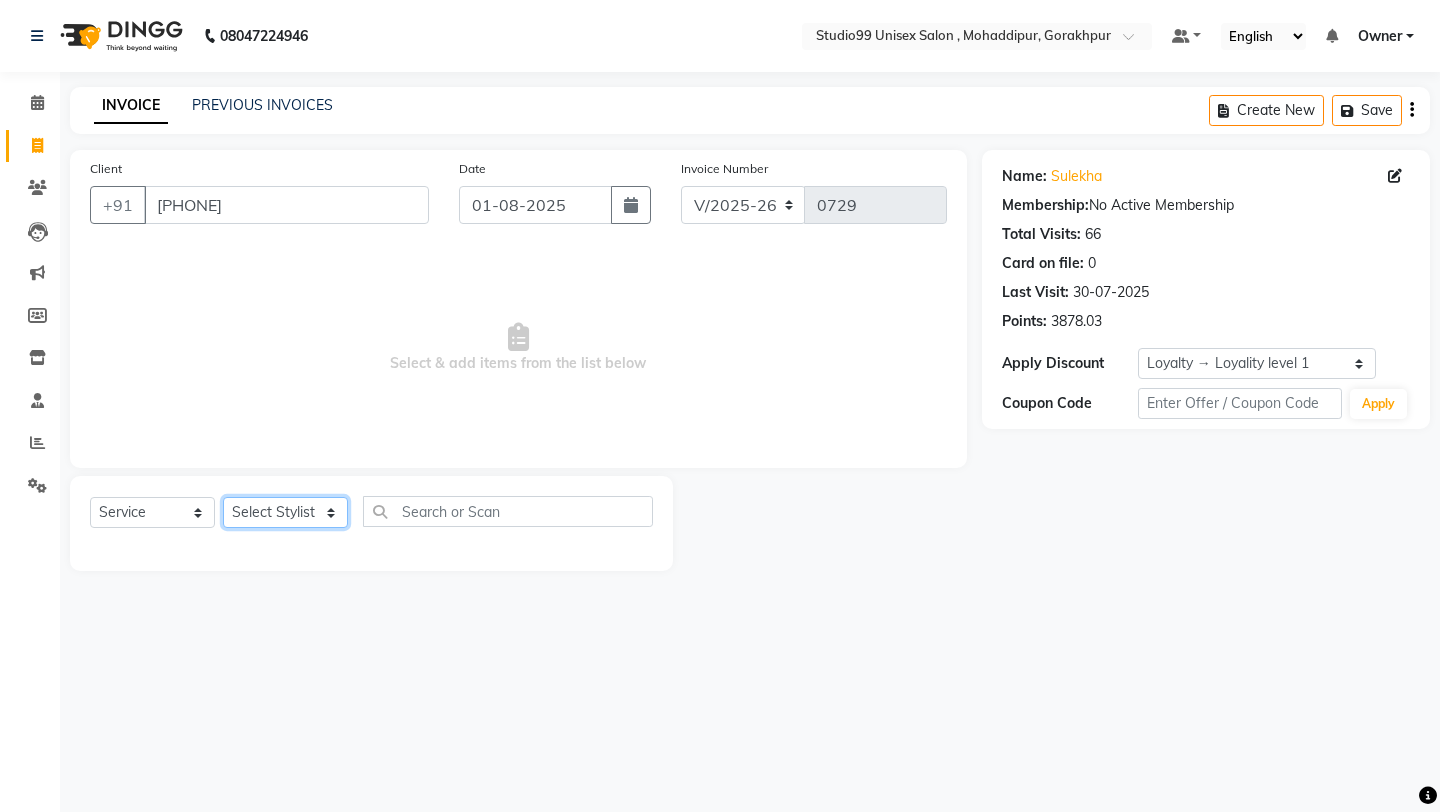 select on "76371" 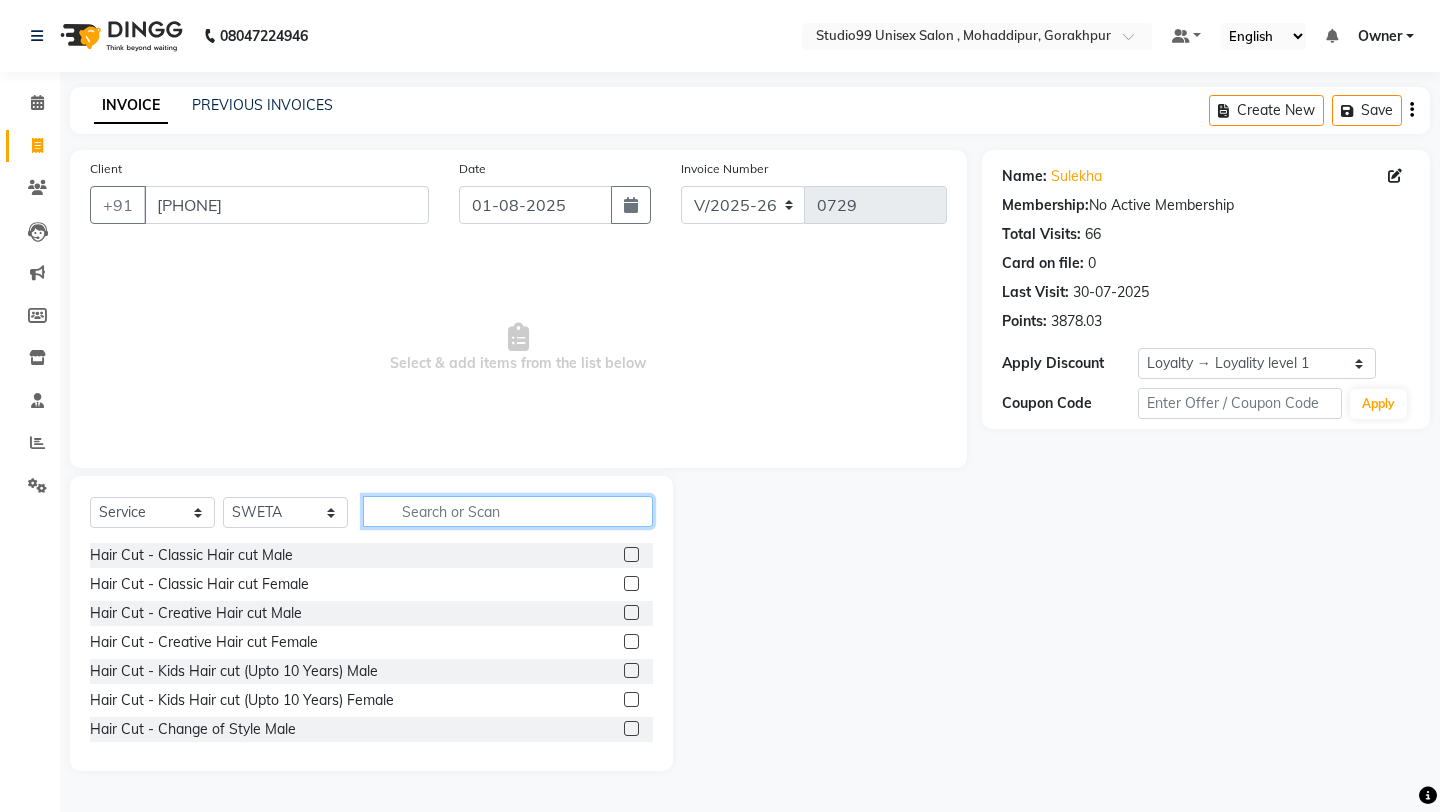 click 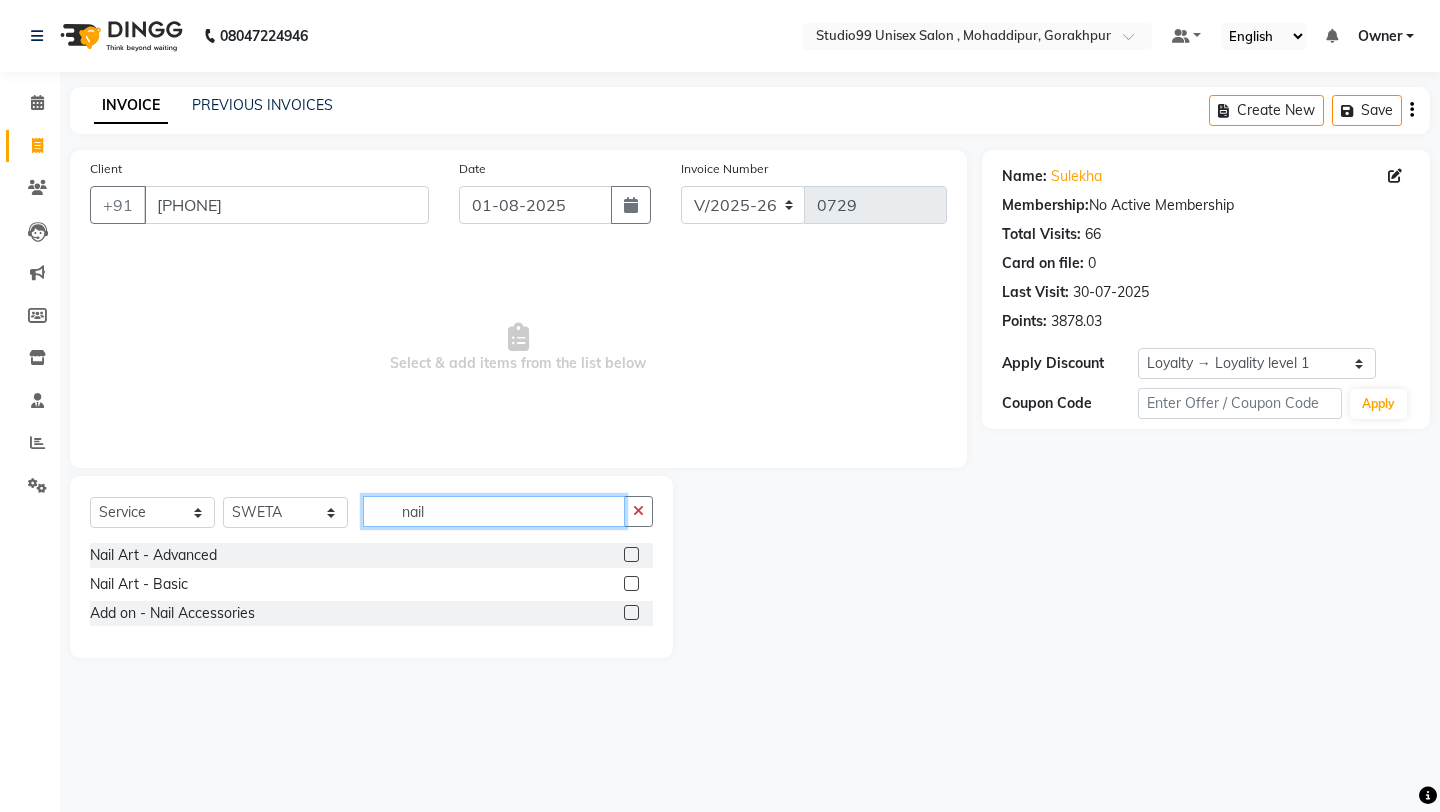 type on "nail" 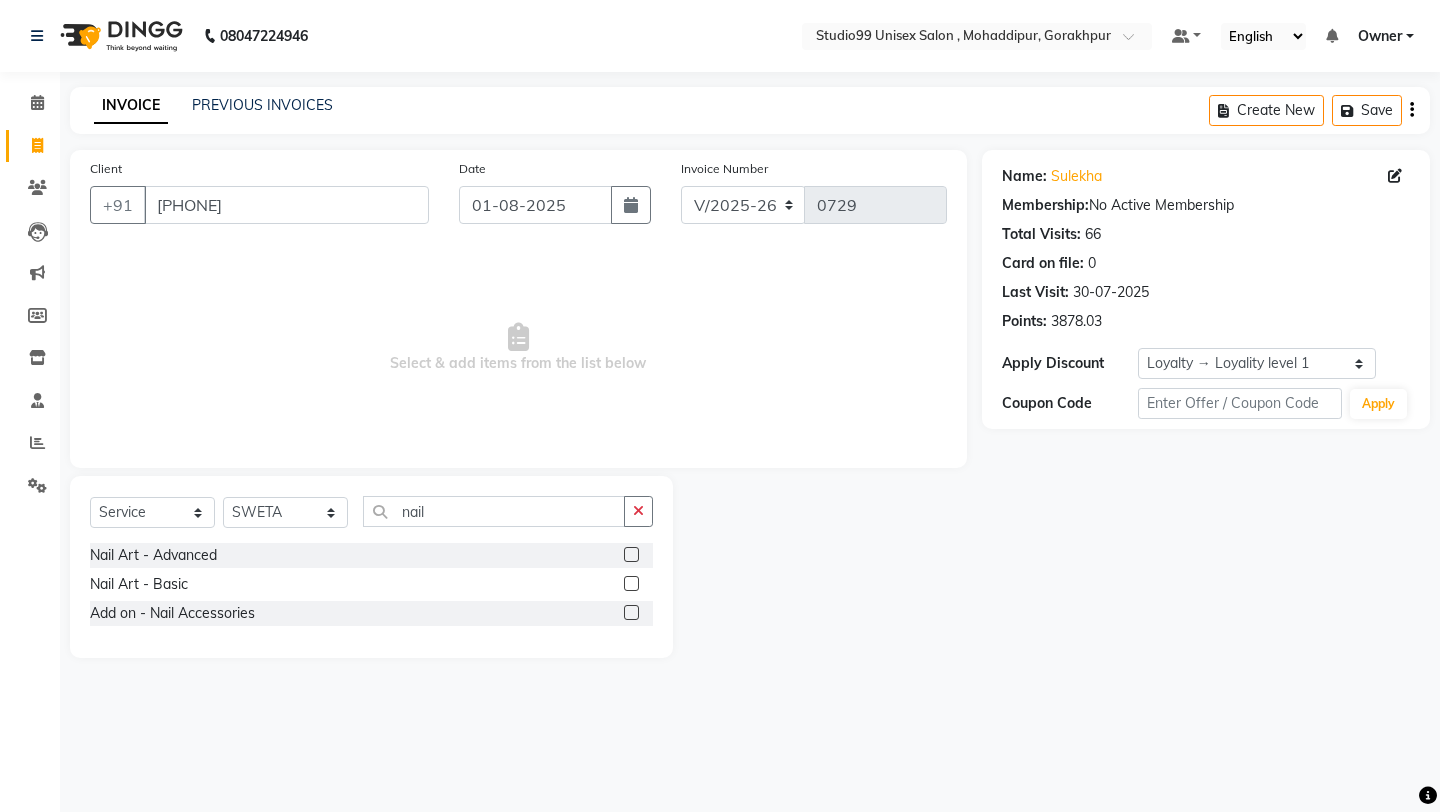 click 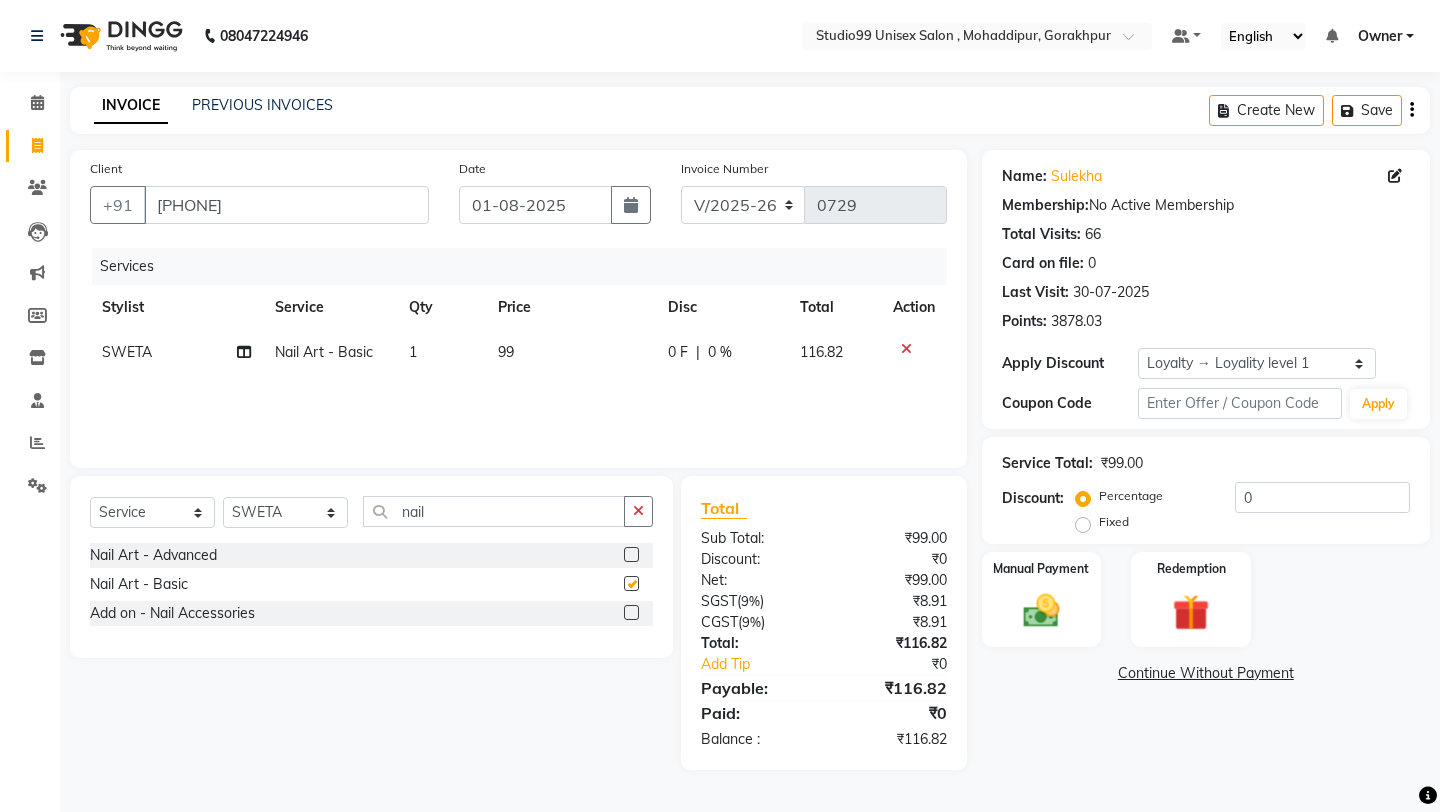 checkbox on "false" 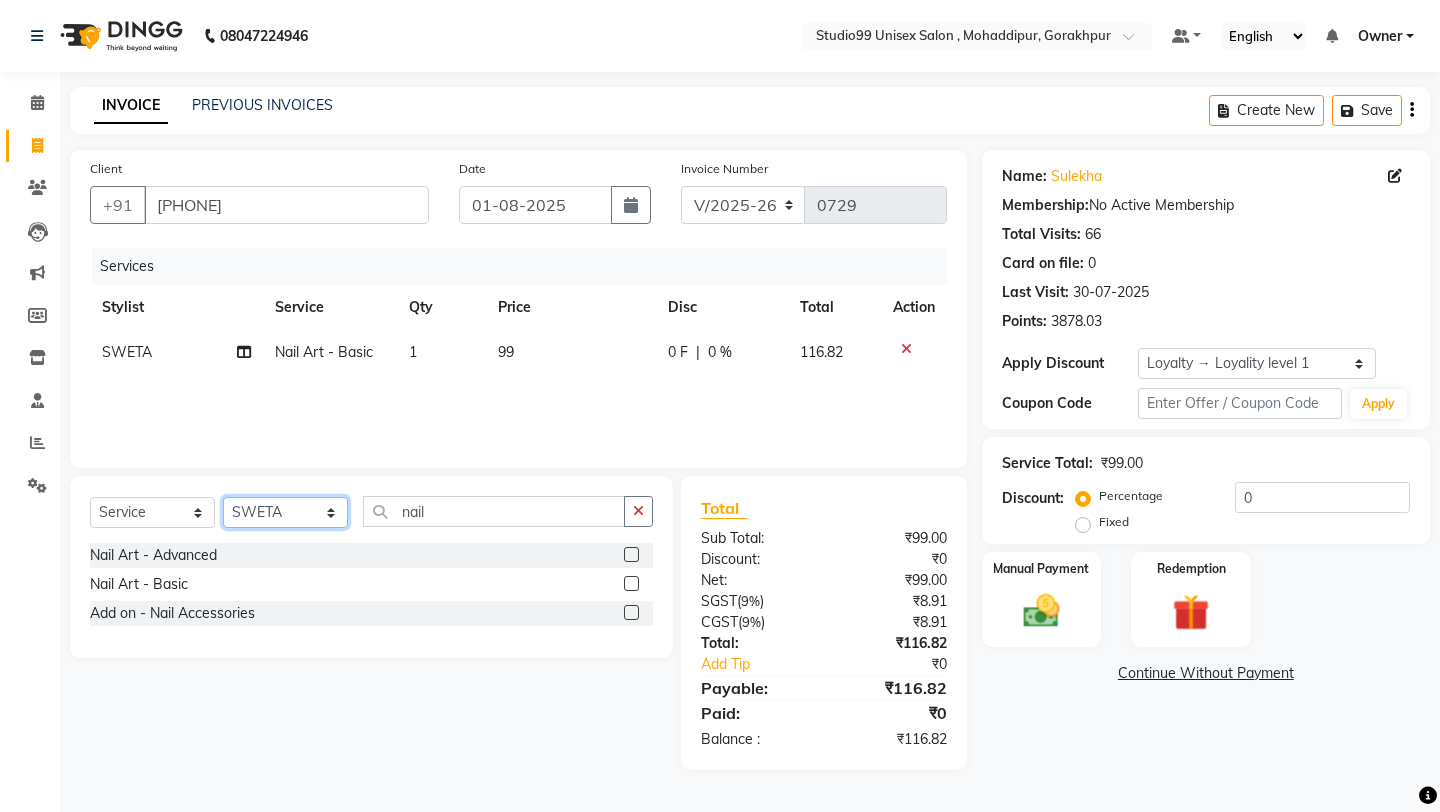 click on "Select Stylist Aarif anchal mubarakh Owner payal Prem rubina sahil samad sulekha manager SWETA" 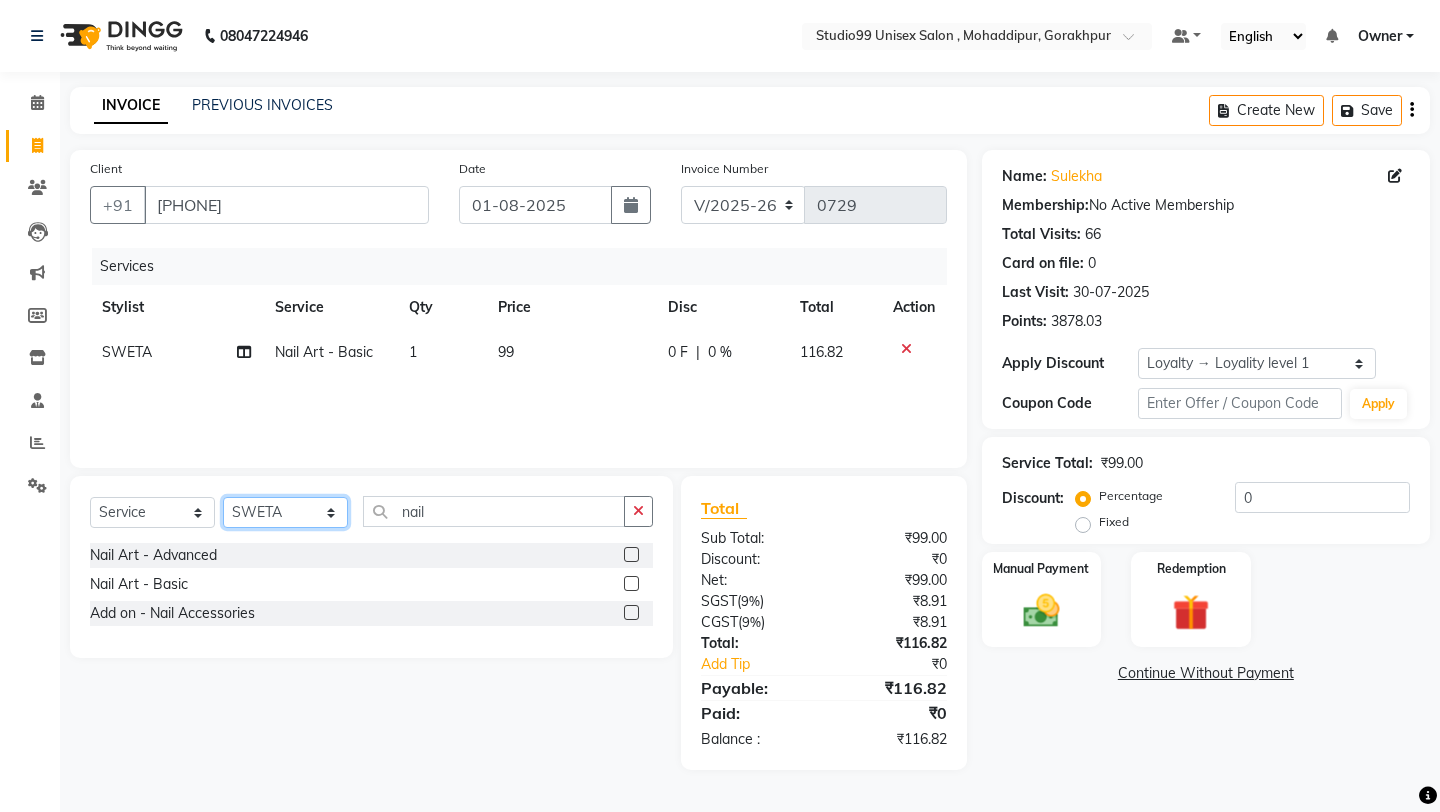 select on "84246" 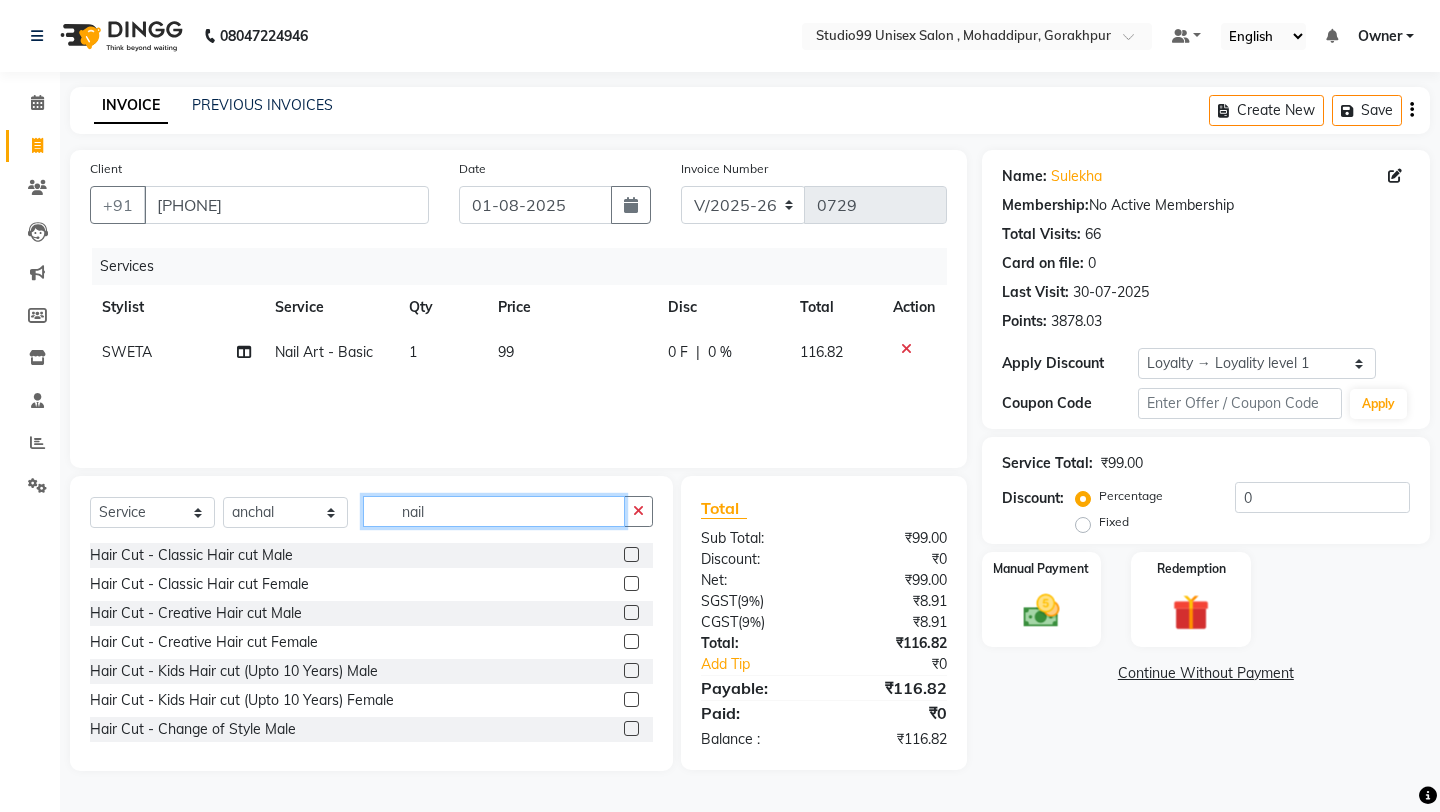 click on "nail" 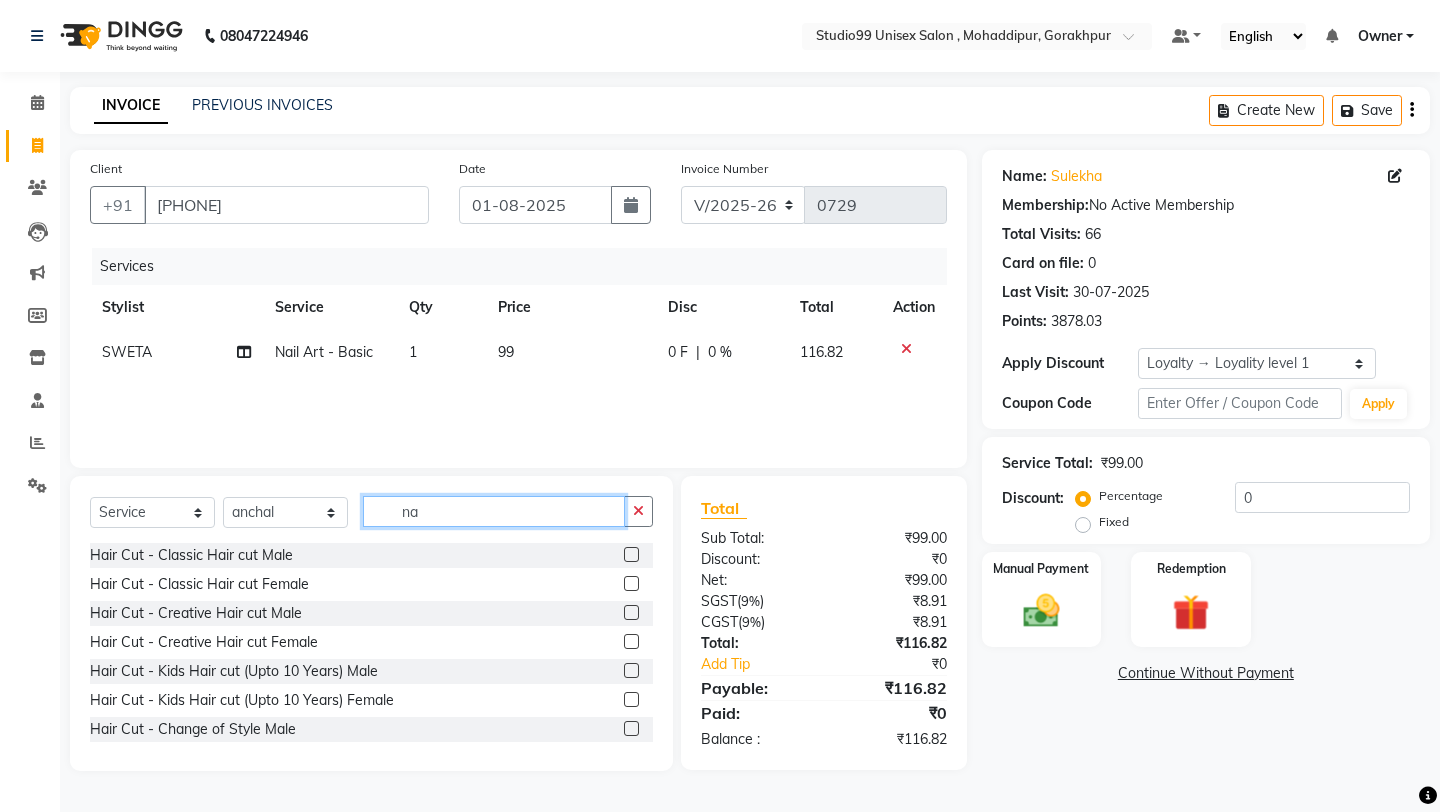 type on "n" 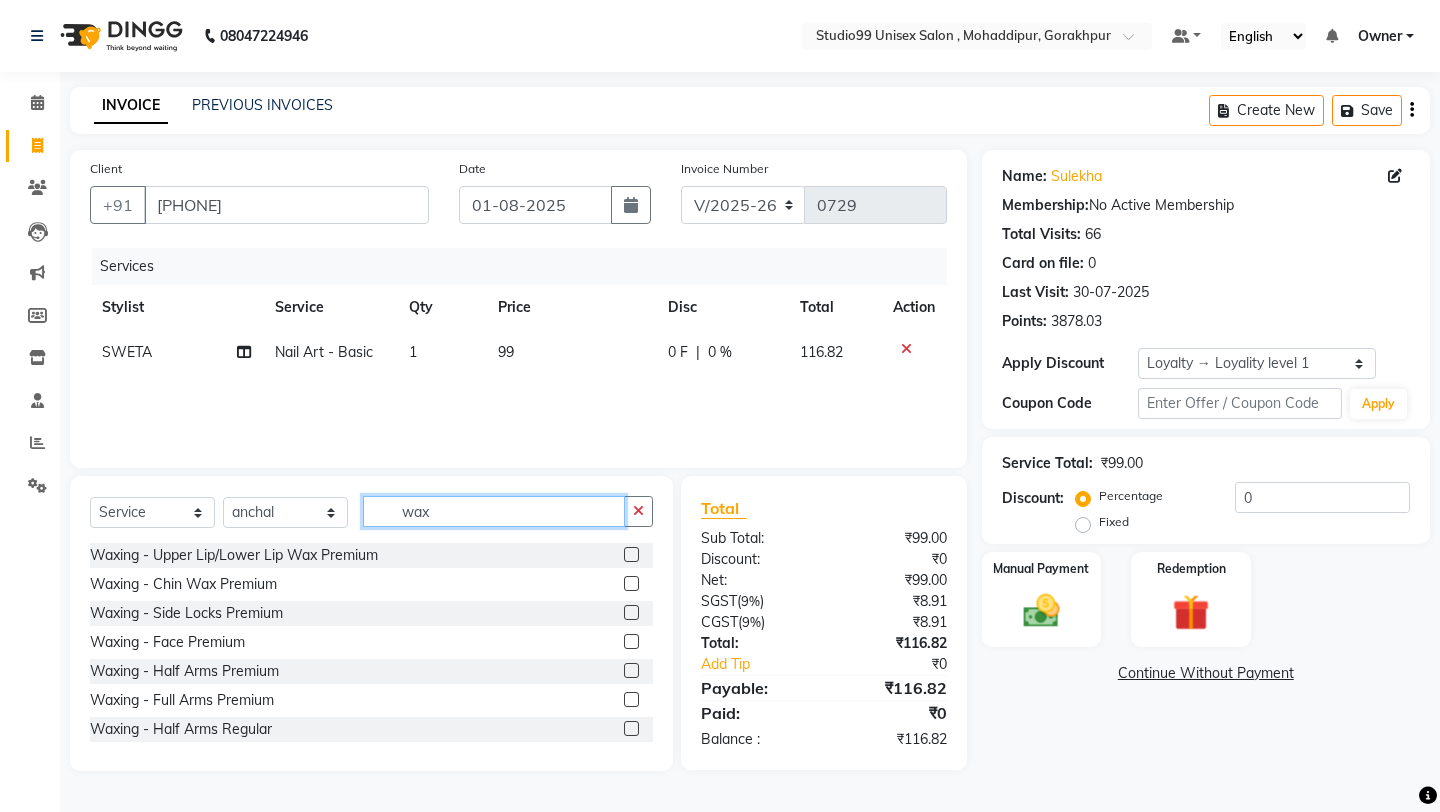 type on "wax" 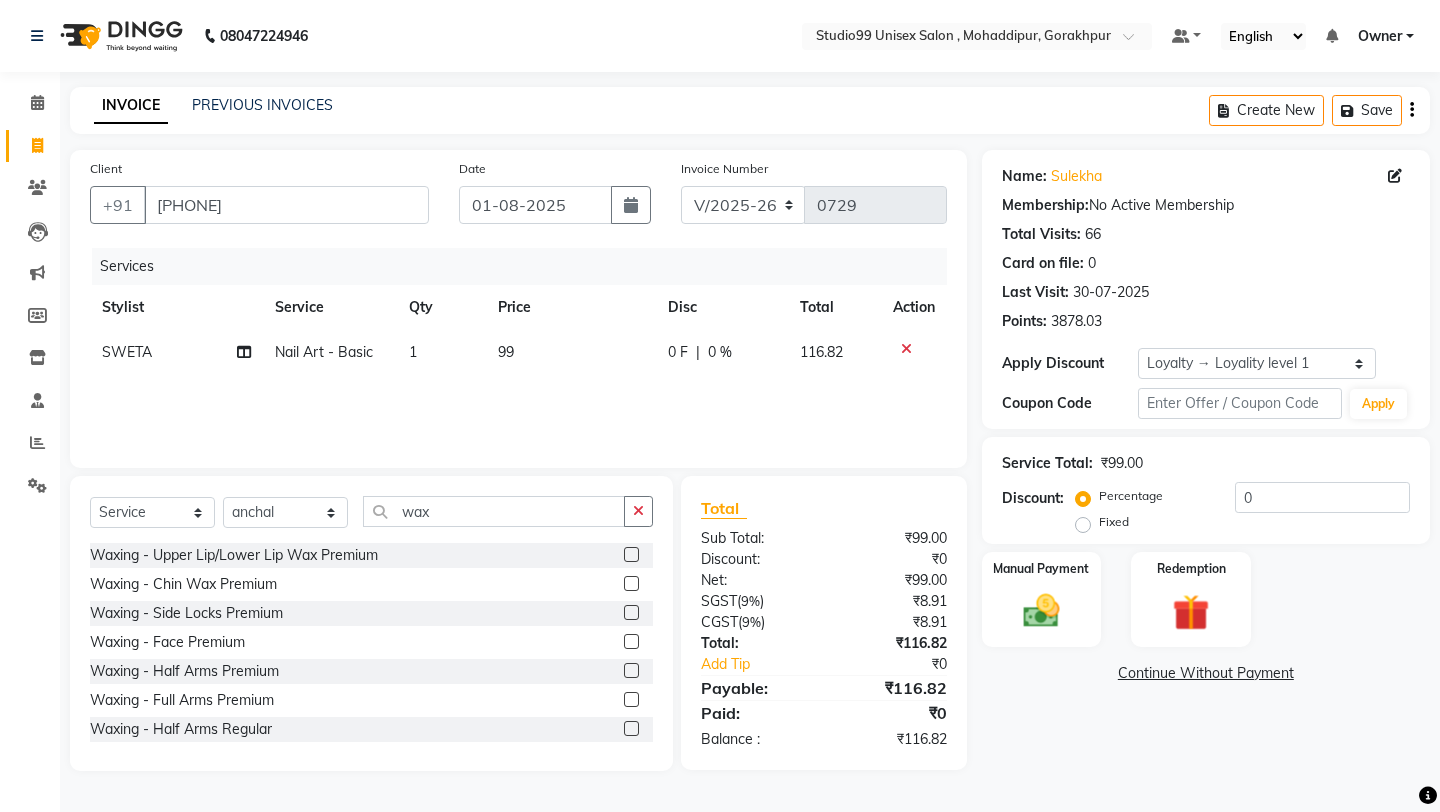 click 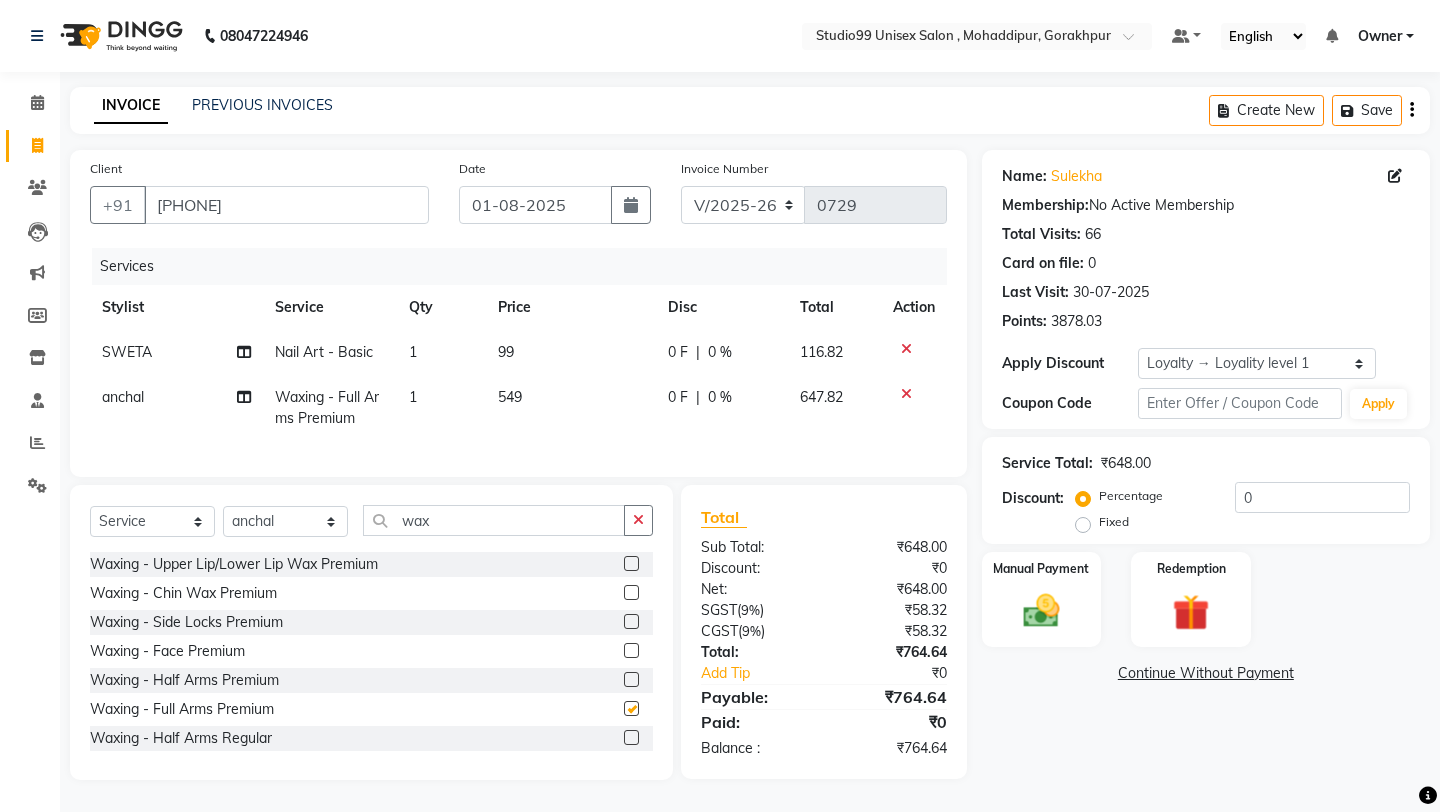 checkbox on "false" 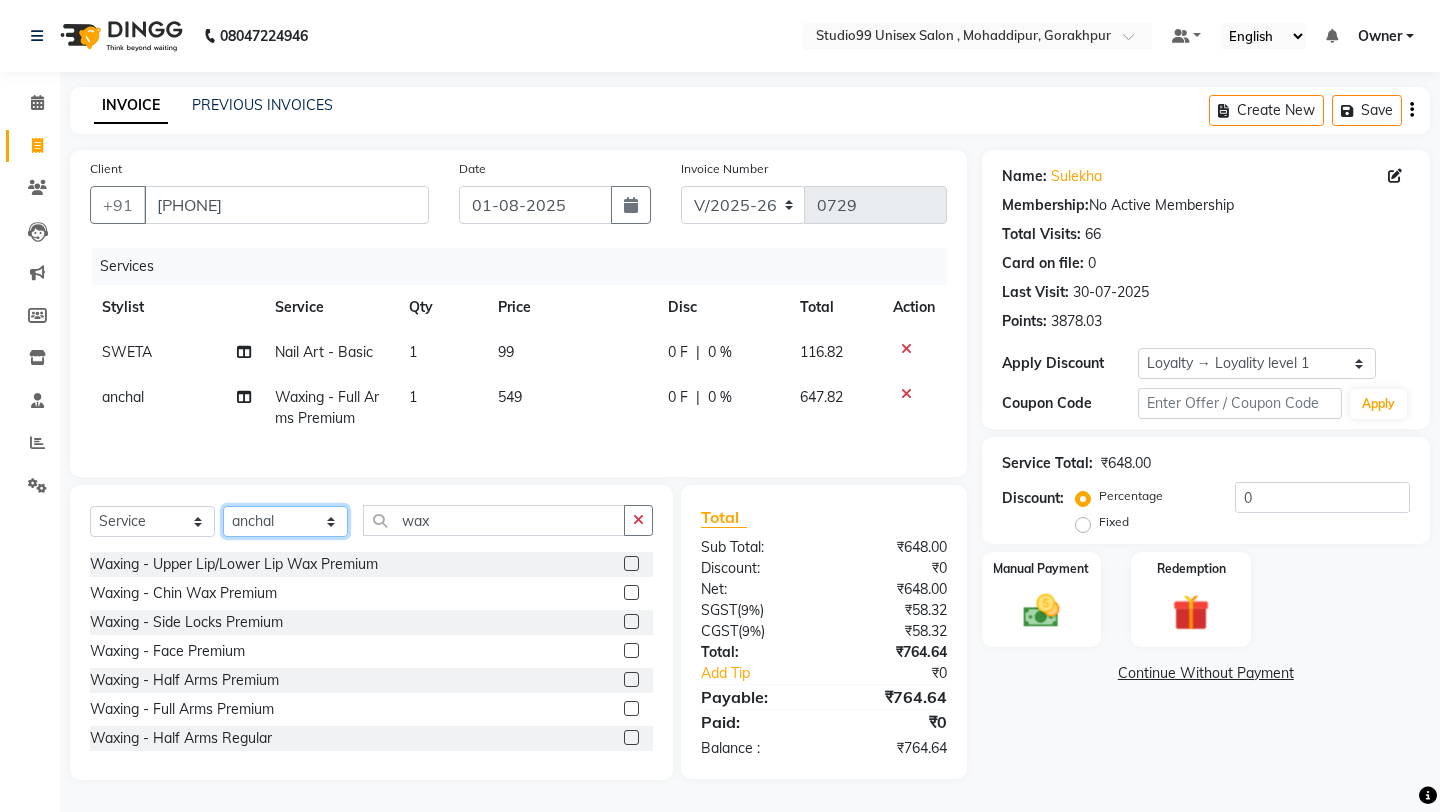 click on "Select Stylist Aarif anchal mubarakh Owner payal Prem rubina sahil samad sulekha manager SWETA" 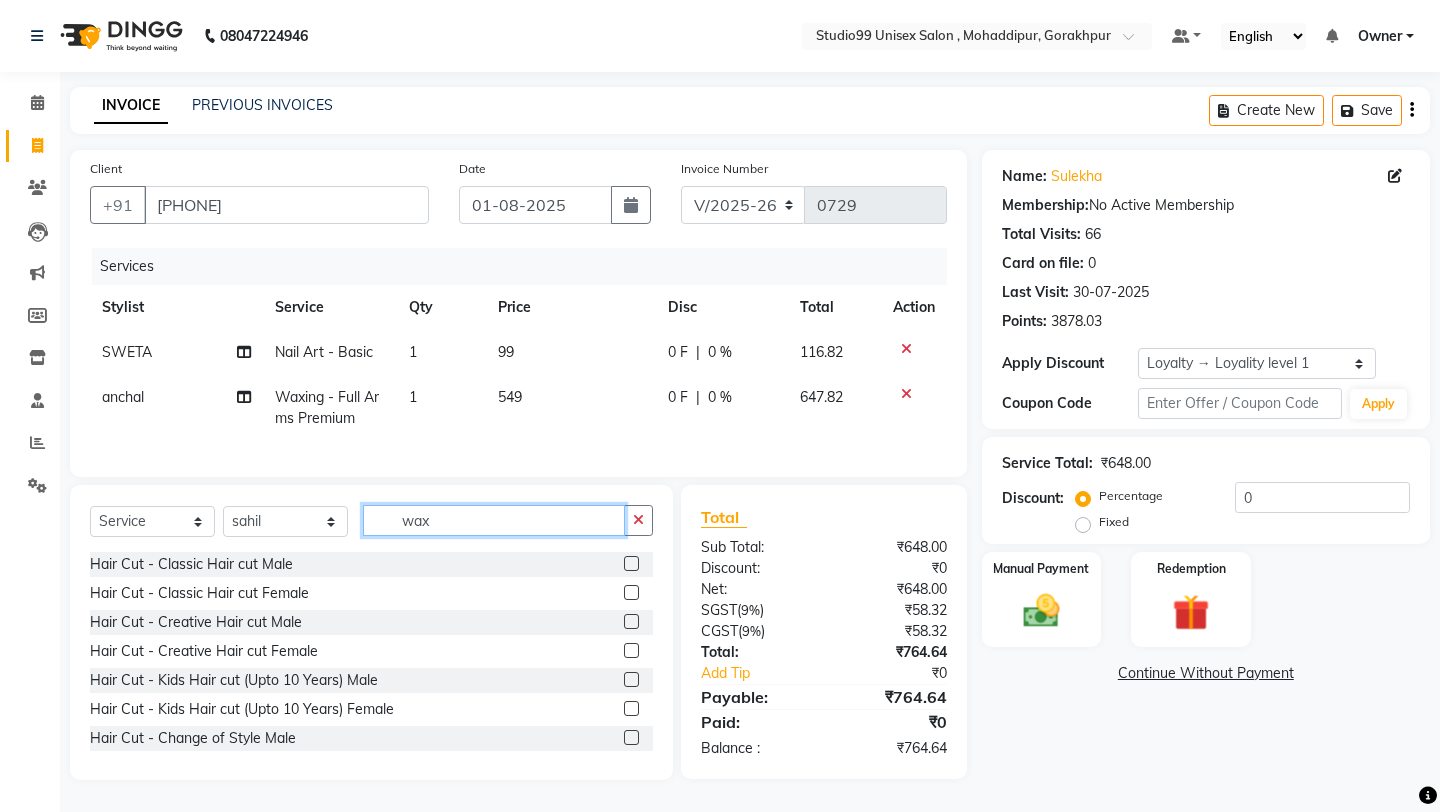 click on "wax" 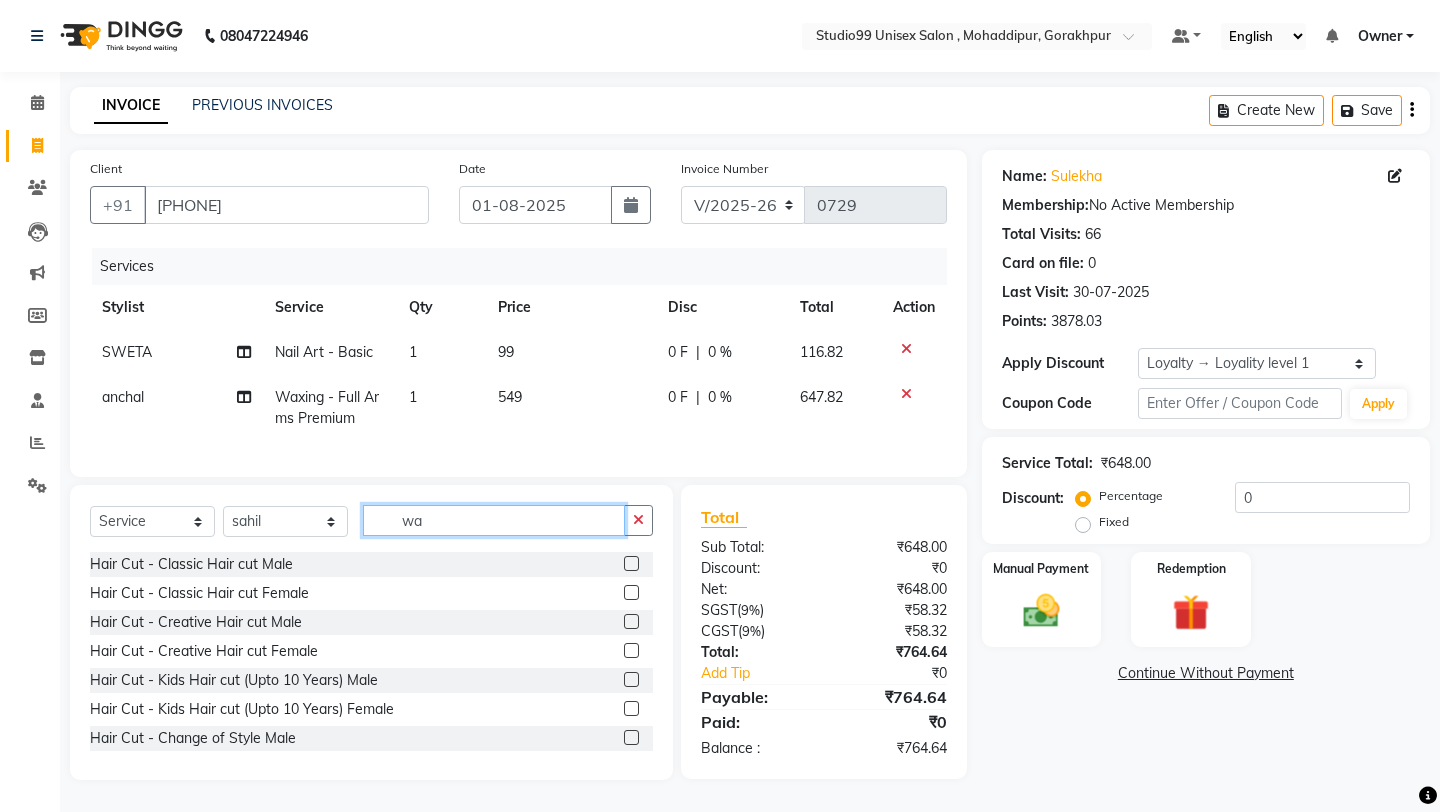 type on "w" 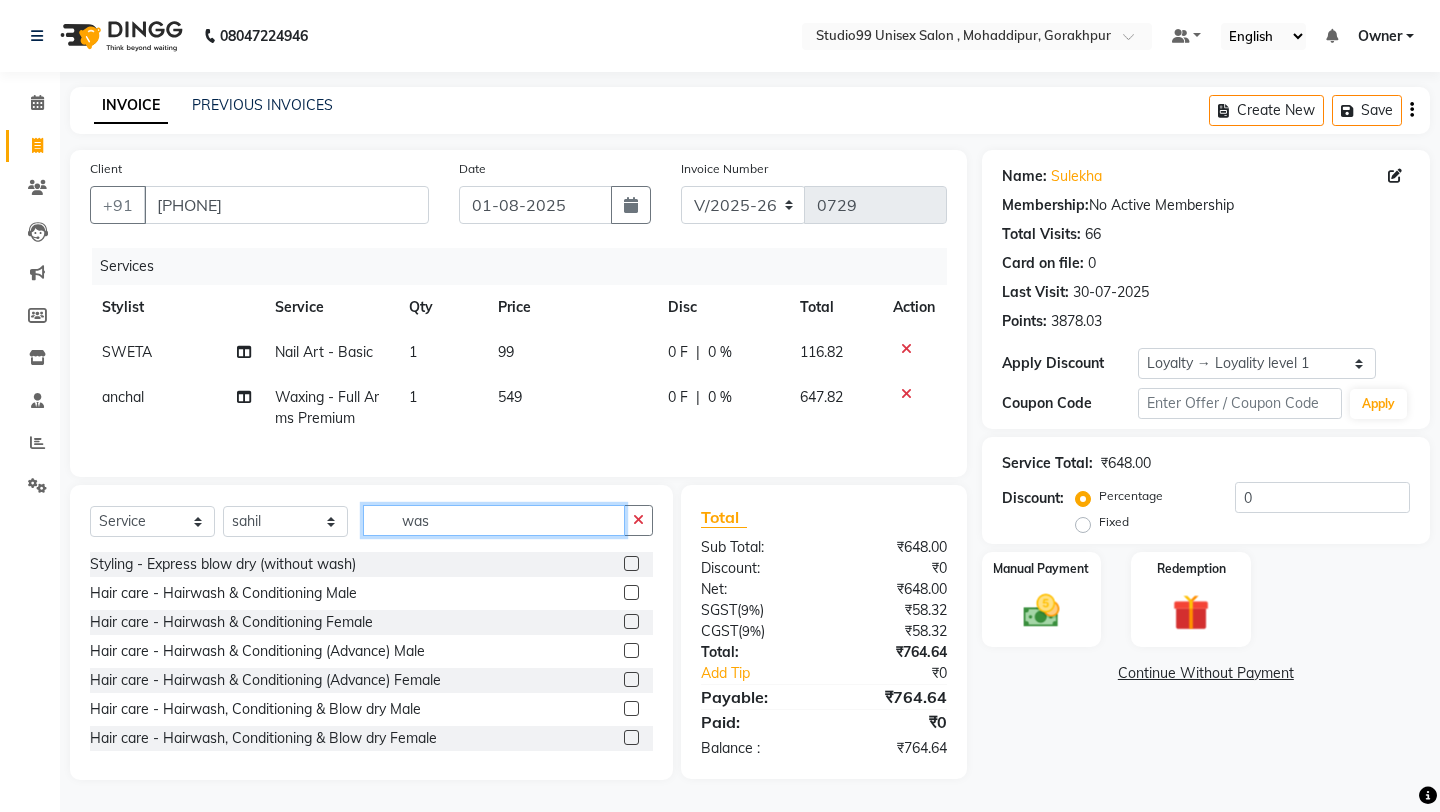type on "was" 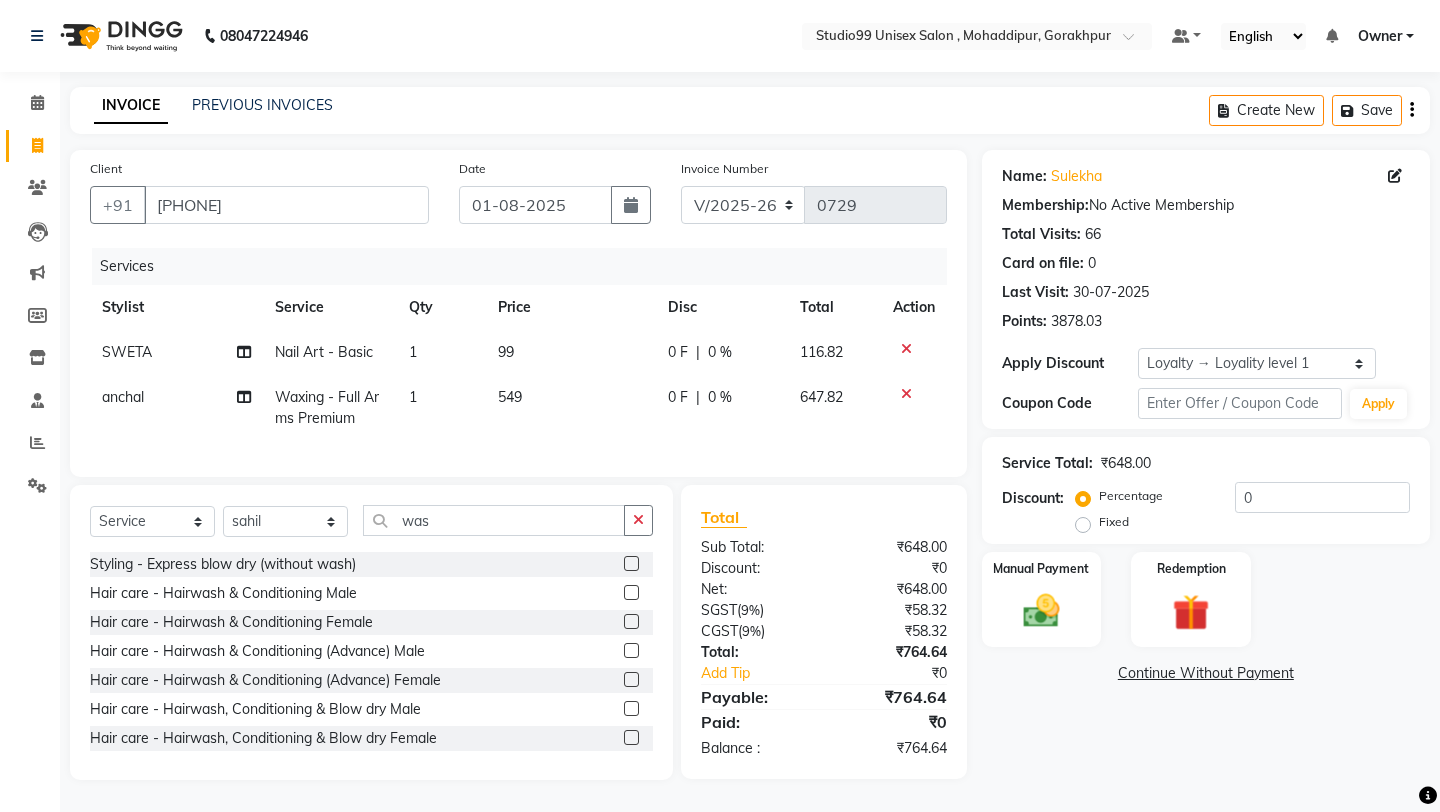 click 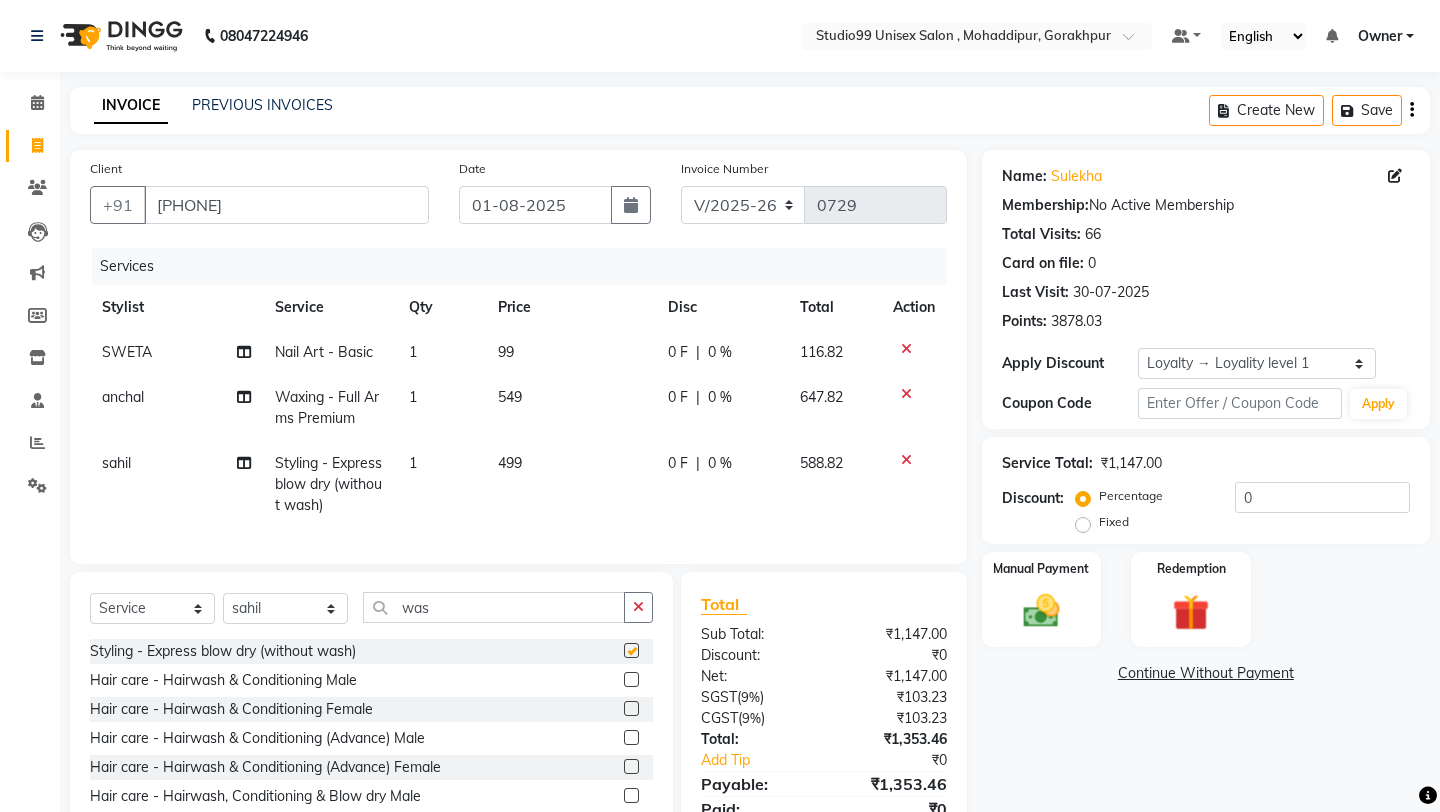 checkbox on "false" 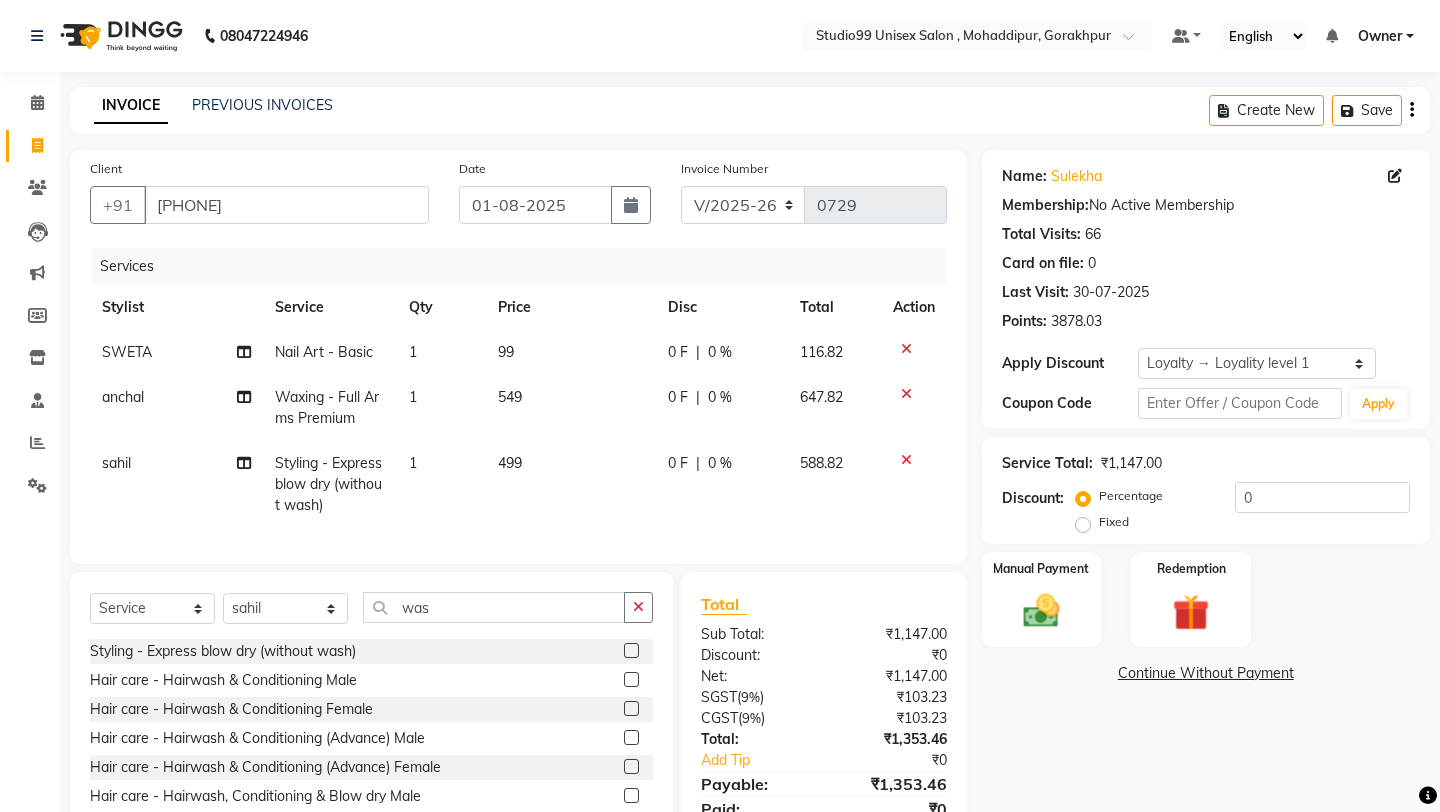 click on "499" 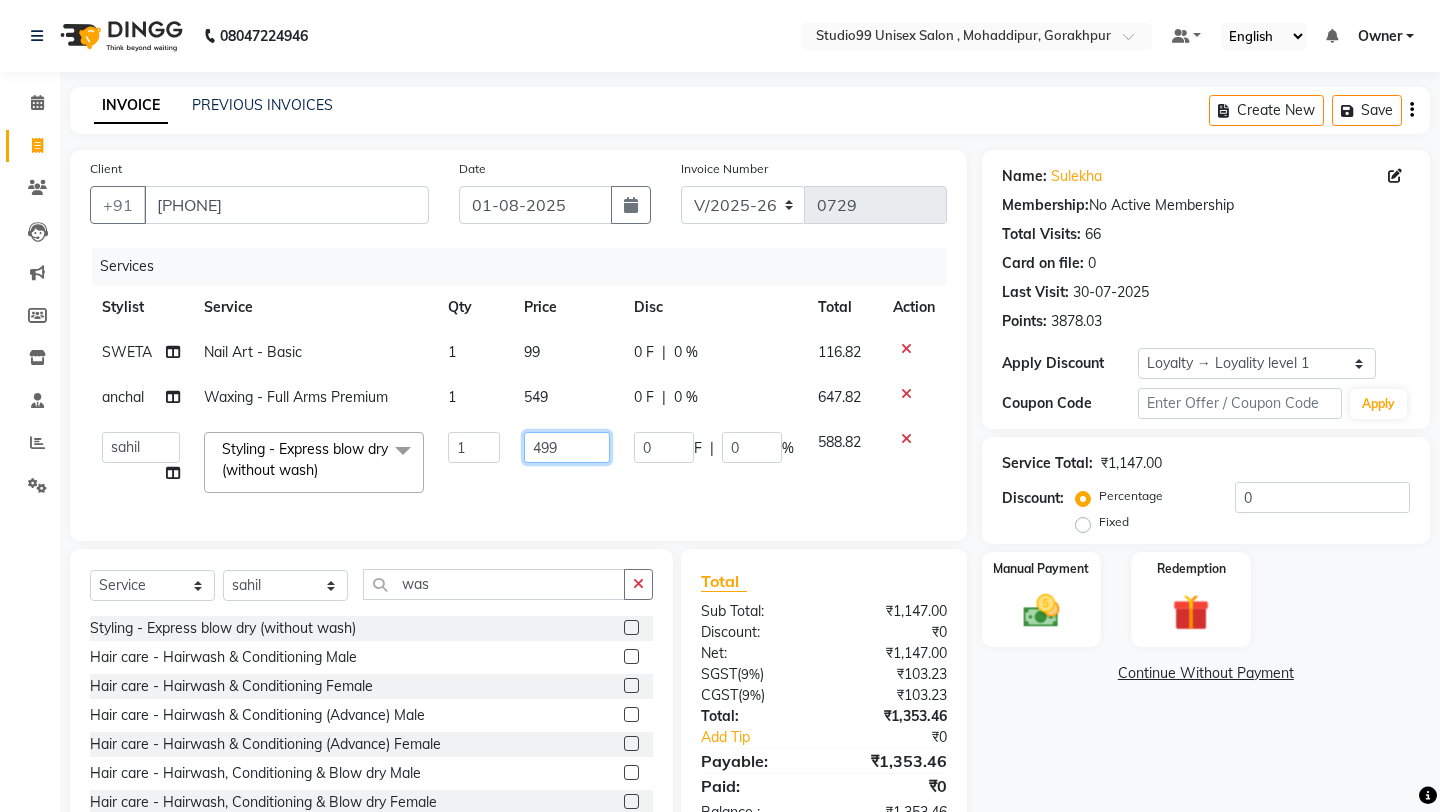 click on "499" 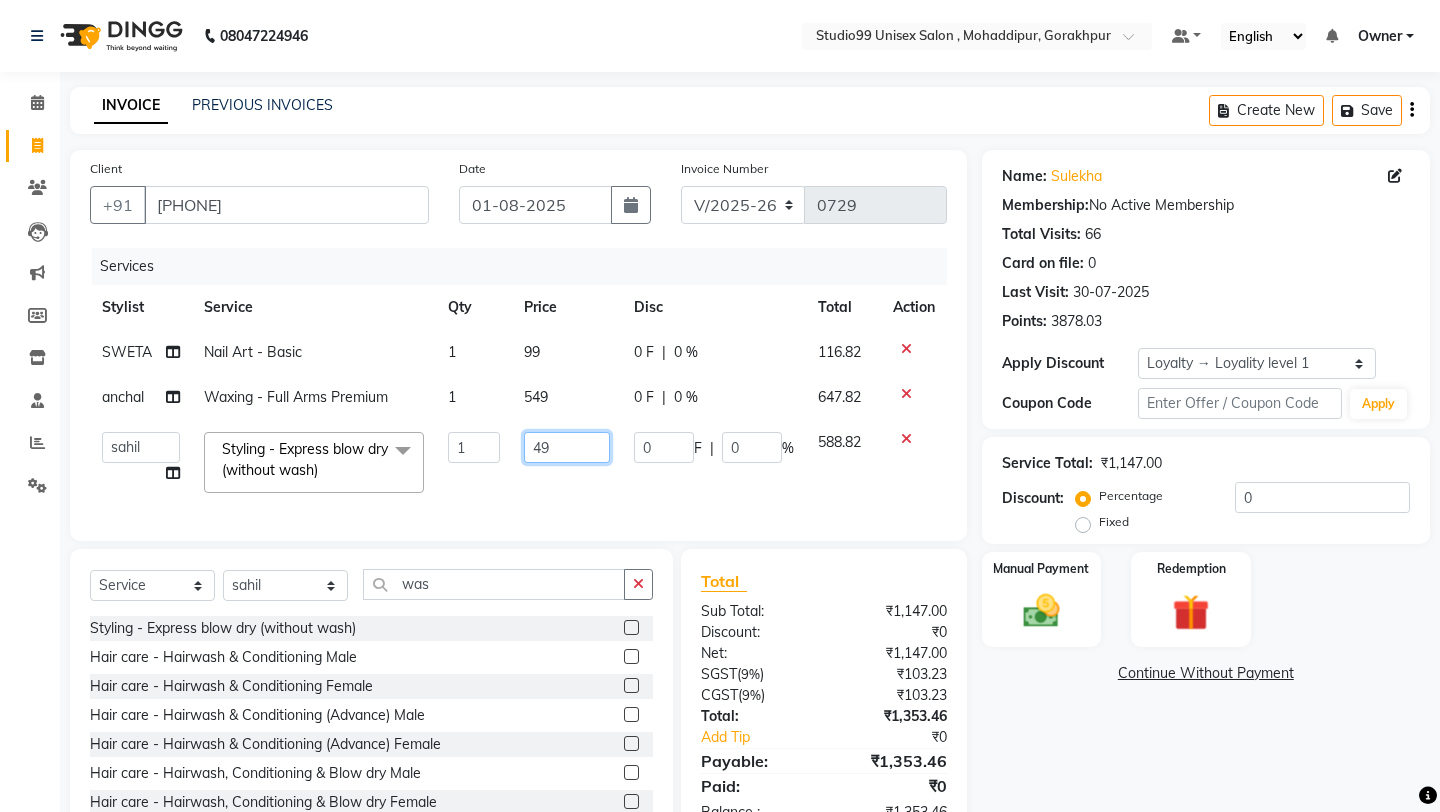 type on "4" 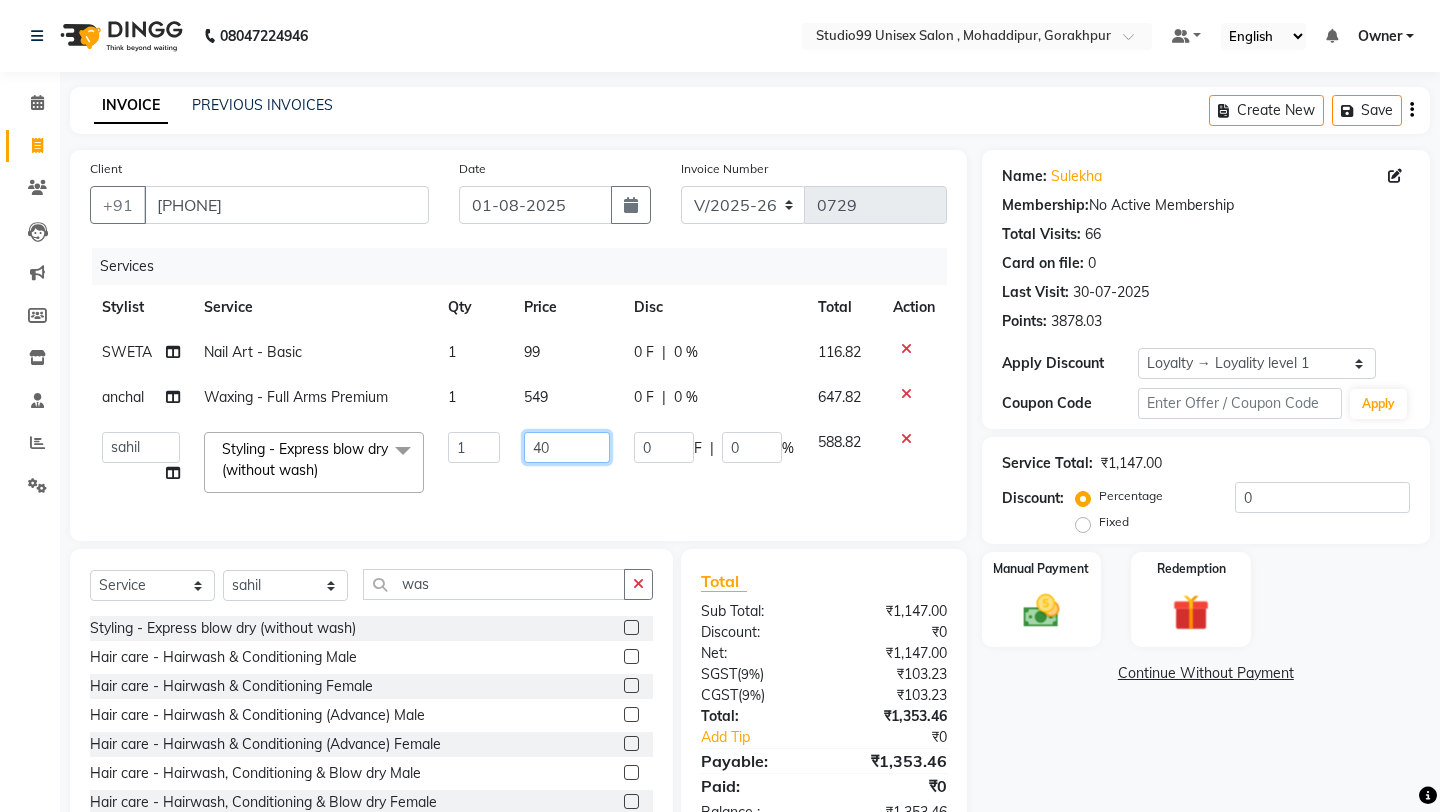 type on "400" 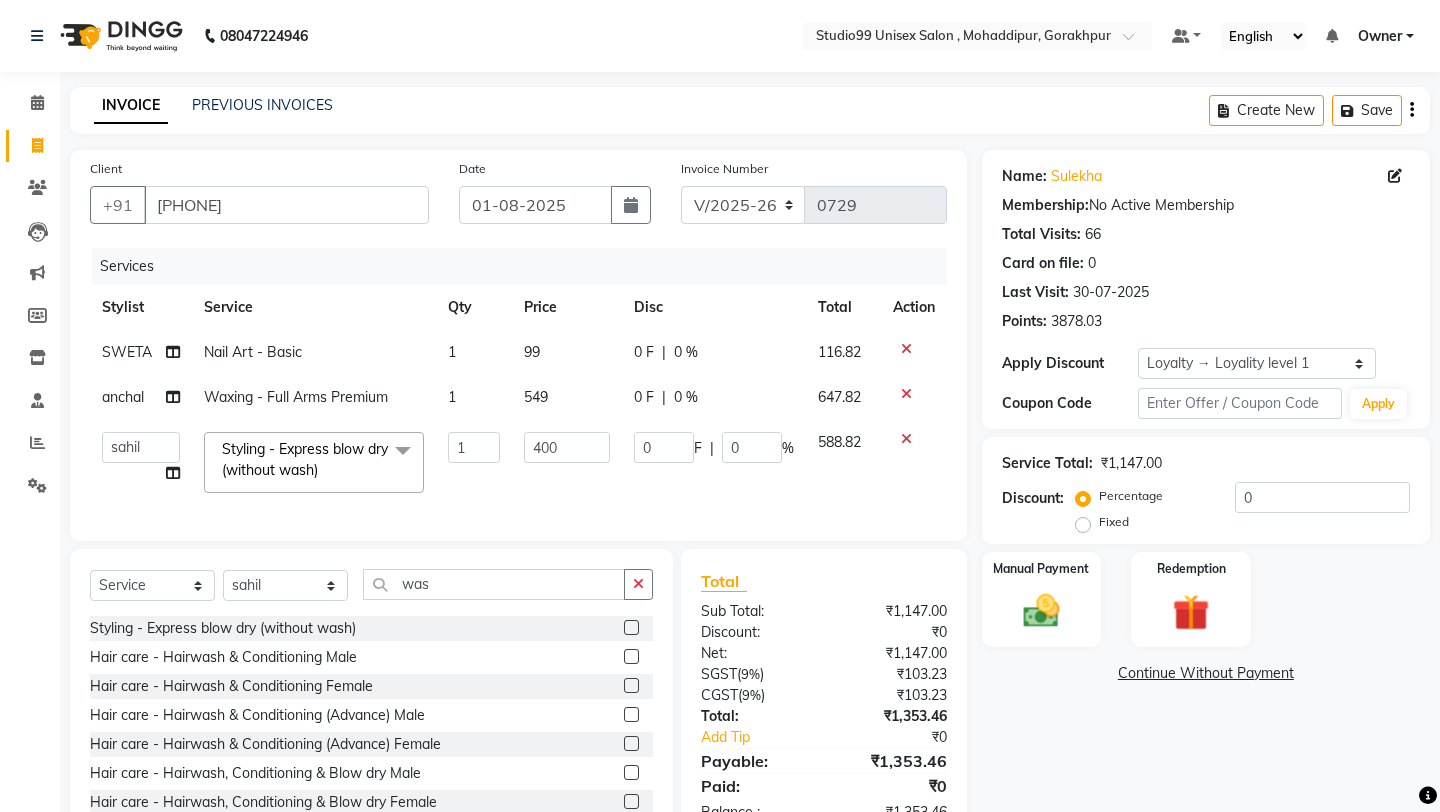 click on "Services Stylist Service Qty Price Disc Total Action SWETA Nail Art - Basic 1 99 0 F | 0 % 116.82 anchal Waxing - Full Arms Premium 1 549 0 F | 0 % 647.82  Aarif   anchal   mubarakh   Owner   payal   Prem   rubina   sahil   samad   sulekha manager   SWETA  Styling - Express blow dry (without wash)  x Hair Cut - Classic Hair cut Male Hair Cut - Classic Hair cut Female Hair Cut - Creative Hair cut Male Hair Cut - Creative Hair cut Female Hair Cut - Kids Hair cut (Upto 10 Years) Male Hair Cut - Kids Hair cut (Upto 10 Years) Female Hair Cut - Change of Style Male Hair Cut - Change of Style Female Styling - Blow dry (out curls) Styling - Express blow dry (without wash) Styling - Ironing Styling - Tonging Styling - Crimping Styling - Hairups/Up do's Hair Spa & Treatments - Classic Hair Spa (L'oreal) Male Hair Spa & Treatments - Classic Hair Spa (L'oreal) Female Hair Spa & Treatments - Treatment Hair Spa Male Hair Spa & Treatments - Treatment Hair Spa Female Hair Spa & Treatments - Purifying & Anti Dandruff Male 1" 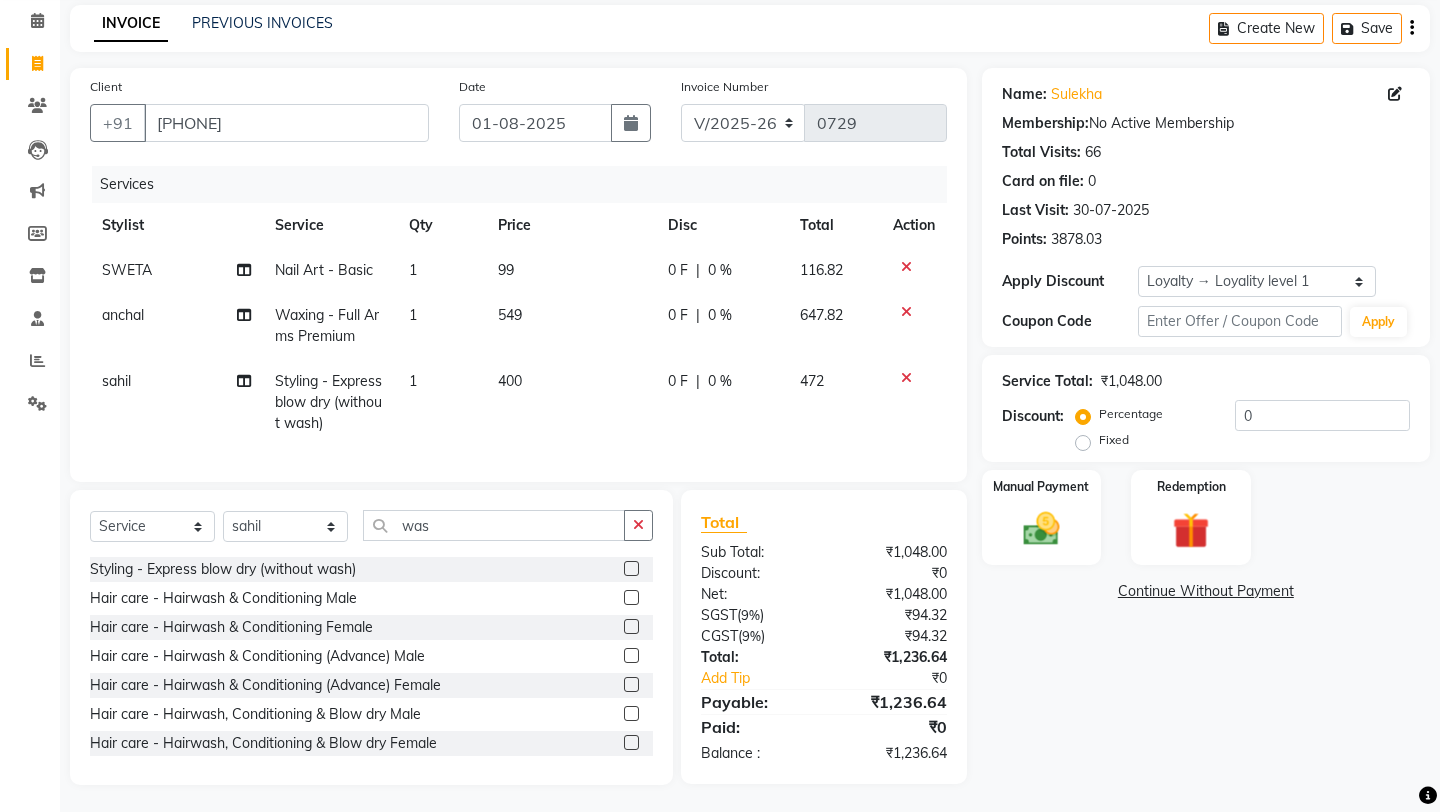 scroll, scrollTop: 85, scrollLeft: 0, axis: vertical 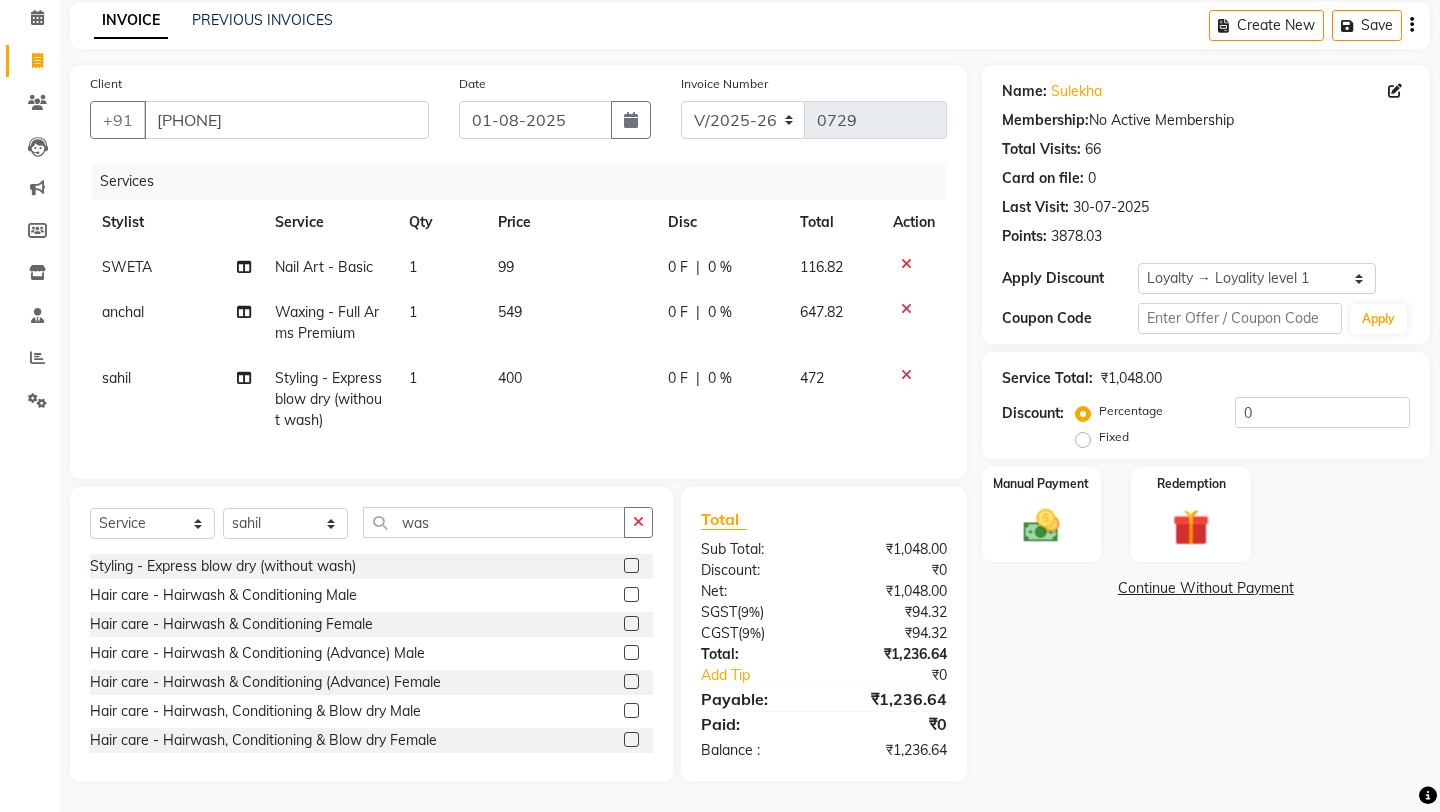 click on "99" 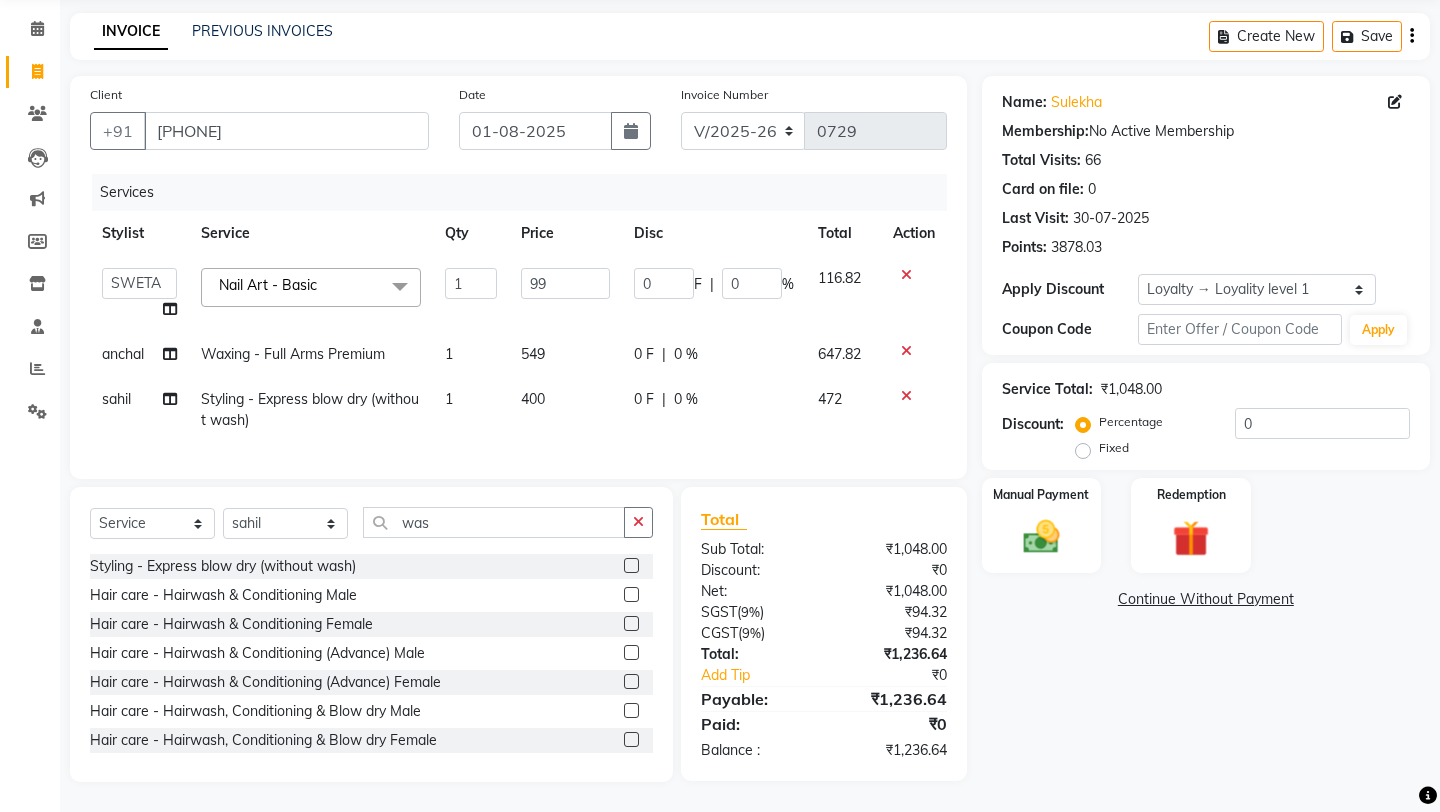 scroll, scrollTop: 74, scrollLeft: 0, axis: vertical 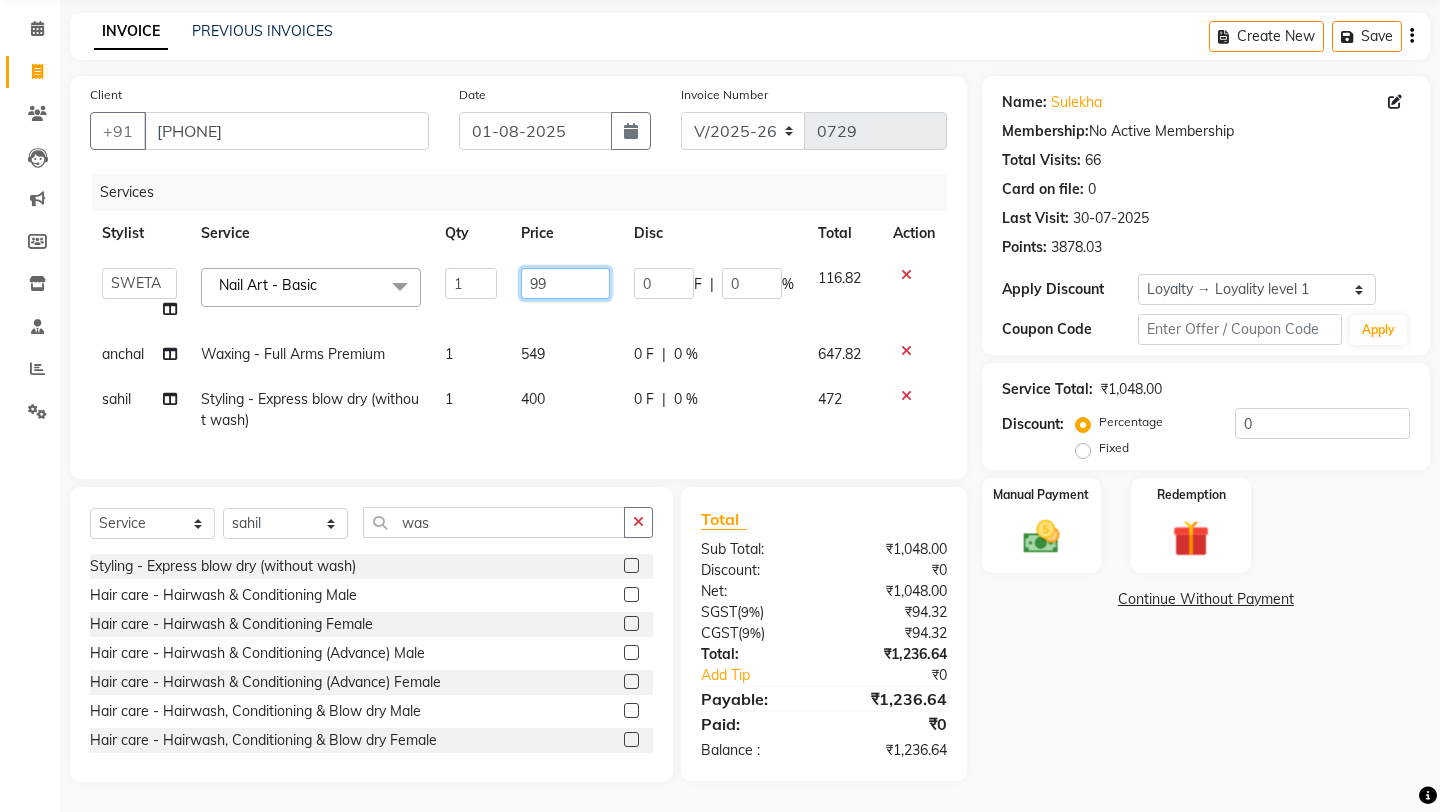 click on "99" 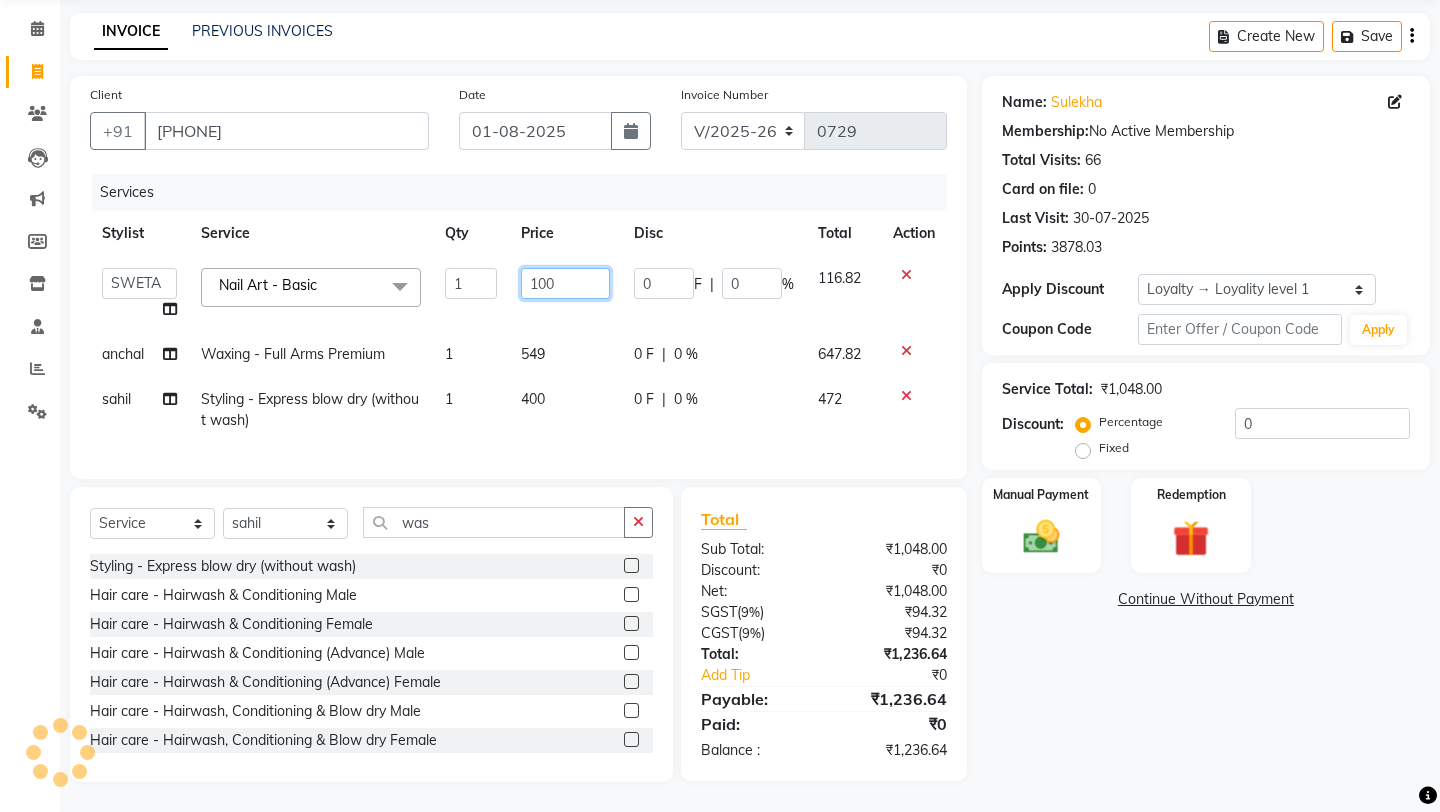 type on "1000" 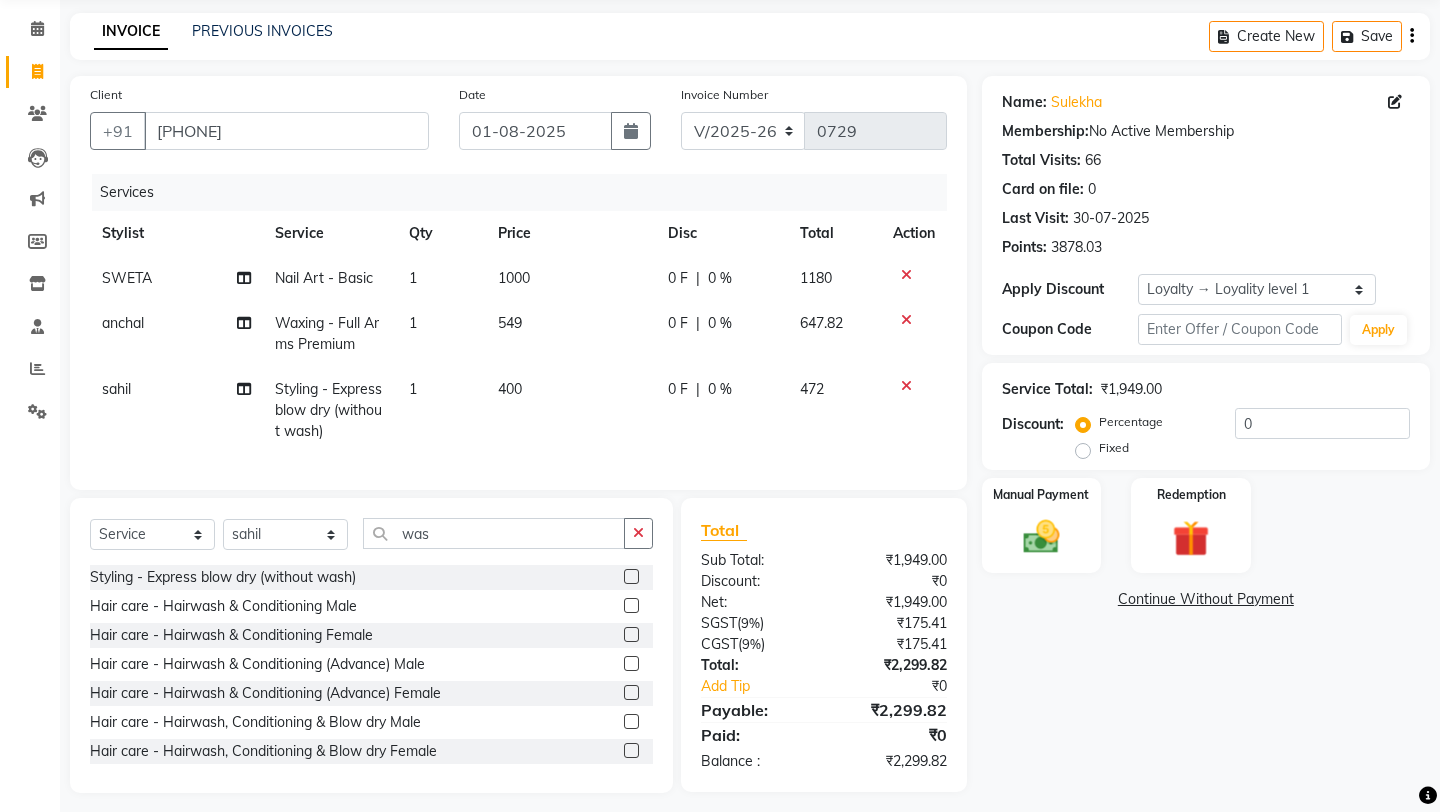 click on "Services Stylist Service Qty Price Disc Total Action SWETA Nail Art - Basic 1 1000 0 F | 0 % 1180 anchal Waxing - Full Arms Premium 1 549 0 F | 0 % 647.82 sahil Styling - Express blow dry (without wash) 1 400 0 F | 0 % 472" 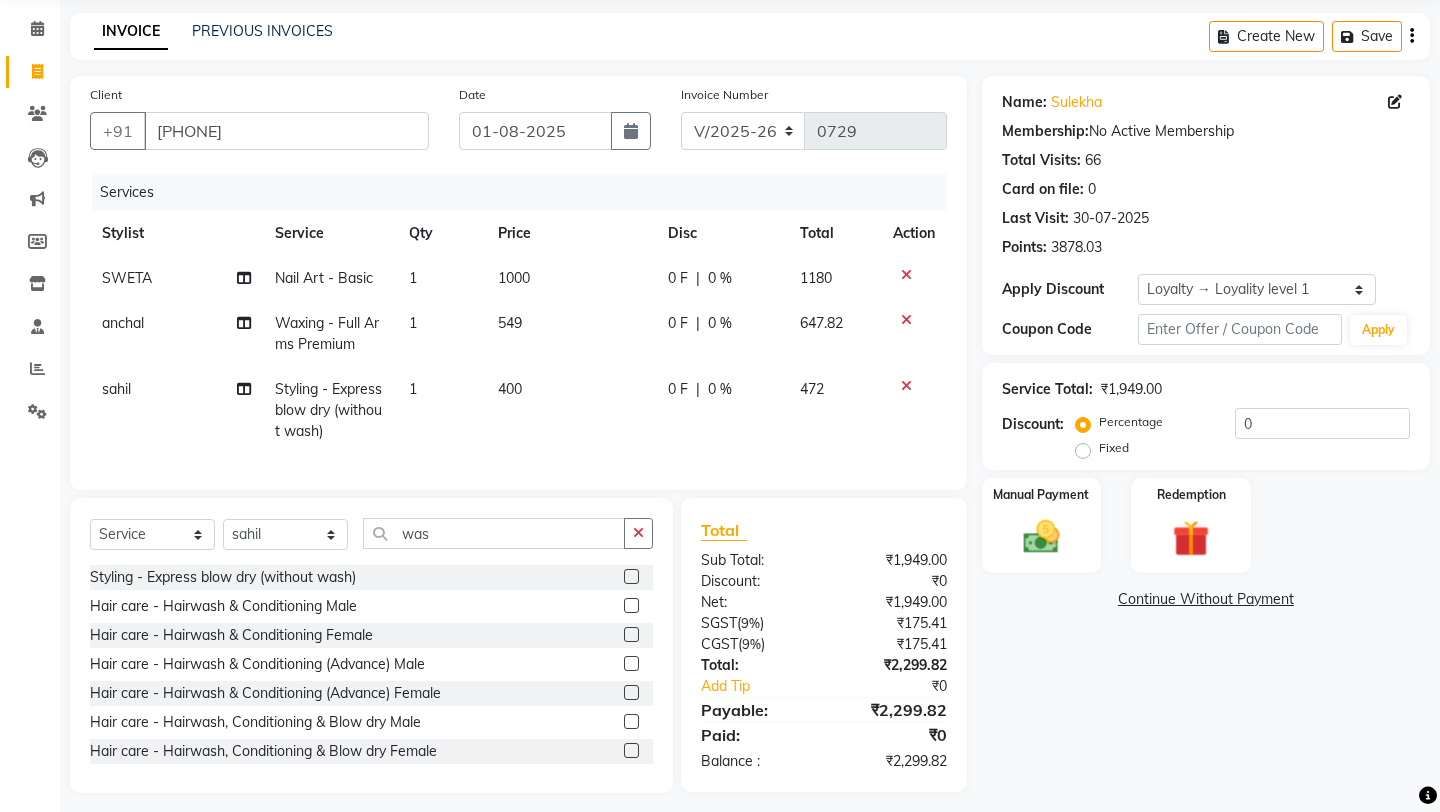 click on "Fixed" 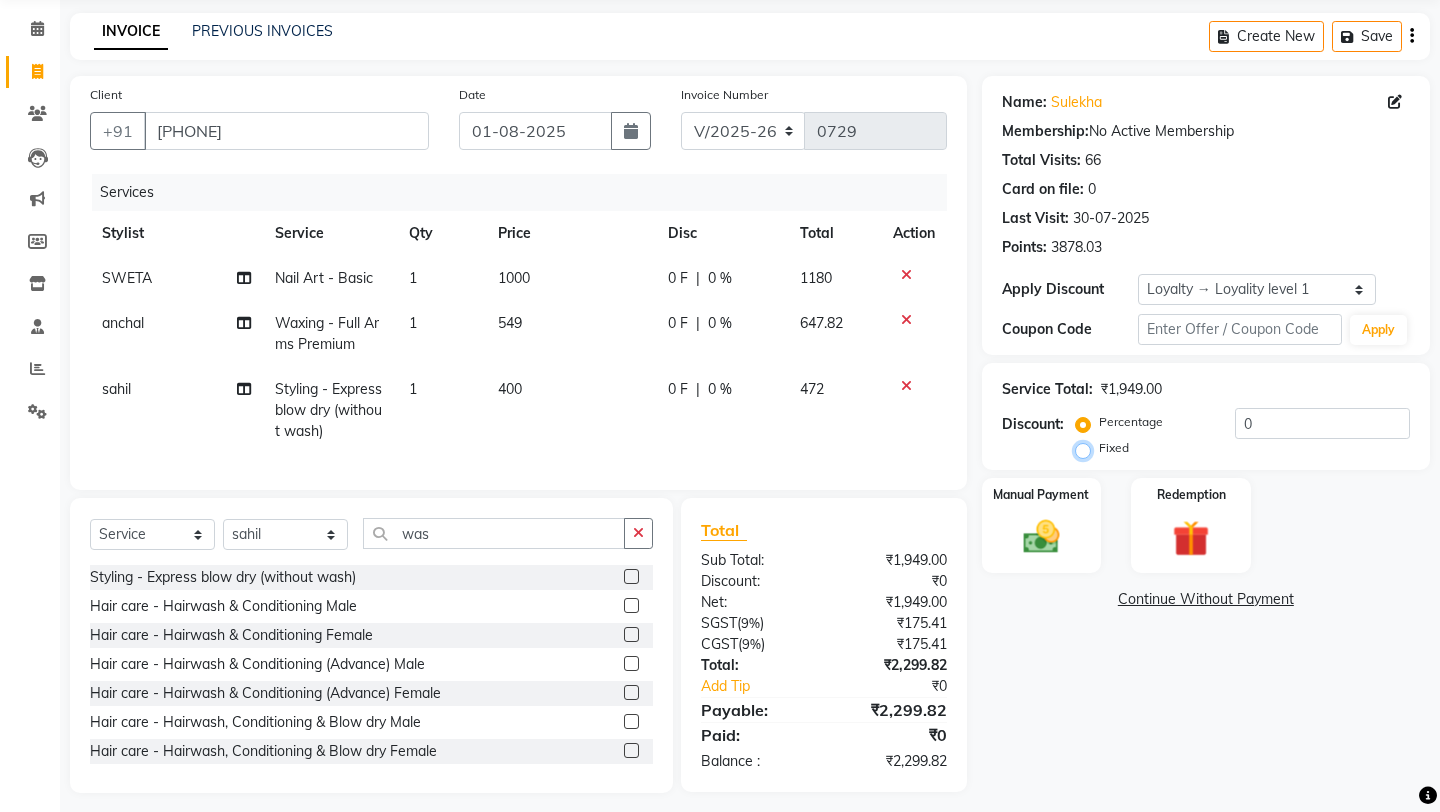 click on "Fixed" at bounding box center [1087, 448] 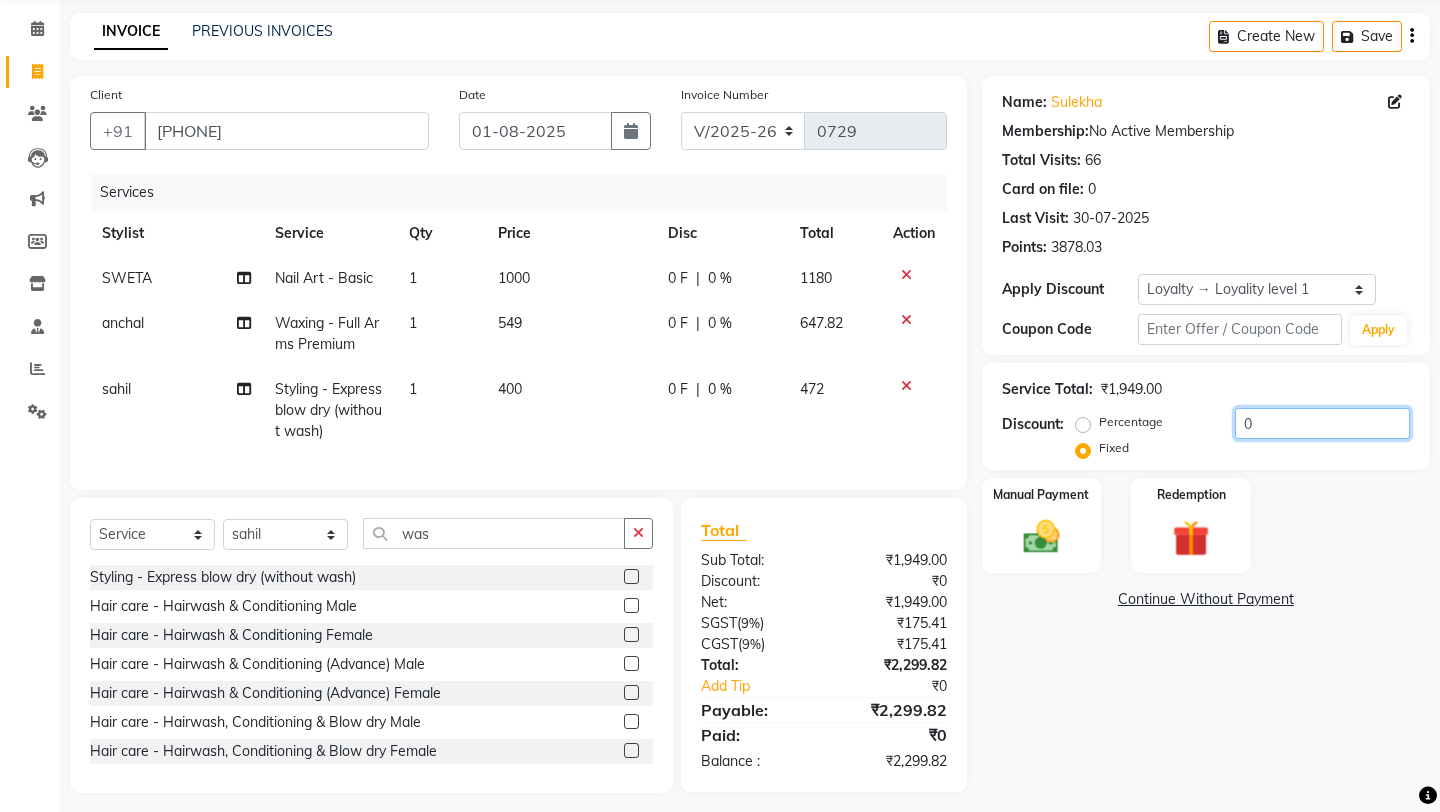 click on "0" 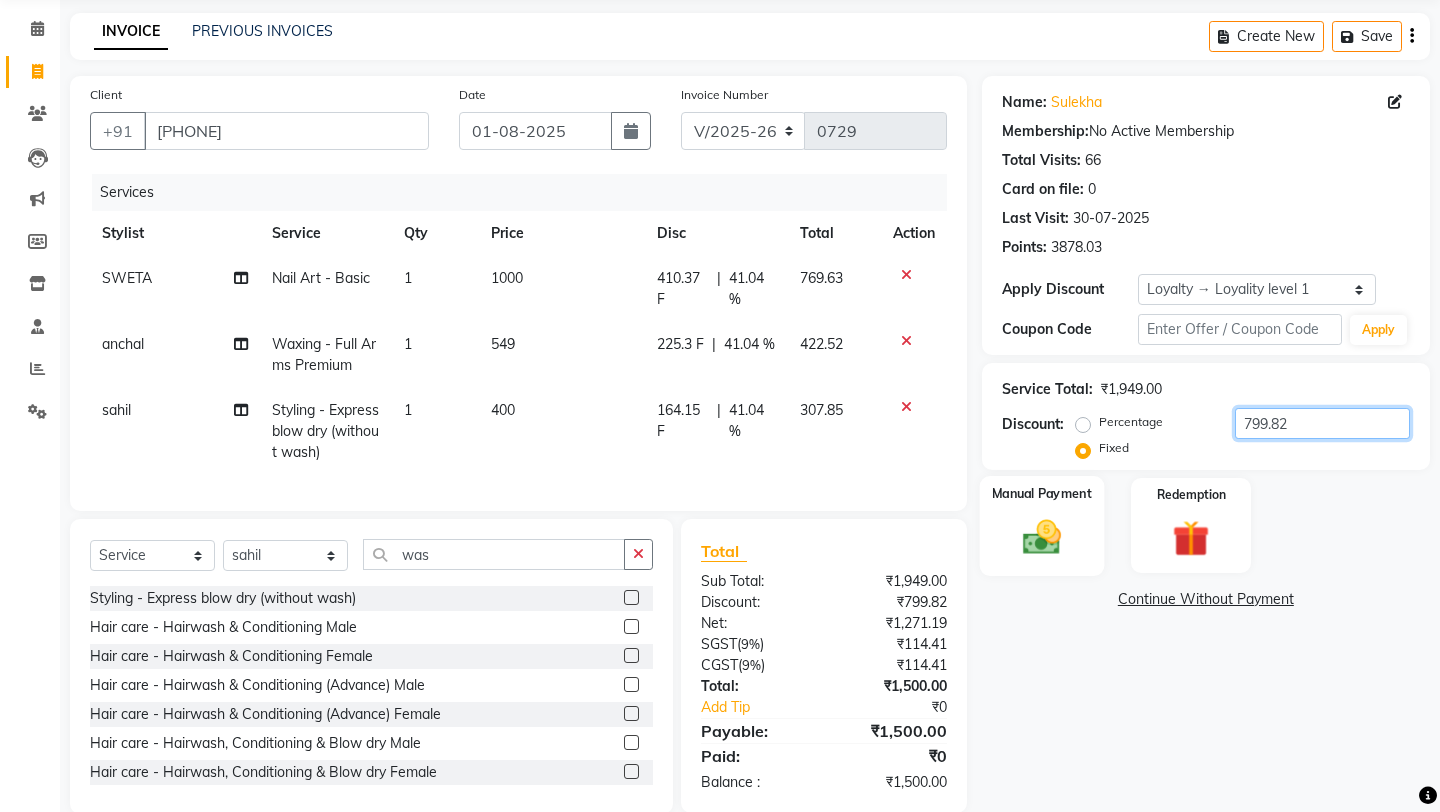 type on "799.82" 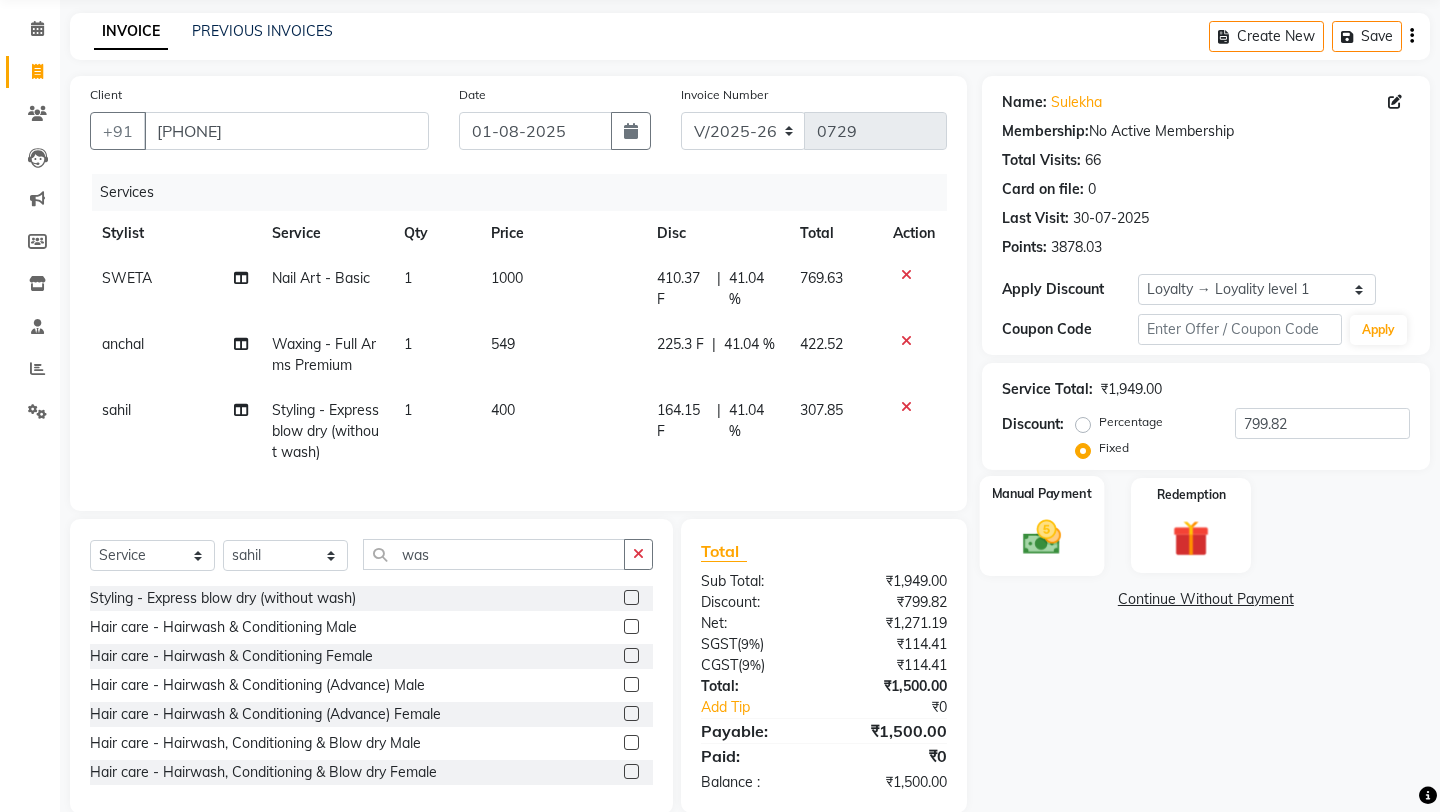 click on "Manual Payment" 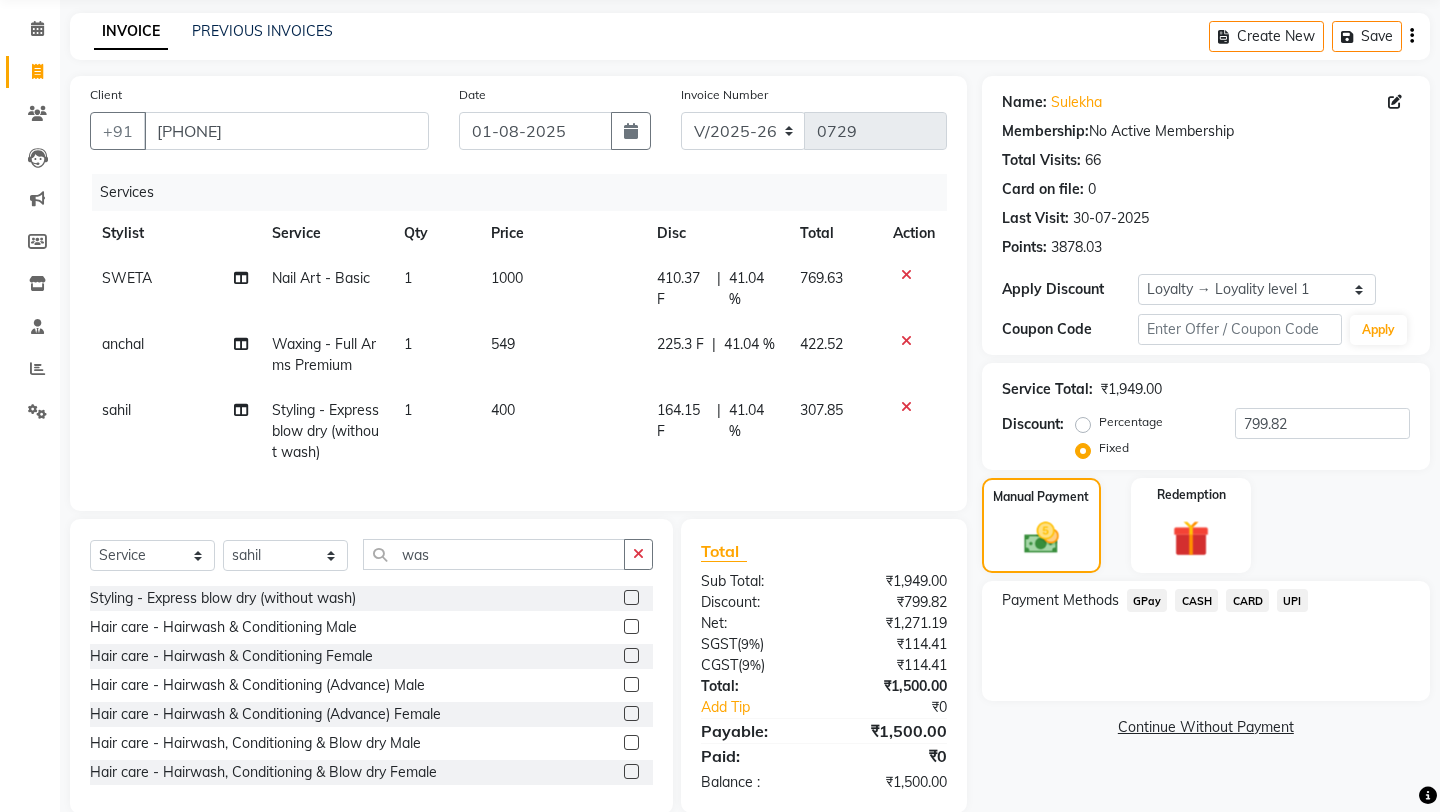 click on "UPI" 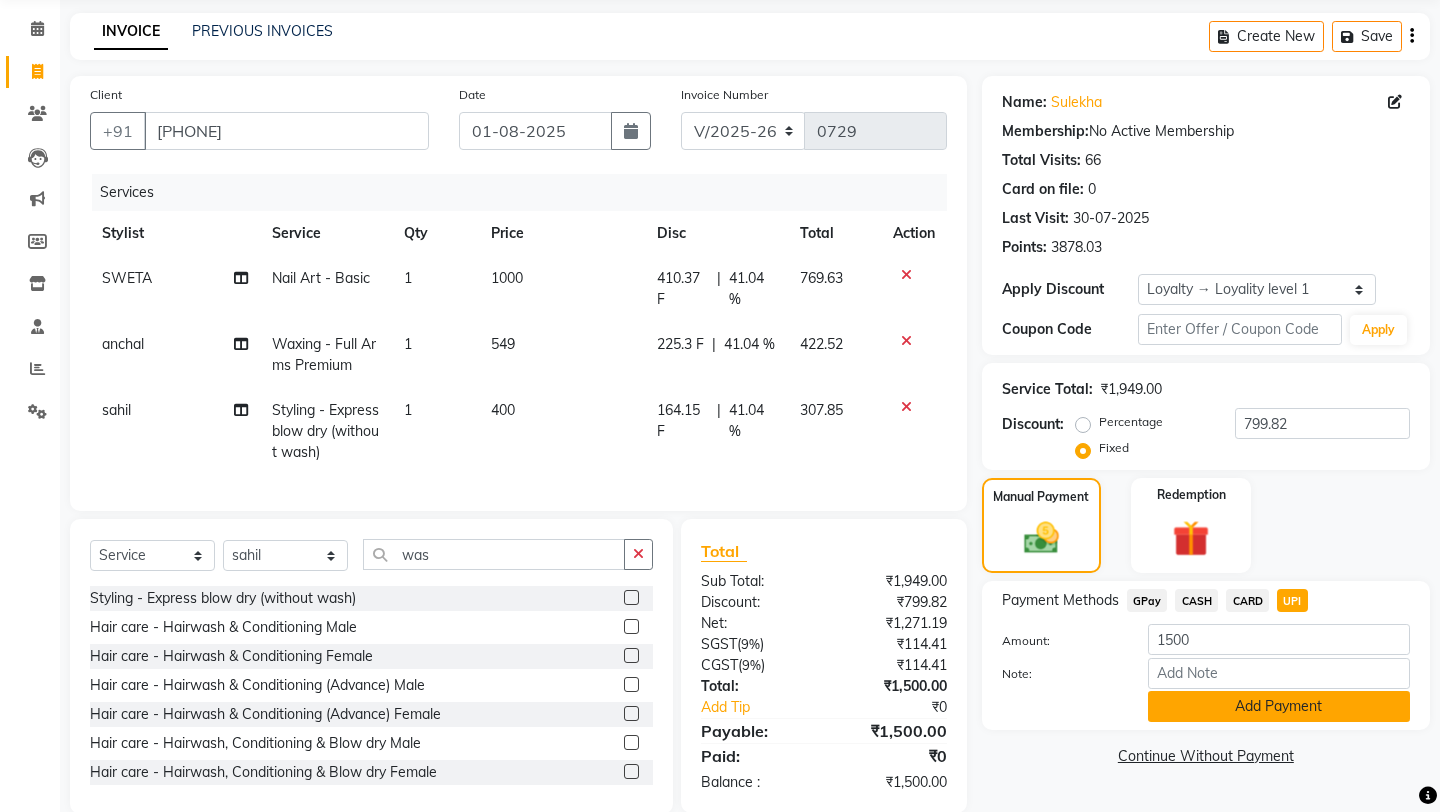 click on "Add Payment" 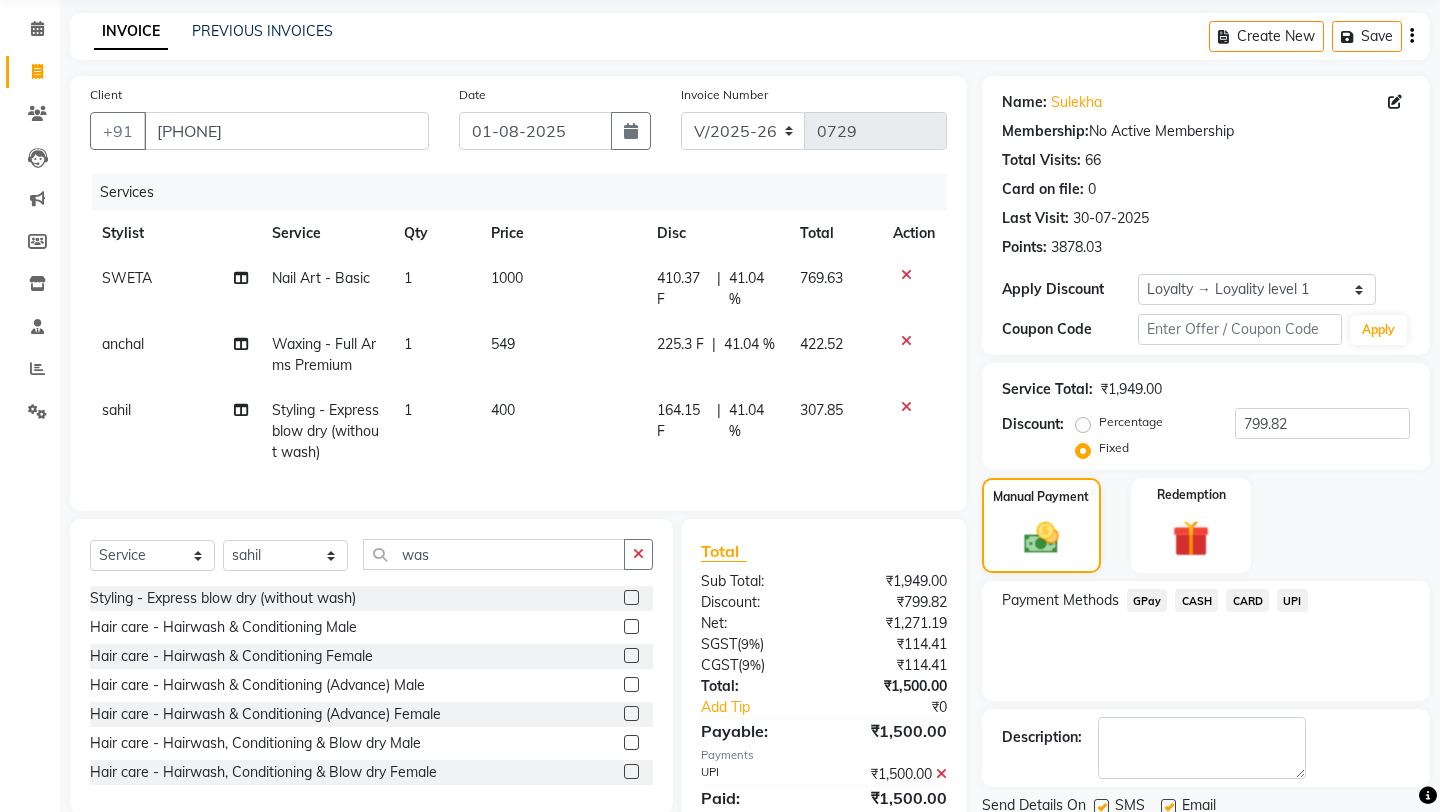 click on "Name: [FIRST]  Membership:  No Active Membership  Total Visits:  66 Card on file:  0 Last Visit:   30-07-2025 Points:   3878.03  Apply Discount Select  Loyalty → Loyality level 1  Coupon Code Apply Service Total:  ₱1,949.00  Discount:  Percentage   Fixed  799.82 Manual Payment Redemption Payment Methods  GPay   CASH   CARD   UPI  Description:                  Send Details On SMS Email  Checkout" 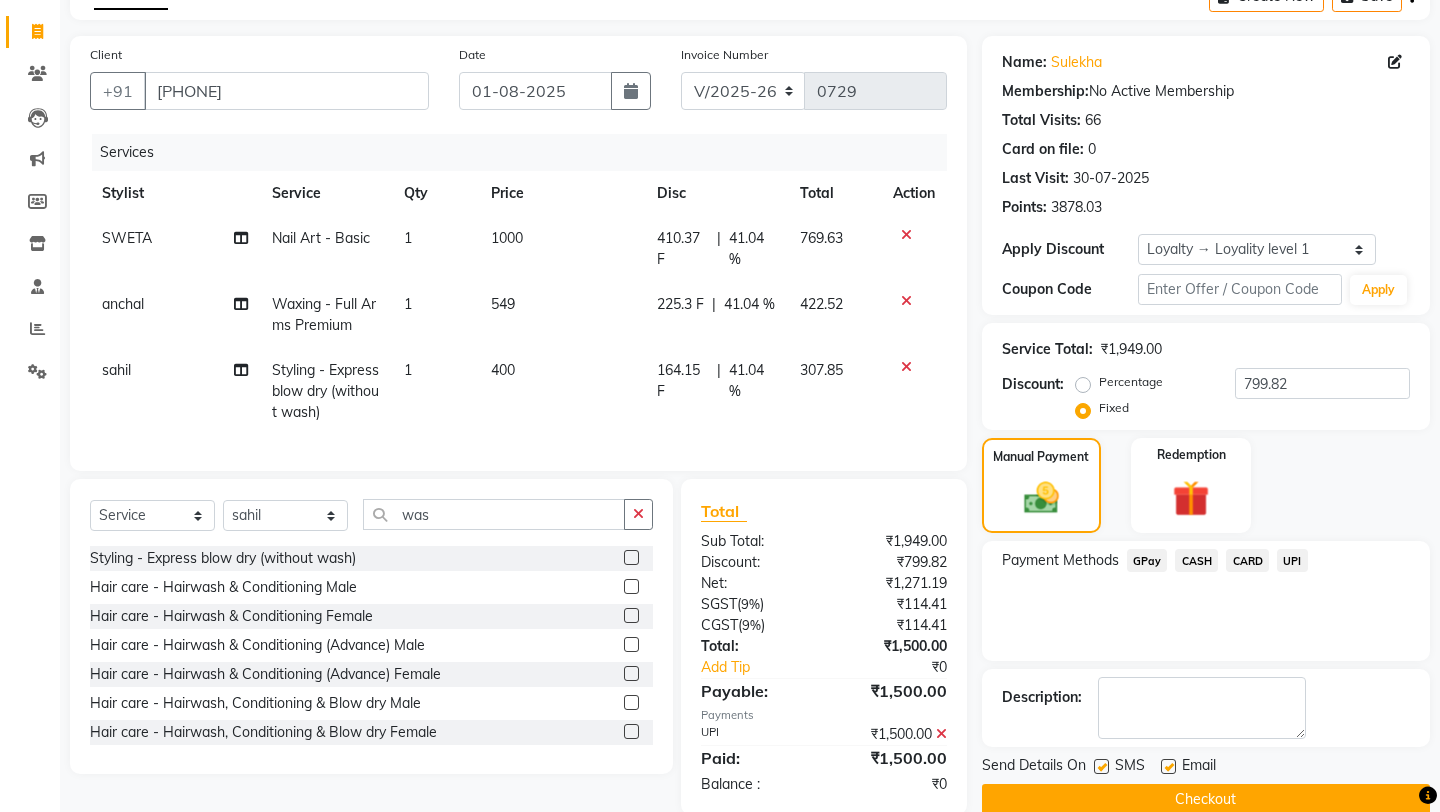 scroll, scrollTop: 267, scrollLeft: 0, axis: vertical 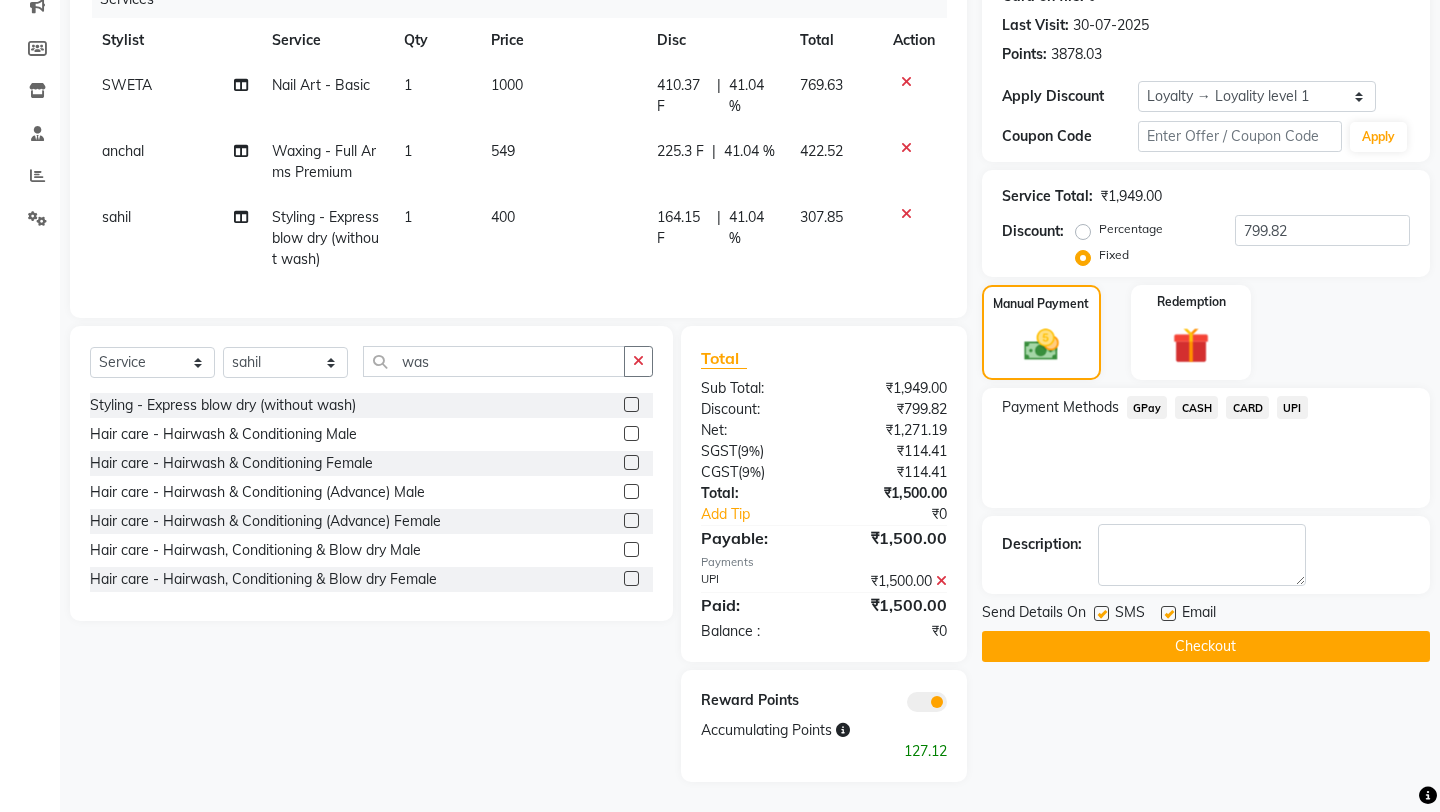 click on "Checkout" 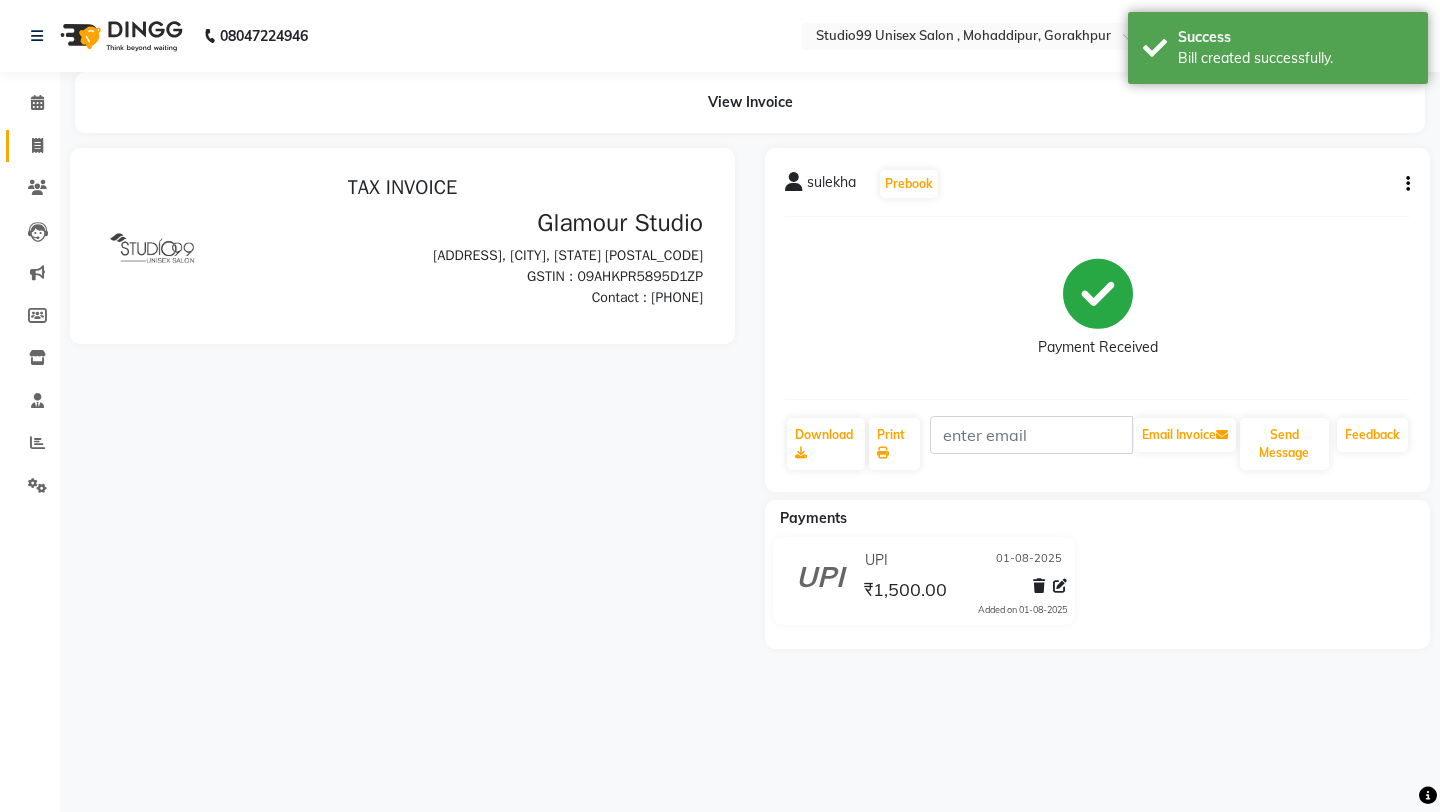 scroll, scrollTop: 0, scrollLeft: 0, axis: both 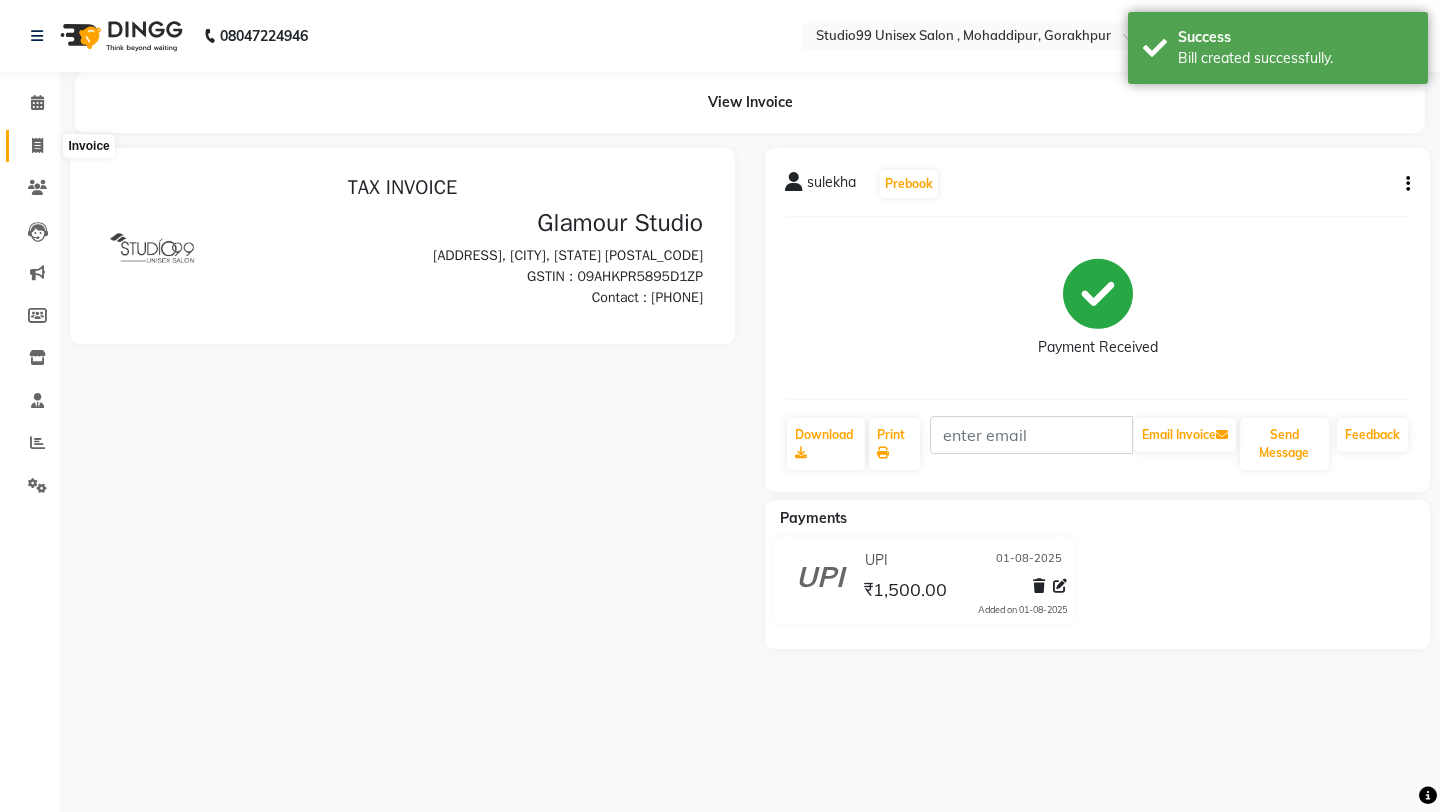 click 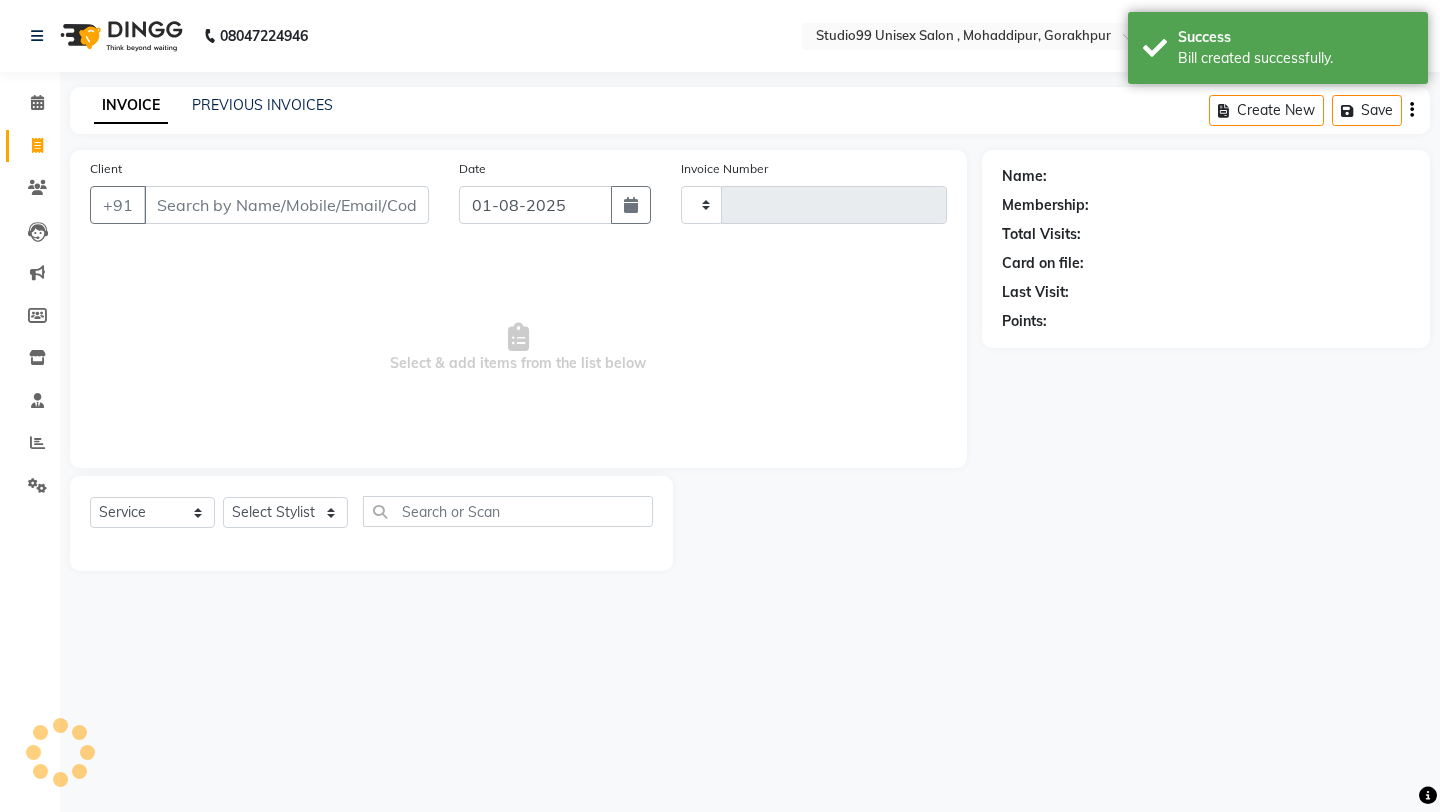 type on "0730" 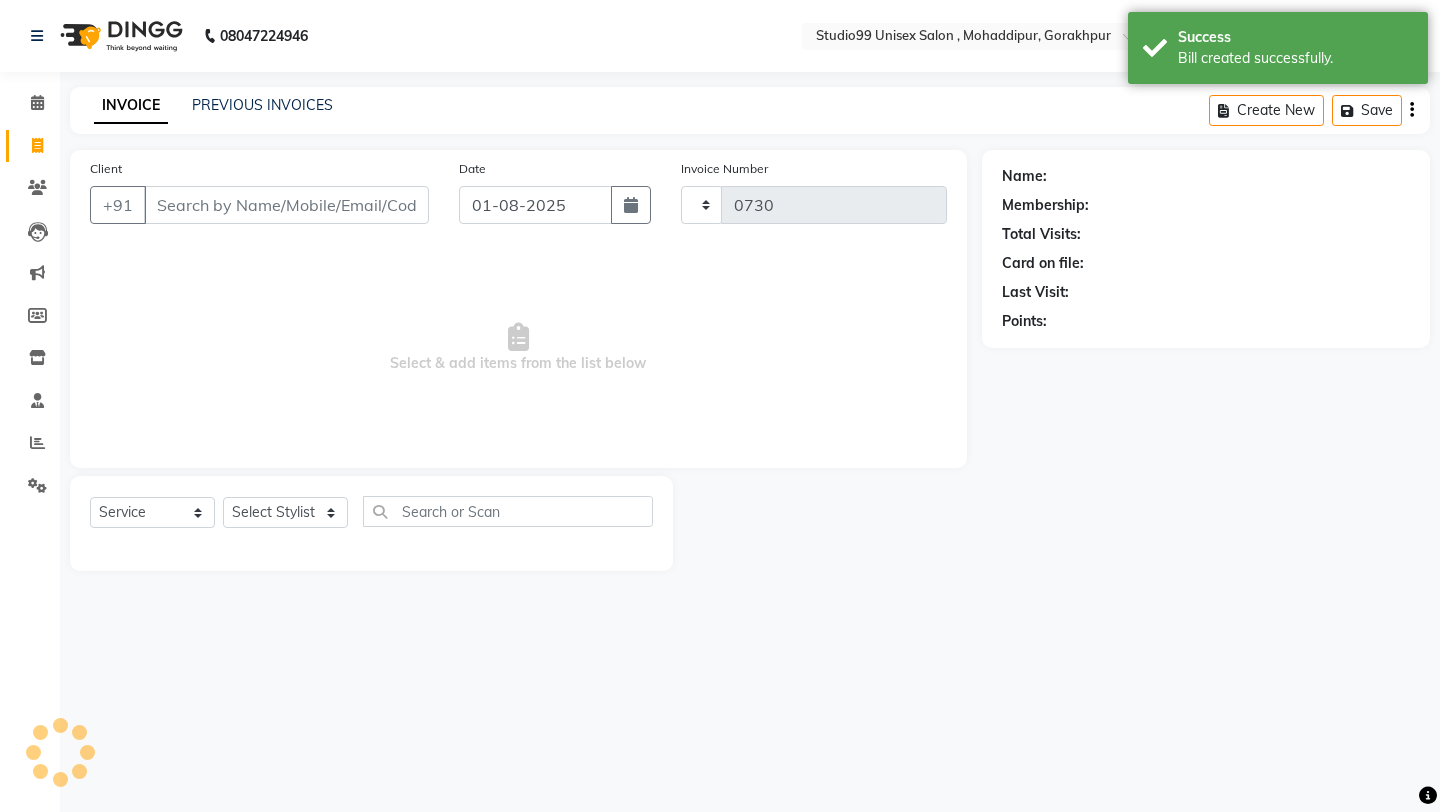 select on "8117" 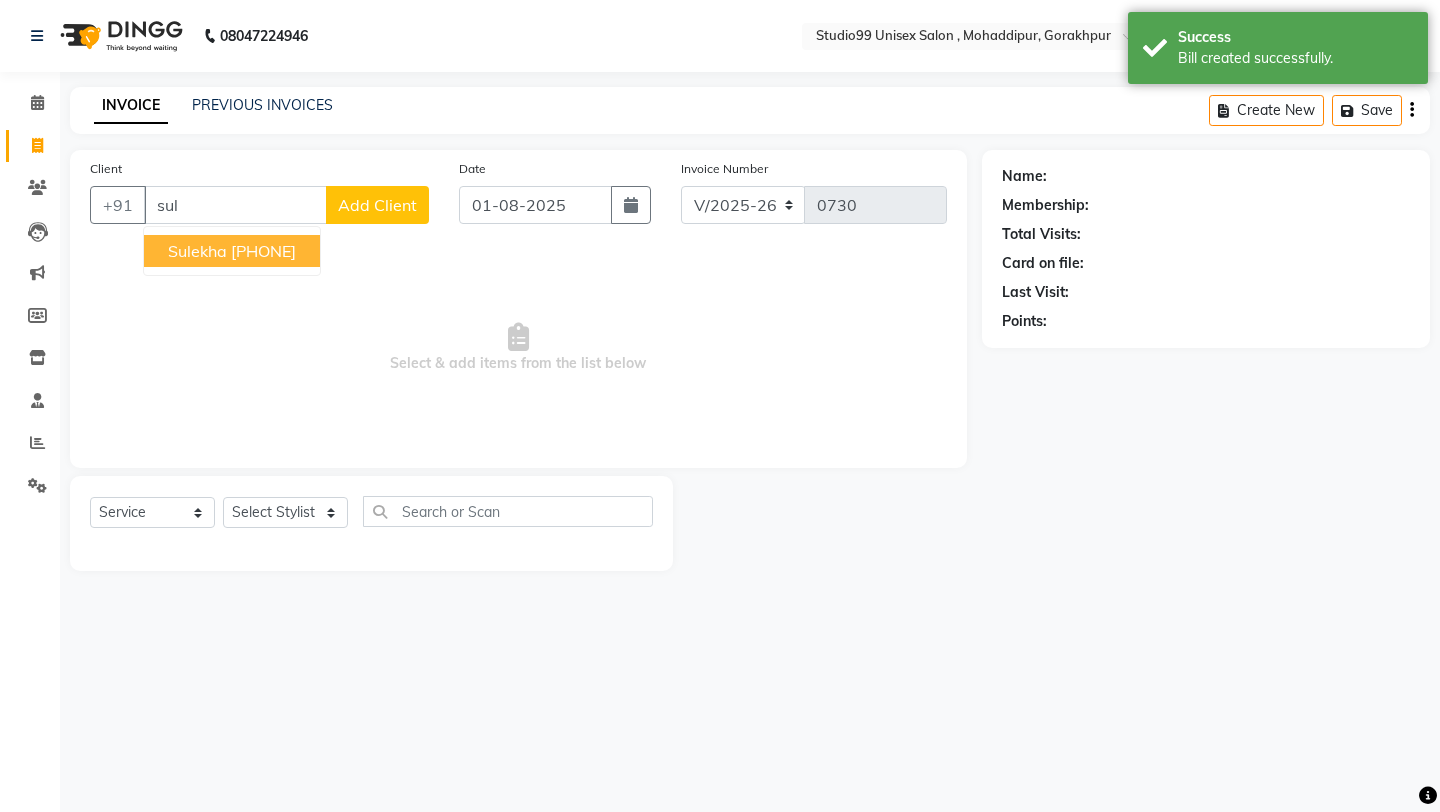 click on "[PHONE]" at bounding box center [263, 251] 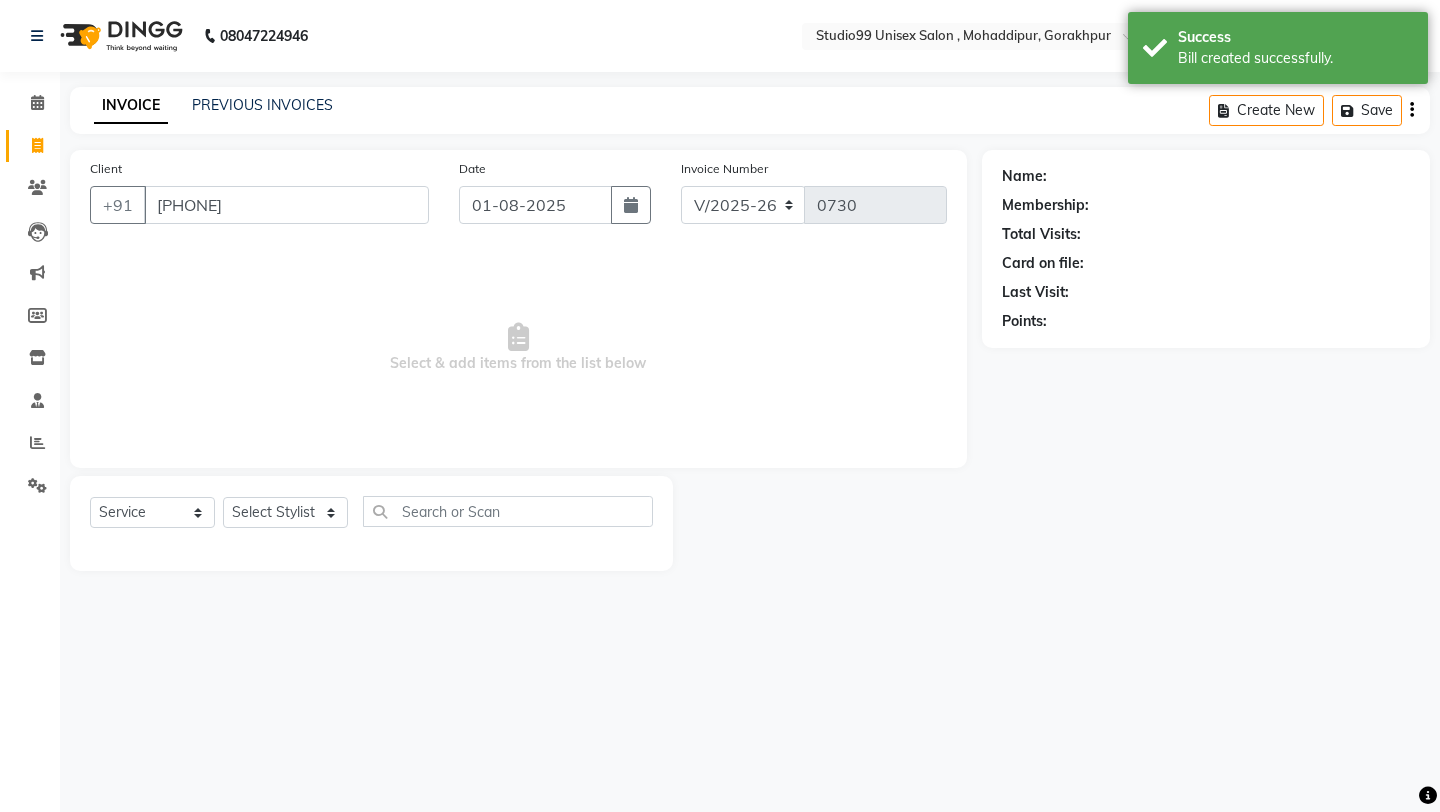 type on "[PHONE]" 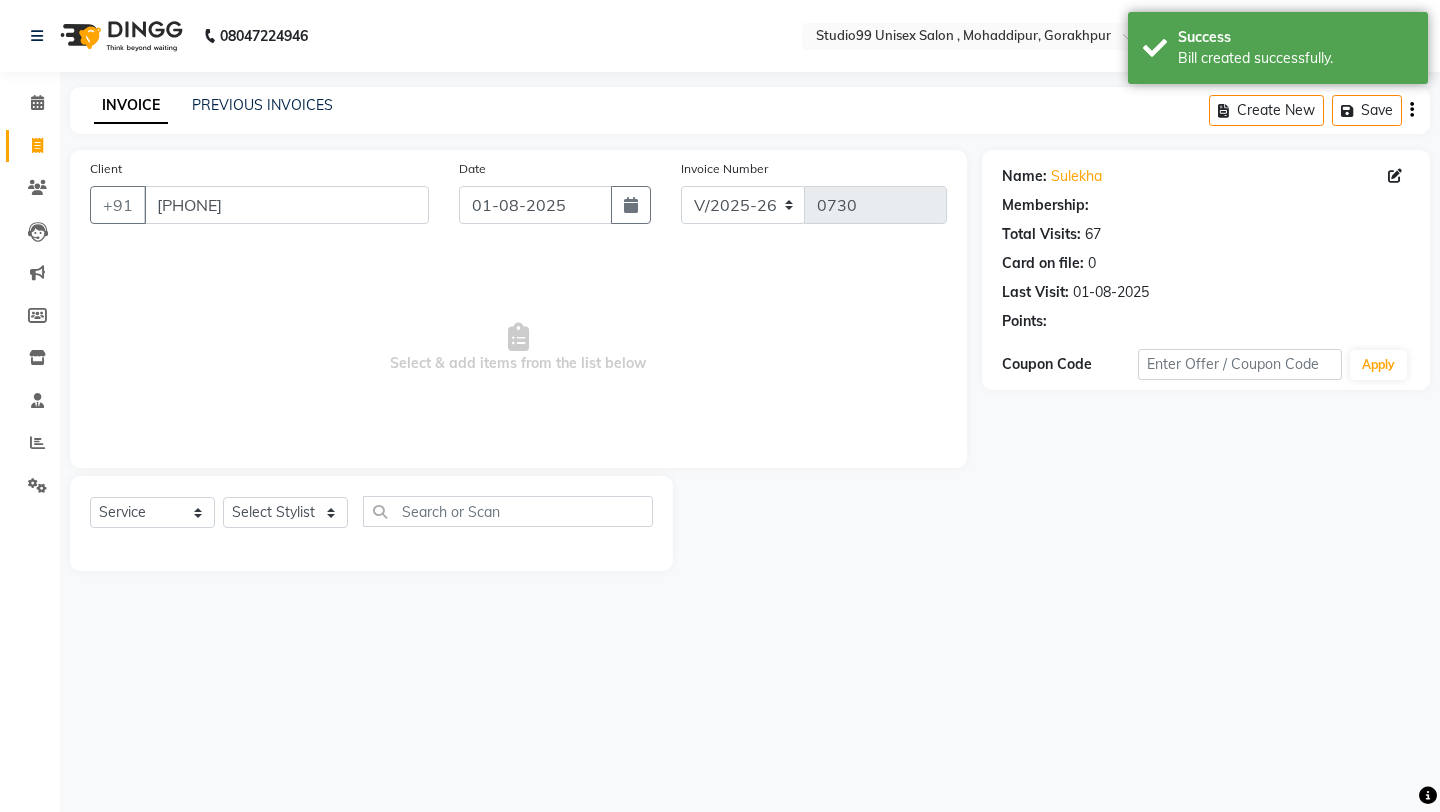 select on "1: Object" 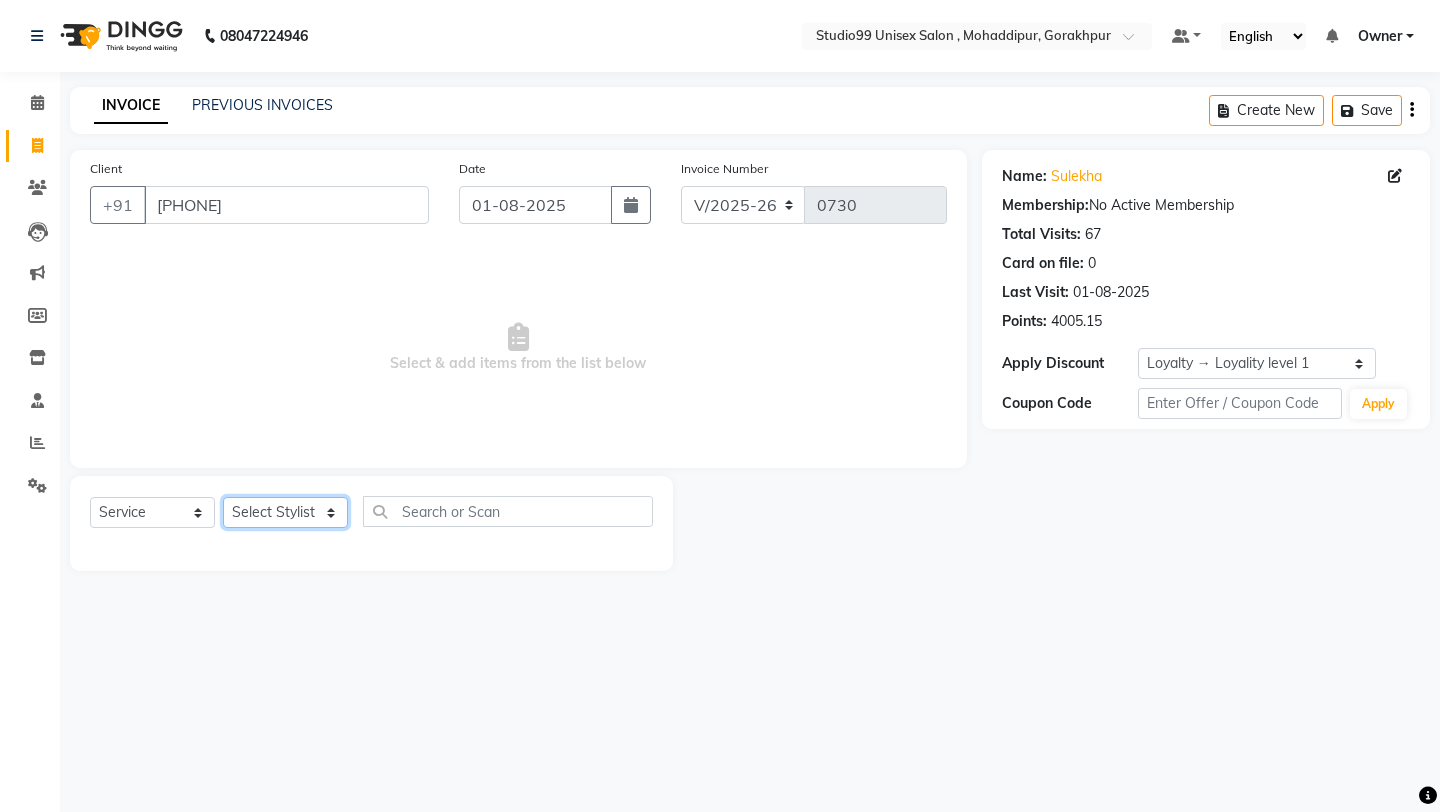 click on "Select Stylist Aarif anchal mubarakh Owner payal Prem rubina sahil samad sulekha manager SWETA" 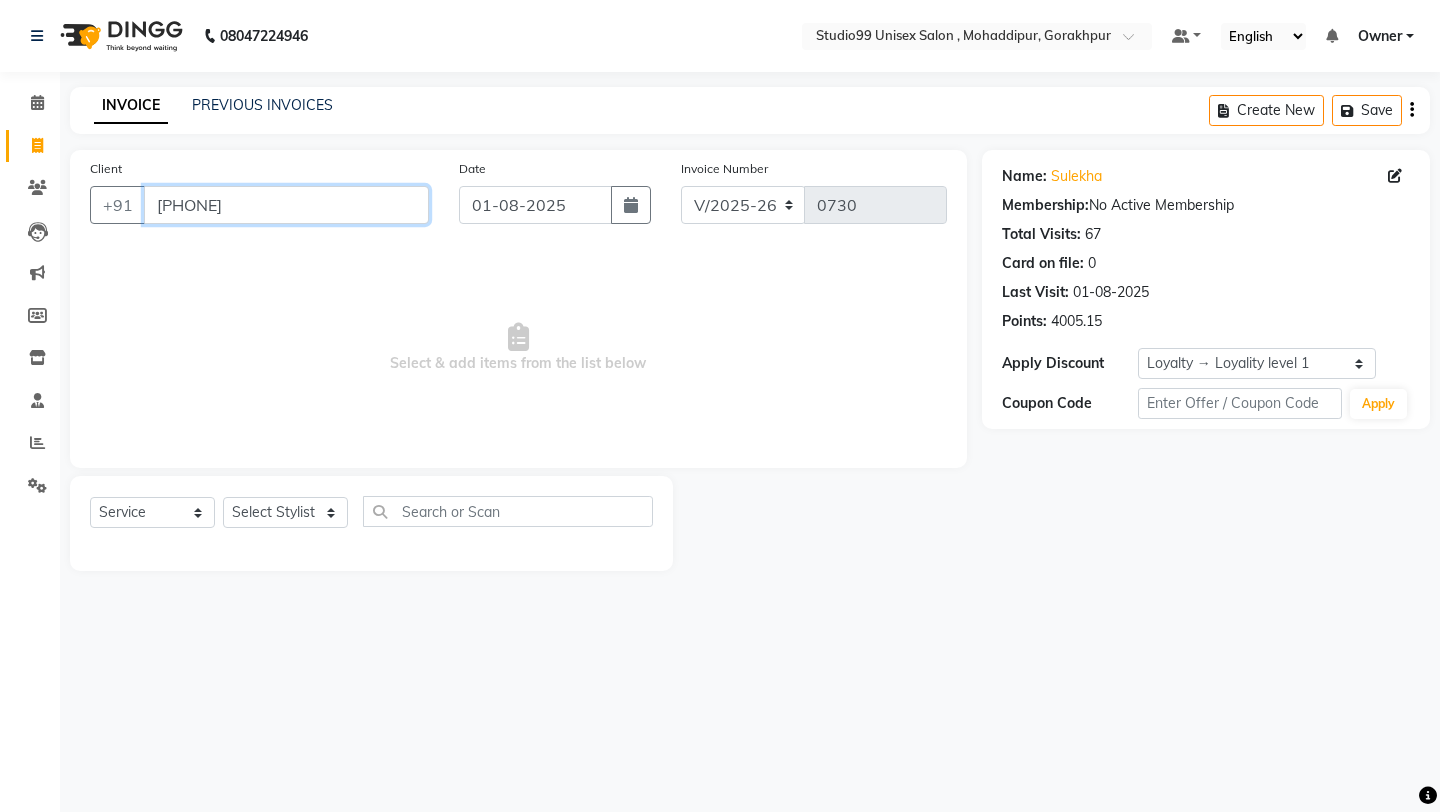 click on "[PHONE]" at bounding box center (286, 205) 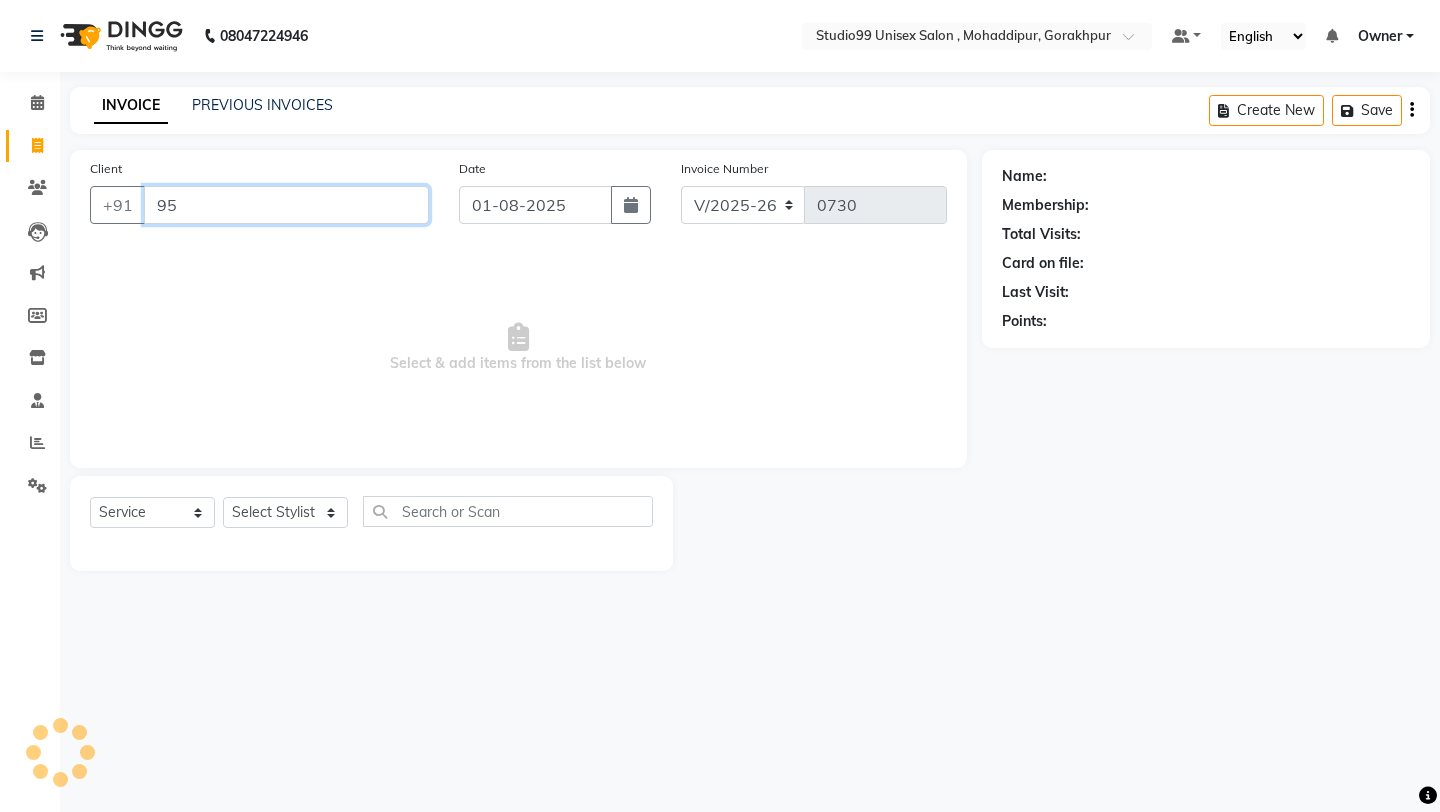 type on "9" 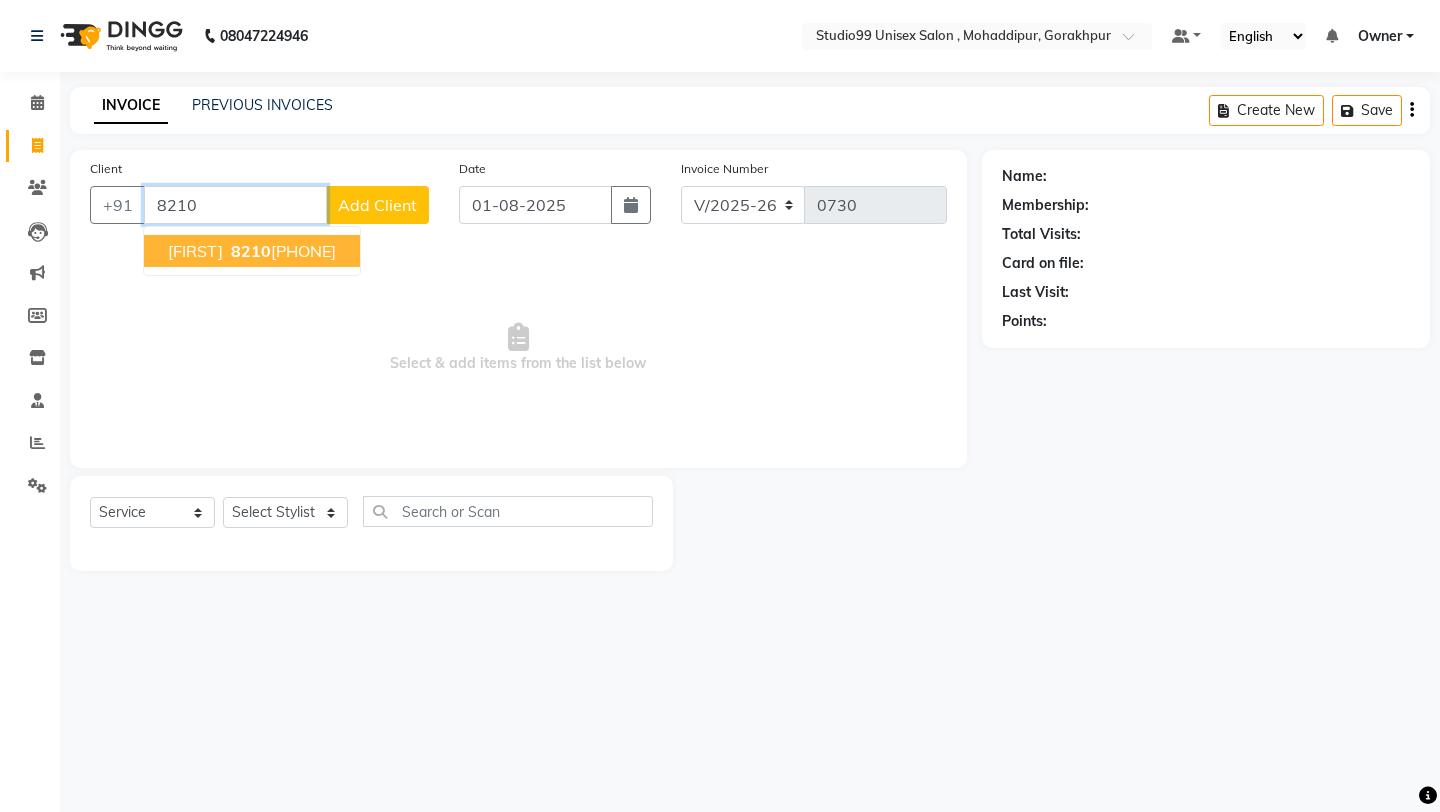 click on "[FIRST]   [PHONE]" at bounding box center [252, 251] 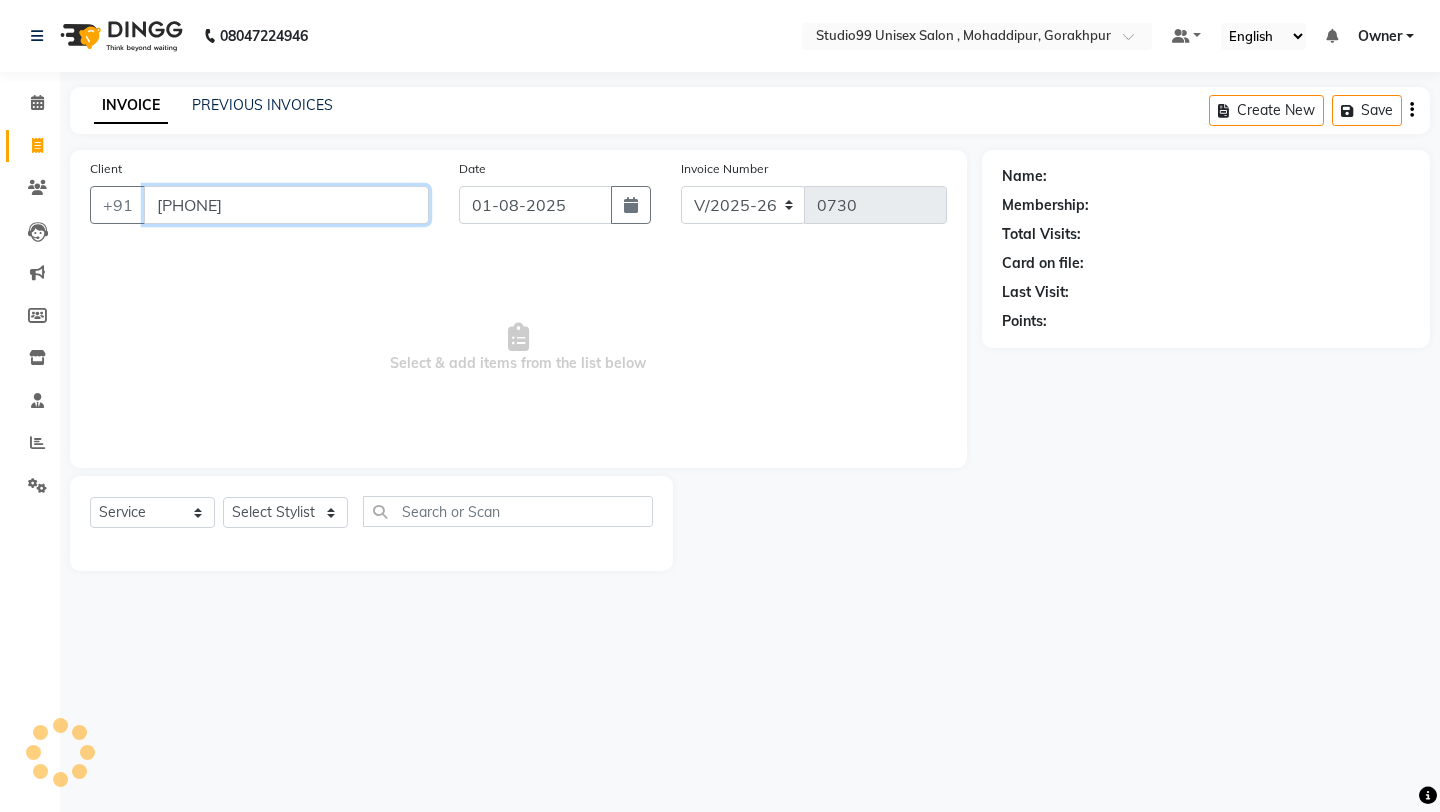 type on "[PHONE]" 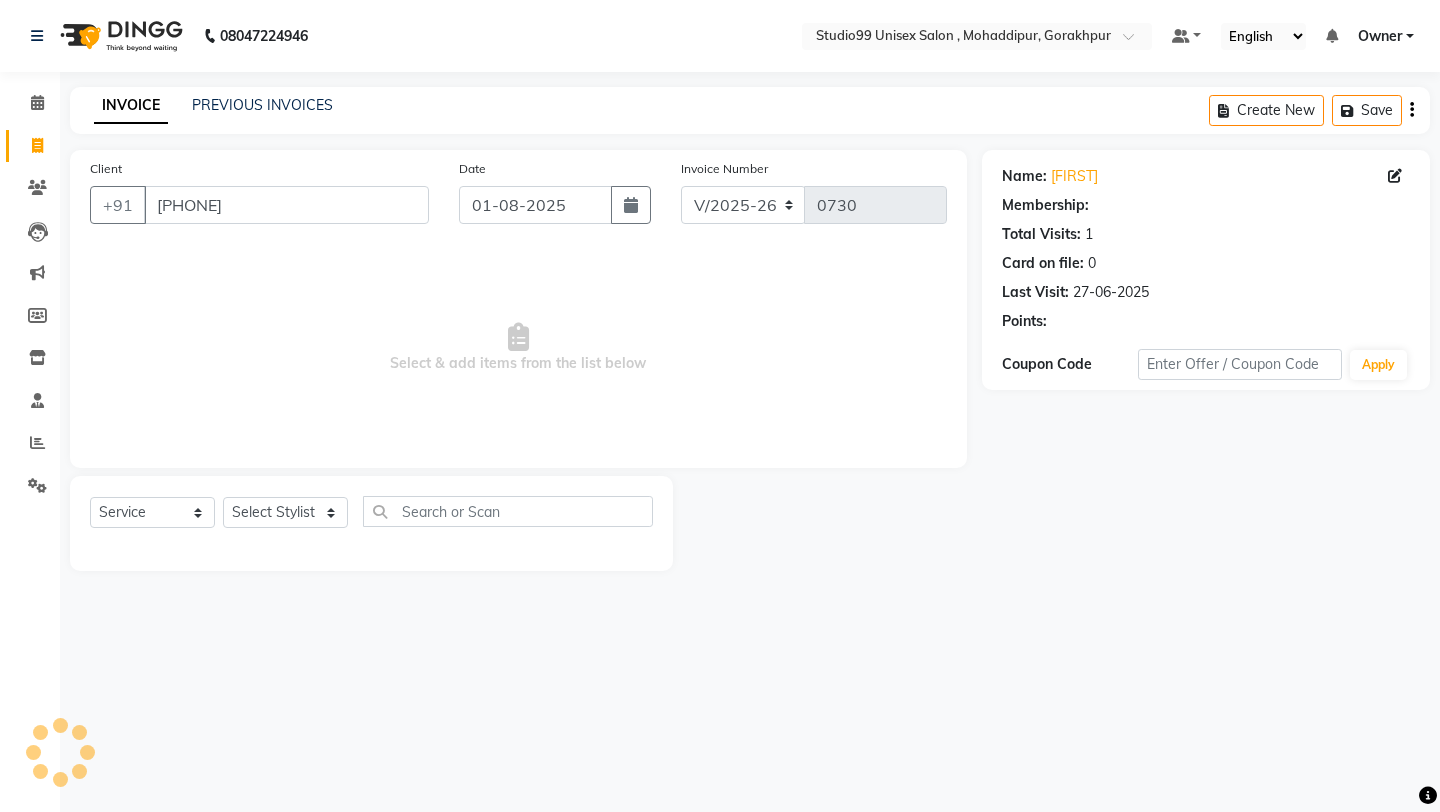 select on "1: Object" 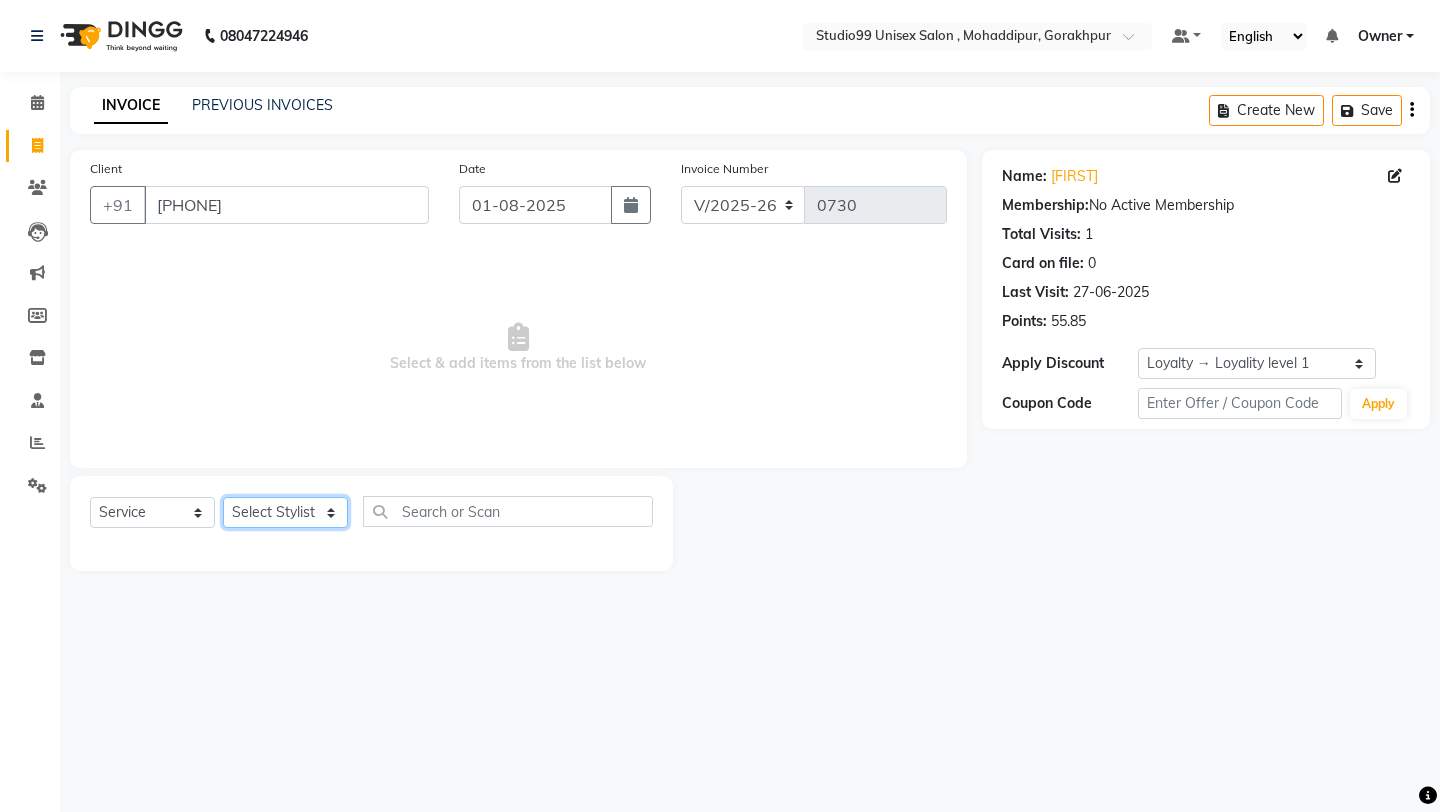 click on "Select Stylist Aarif anchal mubarakh Owner payal Prem rubina sahil samad sulekha manager SWETA" 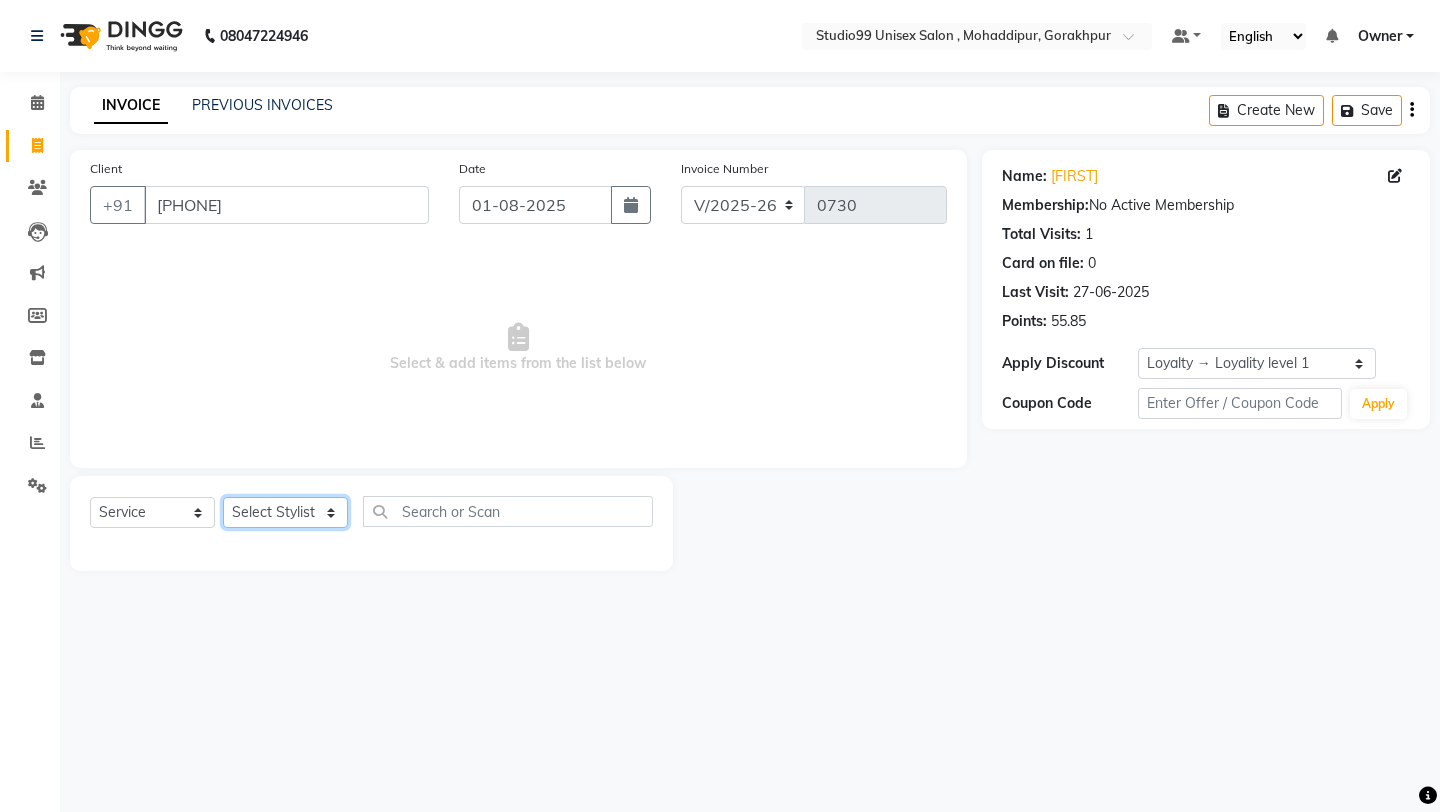 select on "83603" 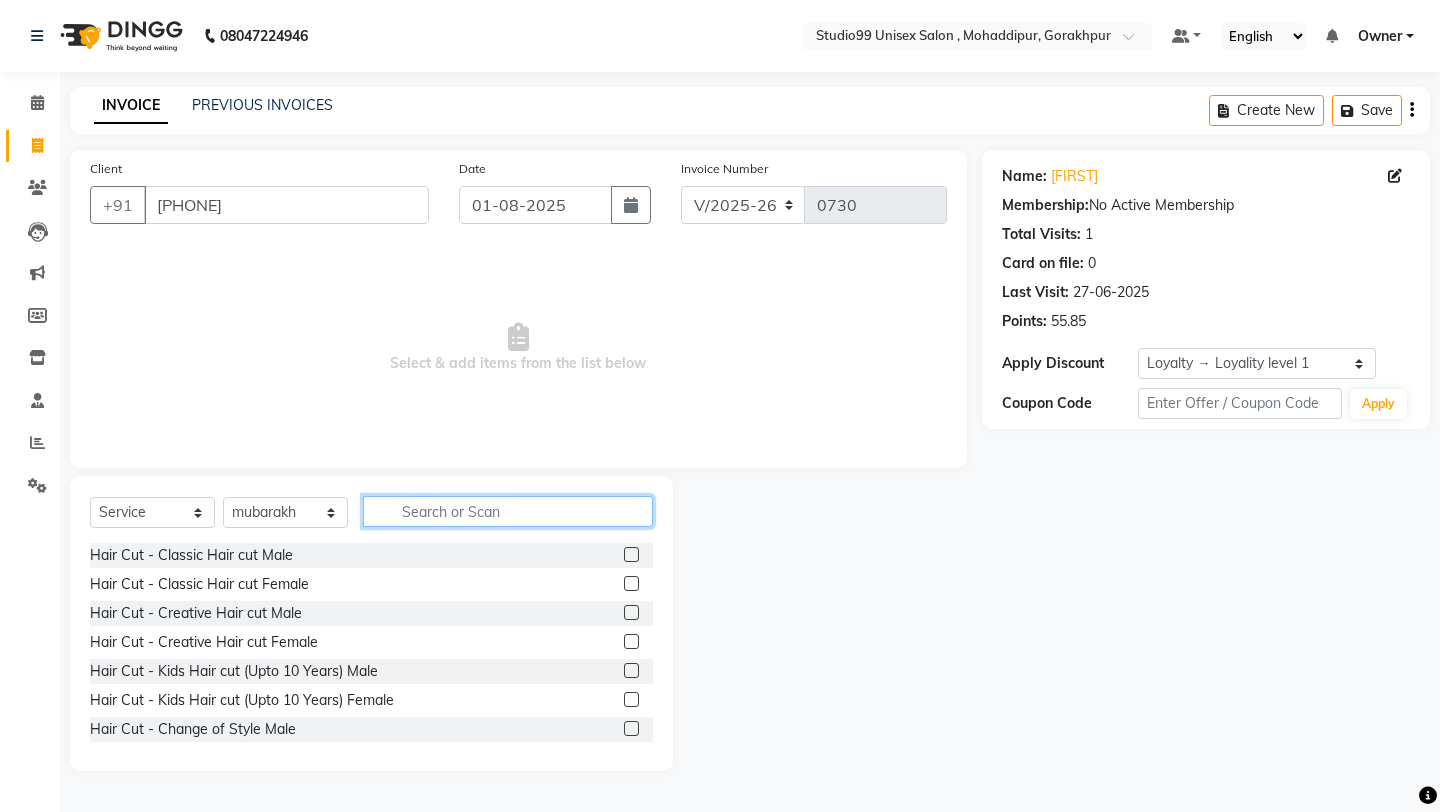 click 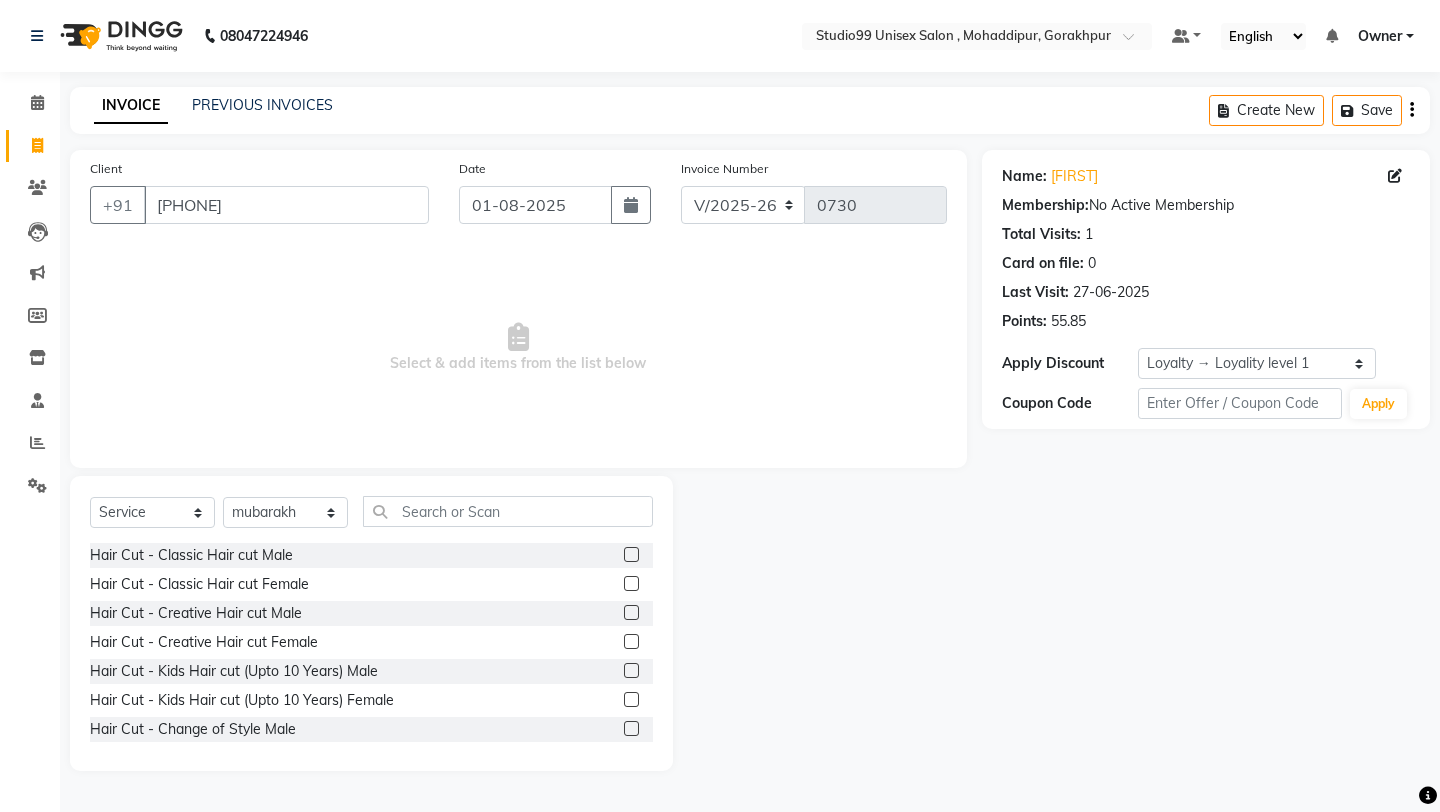 click 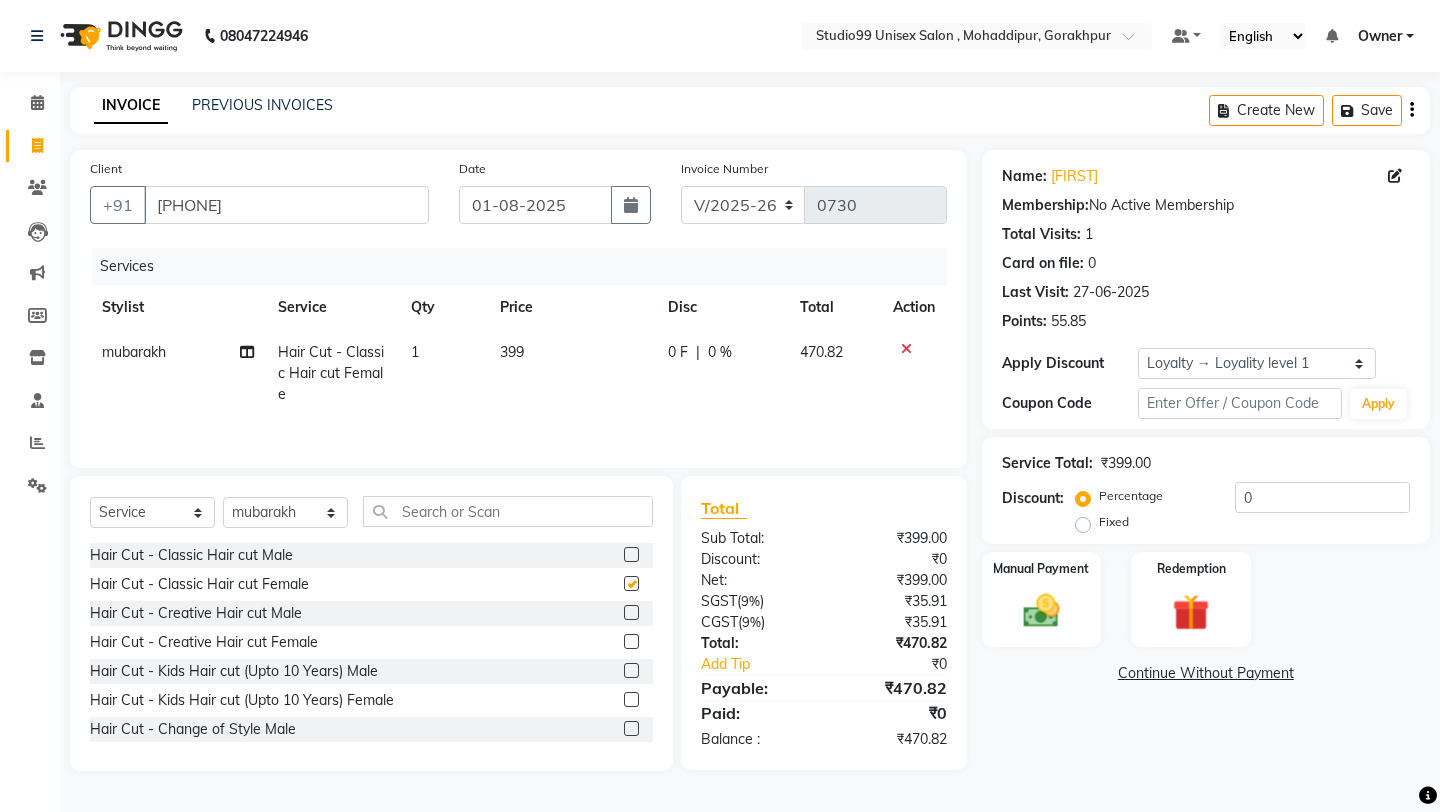 checkbox on "false" 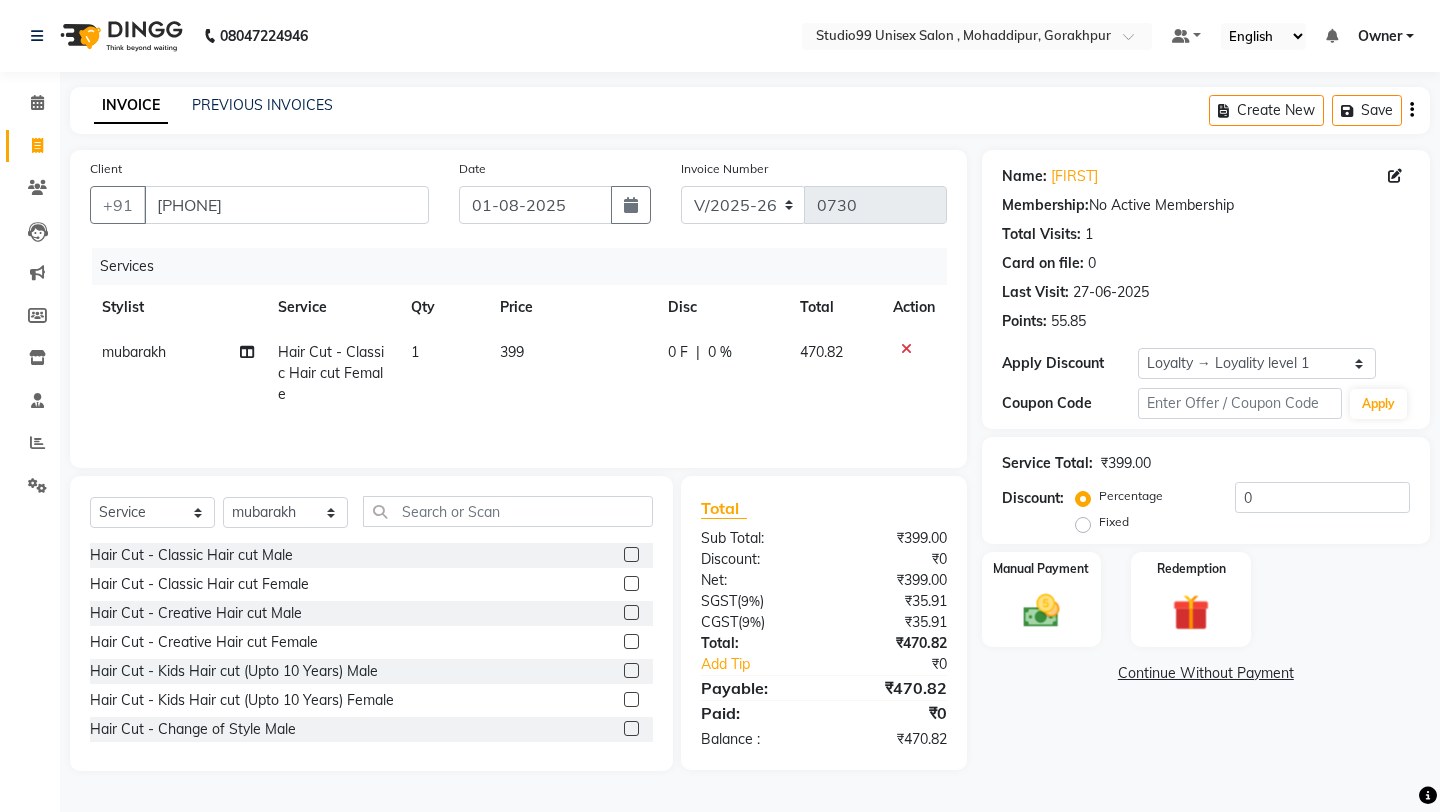 click 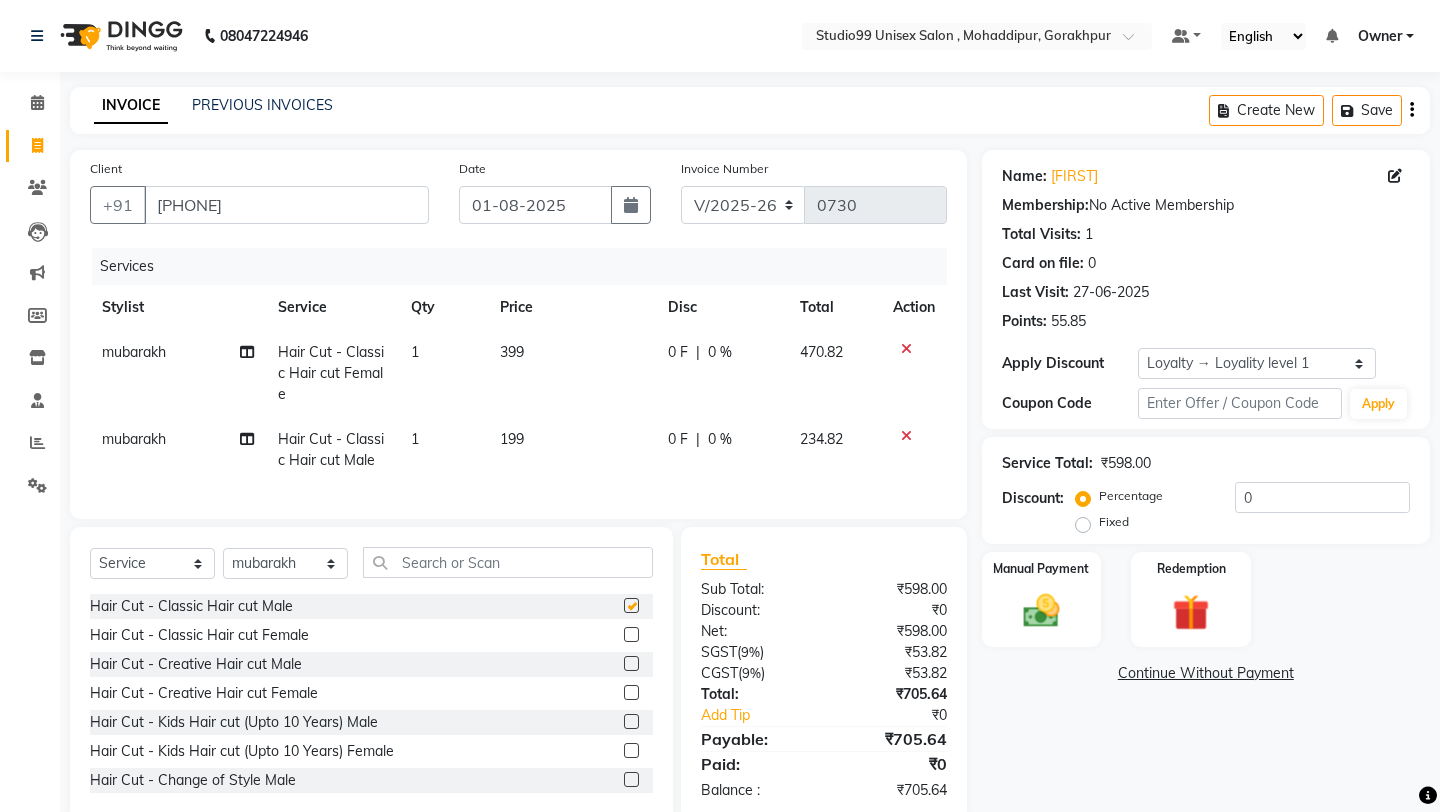 checkbox on "false" 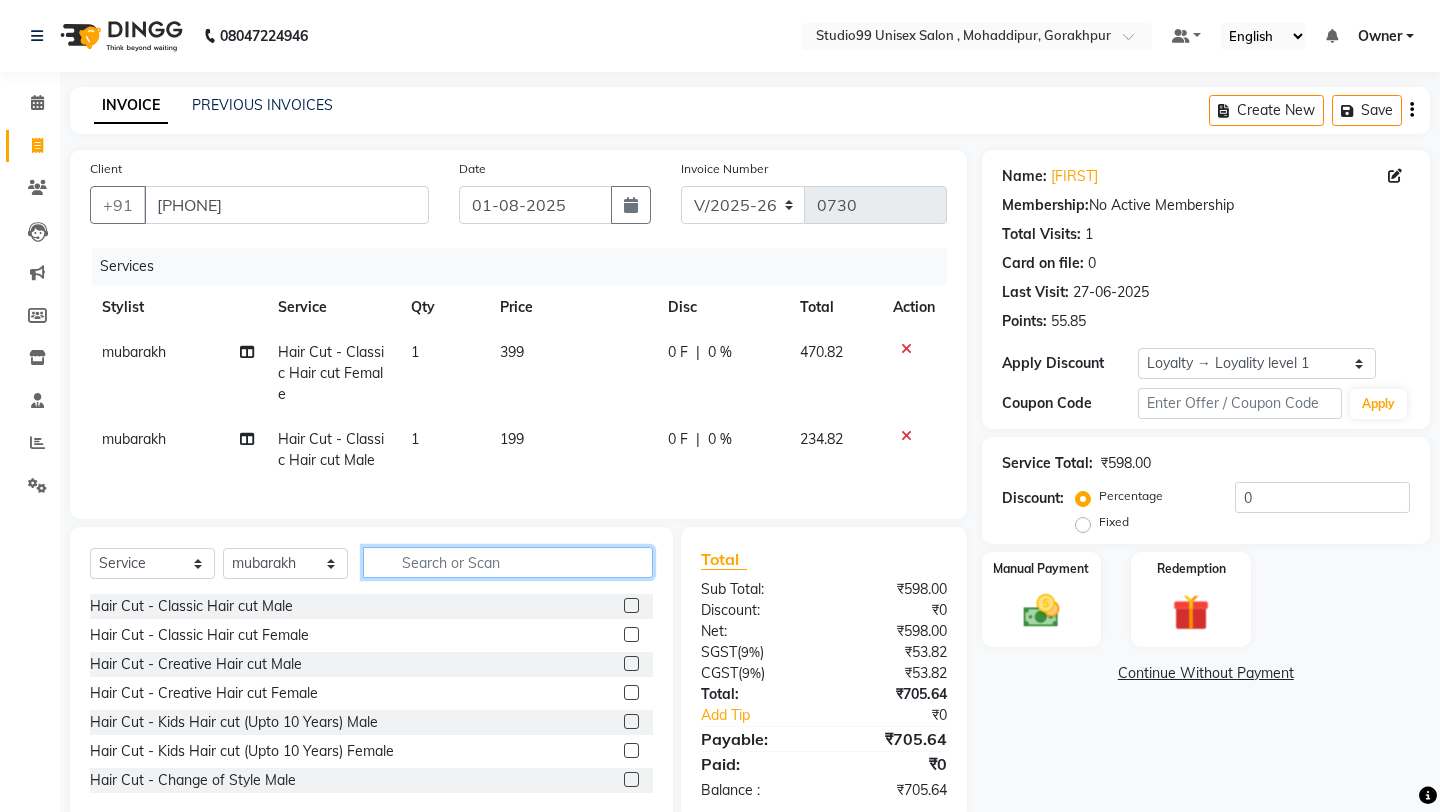 click 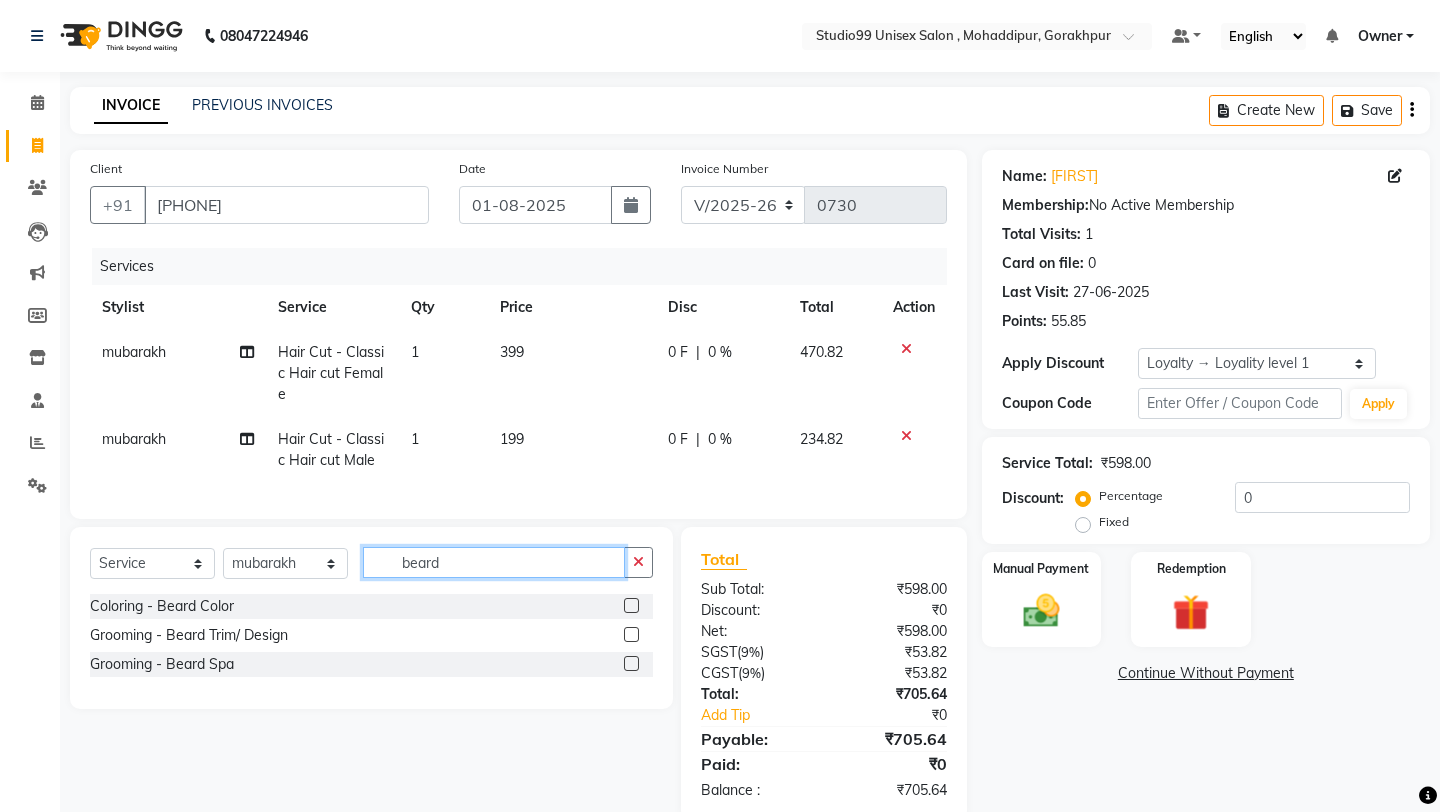type on "beard" 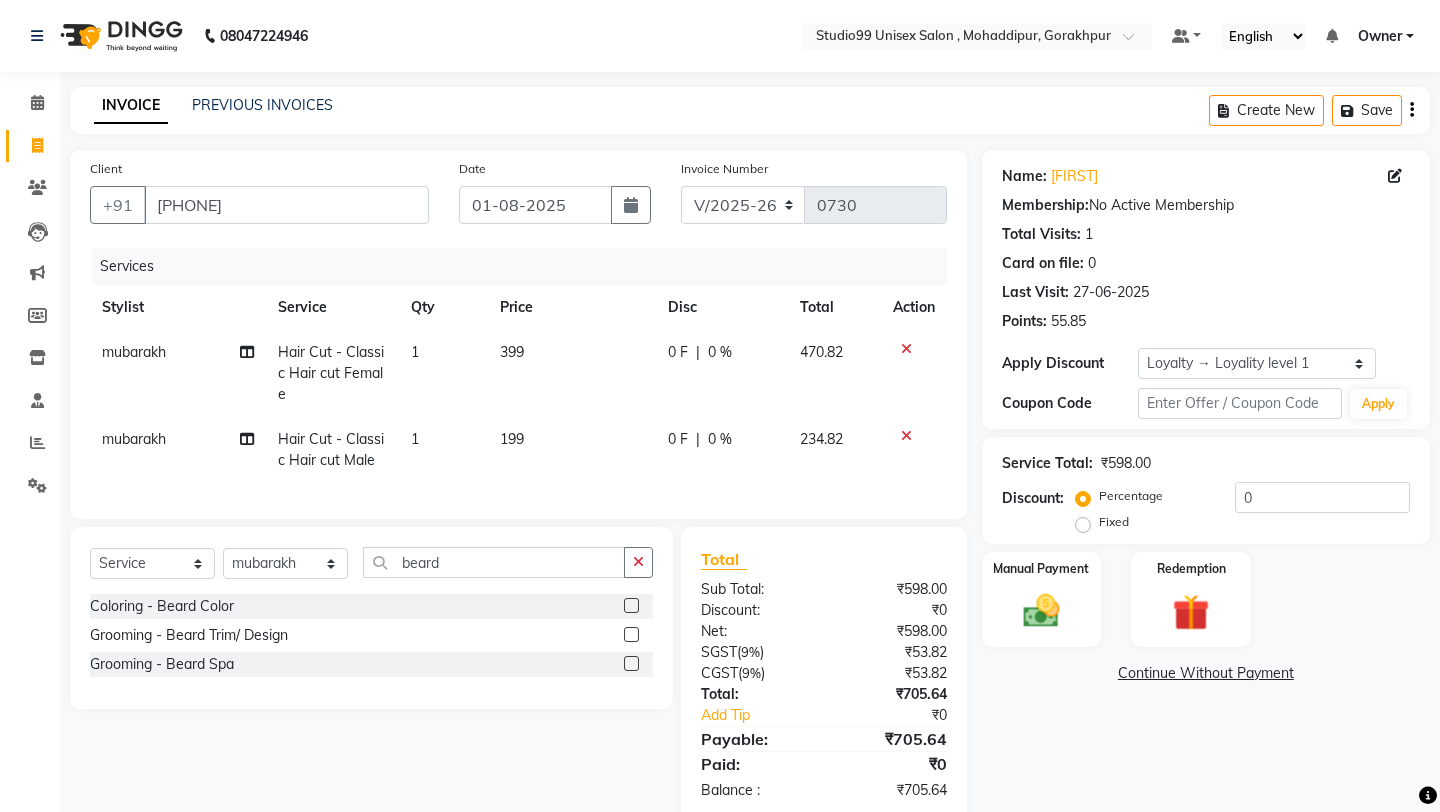 click 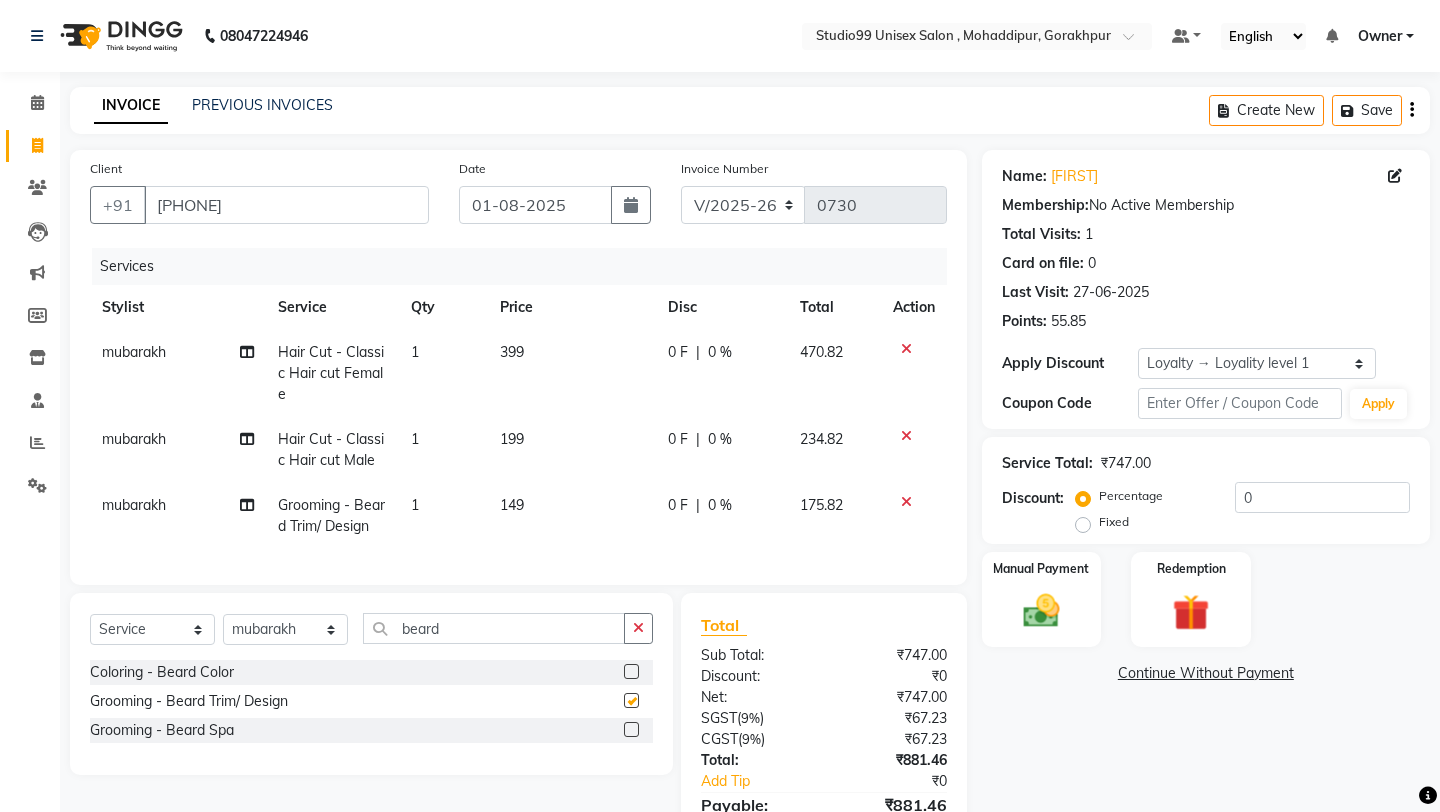 checkbox on "false" 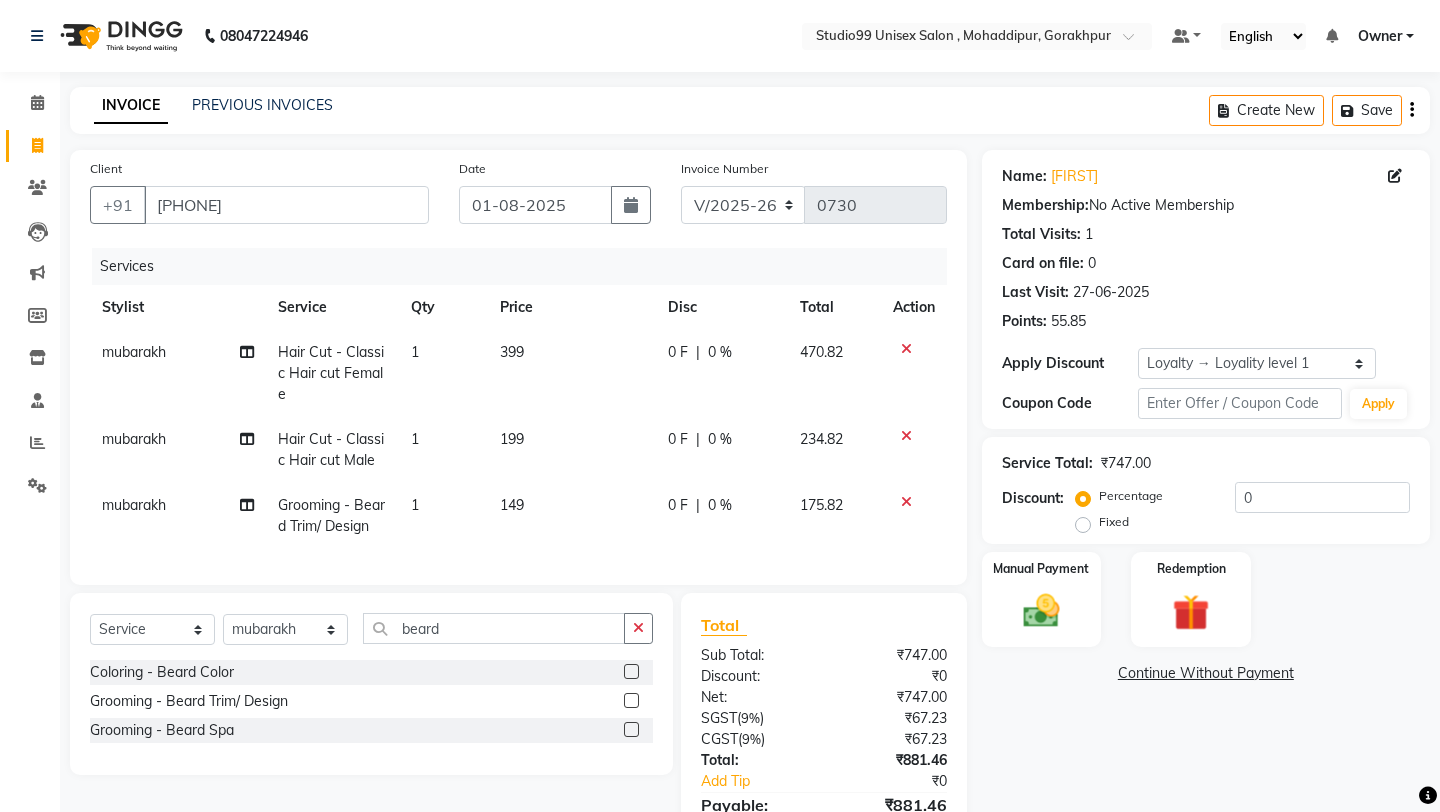 click 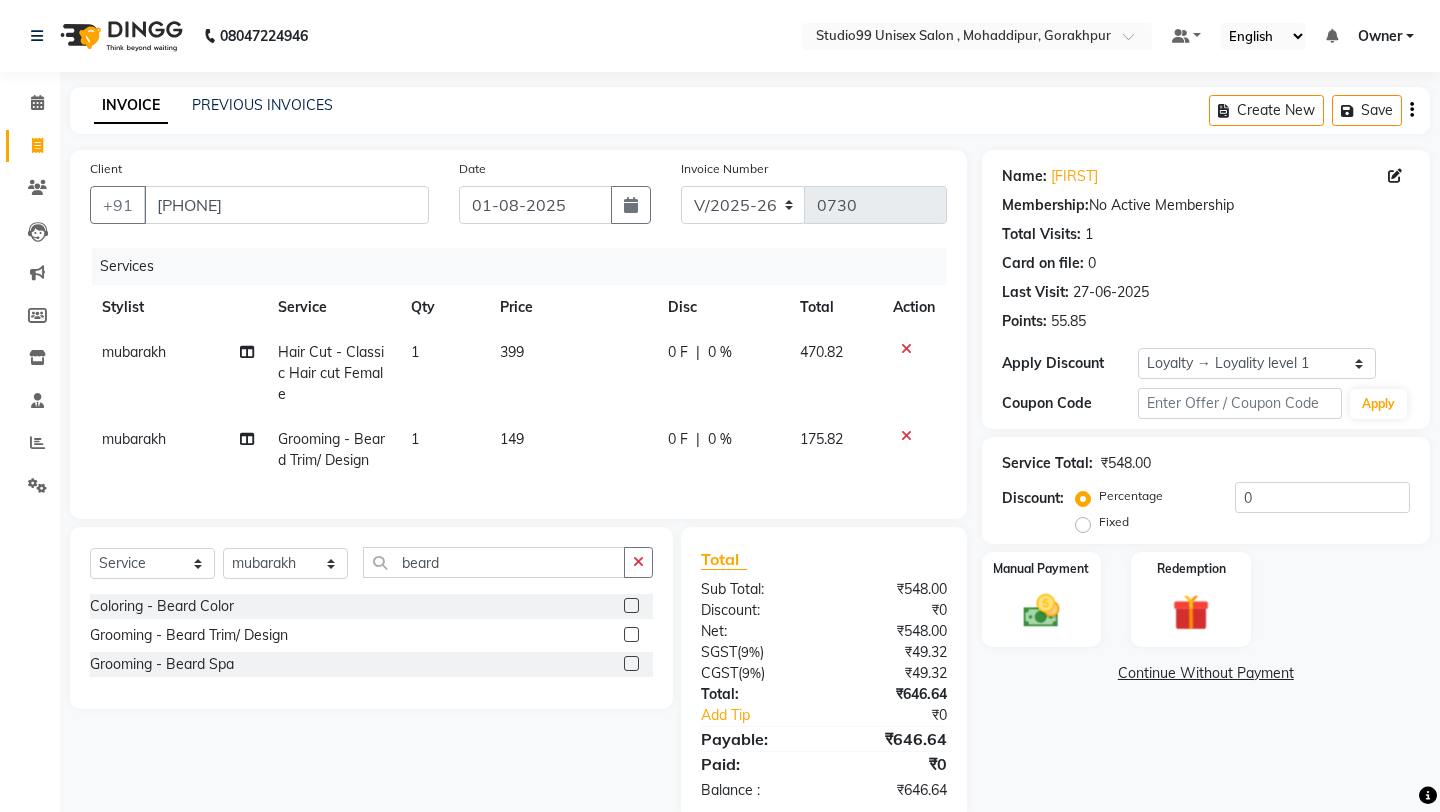 click 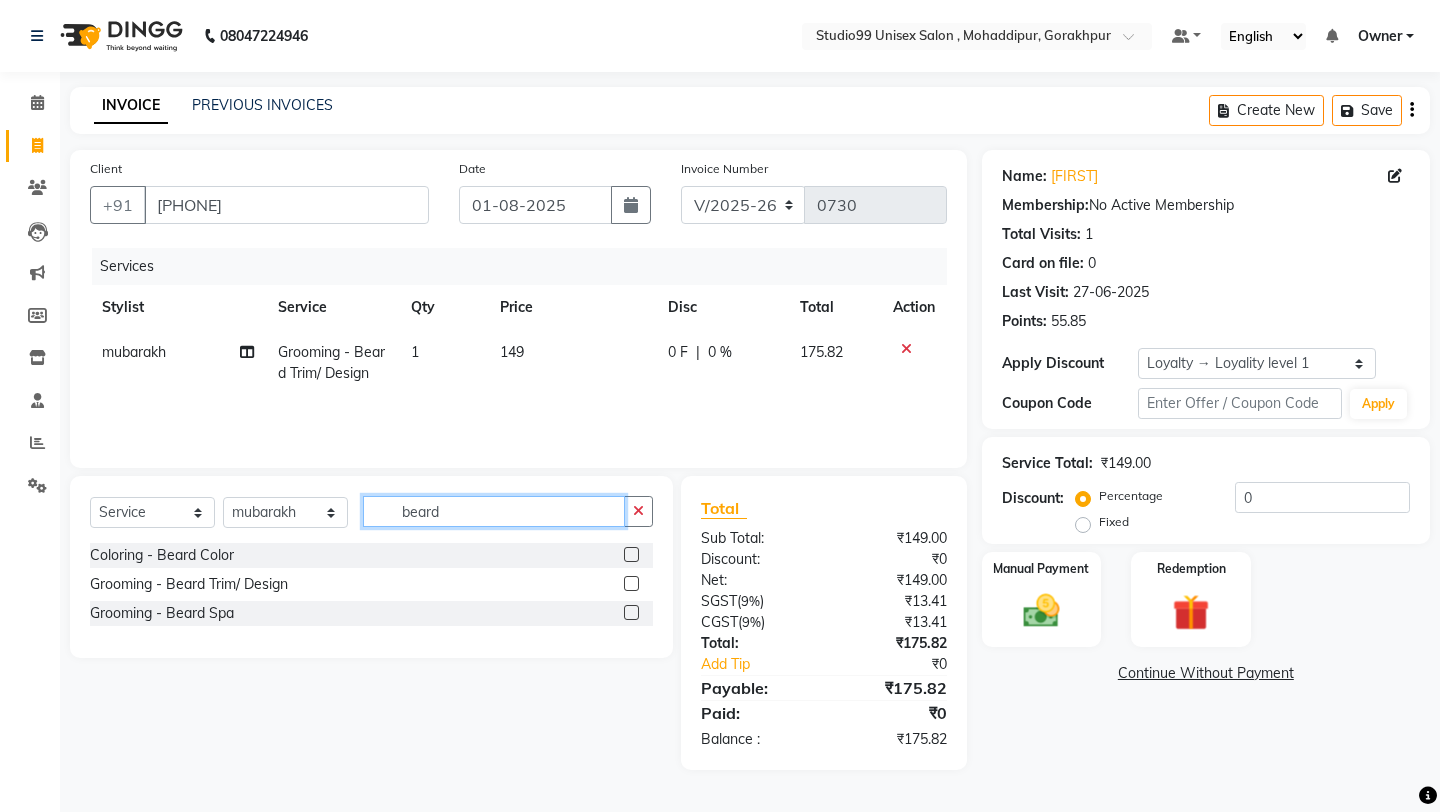 click on "beard" 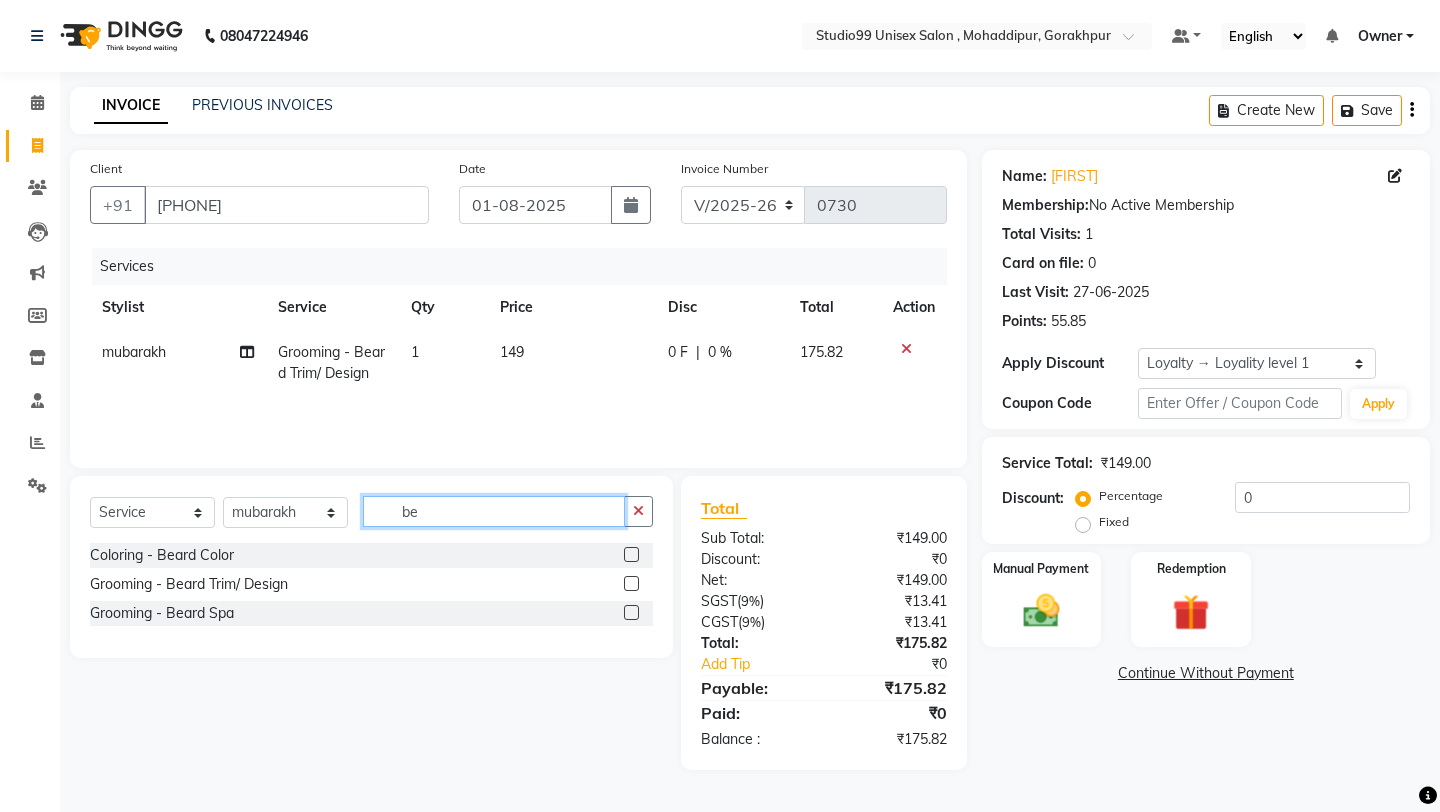 type on "b" 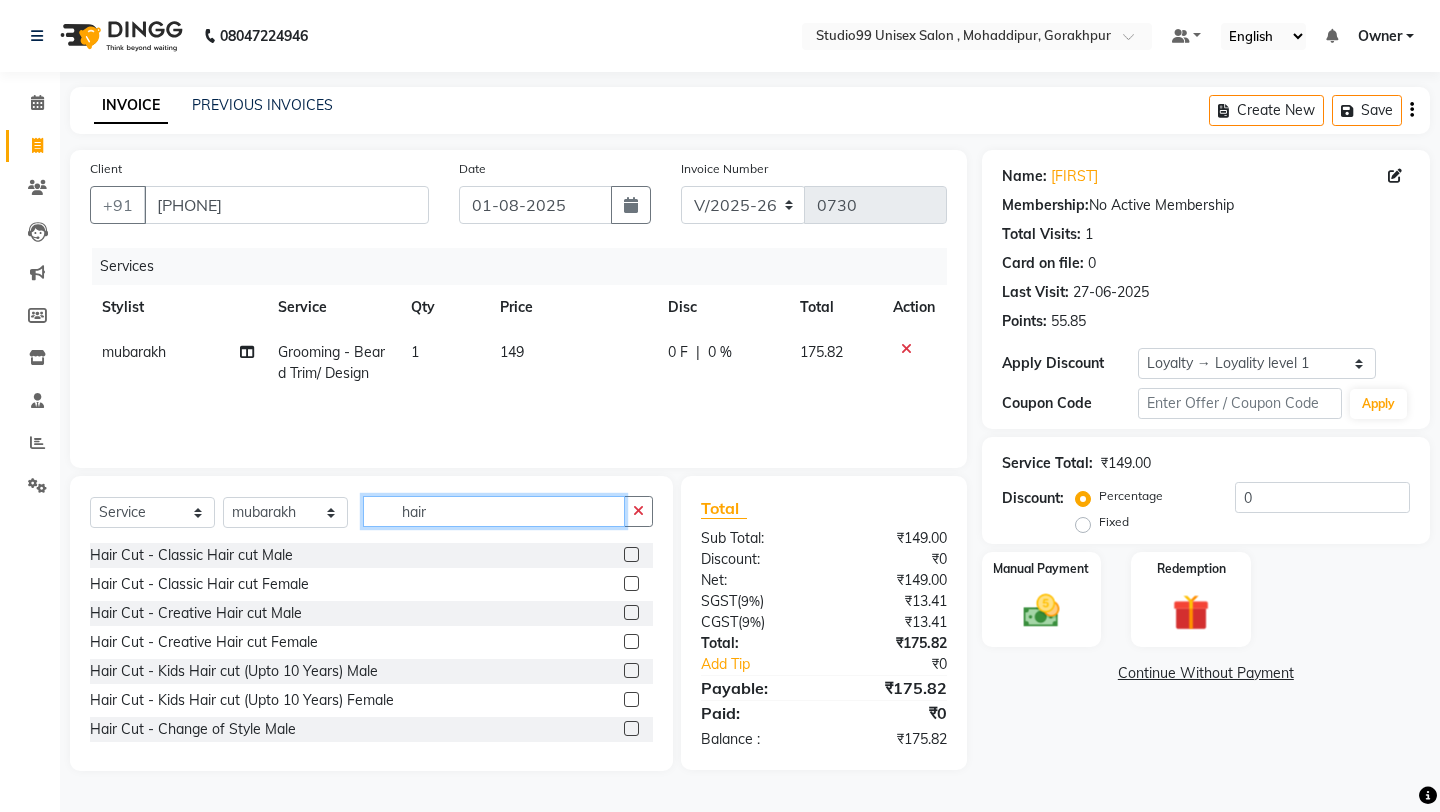 type on "hair" 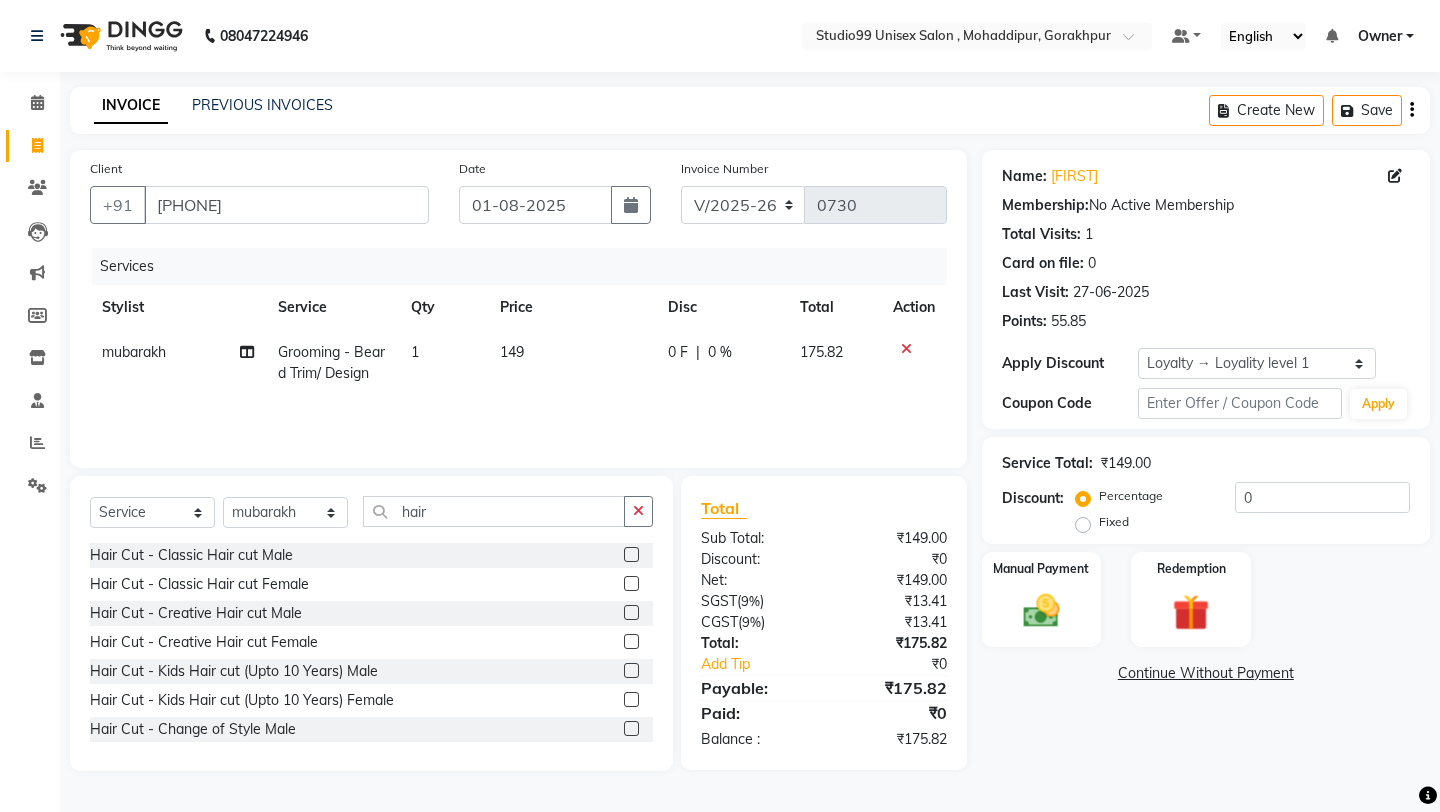 click 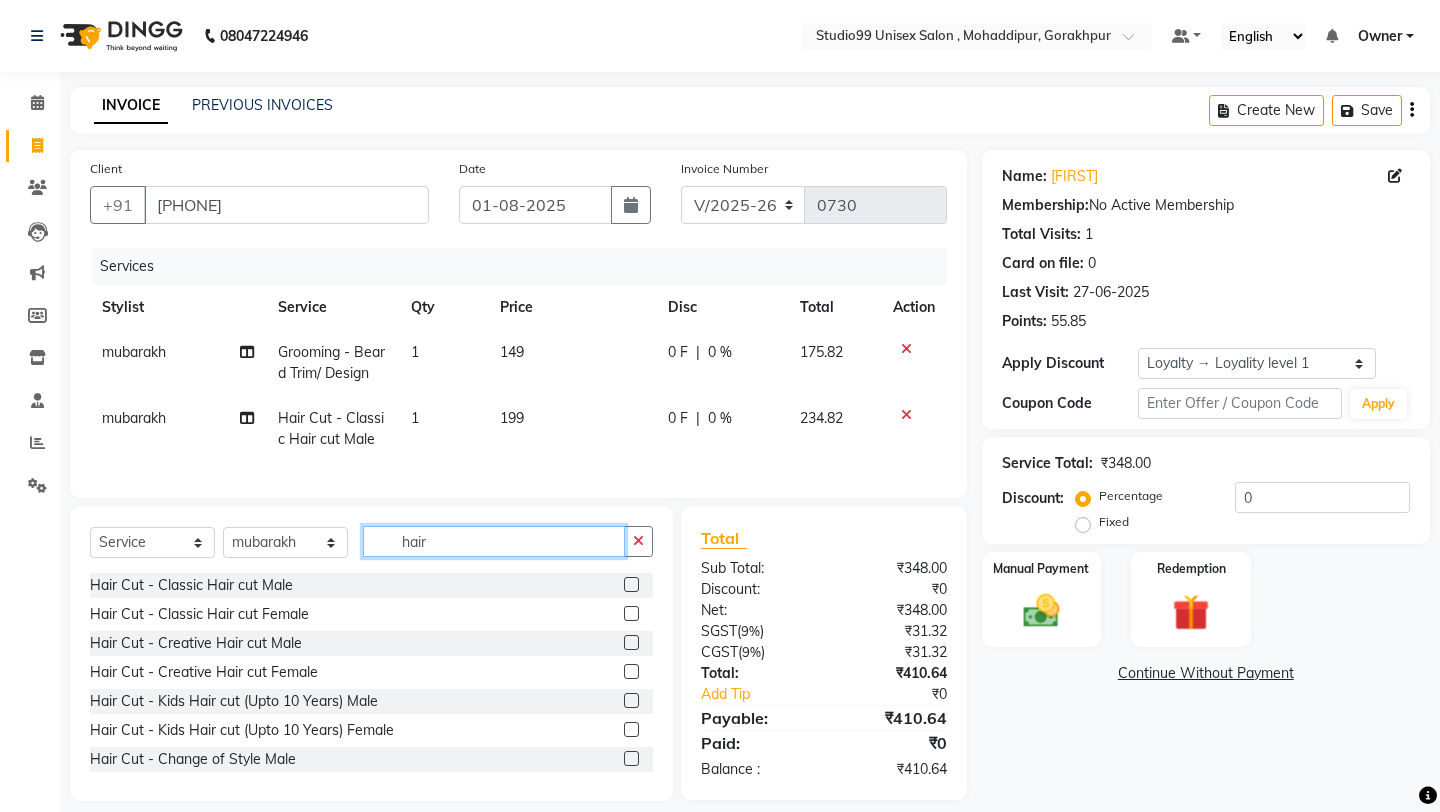 click on "hair" 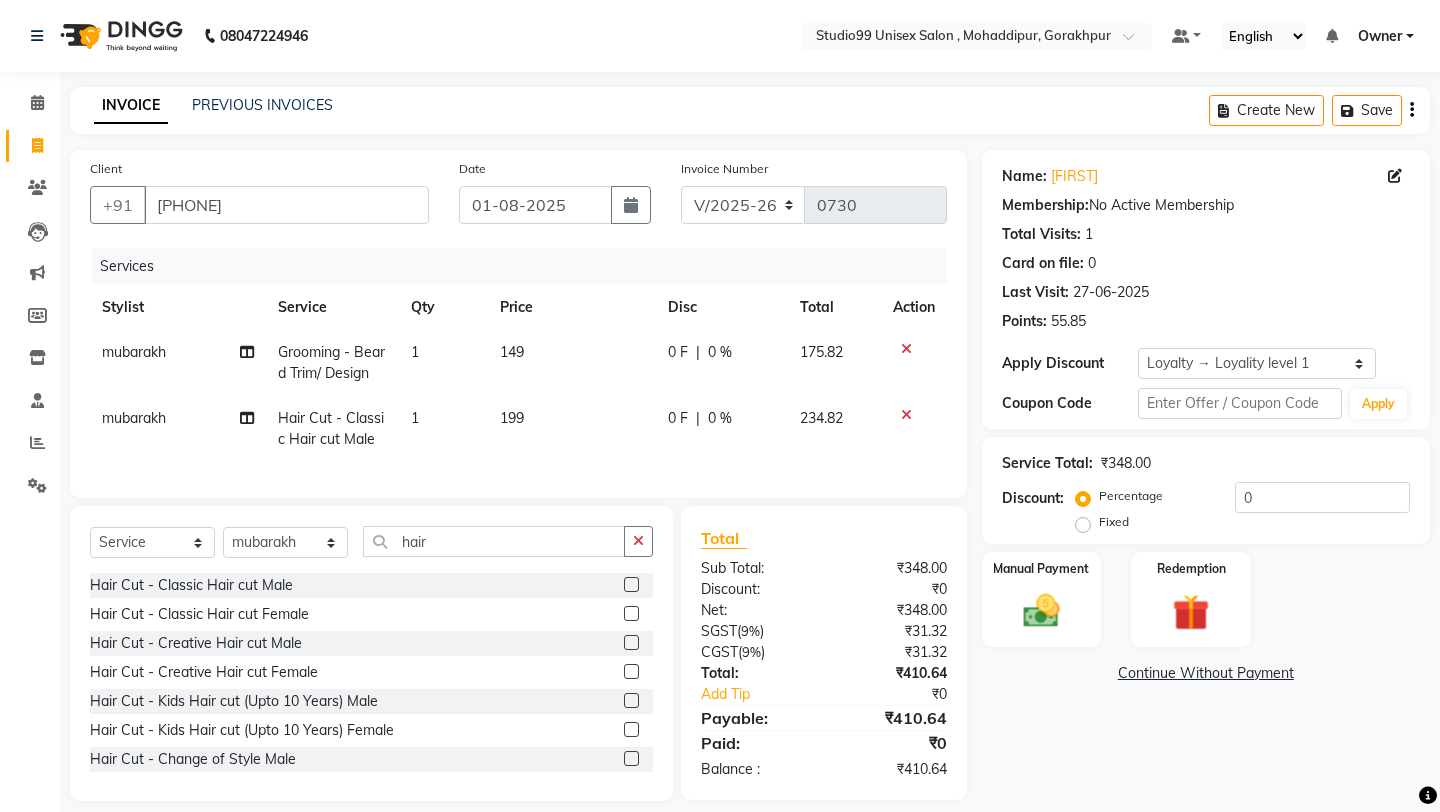 click 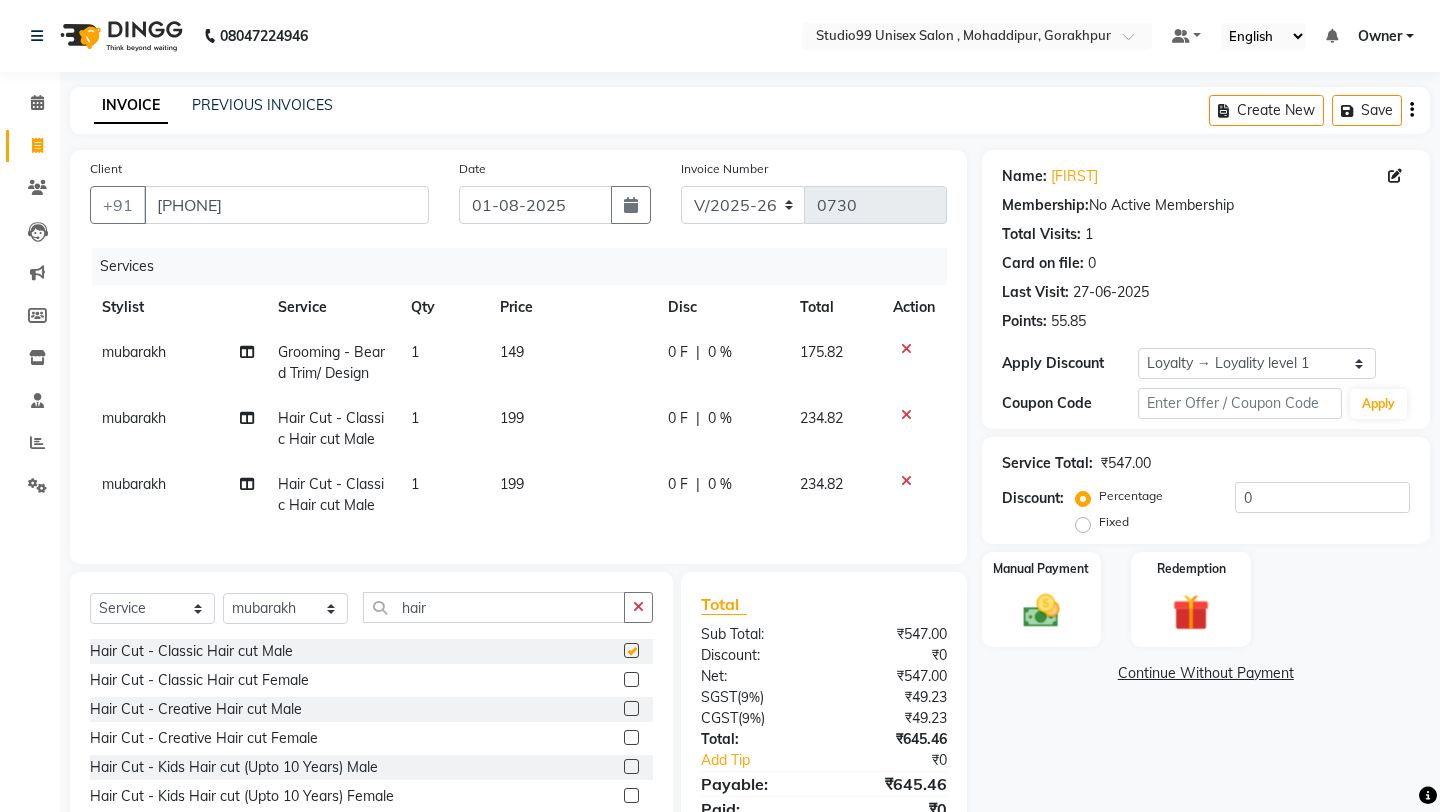 checkbox on "false" 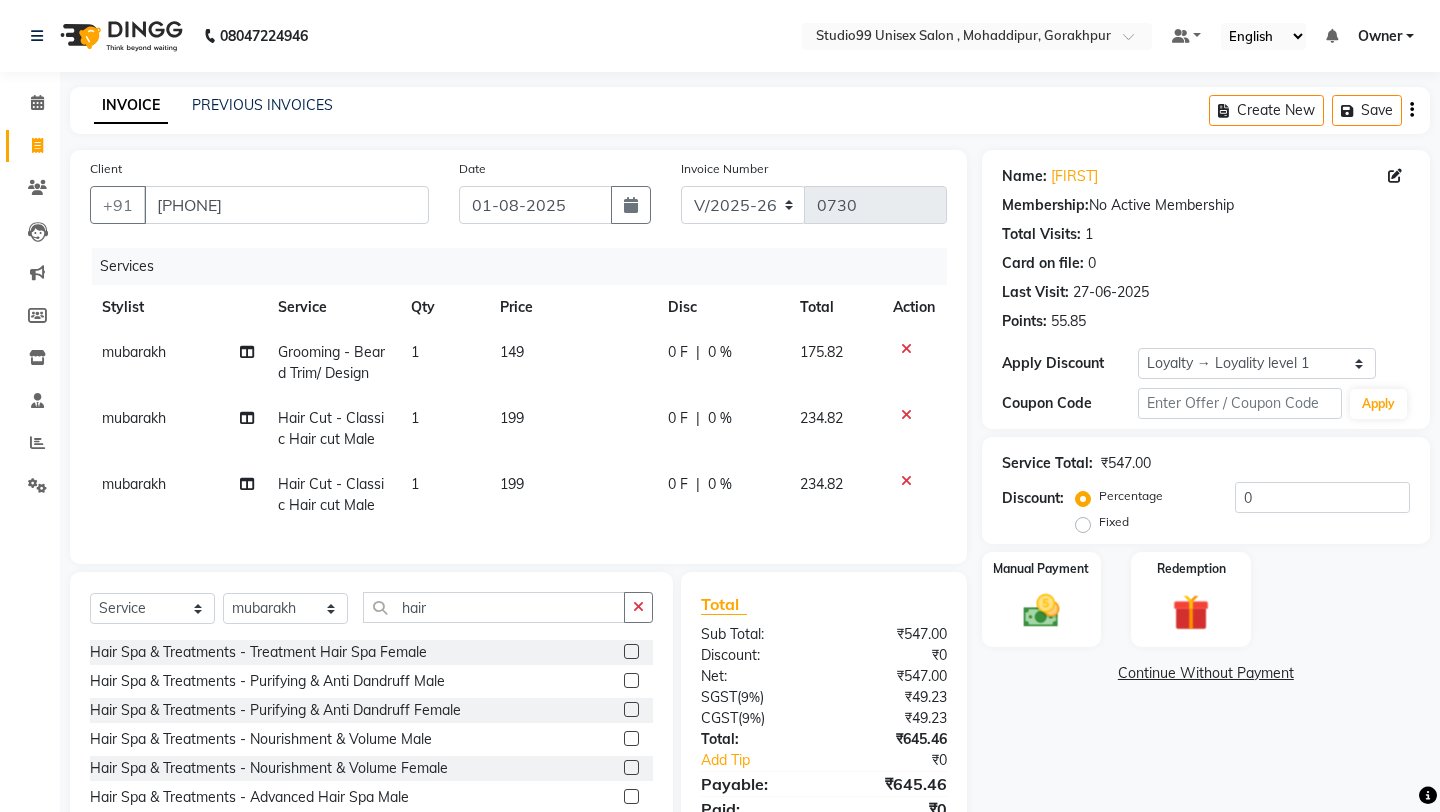 scroll, scrollTop: 360, scrollLeft: 0, axis: vertical 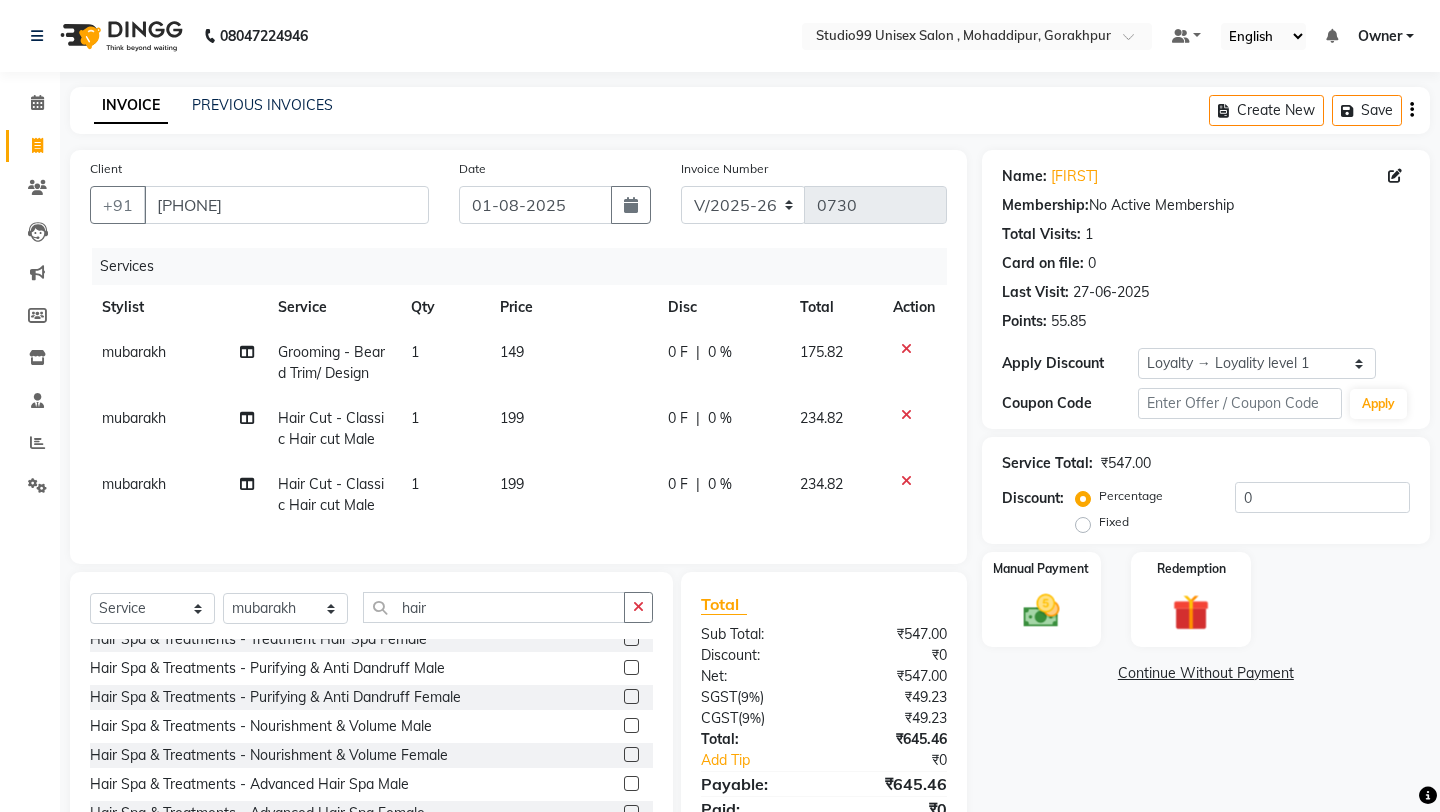 click on "Services Stylist Service Qty Price Disc Total Action mubarakh Grooming - Beard Trim/ Design 1 149 0 F | 0 % 175.82 mubarakh Hair Cut - Classic Hair cut Male 1 199 0 F | 0 % 234.82 mubarakh Hair Cut - Classic Hair cut Male 1 199 0 F | 0 % 234.82" 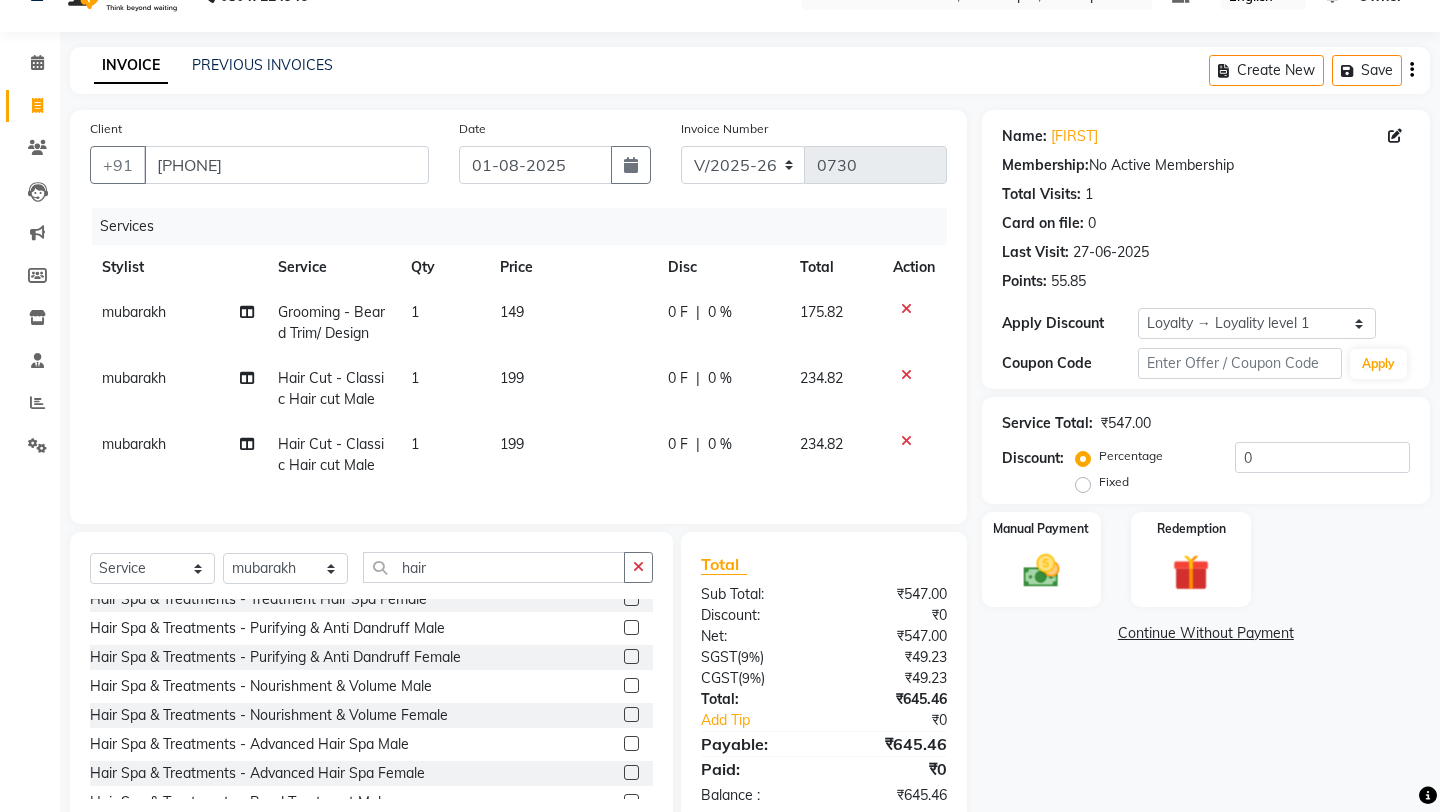 scroll, scrollTop: 85, scrollLeft: 0, axis: vertical 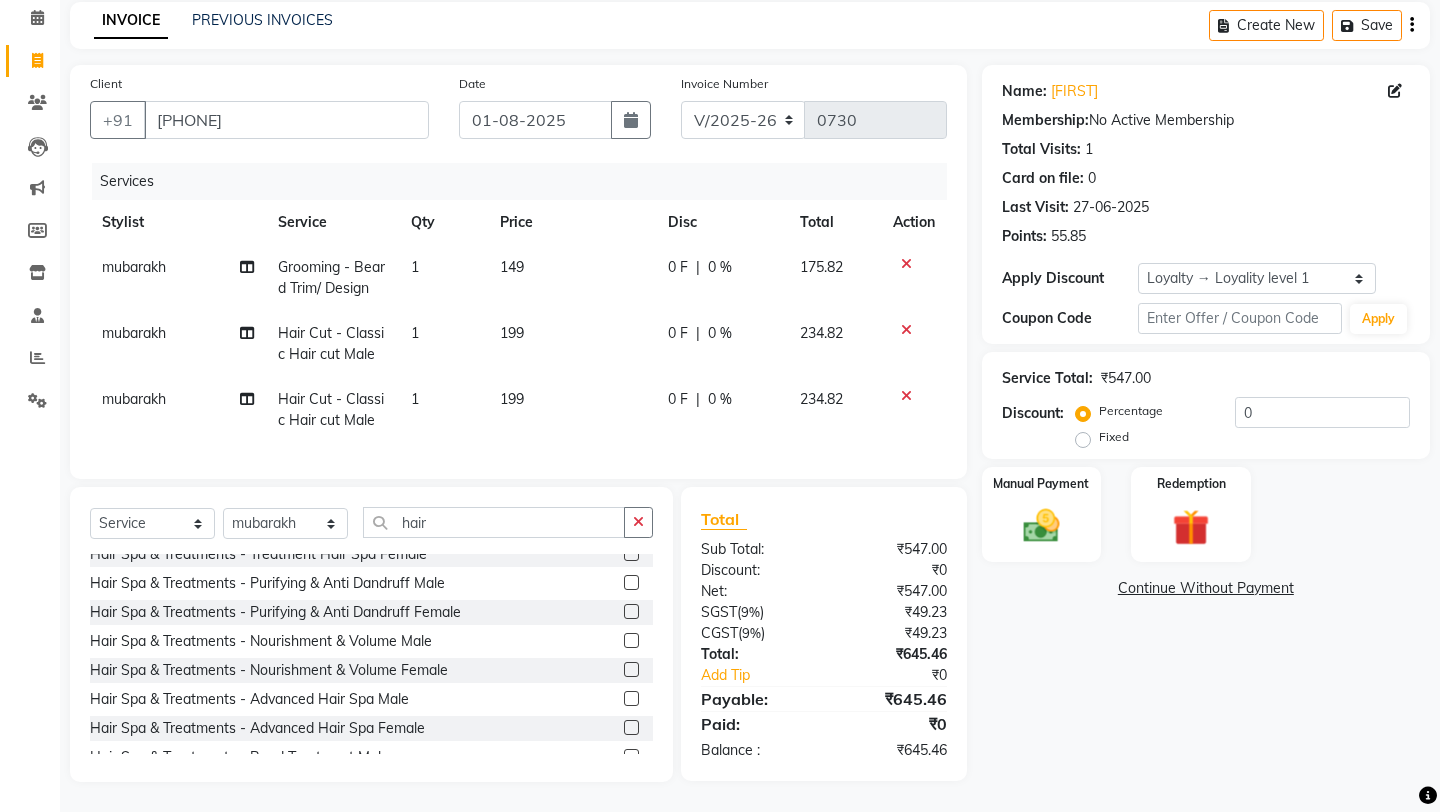 click on "199" 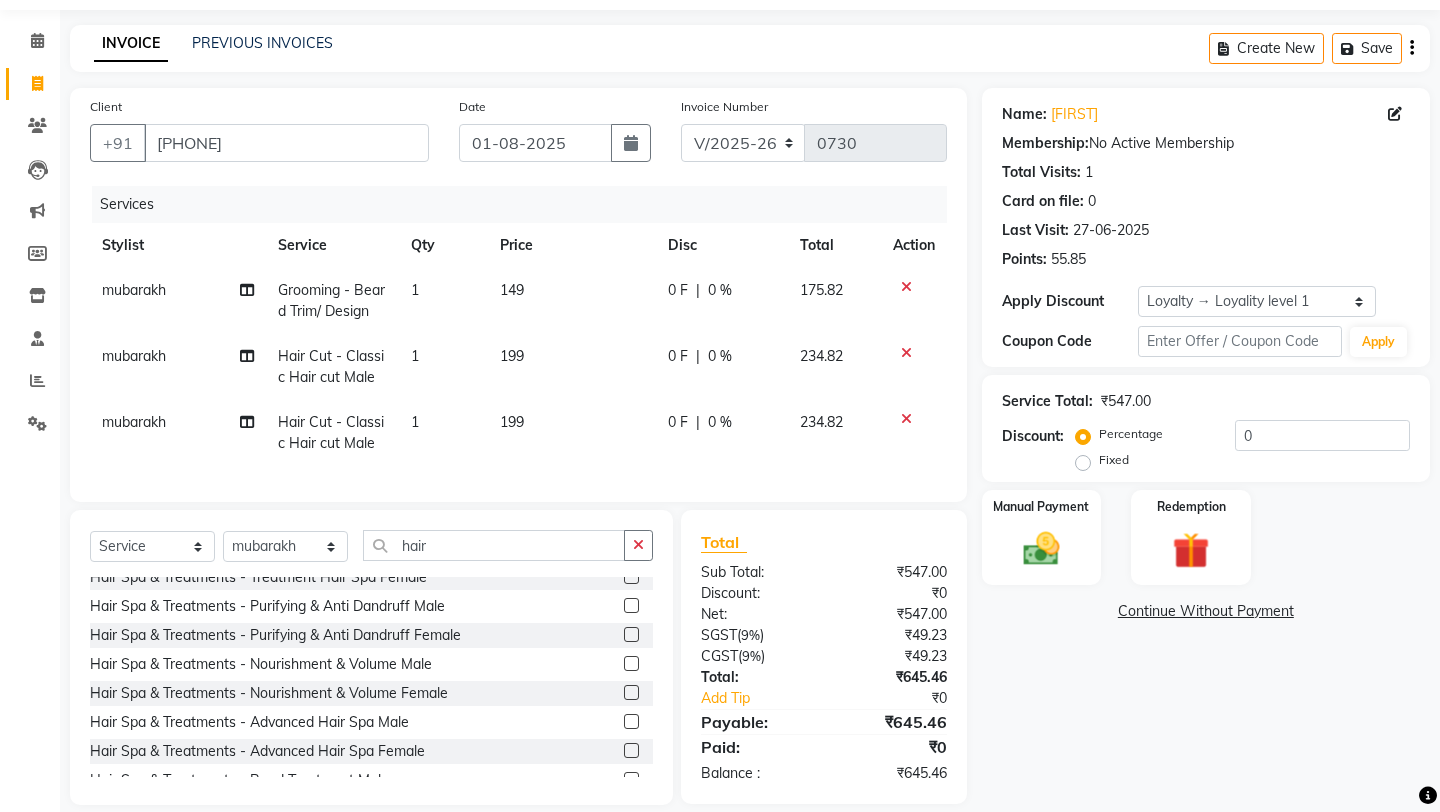 select on "83603" 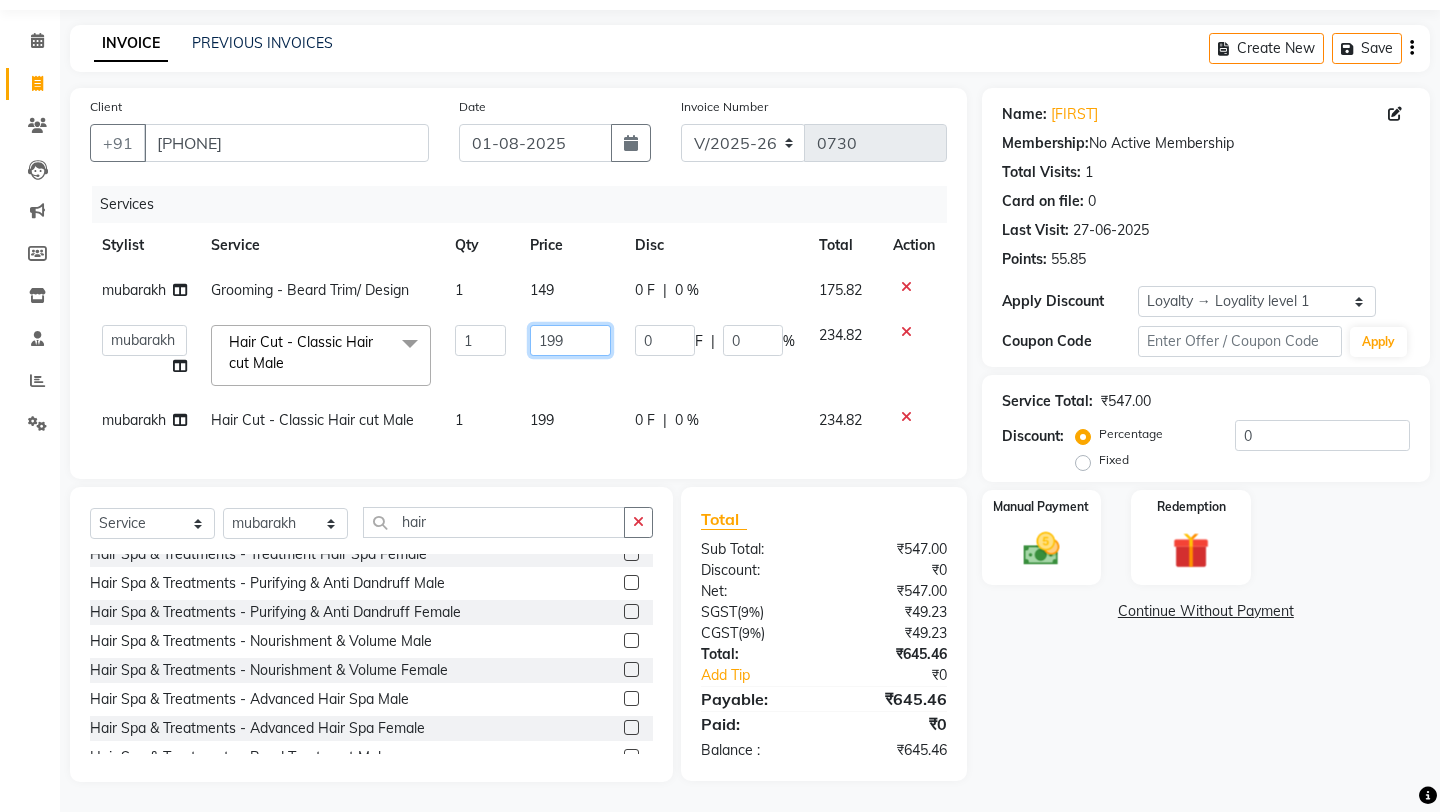 click on "199" 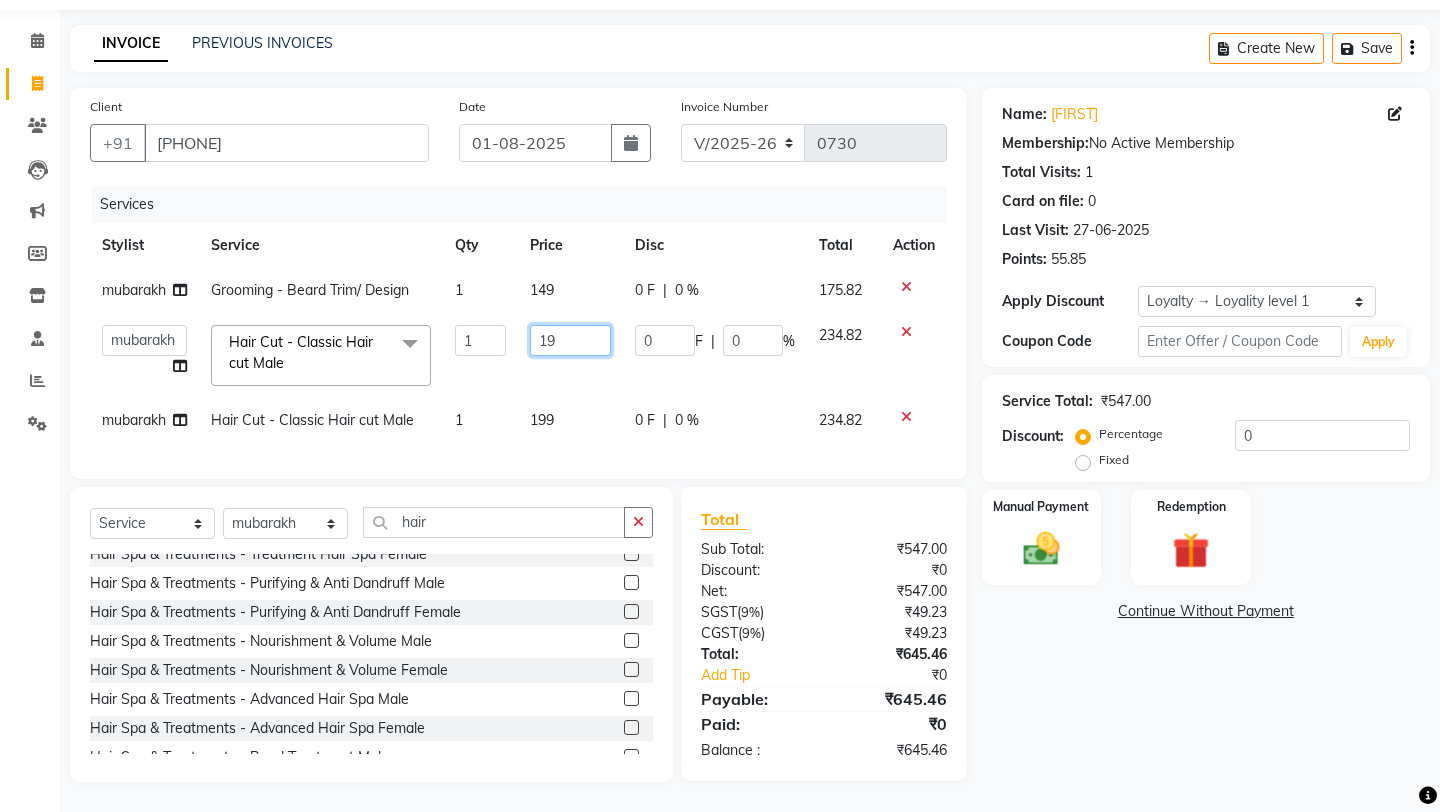 type on "1" 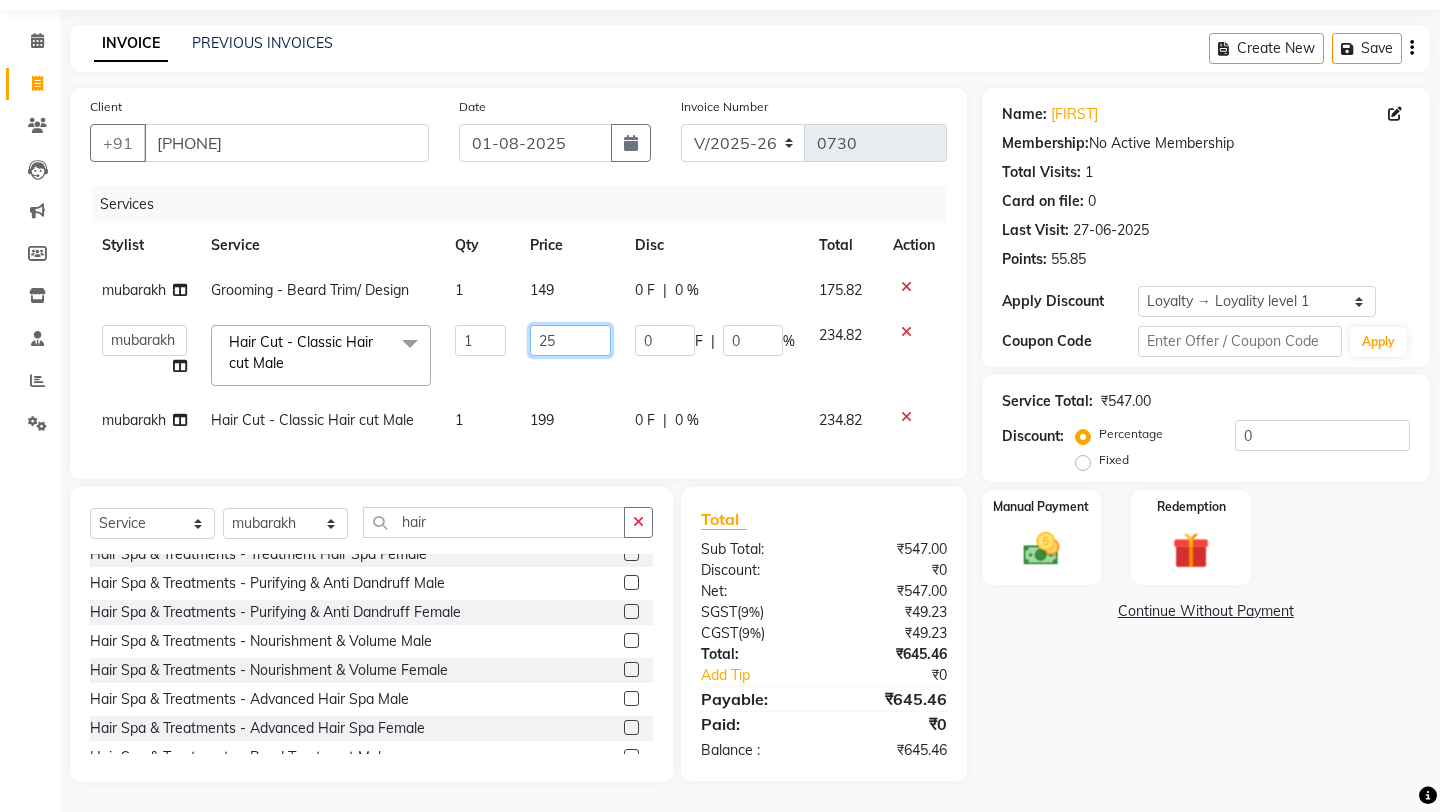 type on "250" 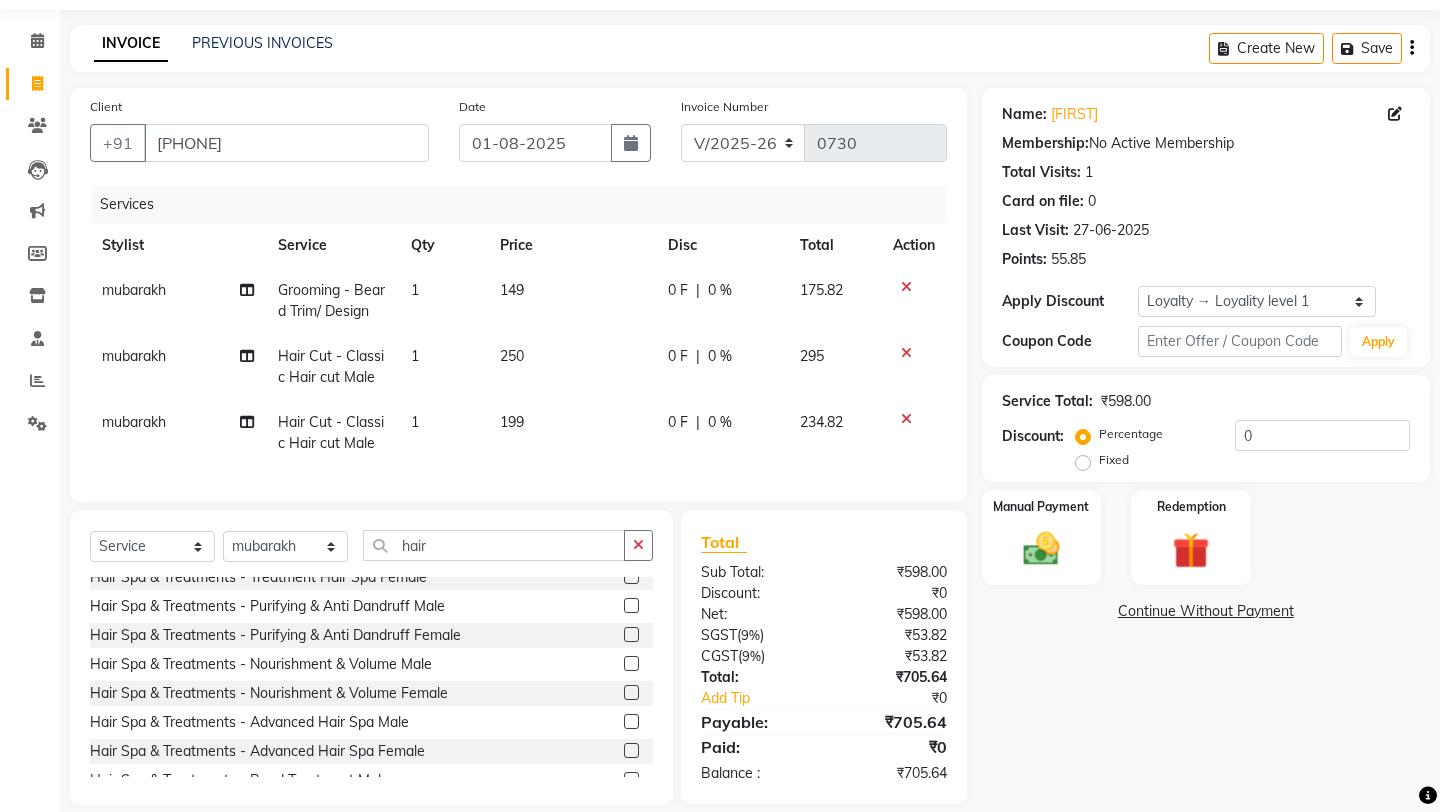click on "Services Stylist Service Qty Price Disc Total Action mubarakh Grooming - Beard Trim/ Design 1 149 0 F | 0 % 175.82 mubarakh Hair Cut - Classic Hair cut Male 1 250 0 F | 0 % 295 mubarakh Hair Cut - Classic Hair cut Male 1 199 0 F | 0 % 234.82" 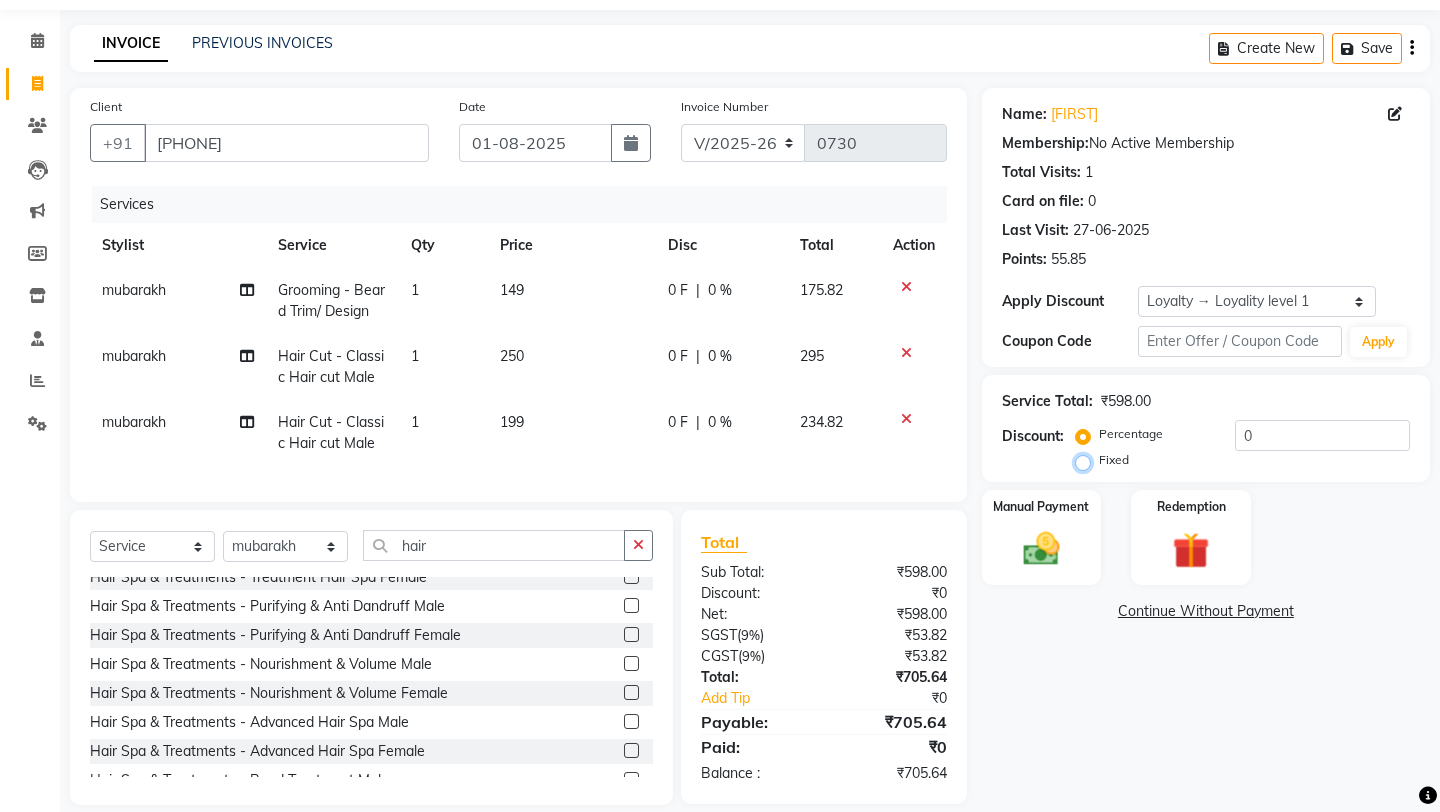 click on "Fixed" at bounding box center (1087, 460) 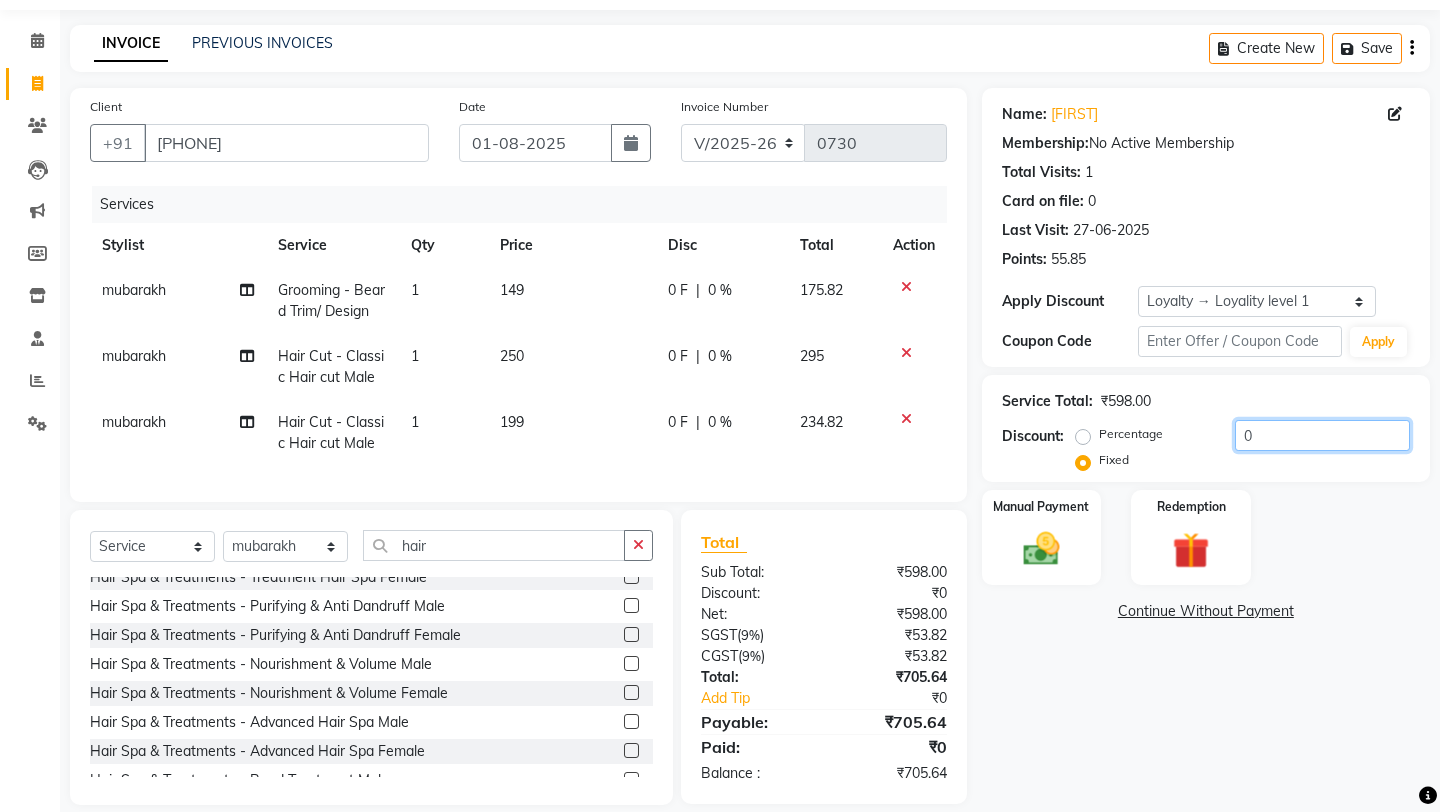 click on "0" 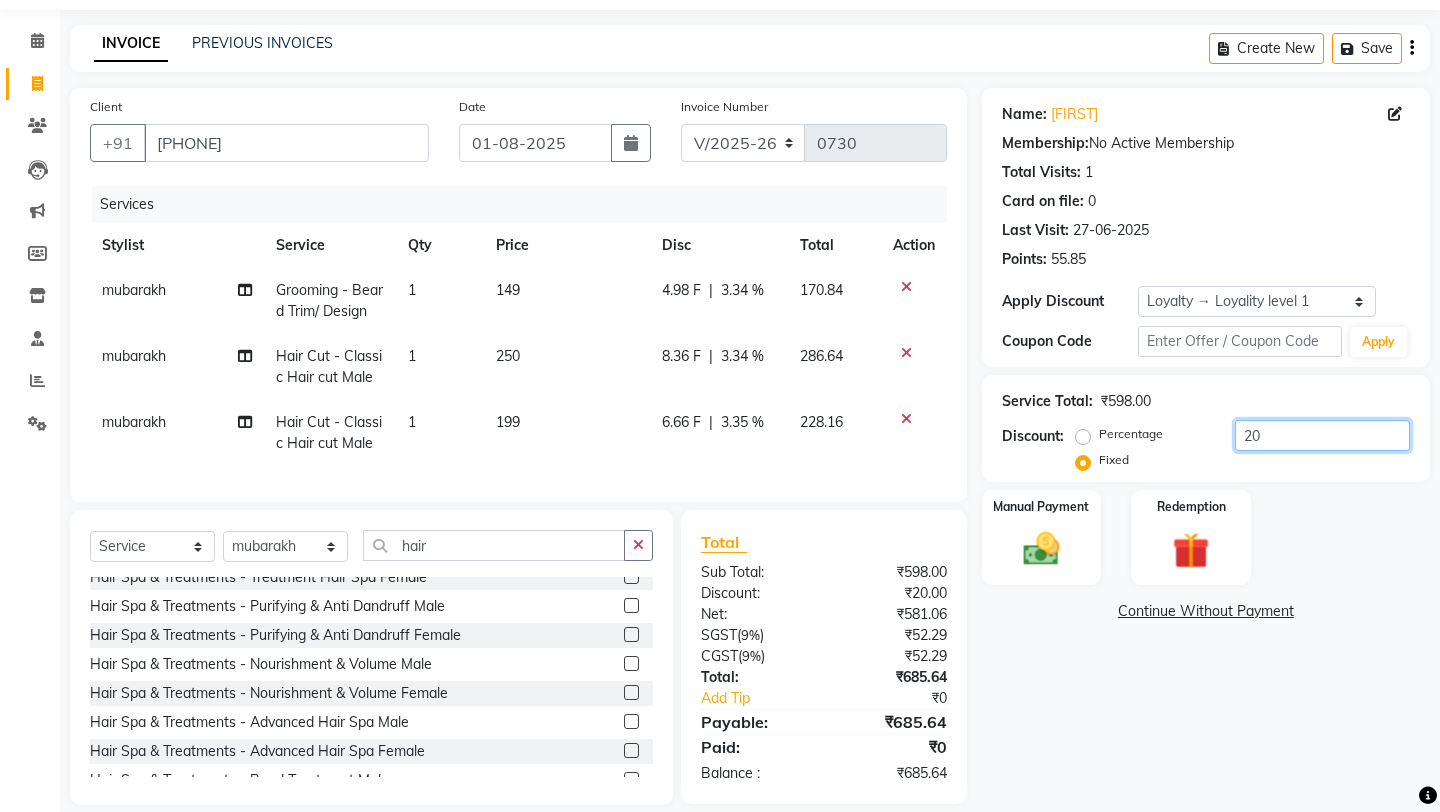 type on "2" 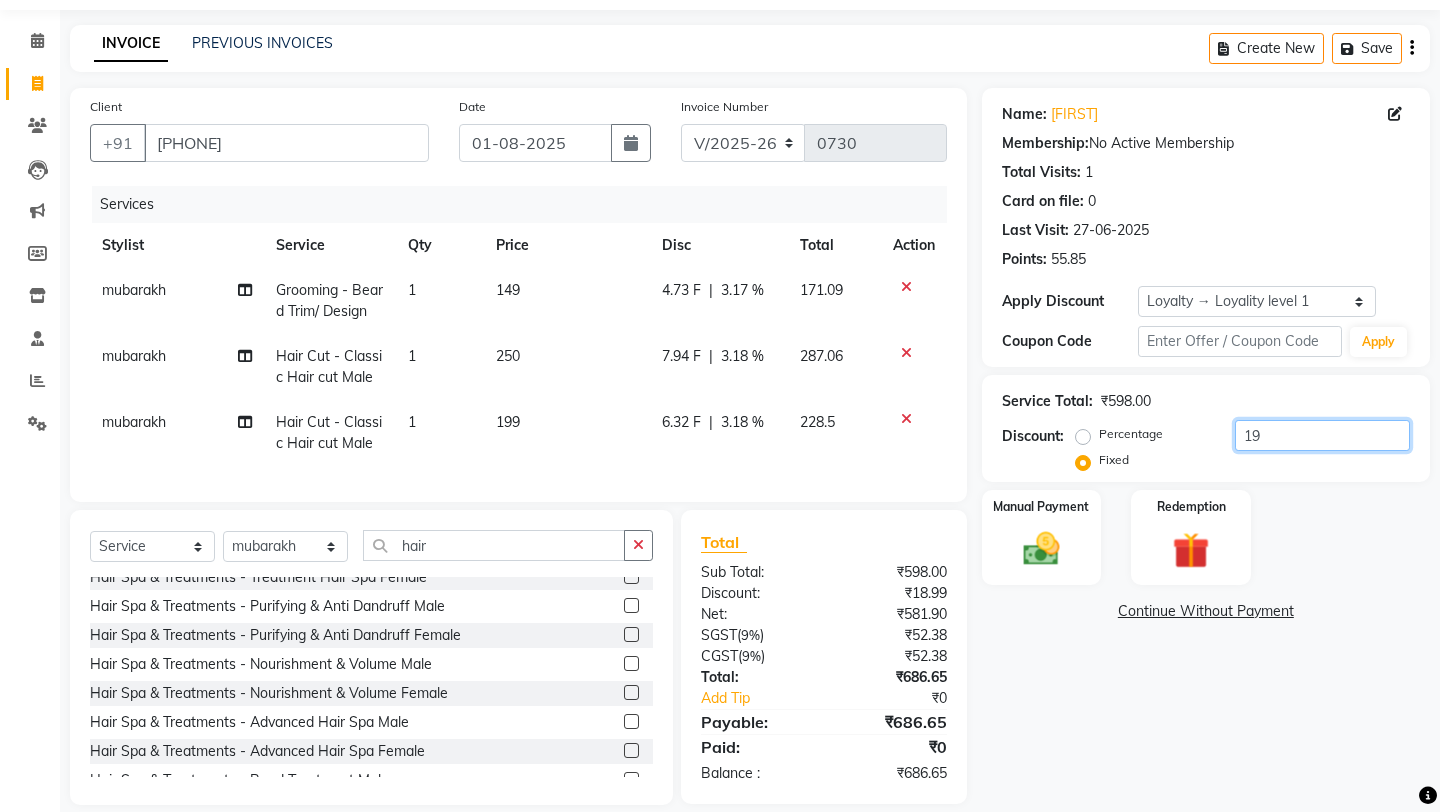 type on "1" 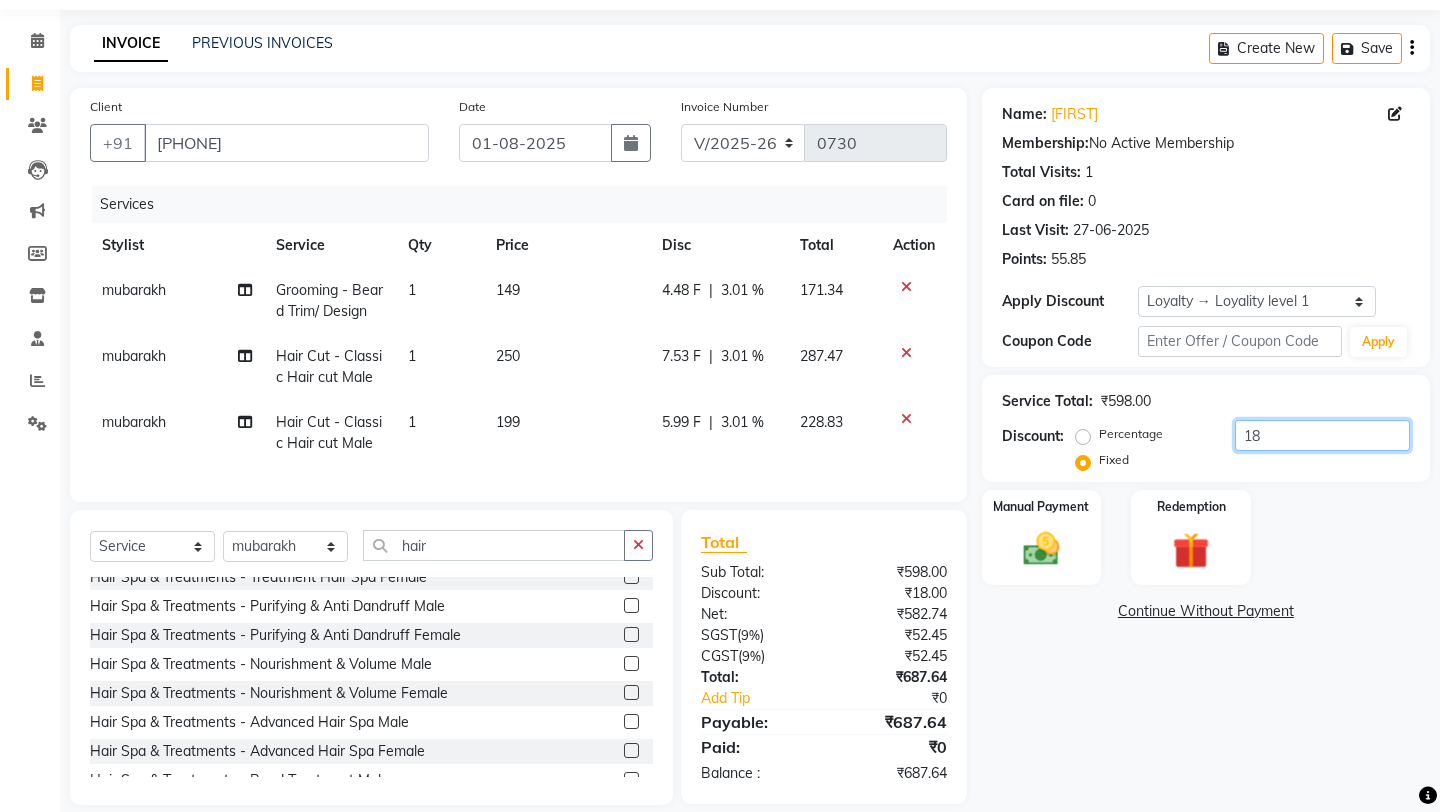 type on "1" 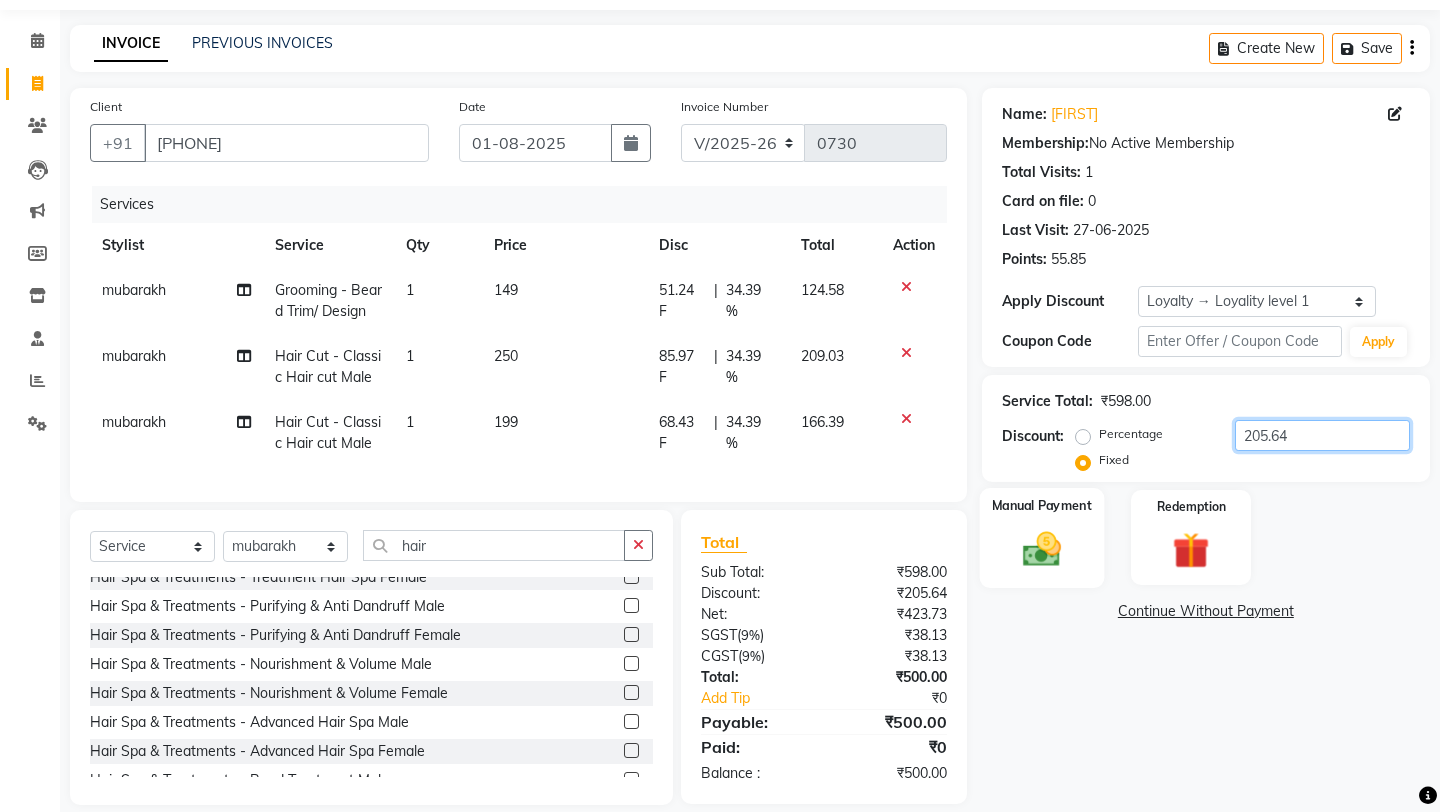 type on "205.64" 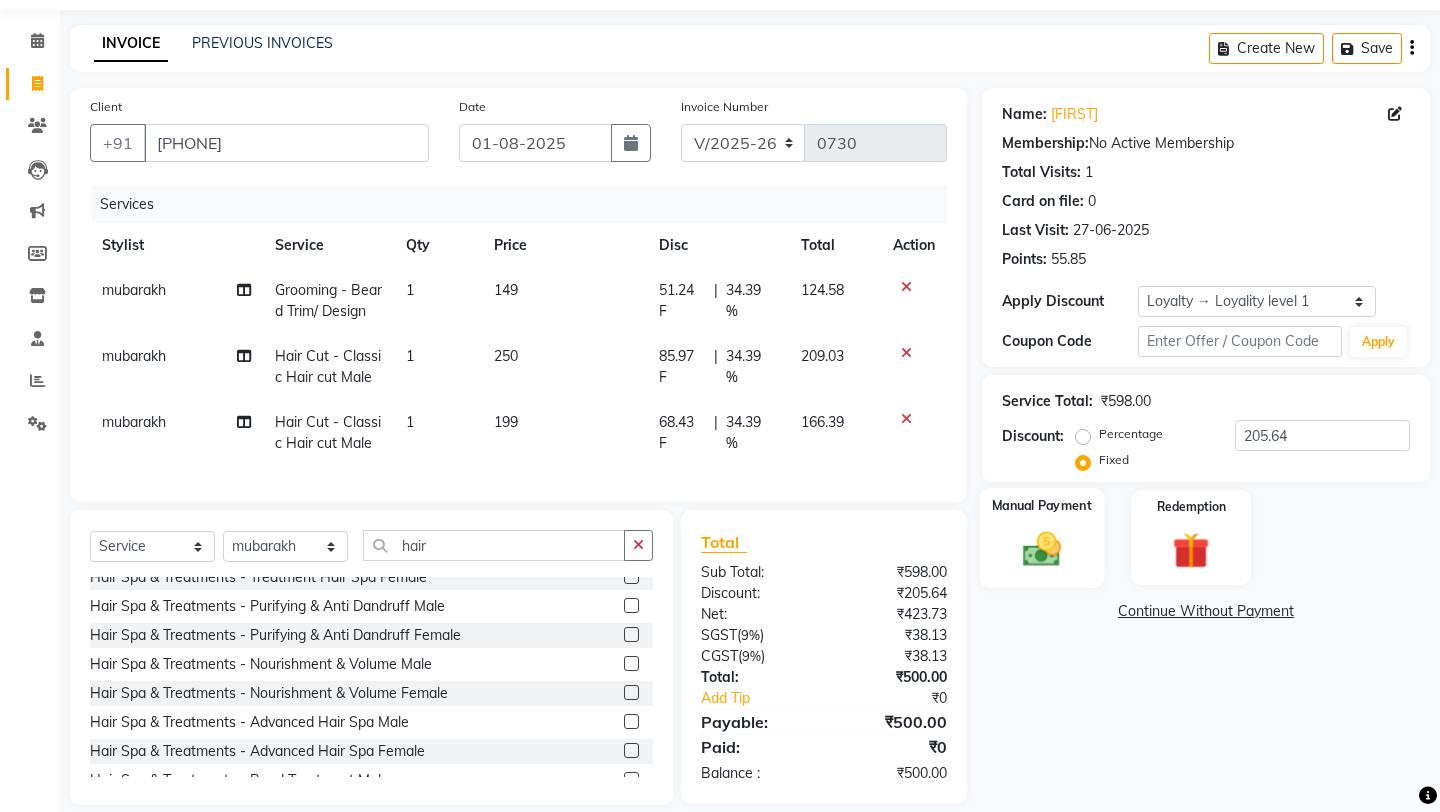 click 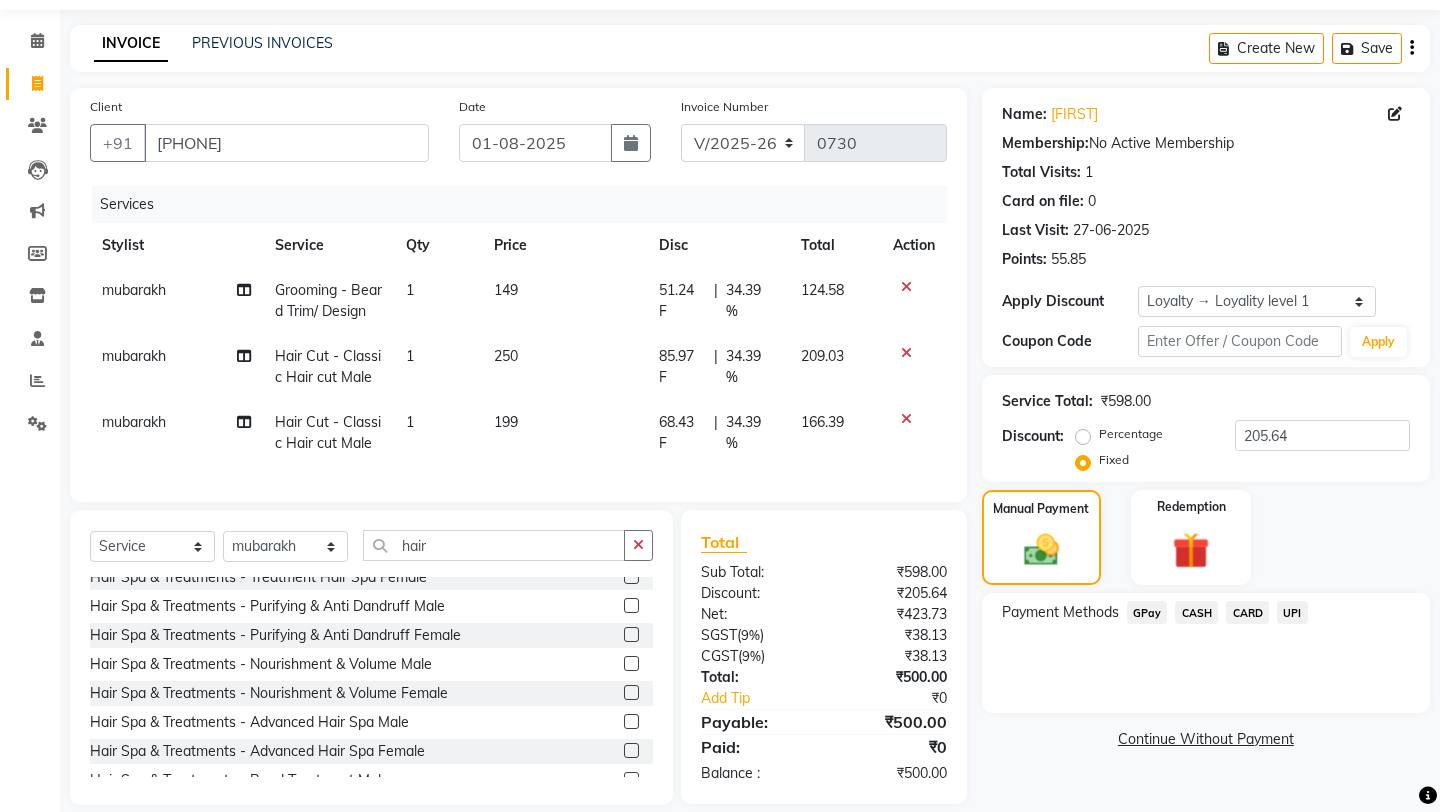 click on "CASH" 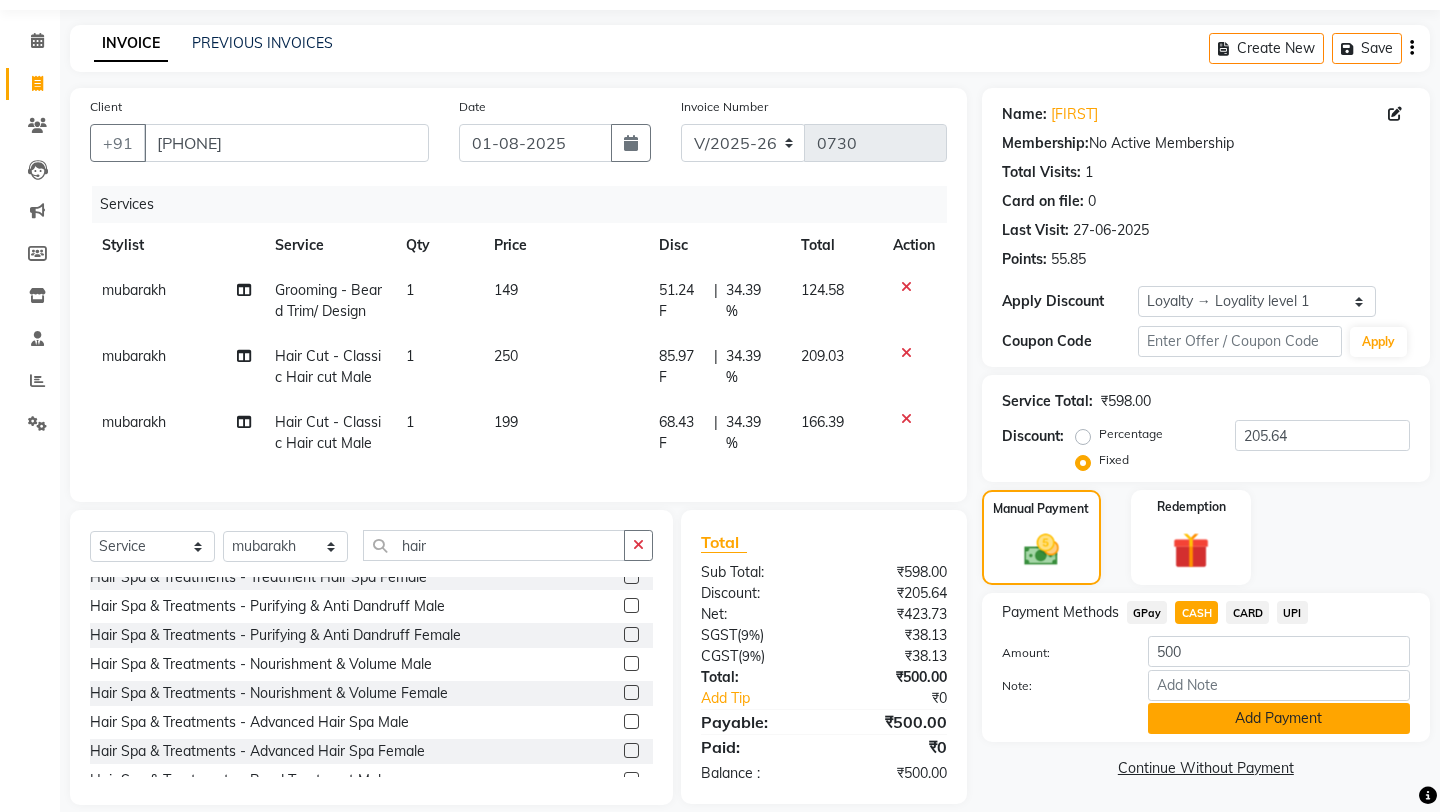 click on "Add Payment" 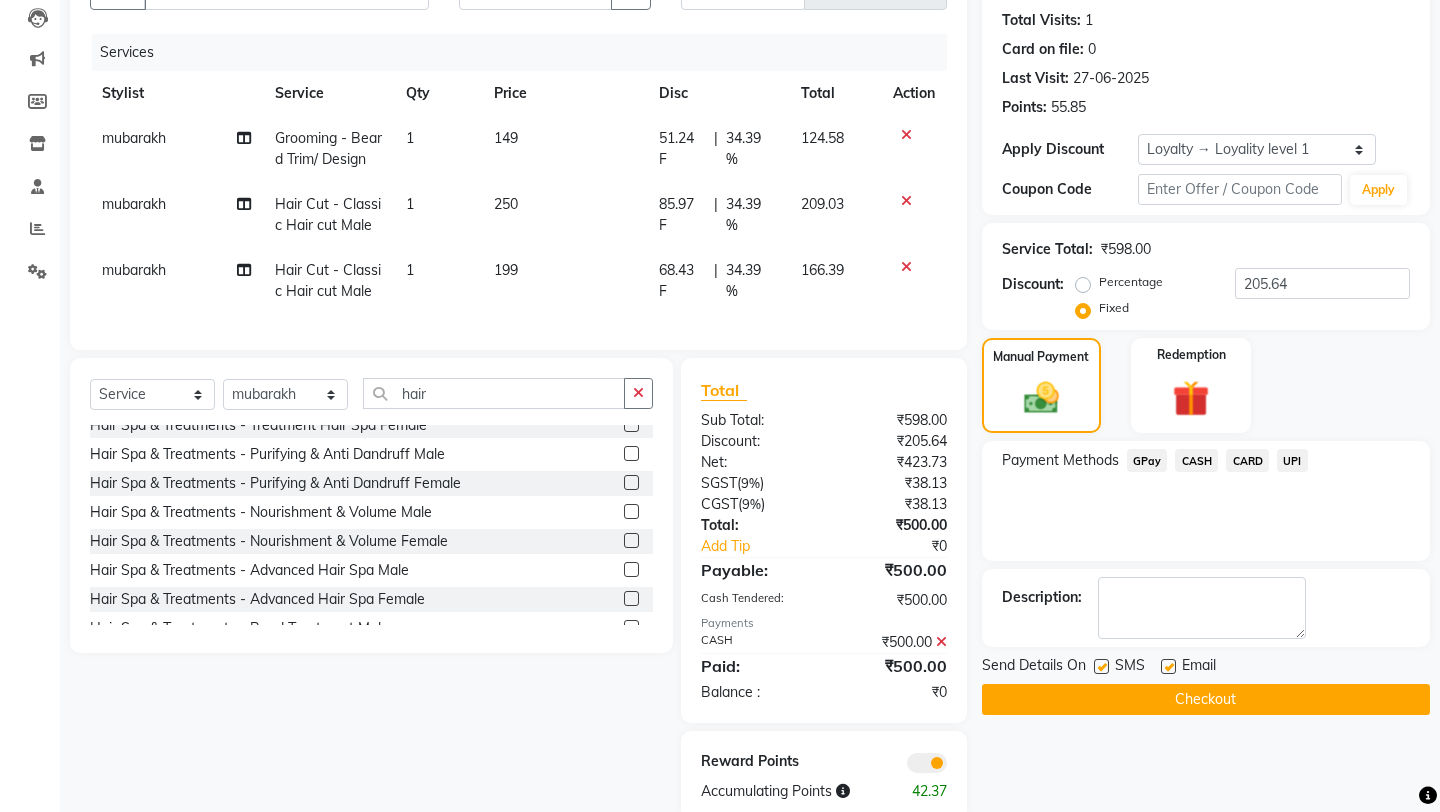 scroll, scrollTop: 254, scrollLeft: 0, axis: vertical 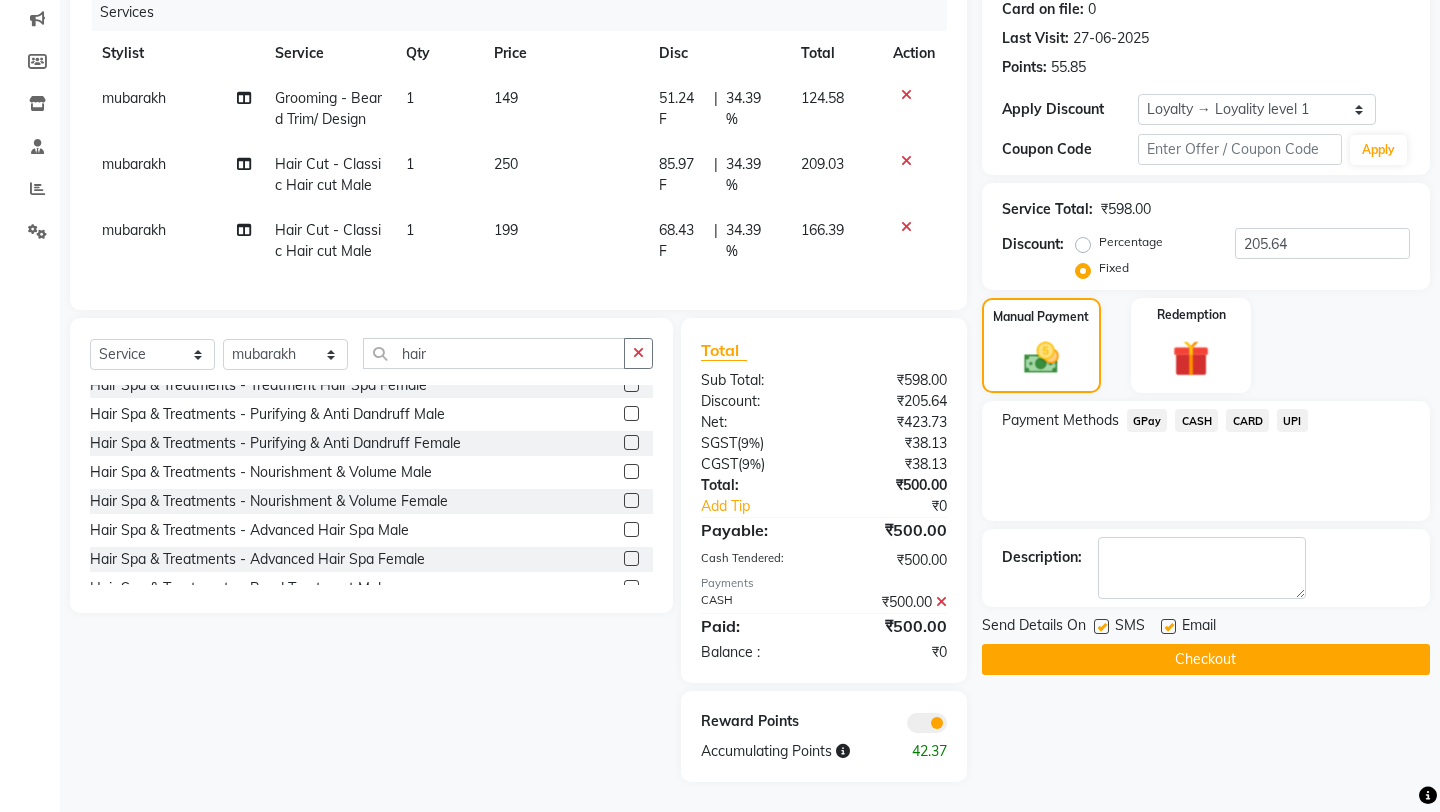 click on "Checkout" 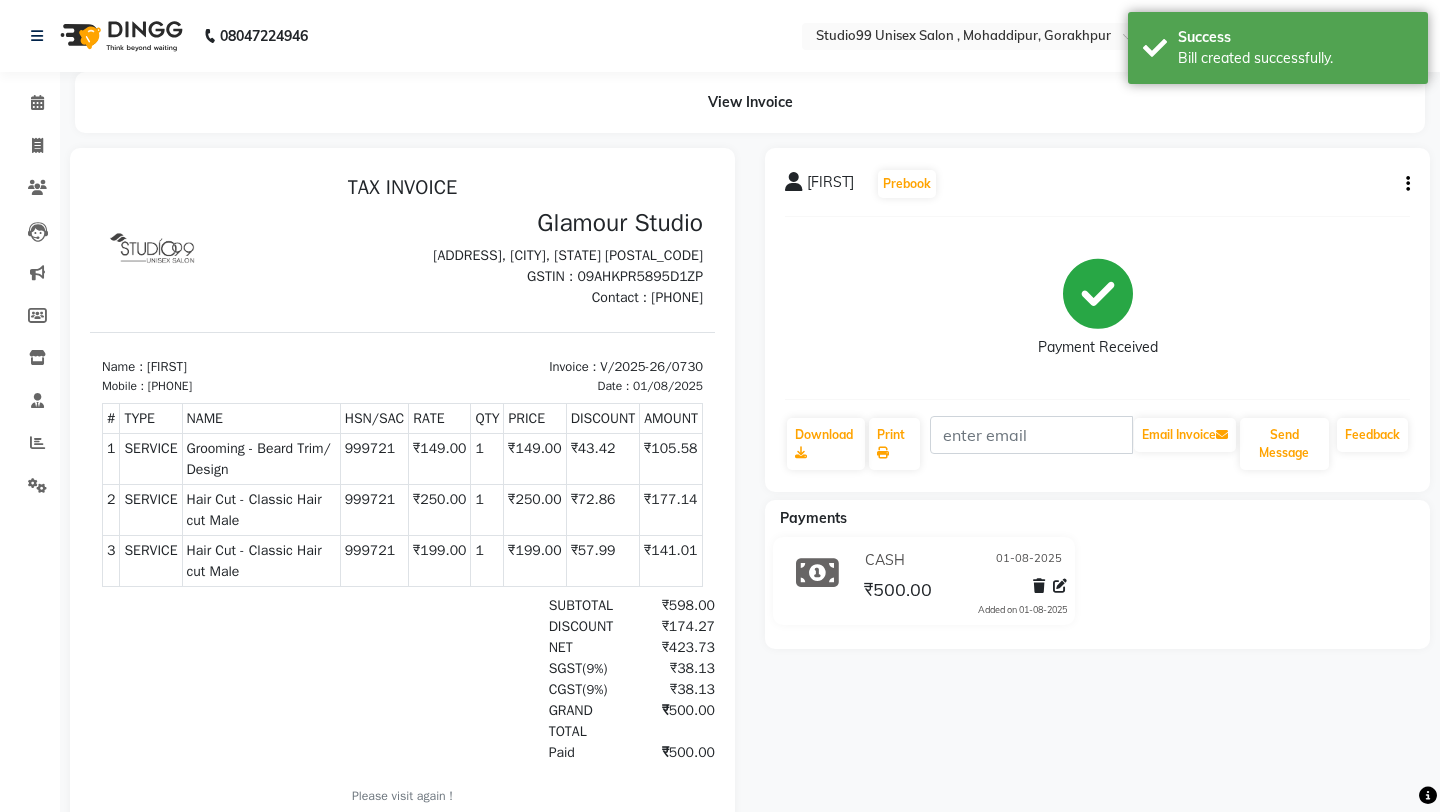 scroll, scrollTop: 0, scrollLeft: 0, axis: both 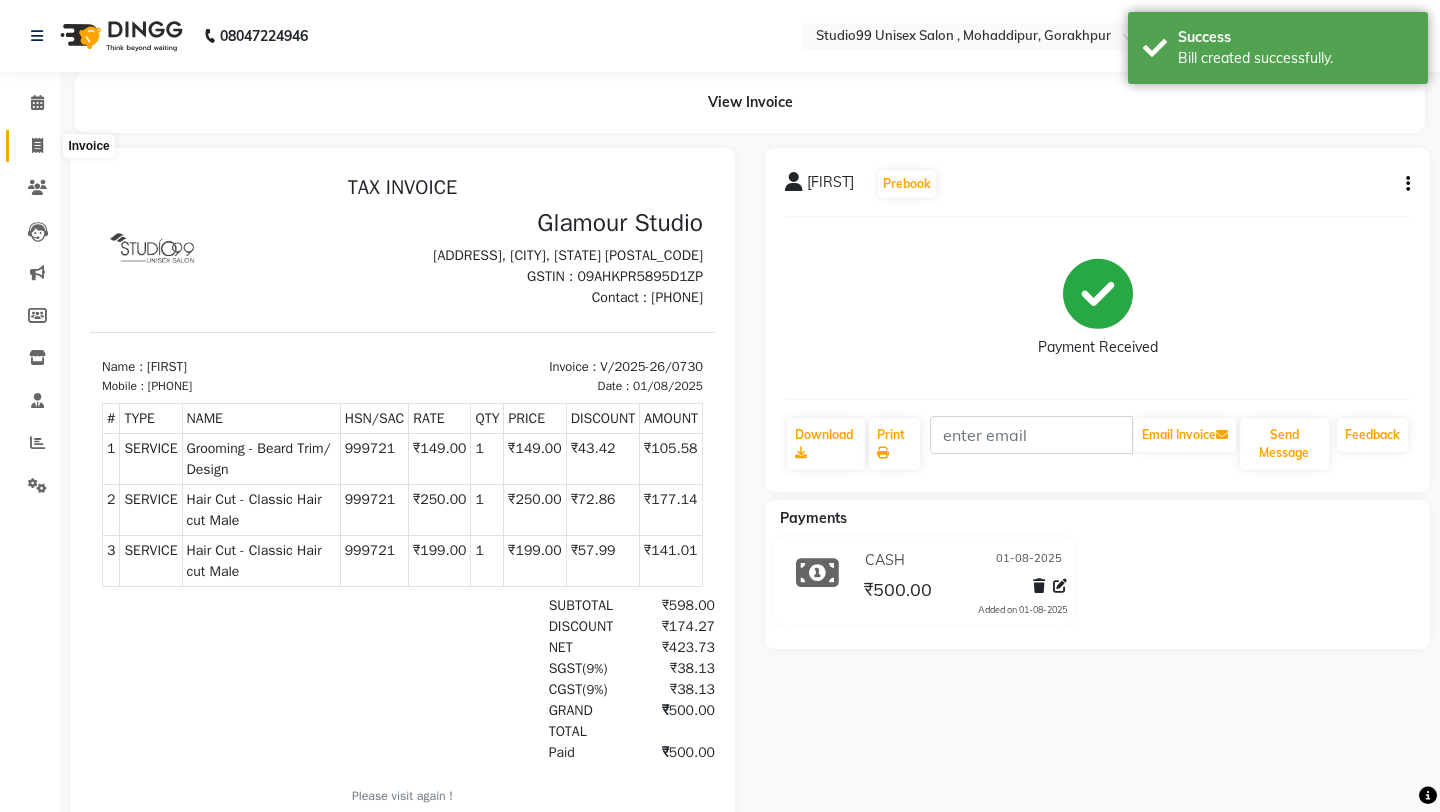 click 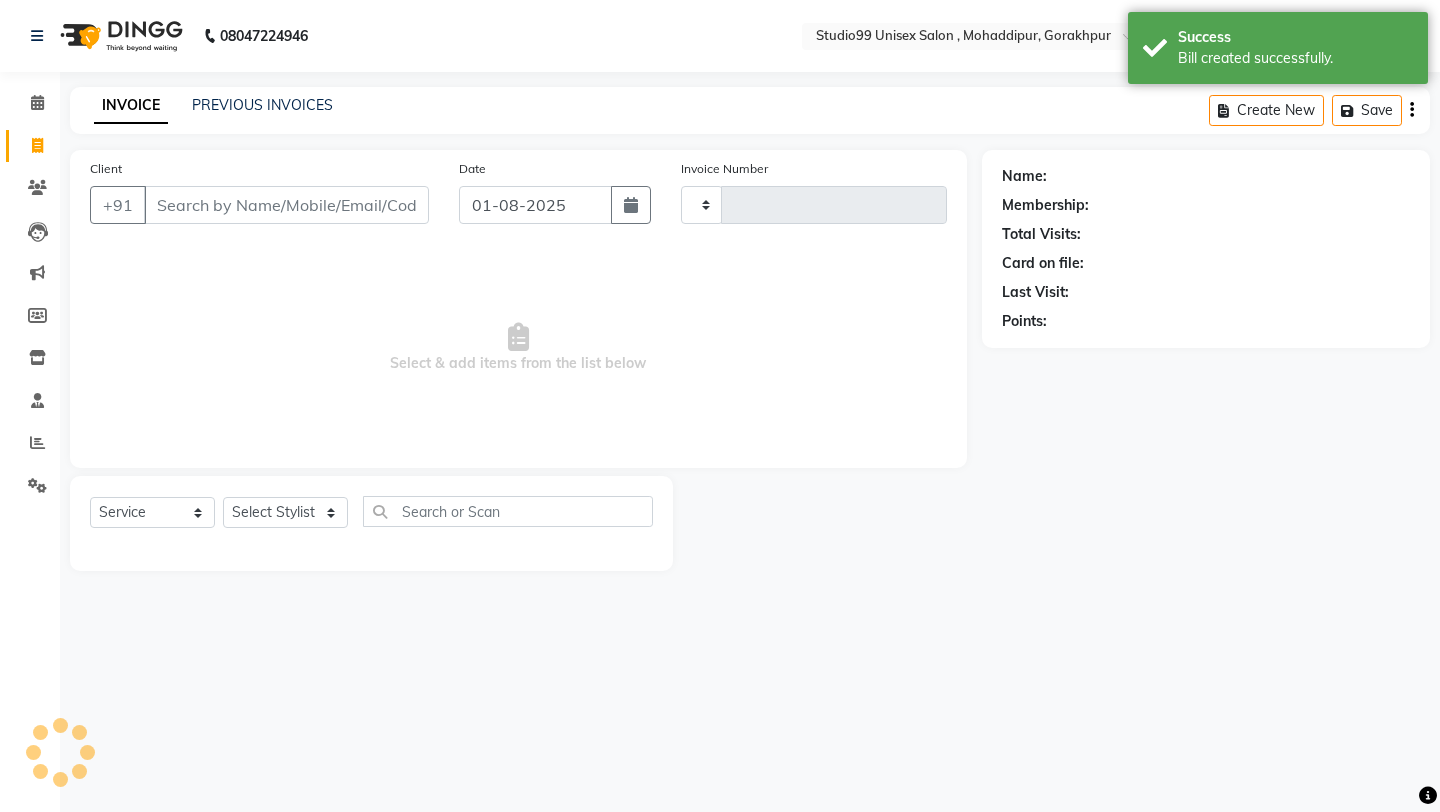 type on "0731" 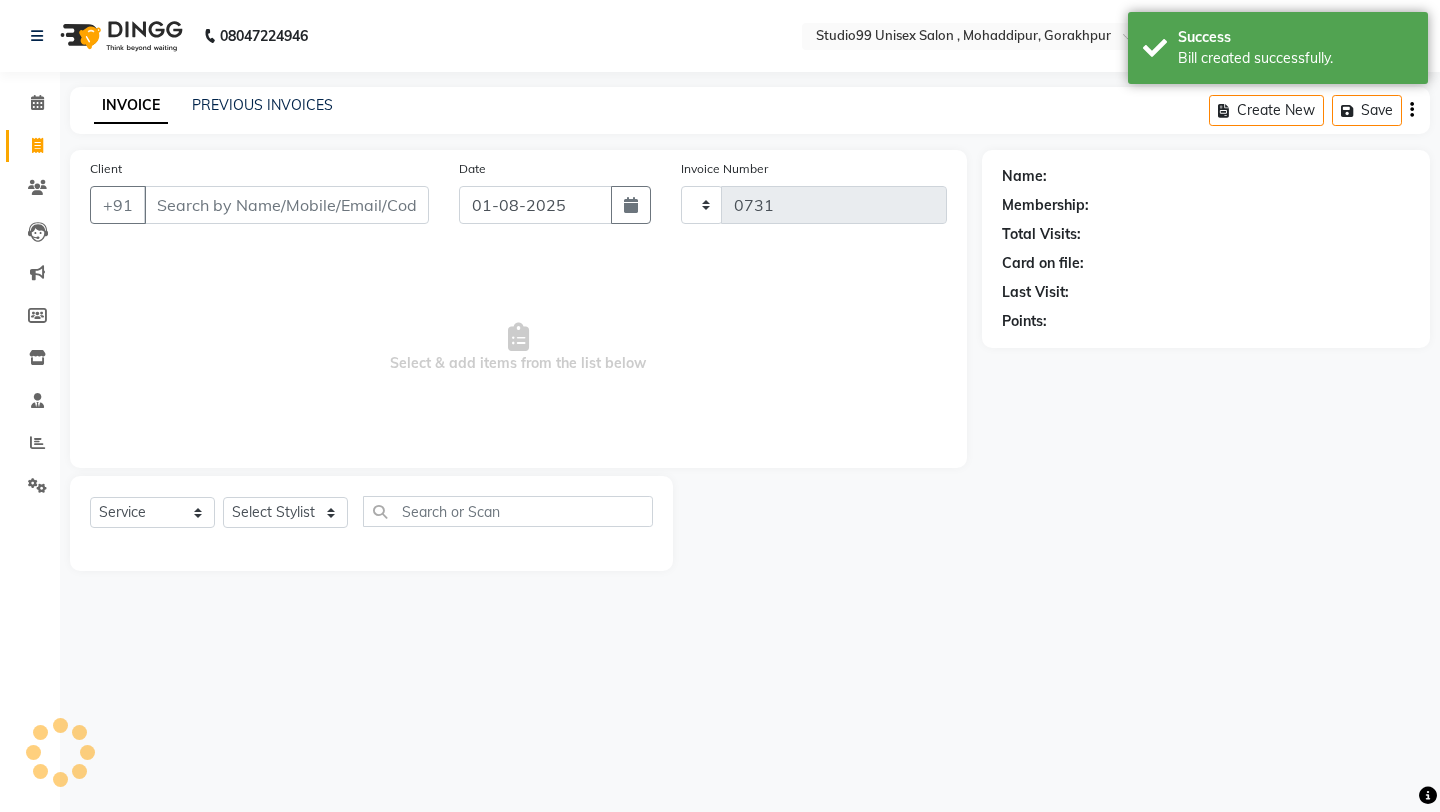 select on "8117" 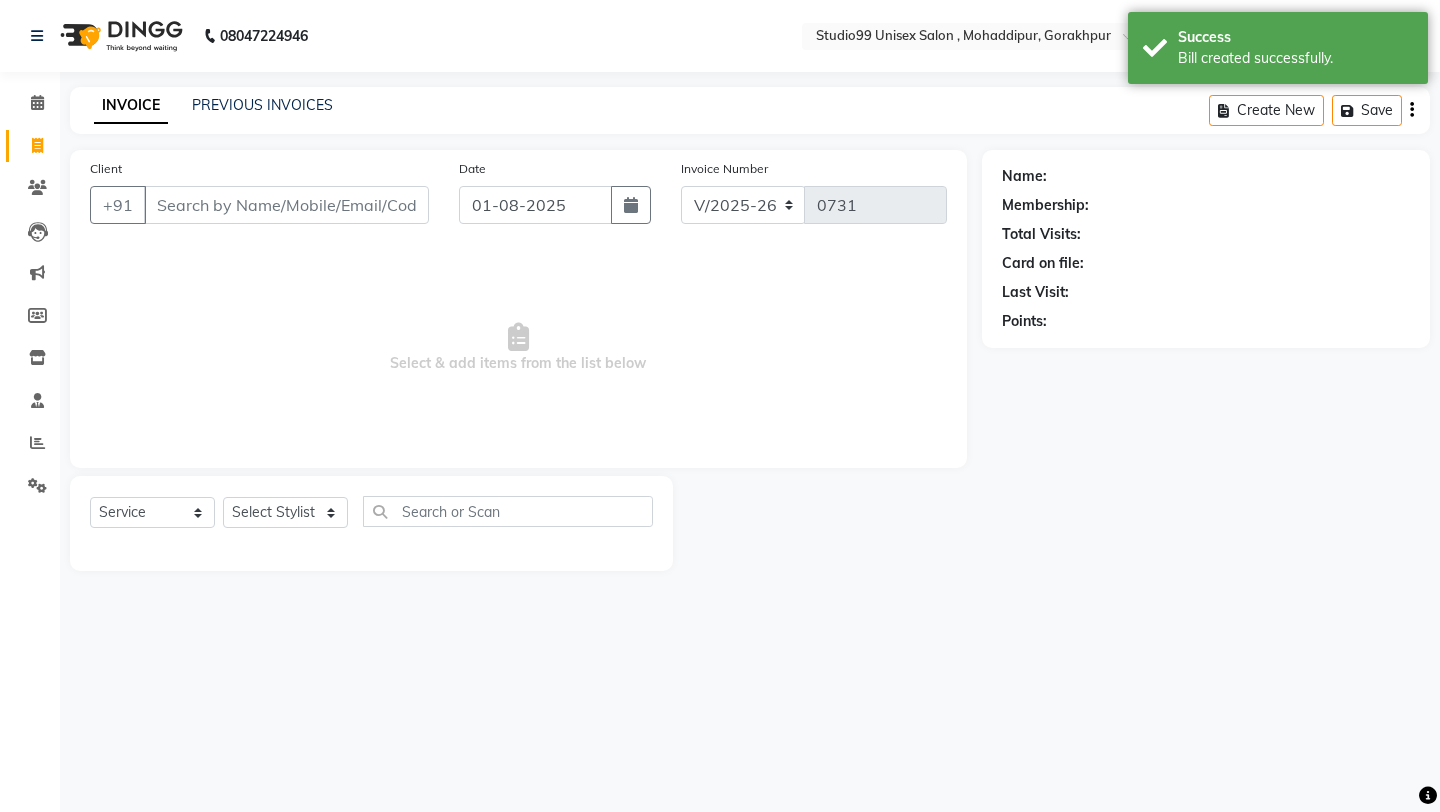 click on "Client +91" 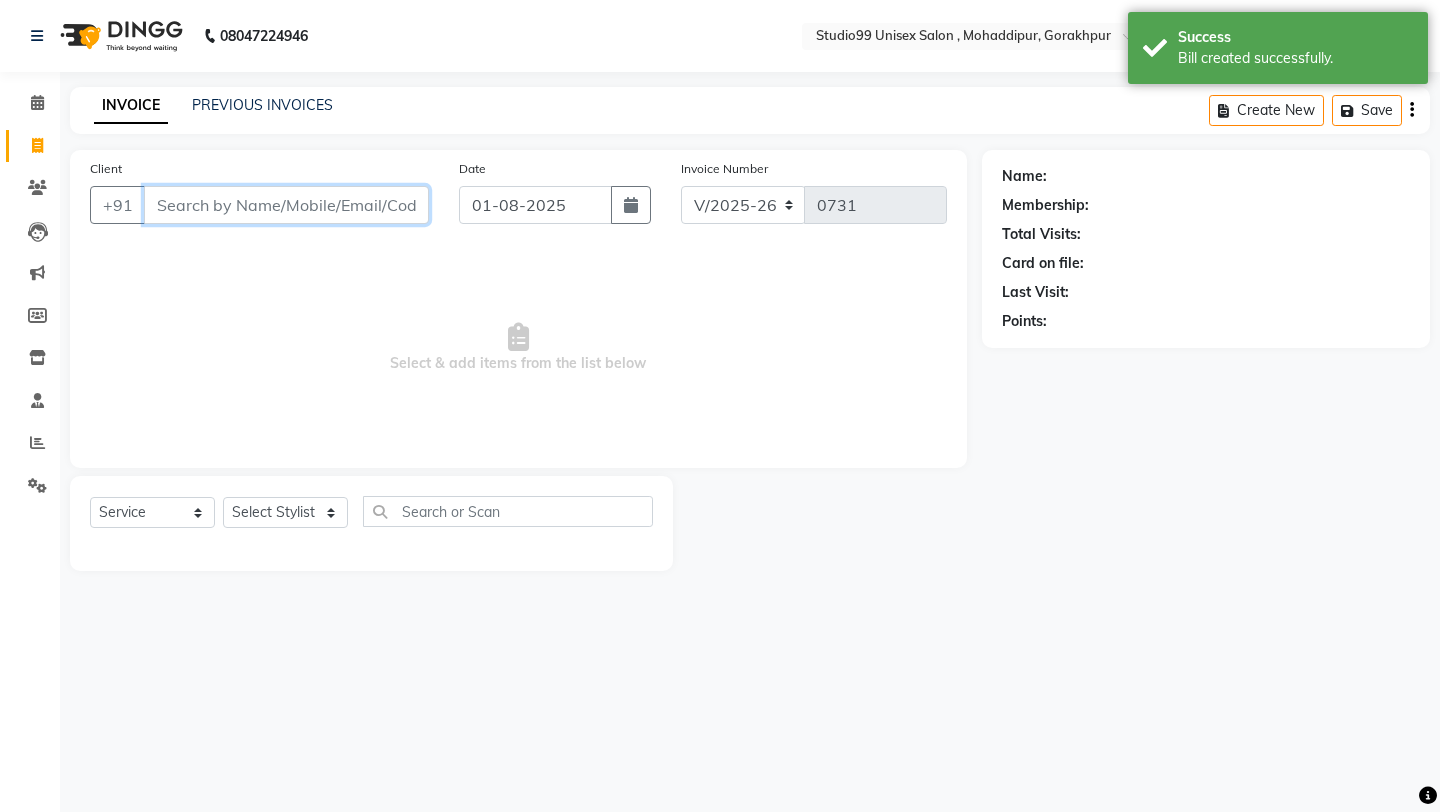 click on "Client" at bounding box center [286, 205] 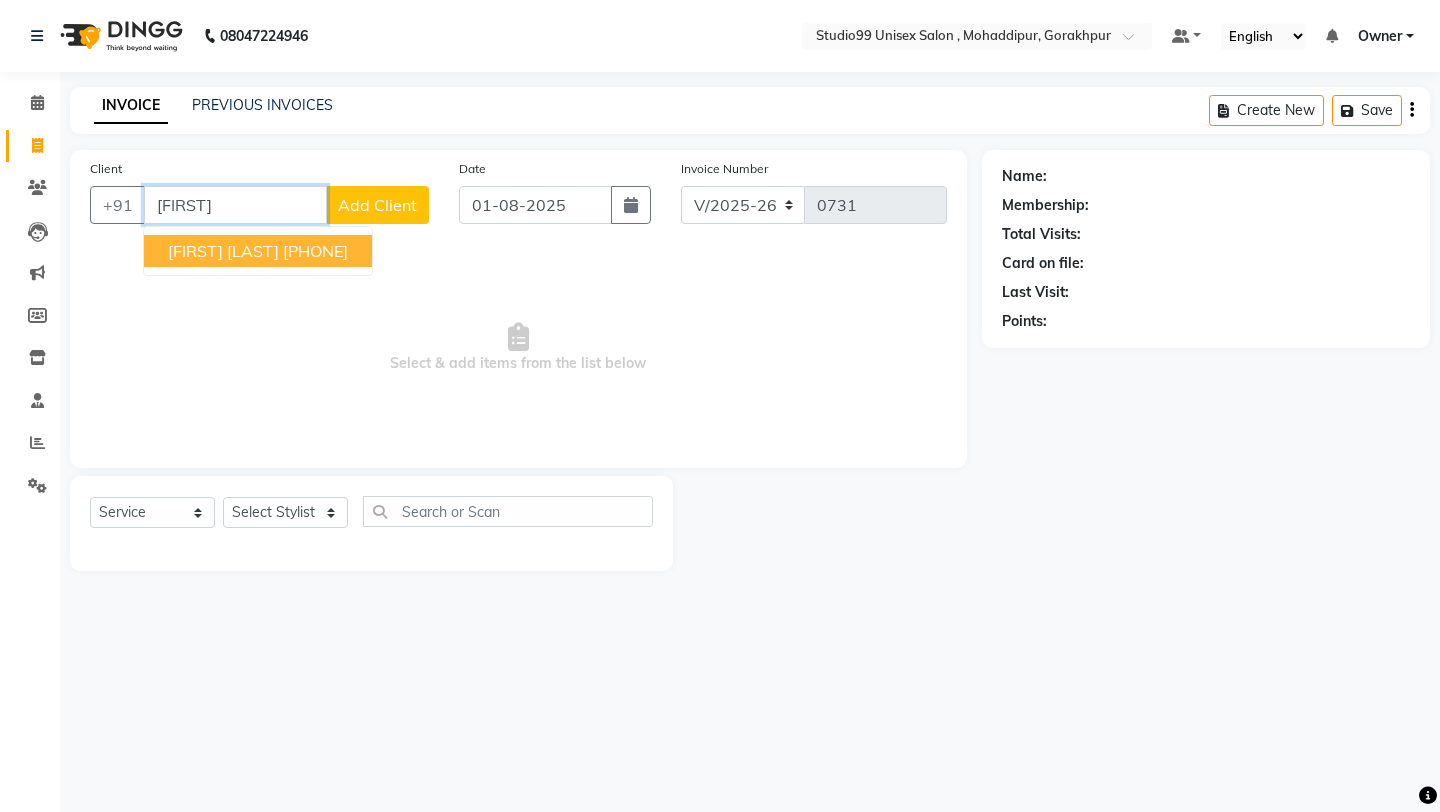 click on "[PHONE]" at bounding box center [315, 251] 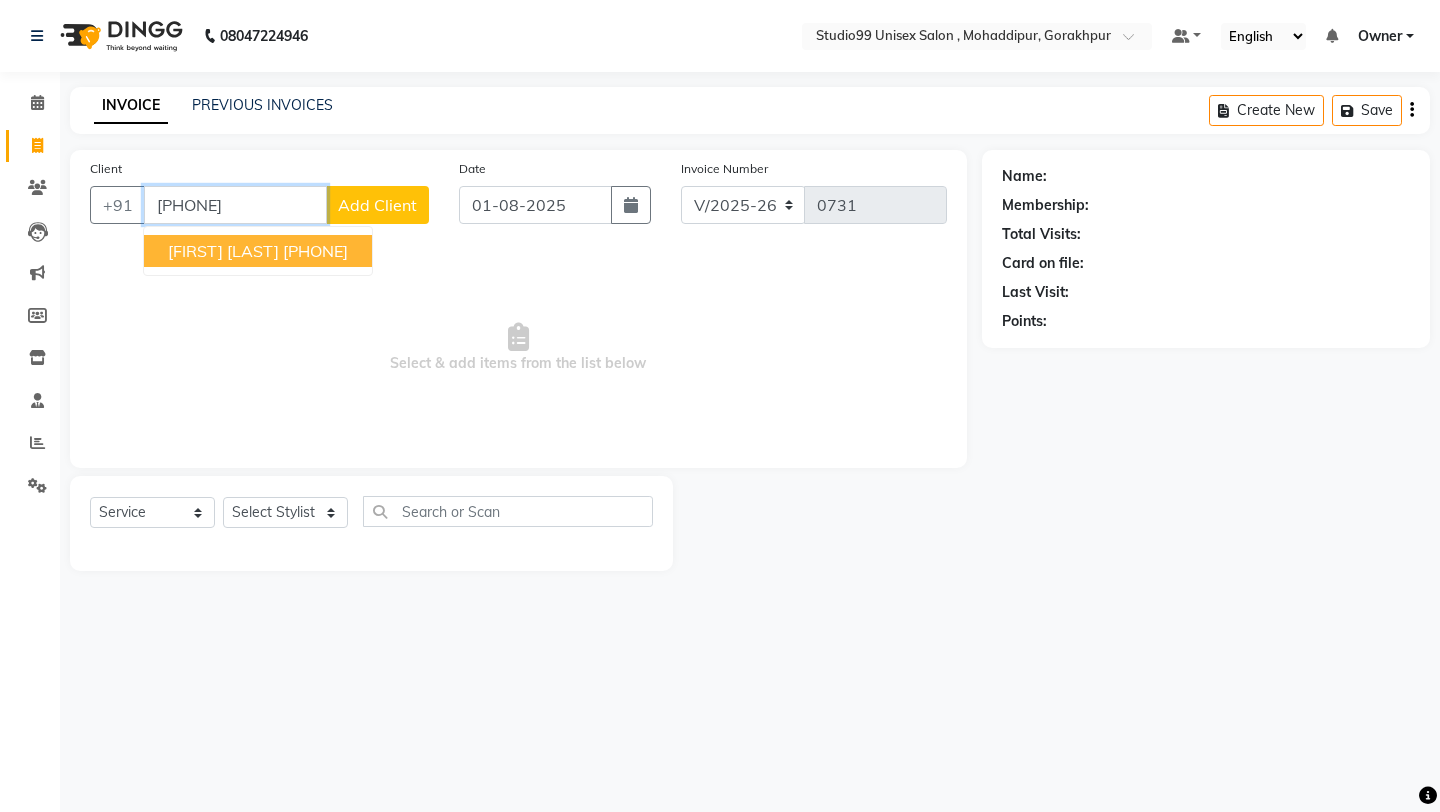 type on "[PHONE]" 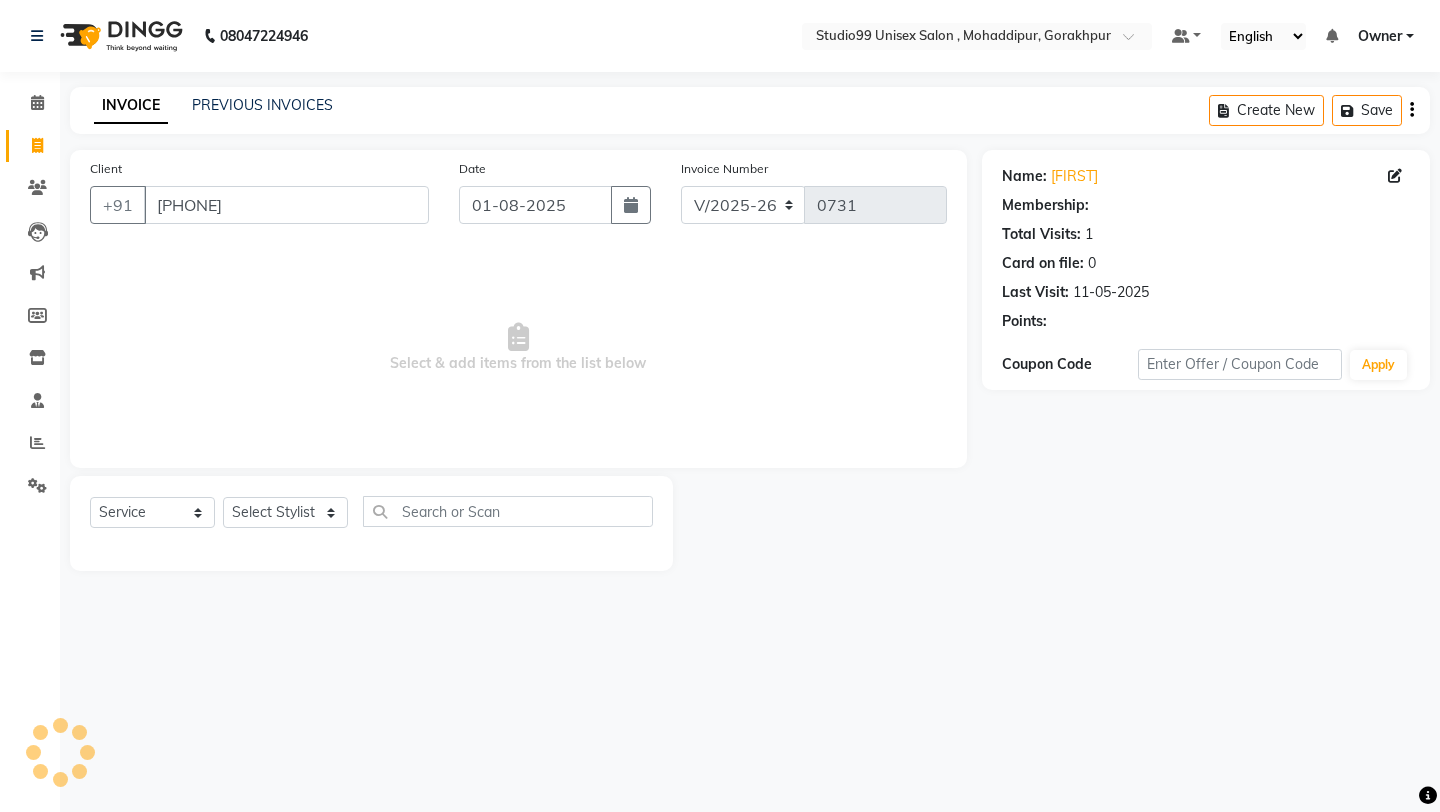 select on "1: Object" 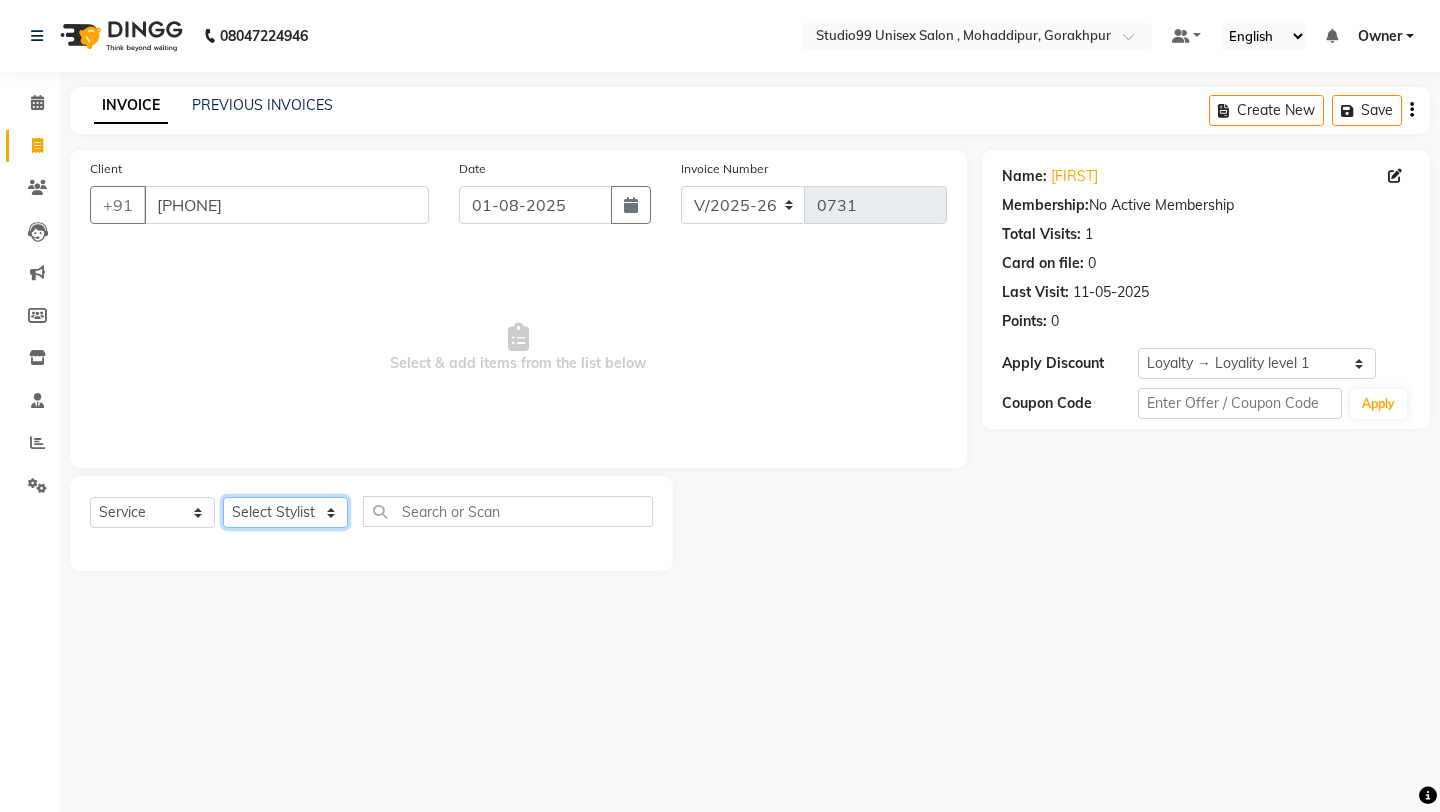 click on "Select Stylist Aarif anchal mubarakh Owner payal Prem rubina sahil samad sulekha manager SWETA" 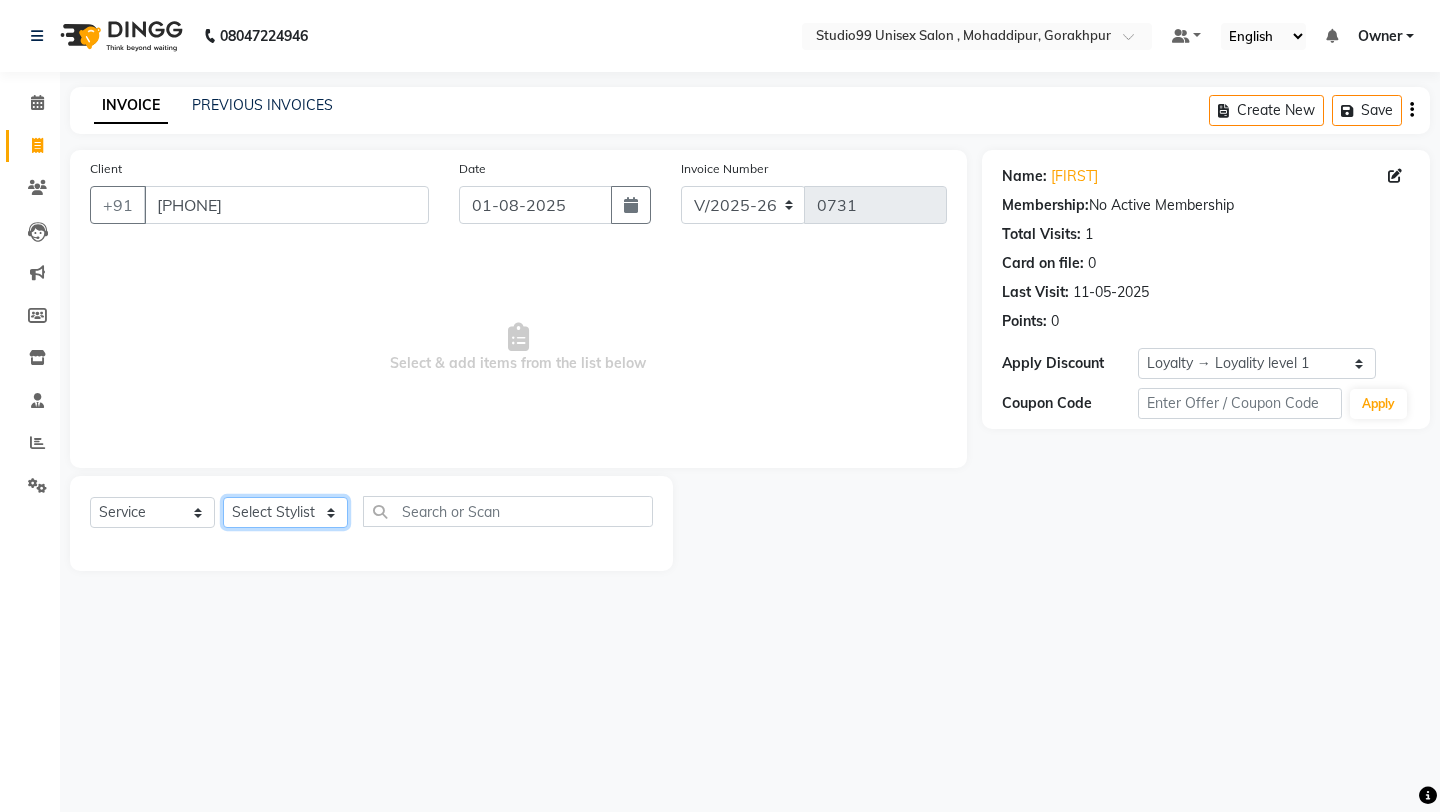 select on "76371" 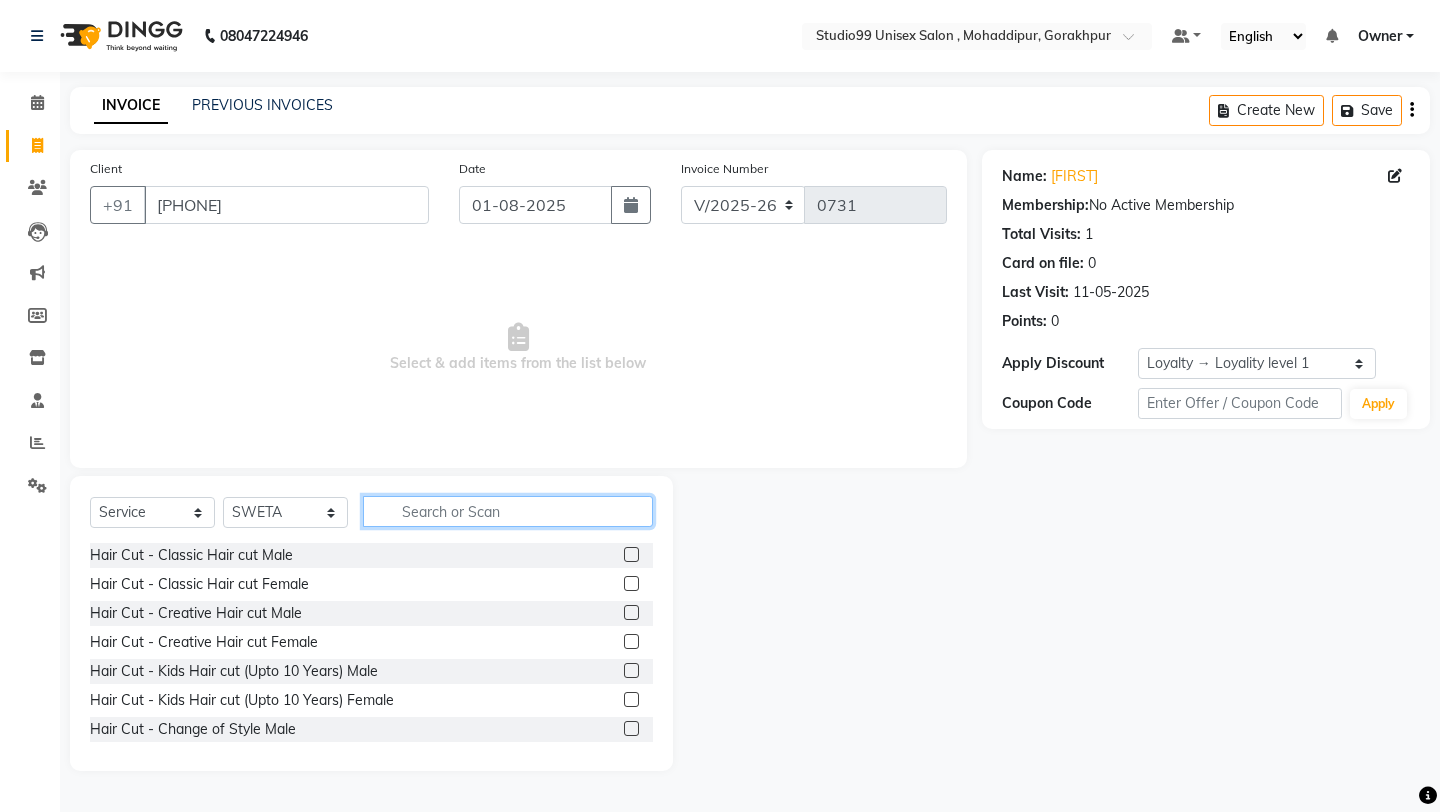 click 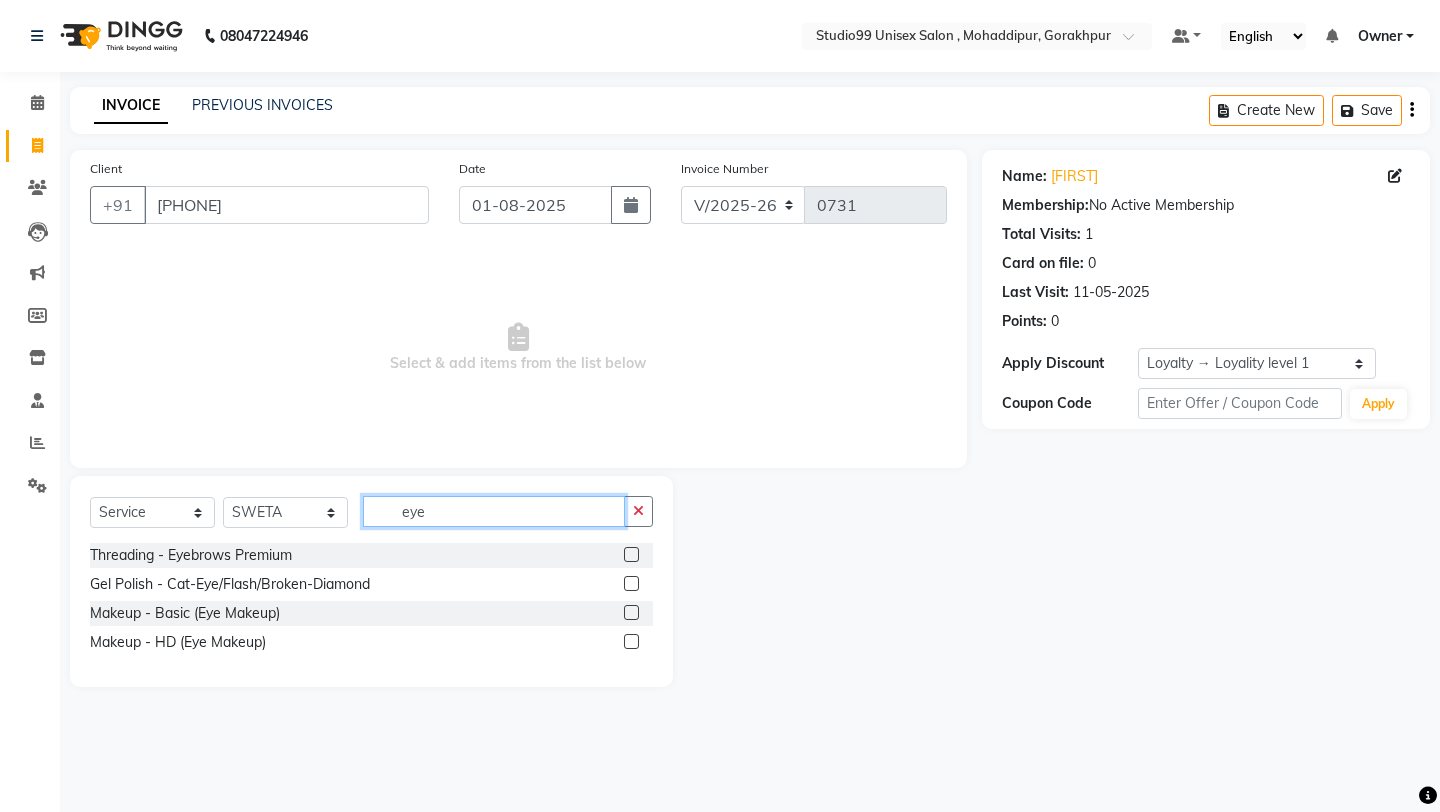type on "eye" 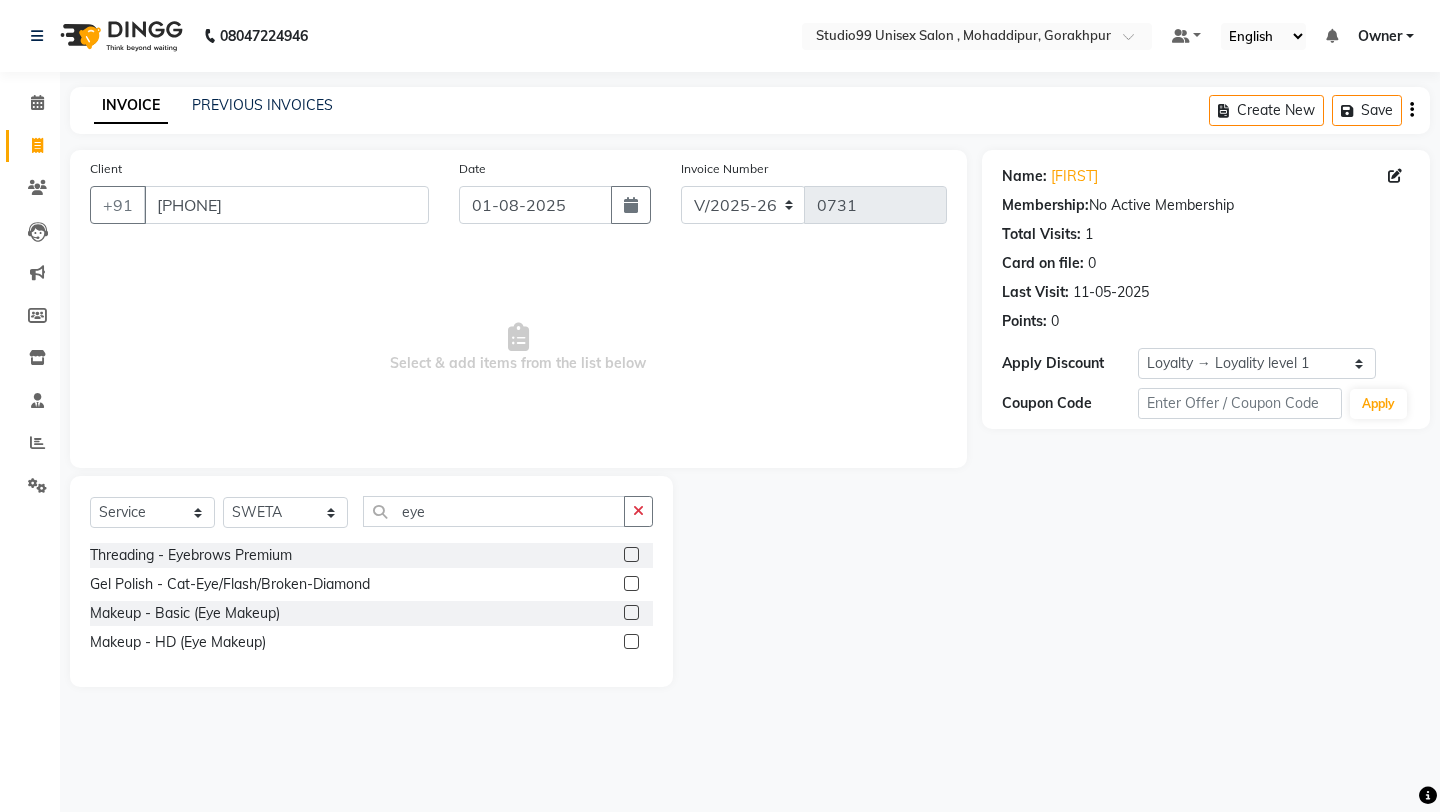 click 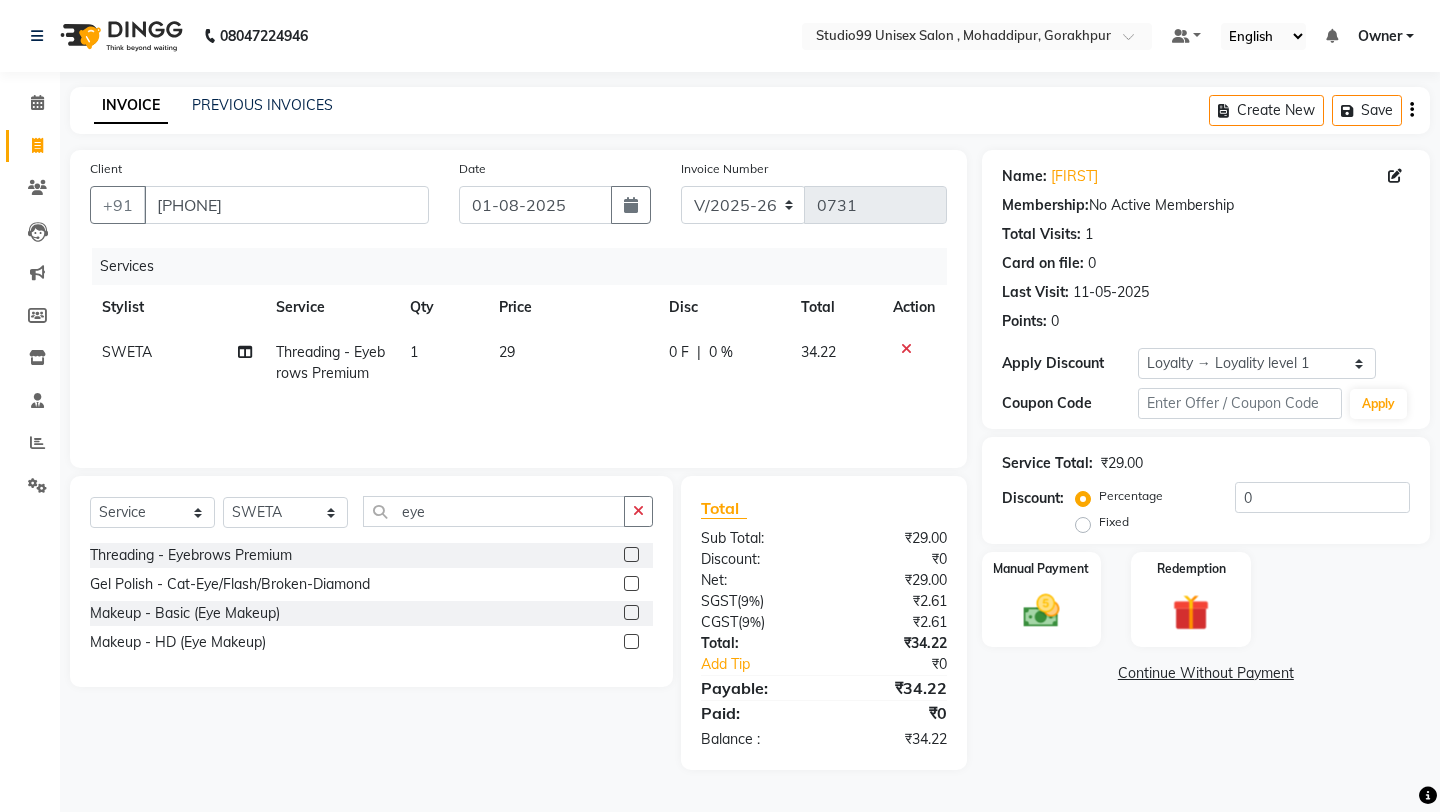 click 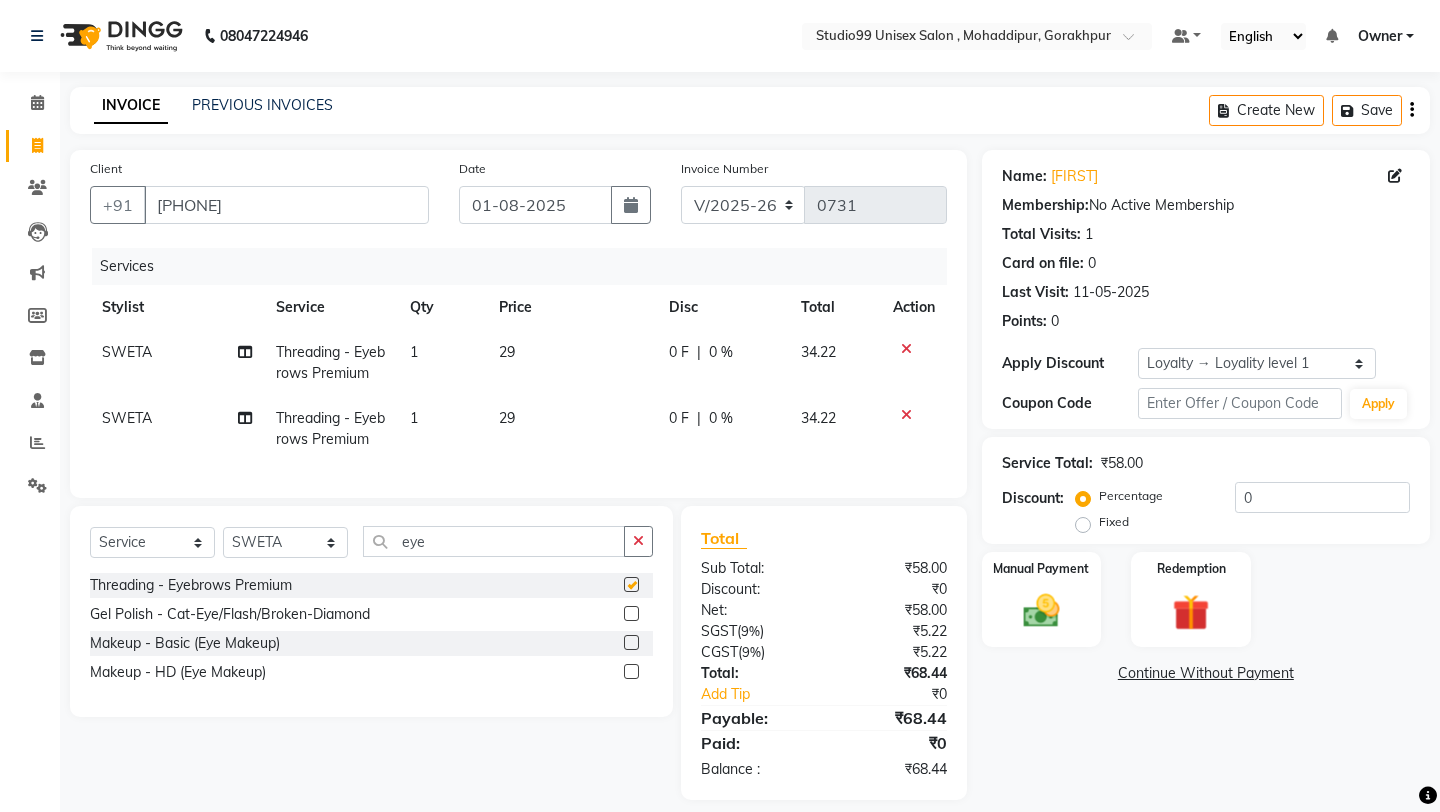 checkbox on "false" 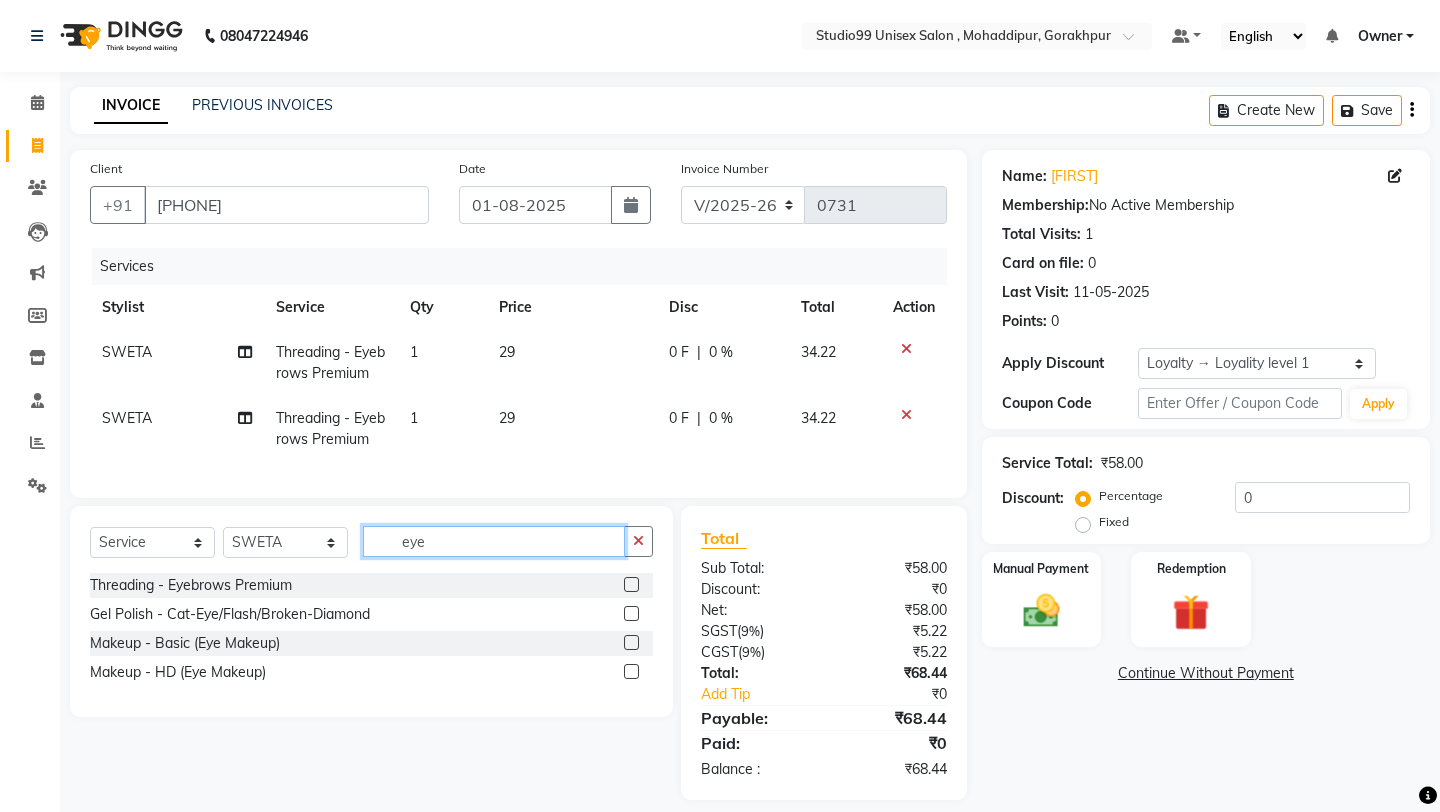 click on "eye" 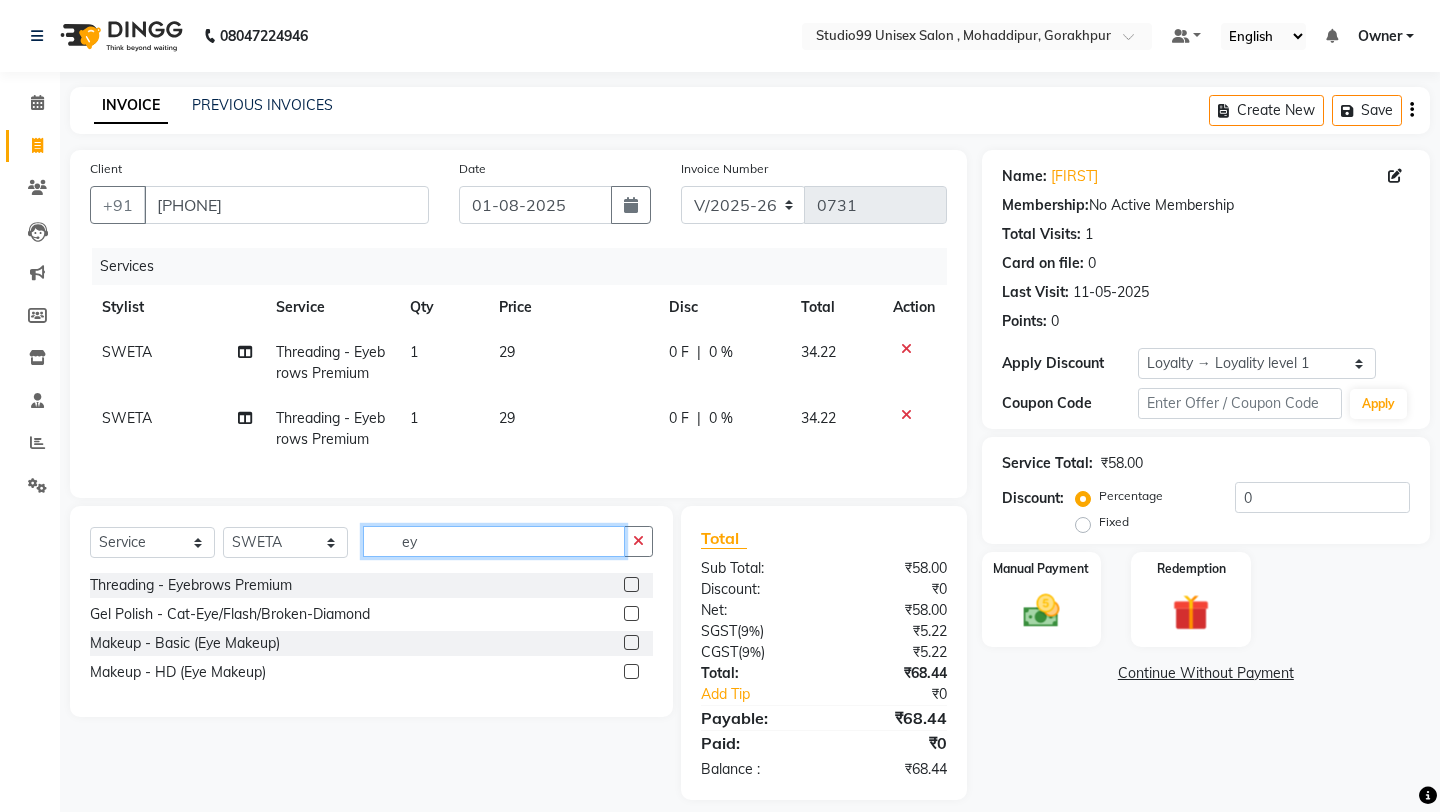 type on "e" 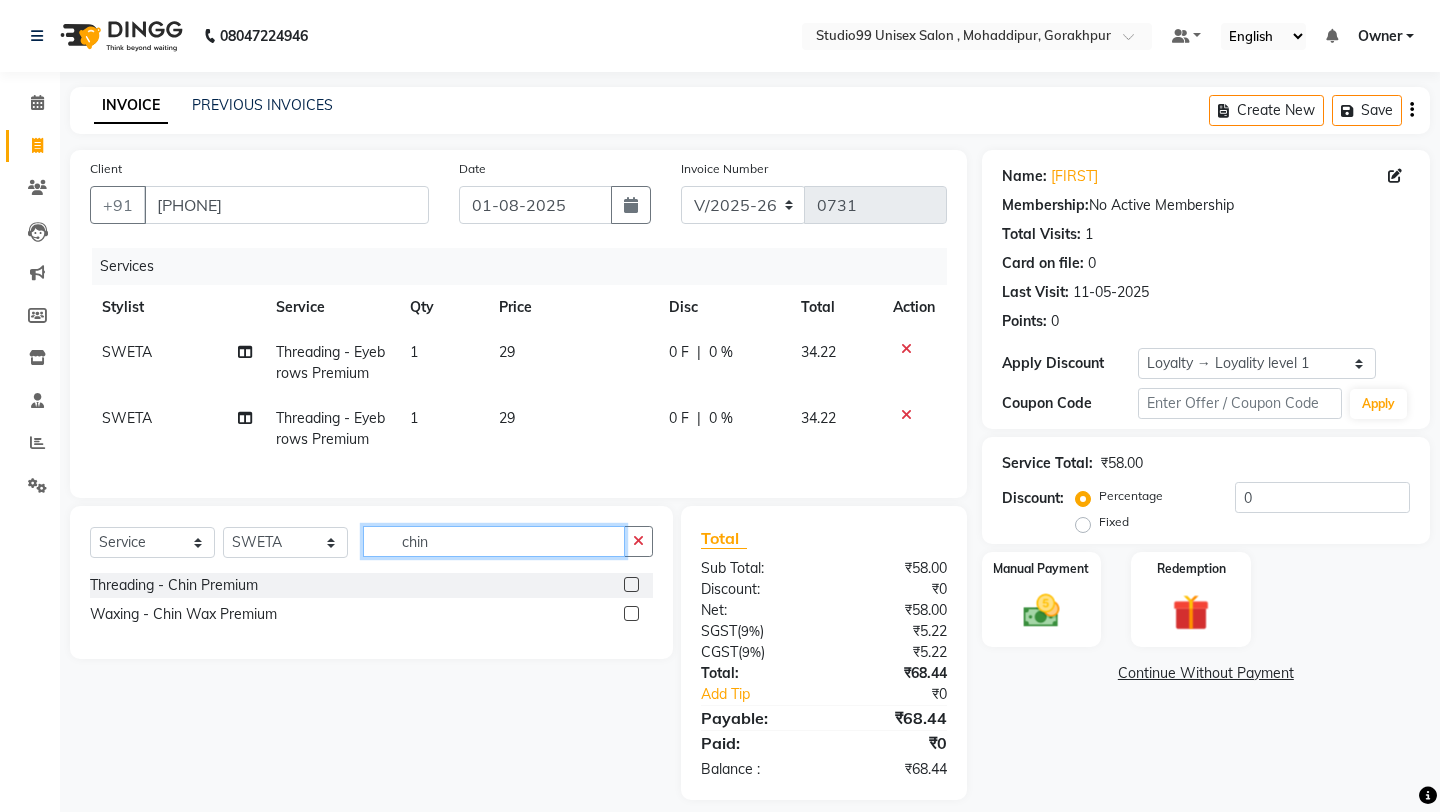 type on "chin" 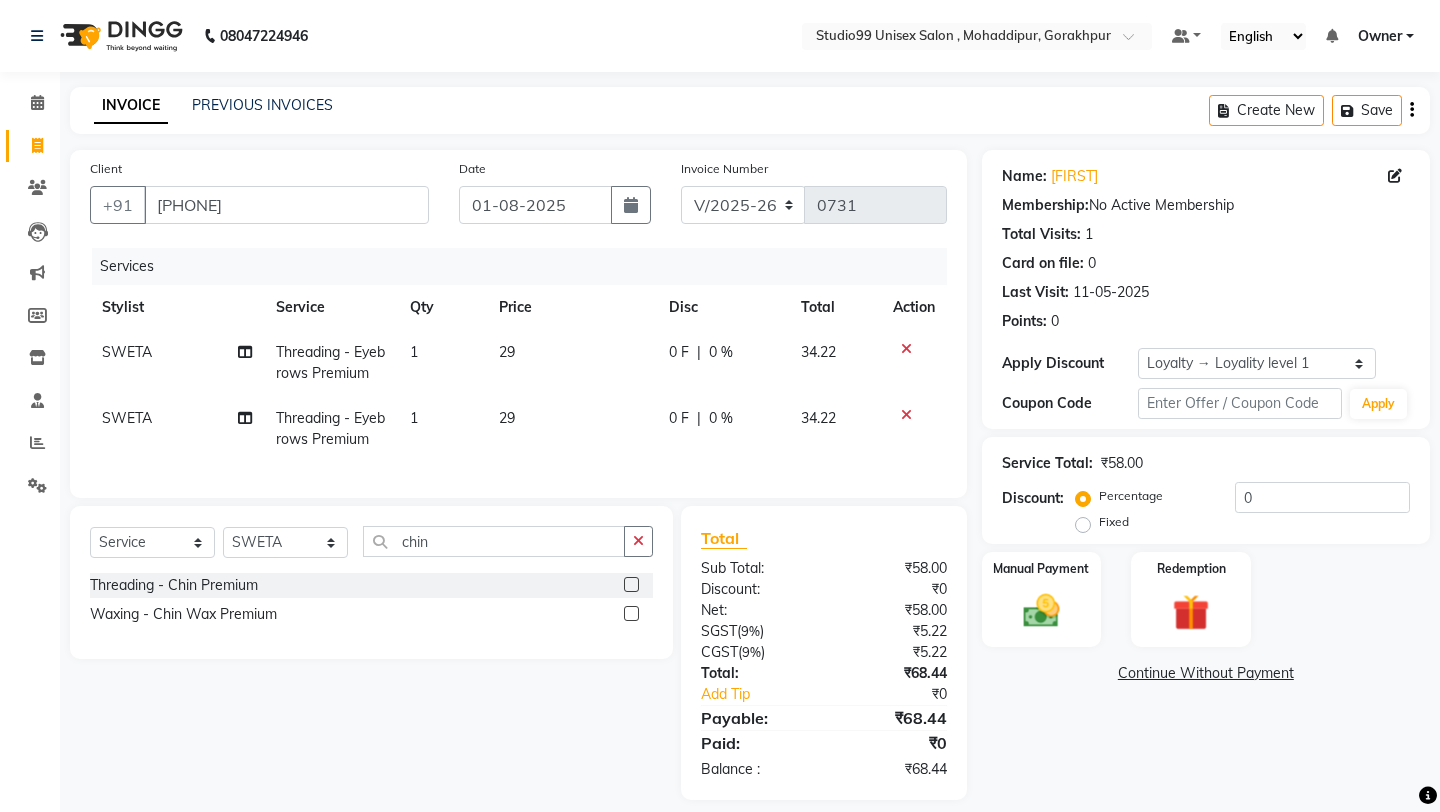 click 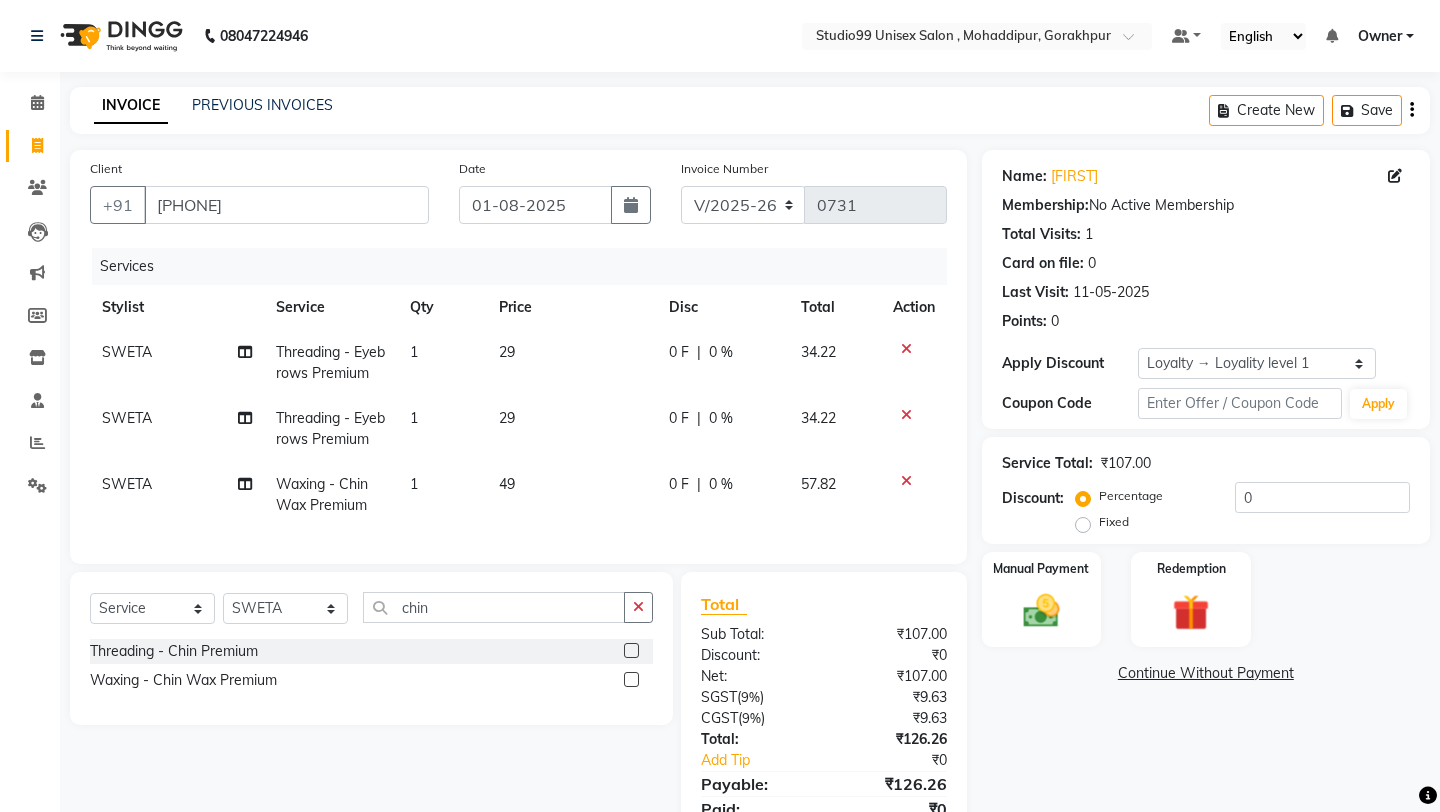 click 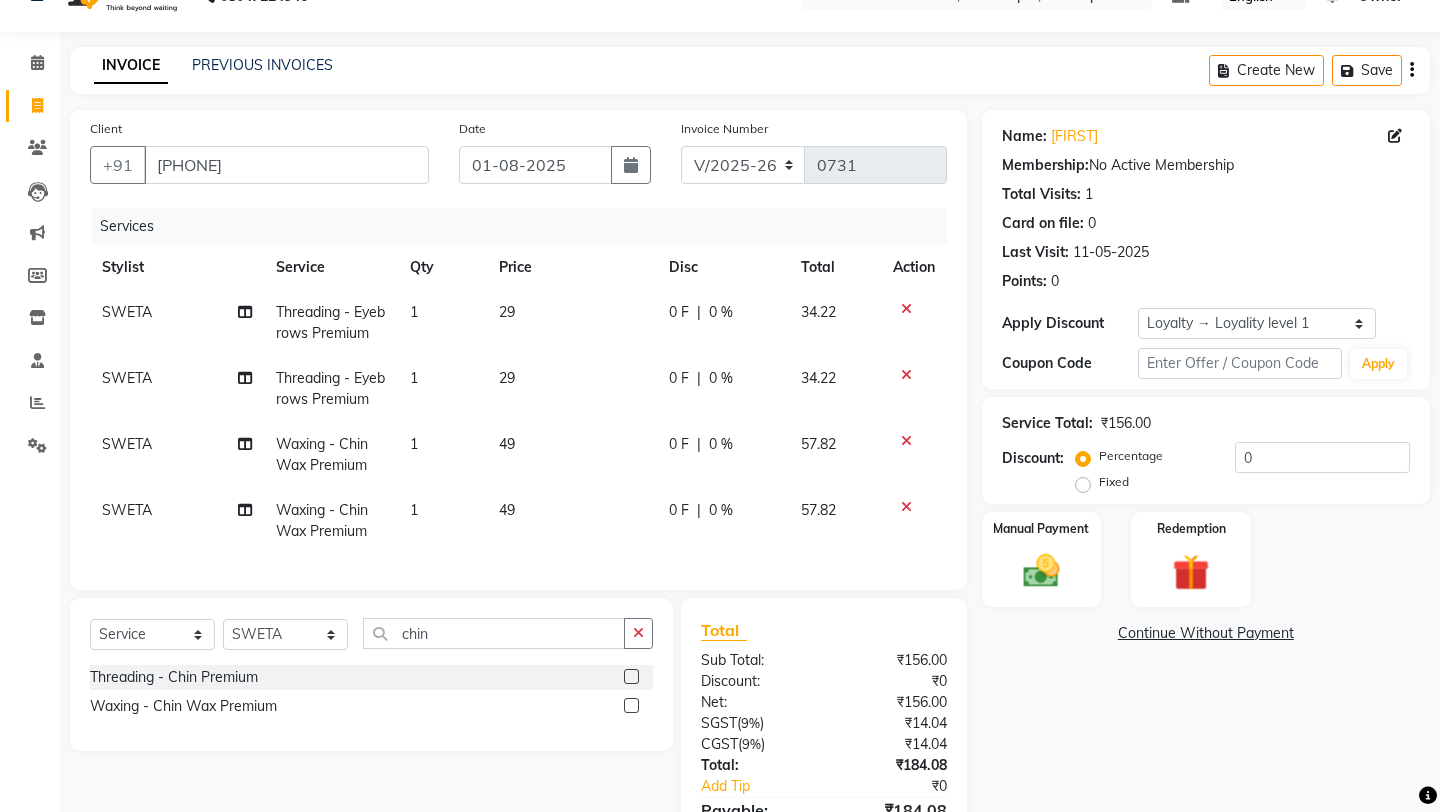 scroll, scrollTop: 150, scrollLeft: 0, axis: vertical 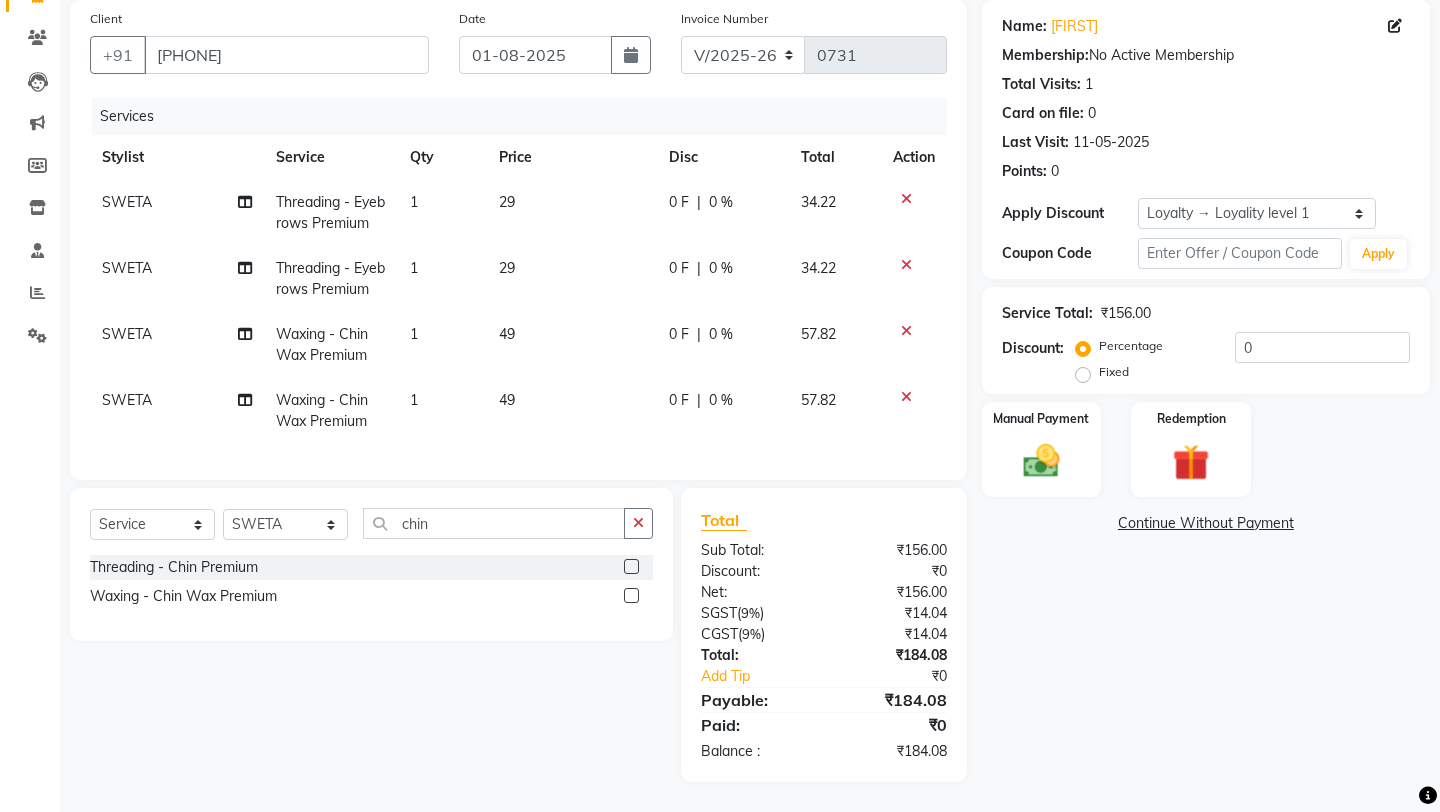 click 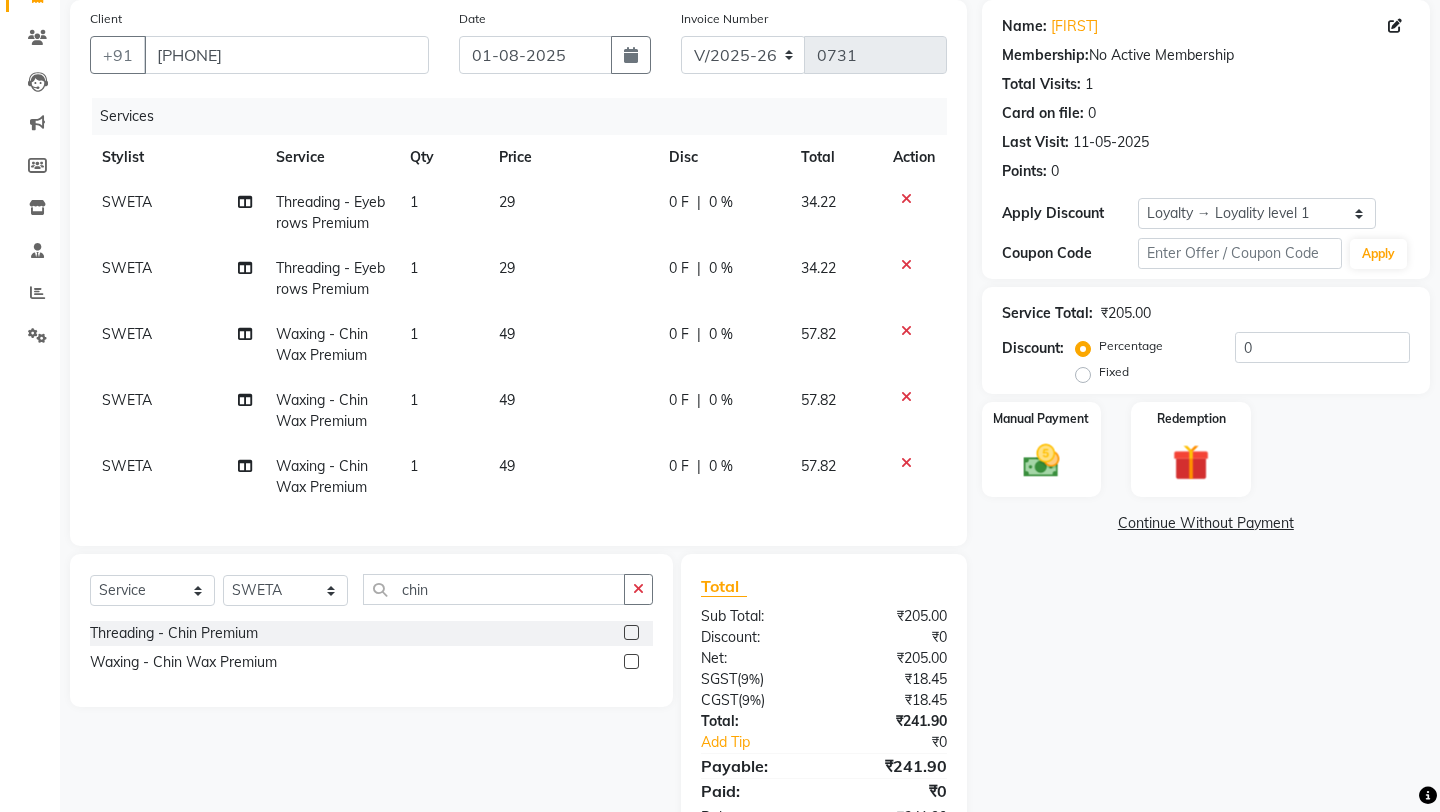 click 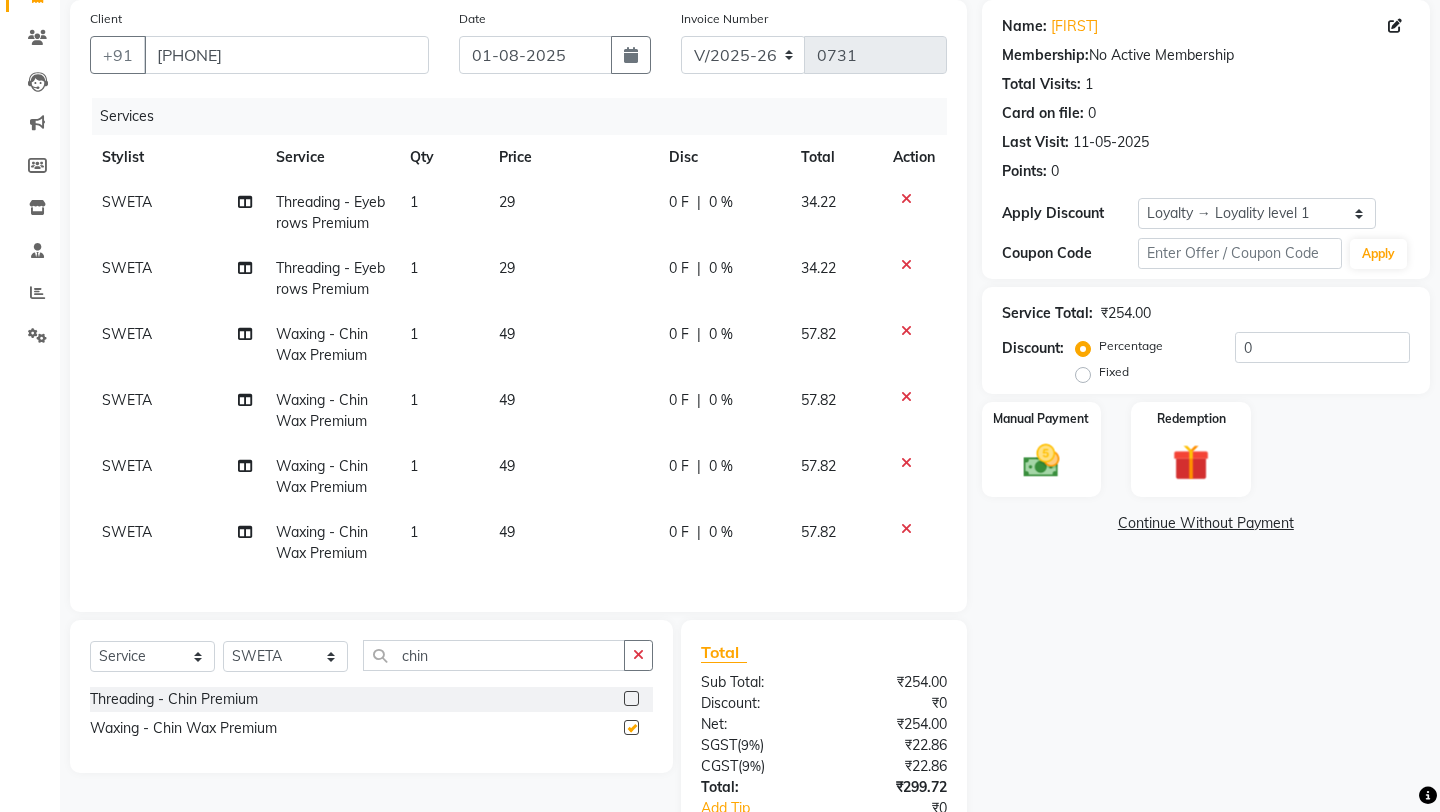 checkbox on "false" 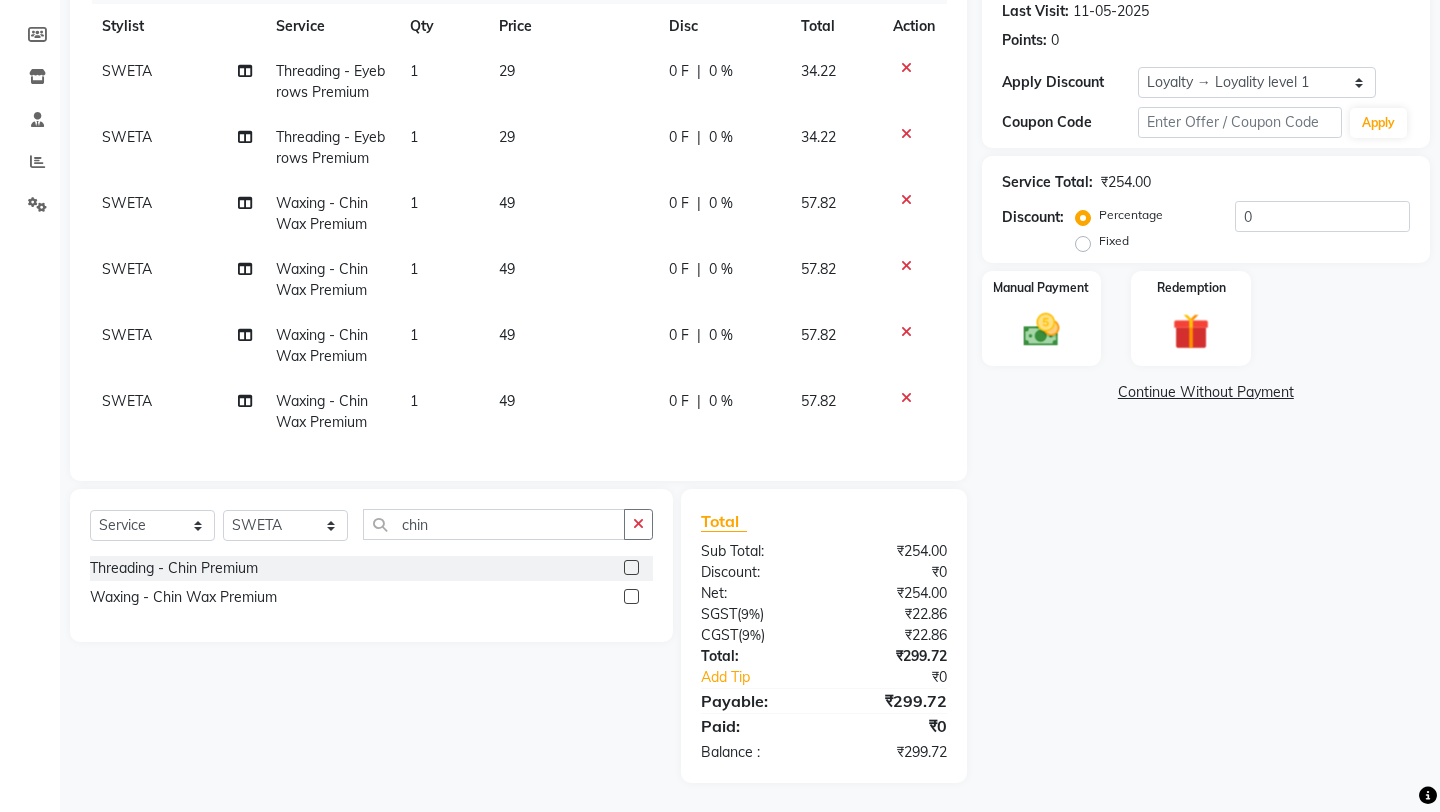 scroll, scrollTop: 282, scrollLeft: 0, axis: vertical 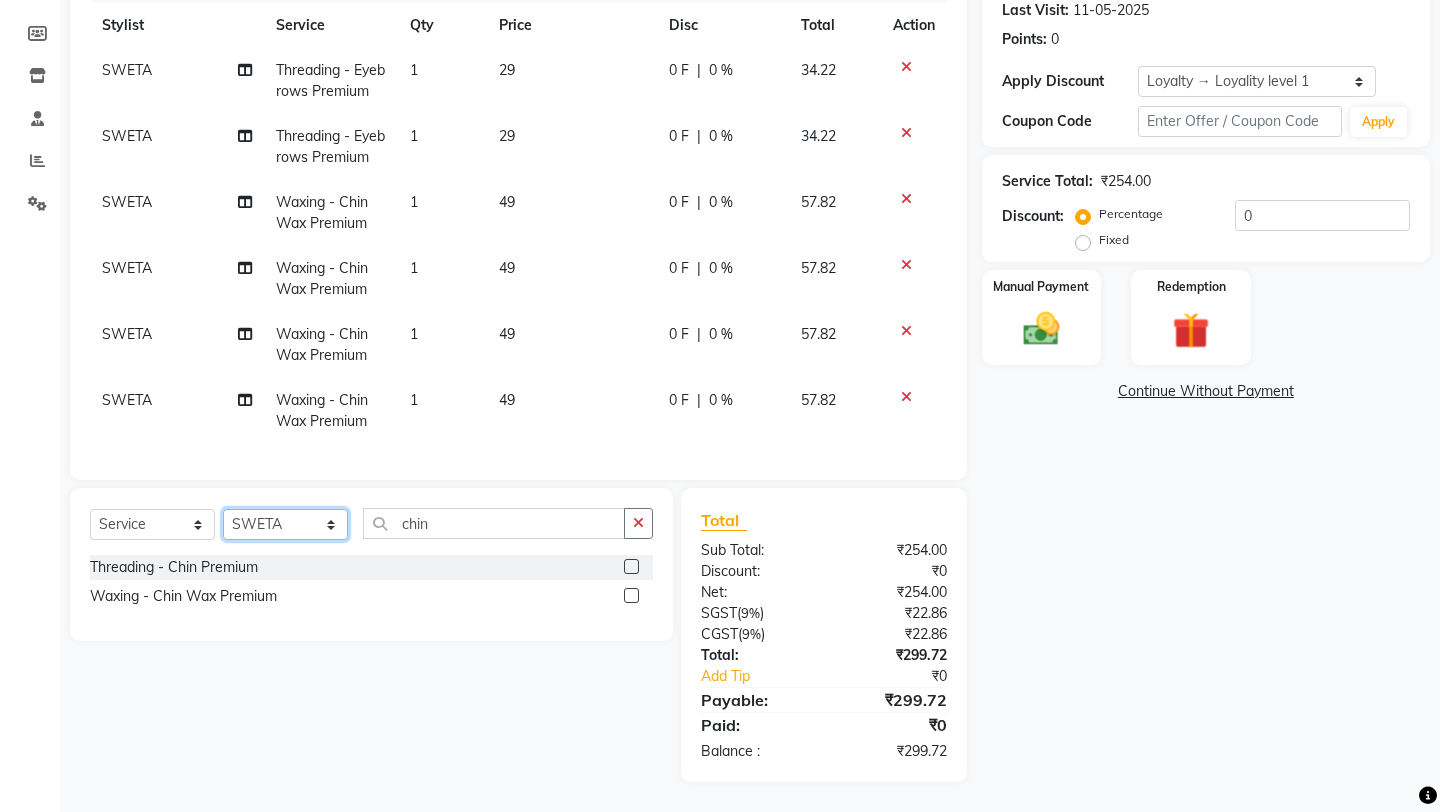 click on "Select Stylist Aarif anchal mubarakh Owner payal Prem rubina sahil samad sulekha manager SWETA" 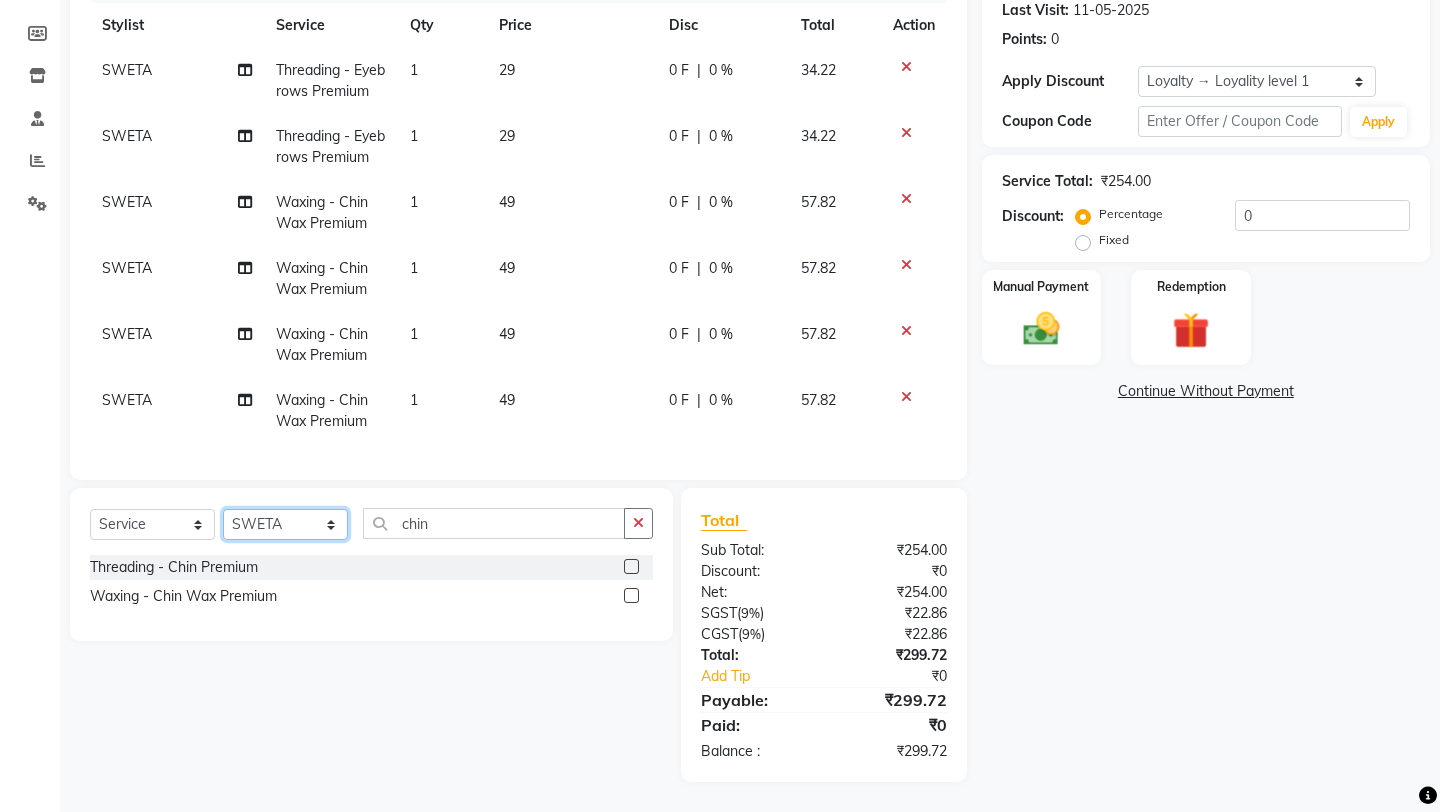select on "76603" 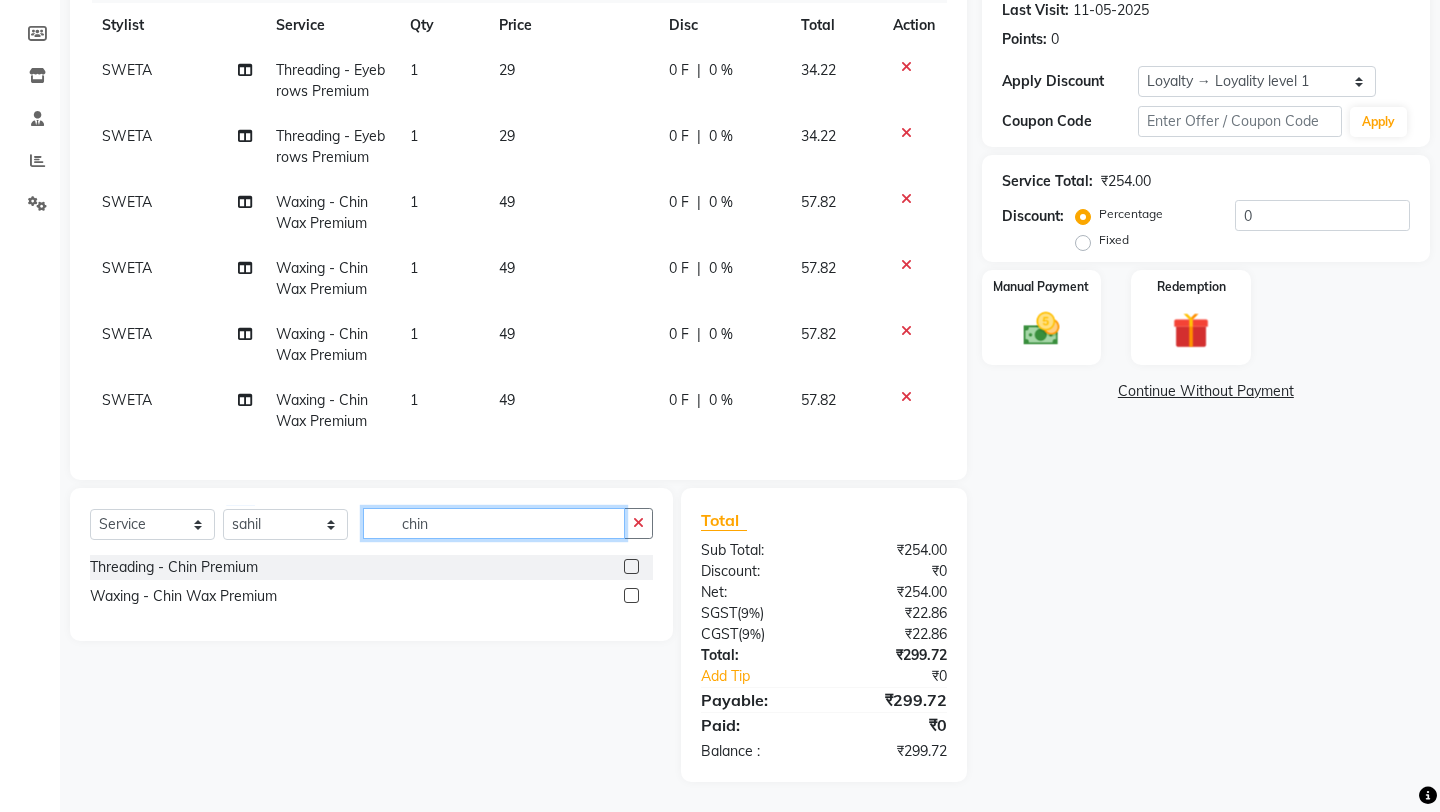 drag, startPoint x: 329, startPoint y: 530, endPoint x: 488, endPoint y: 531, distance: 159.00314 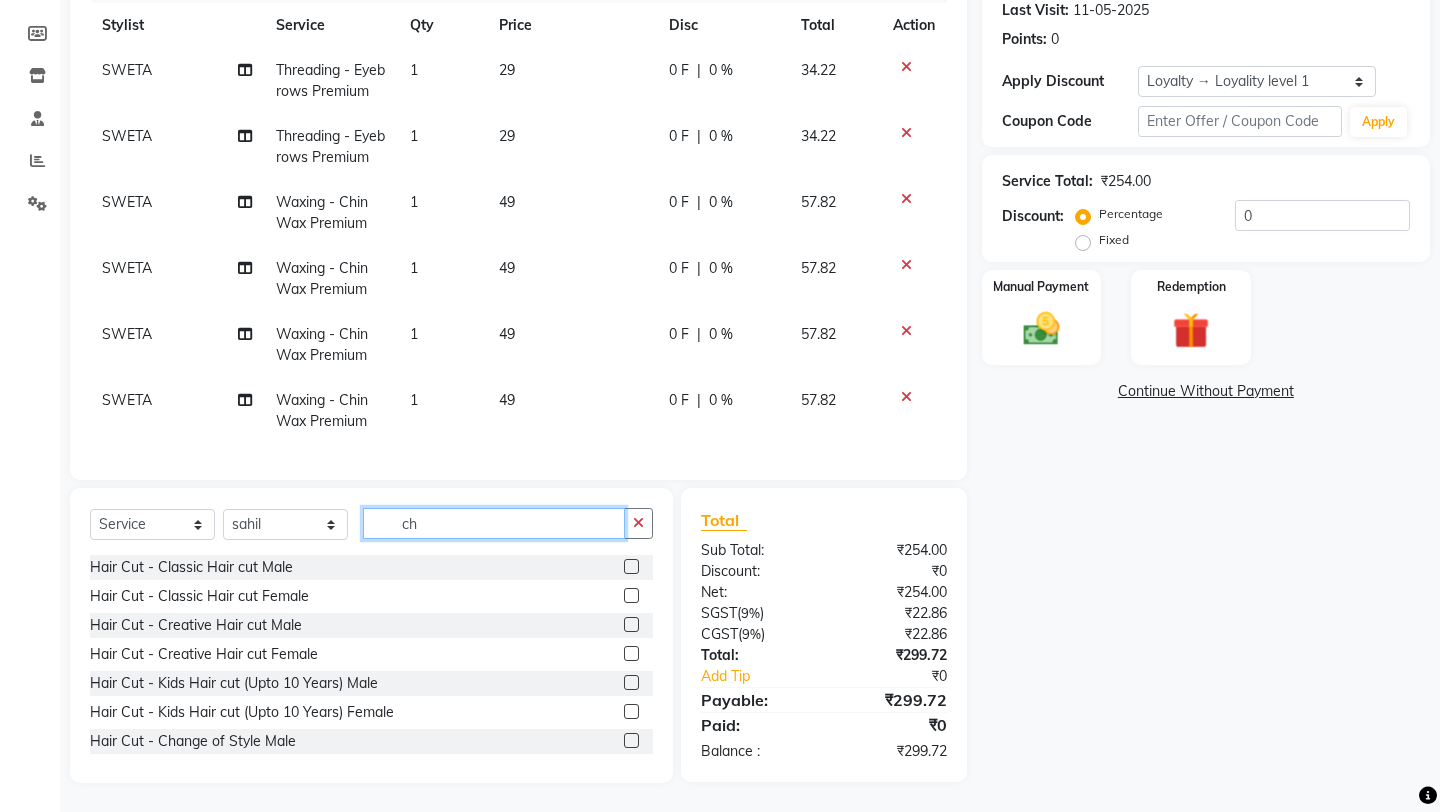 type on "c" 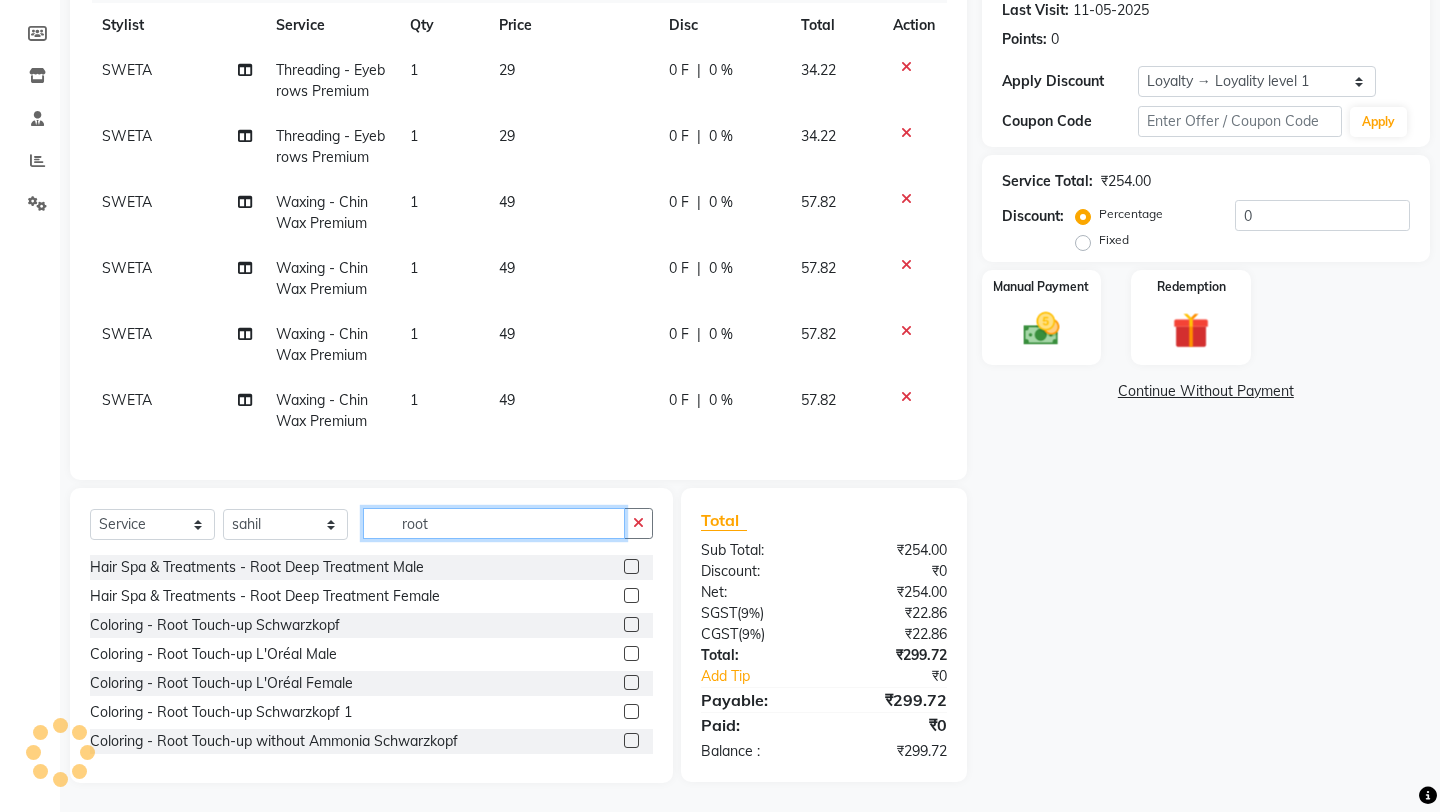 type on "root" 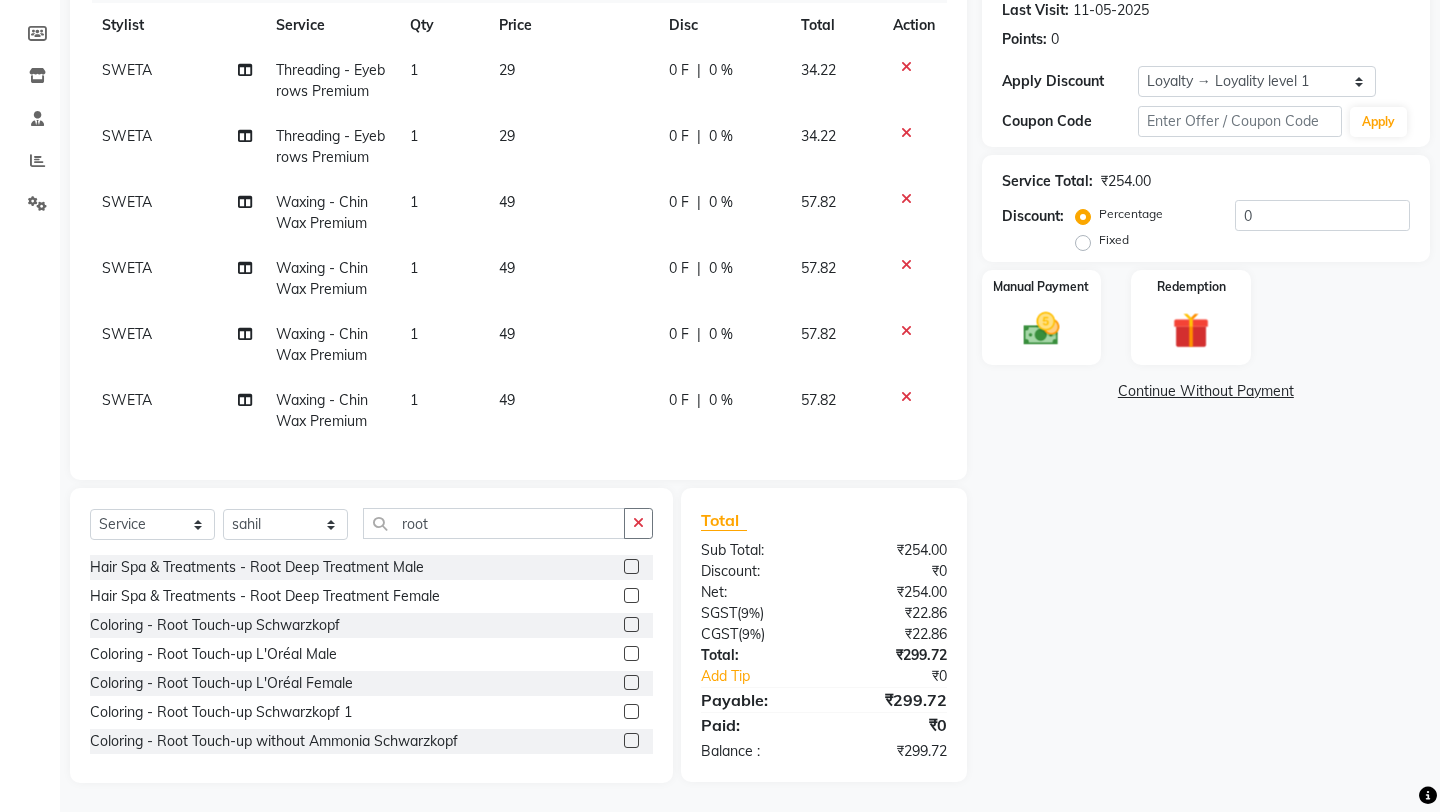 click 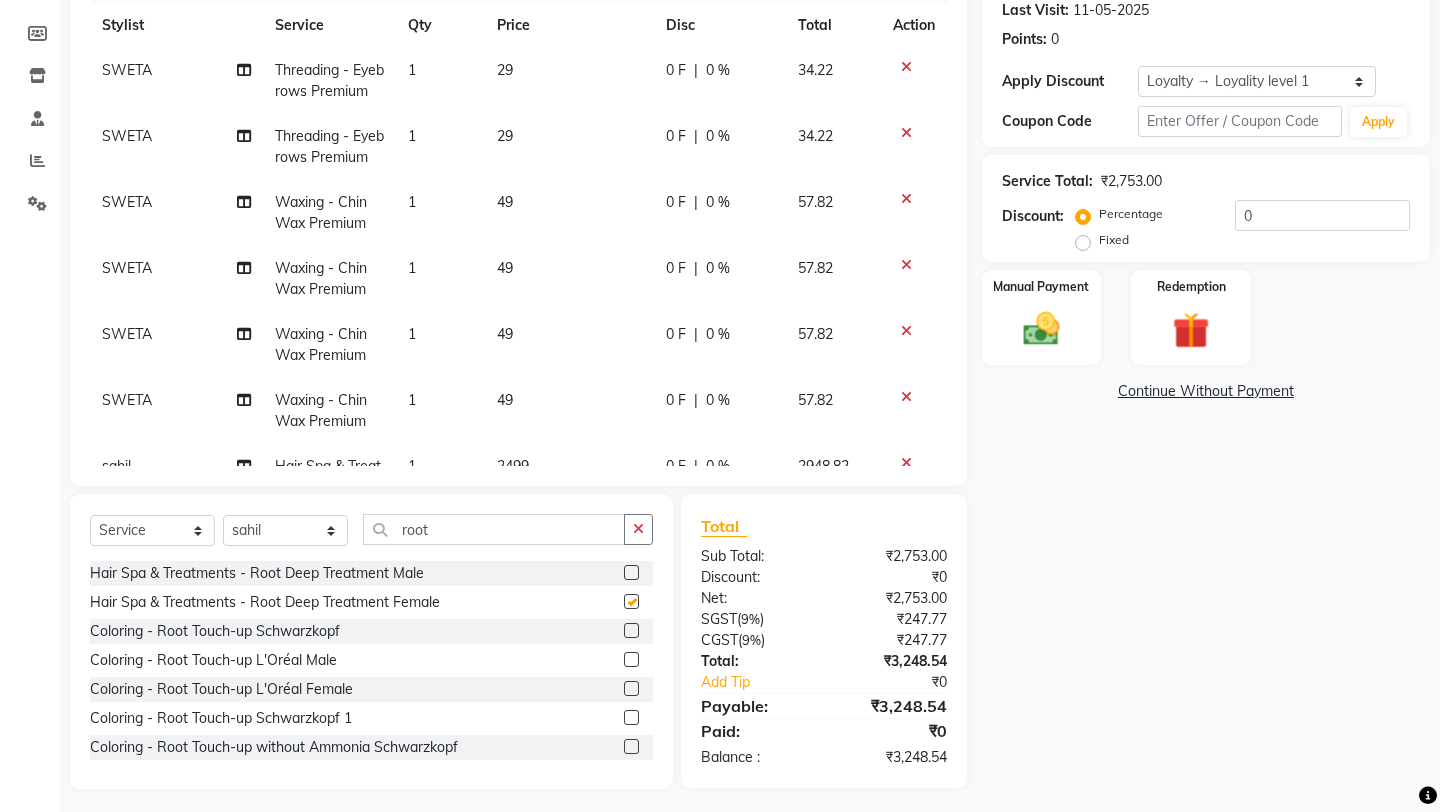 checkbox on "false" 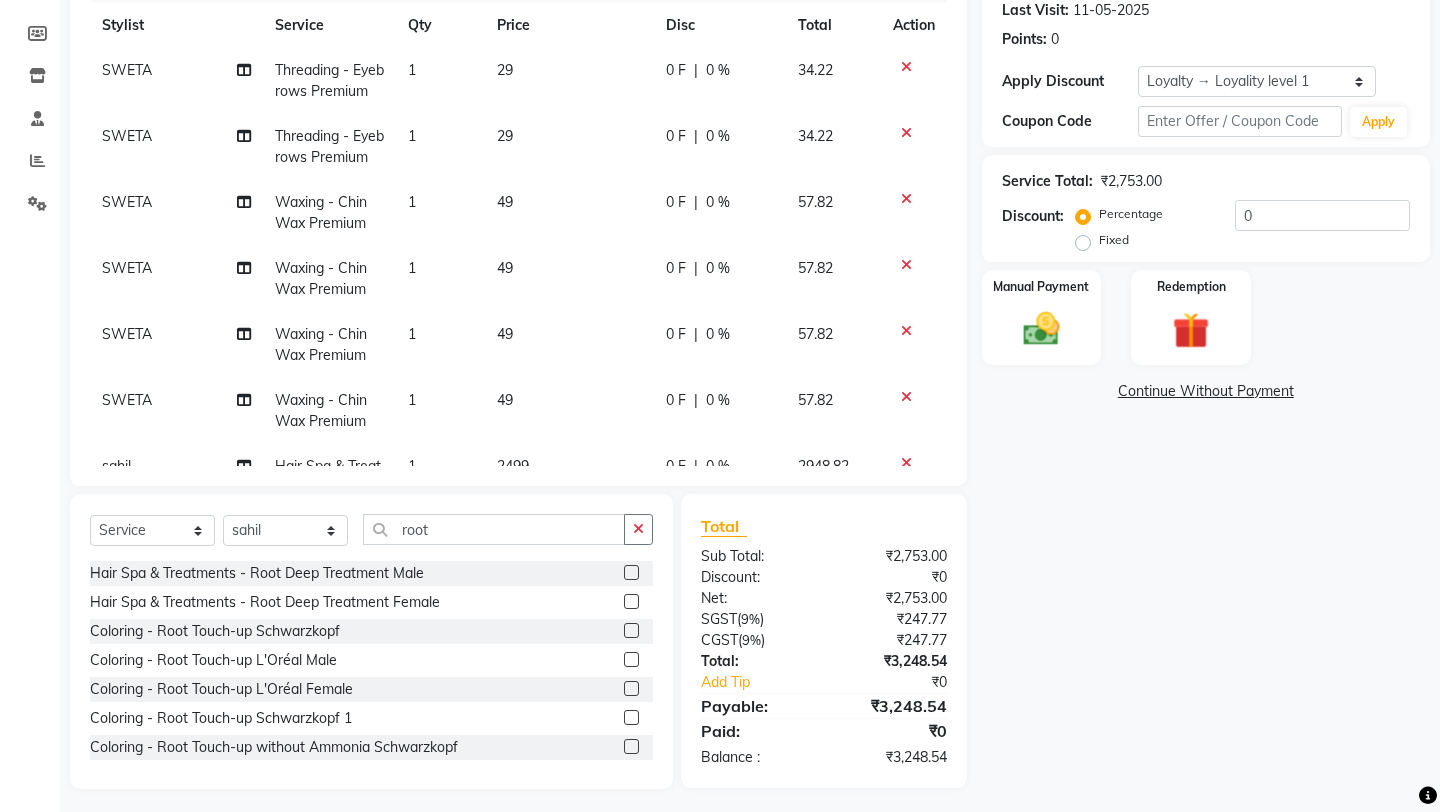 click on "2499" 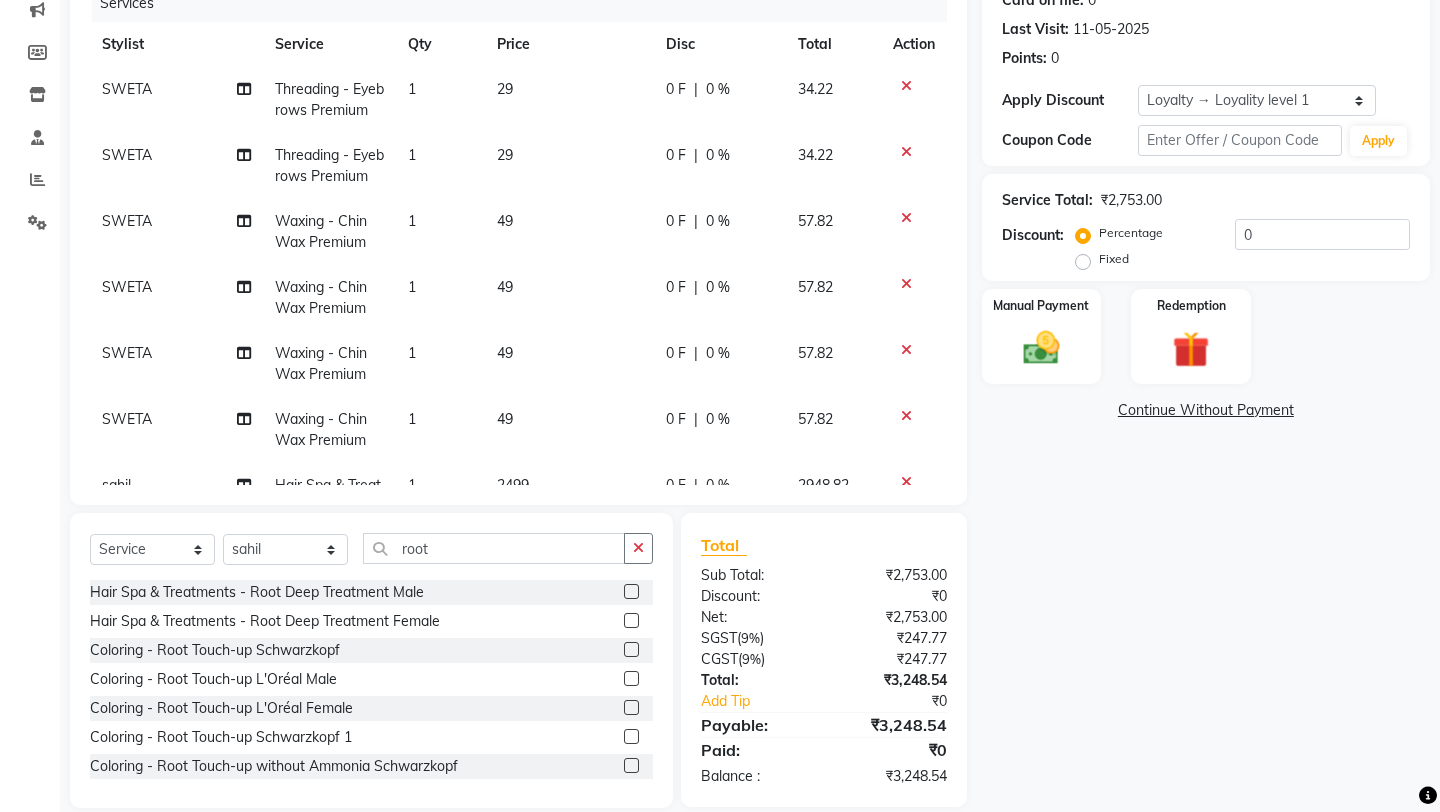select on "76603" 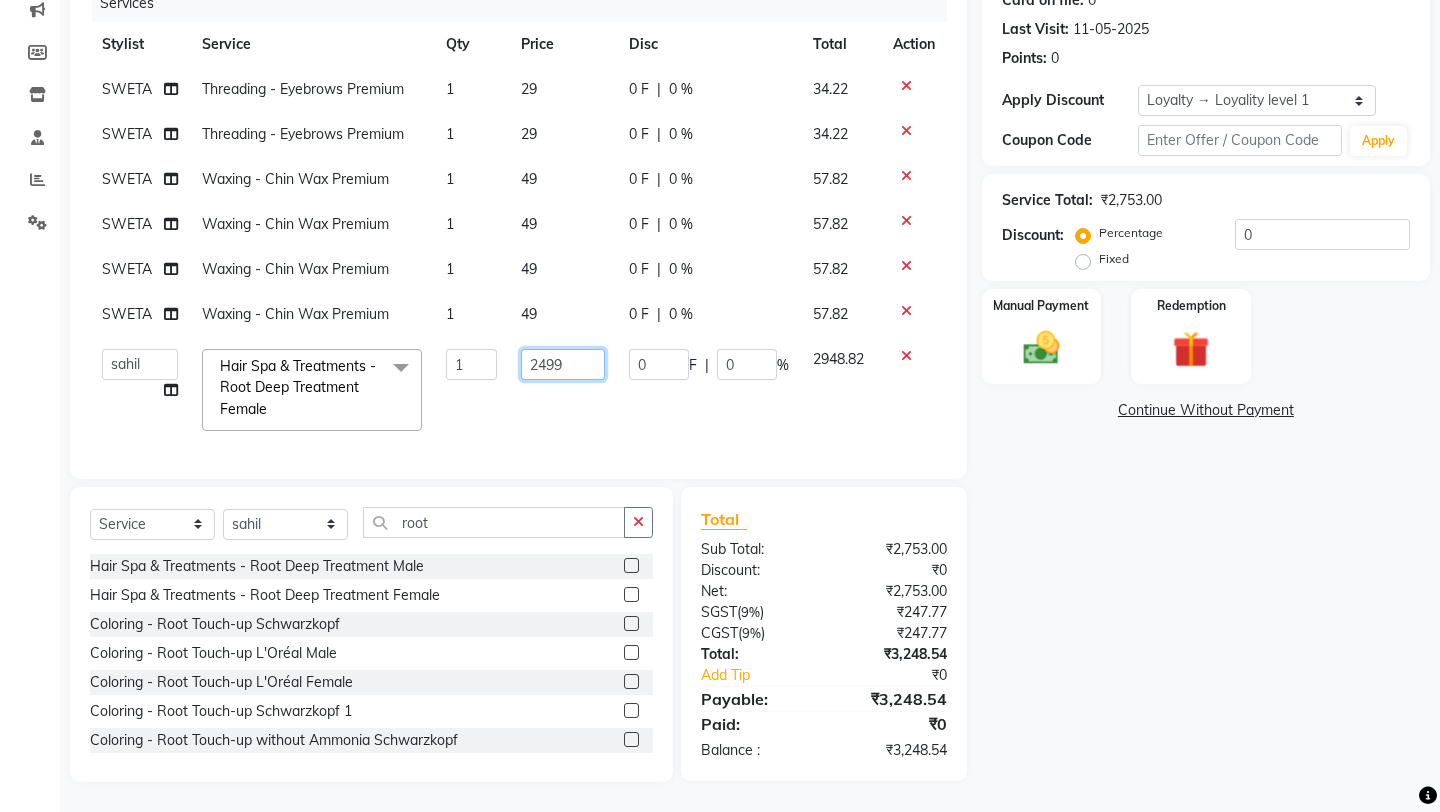 click on "2499" 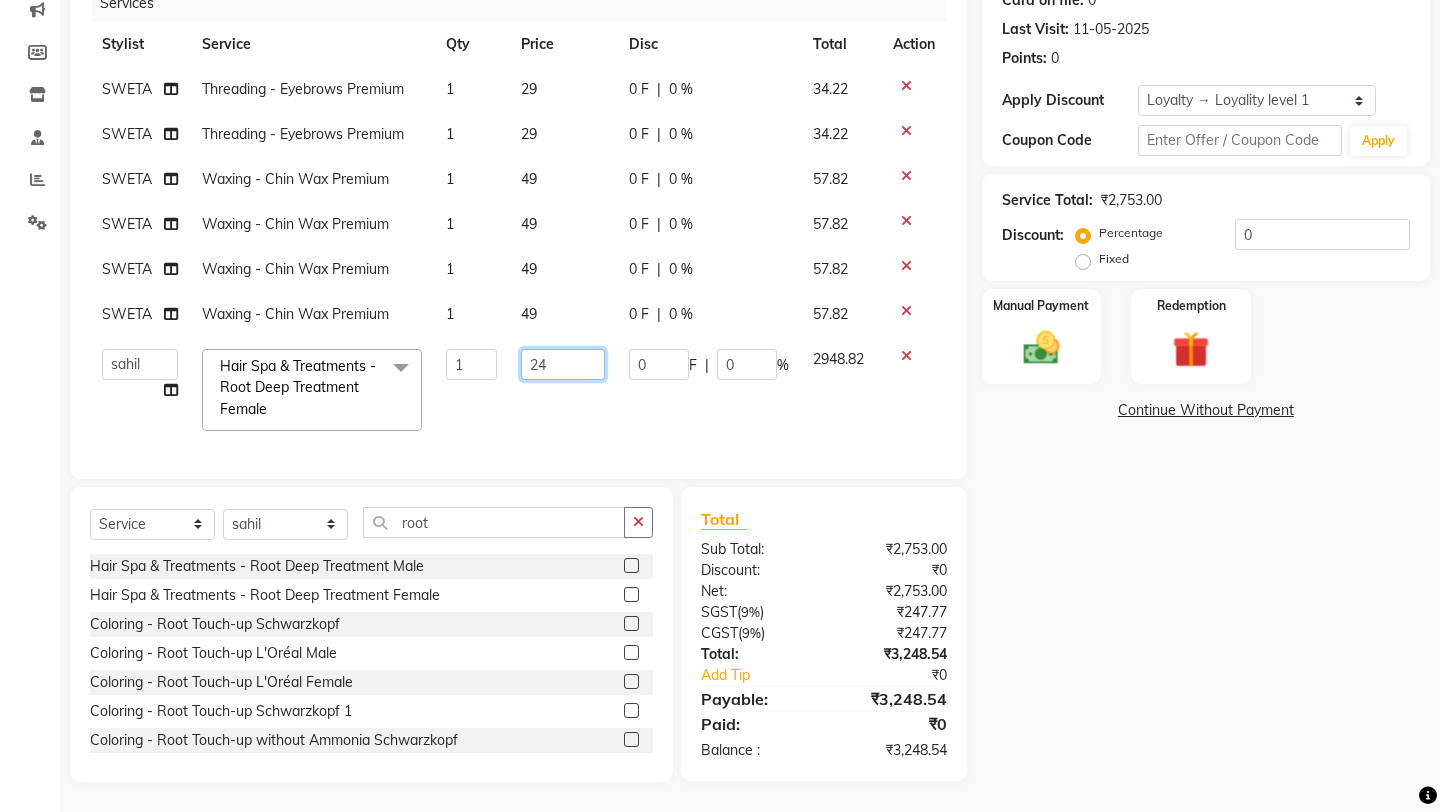 type on "2" 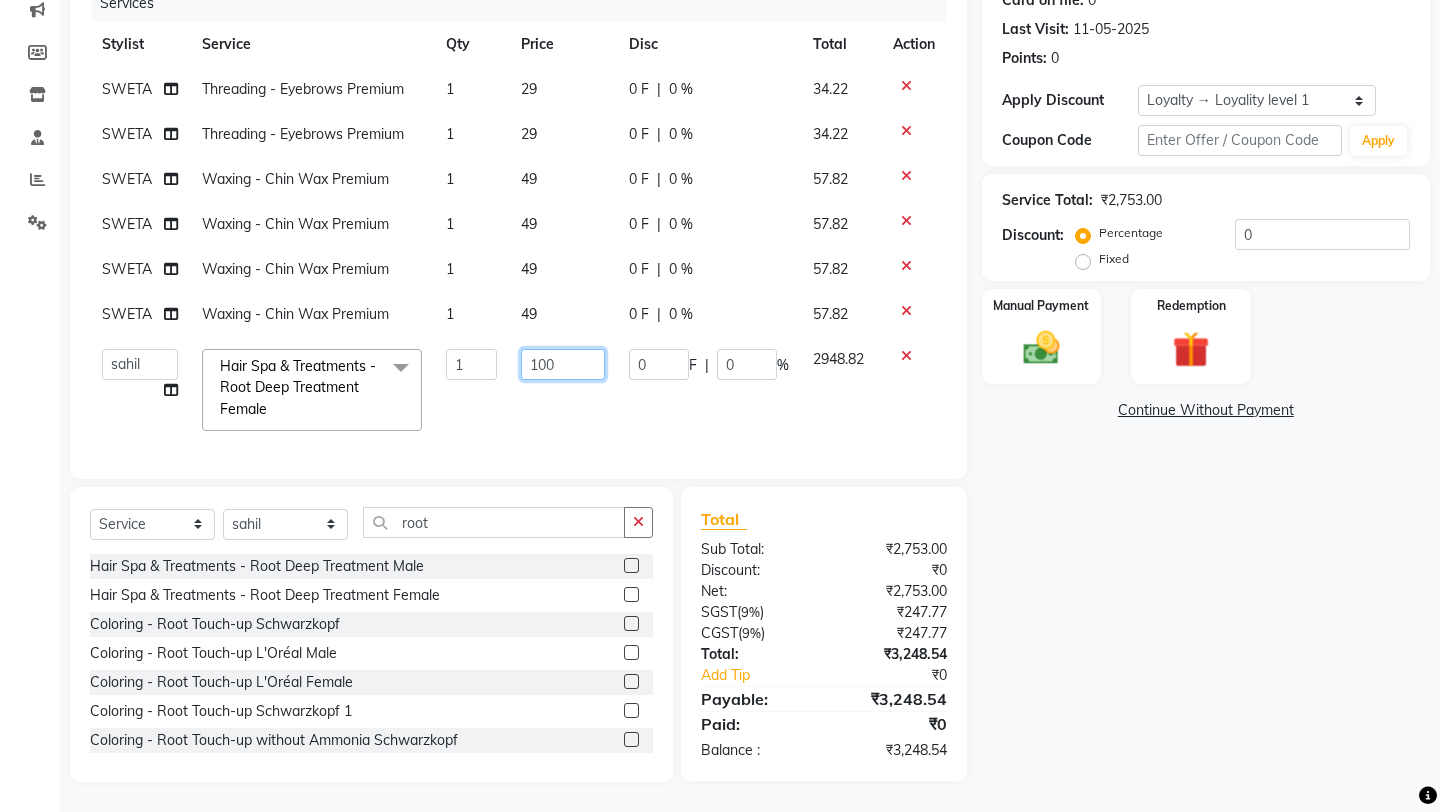 type on "1000" 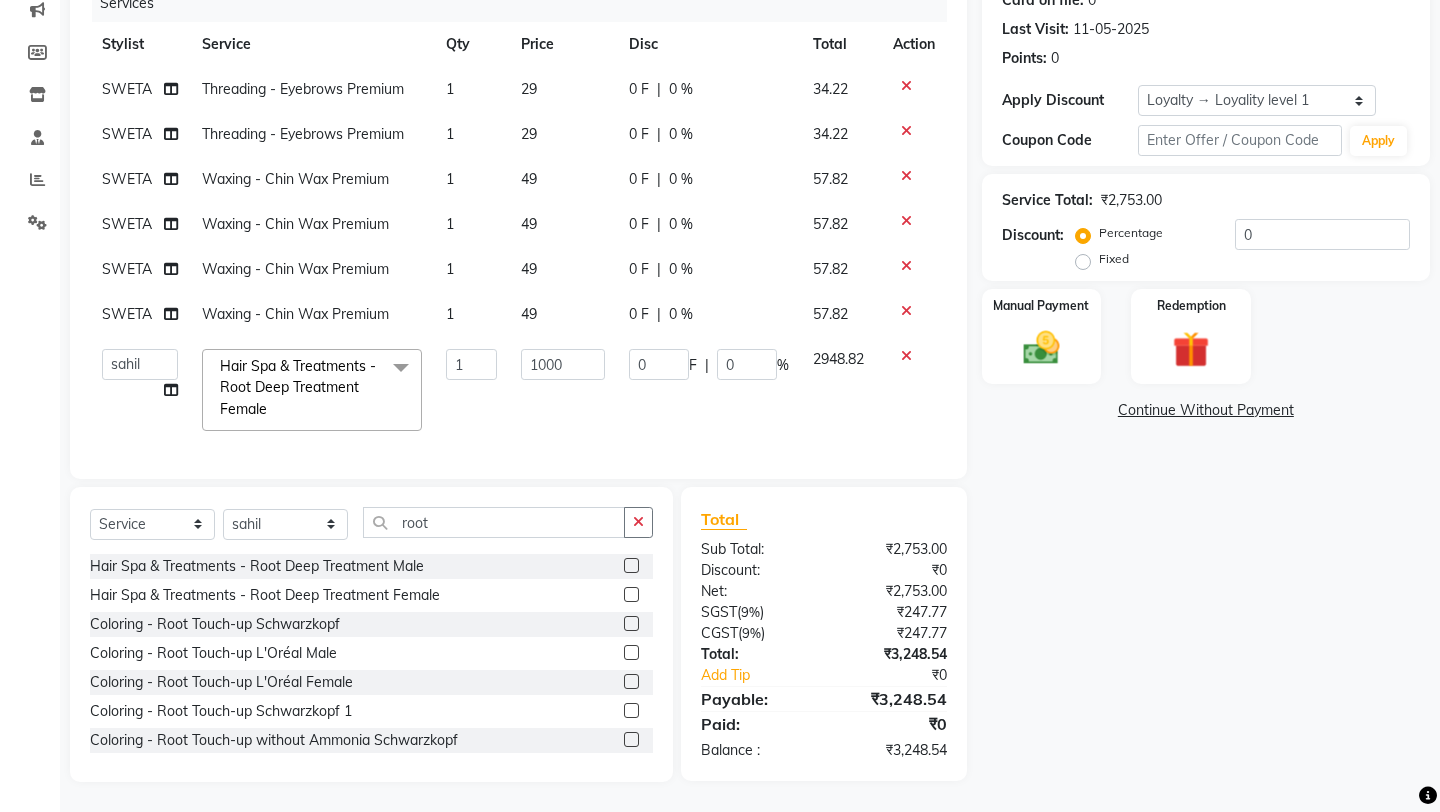 click on "SWETA Threading - Eyebrows Premium 1 29 0 F | 0 % 34.22 SWETA Threading - Eyebrows Premium 1 29 0 F | 0 % 34.22 SWETA Waxing - Chin Wax Premium 1 49 0 F | 0 % 57.82 SWETA Waxing - Chin Wax Premium 1 49 0 F | 0 % 57.82 SWETA Waxing - Chin Wax Premium 1 49 0 F | 0 % 57.82 SWETA Waxing - Chin Wax Premium 1 49 0 F | 0 % 57.82  Aarif   anchal   mubarakh   Owner   payal   Prem   rubina   sahil   samad   sulekha manager   SWETA  Hair Spa & Treatments - Root Deep Treatment Female  x Hair Cut - Classic Hair cut Male Hair Cut - Classic Hair cut Female Hair Cut - Creative Hair cut Male Hair Cut - Creative Hair cut Female Hair Cut - Kids Hair cut (Upto 10 Years) Male Hair Cut - Kids Hair cut (Upto 10 Years) Female Hair Cut - Change of Style Male Hair Cut - Change of Style Female Styling - Blow dry (out curls) Styling - Express blow dry (without wash) Styling - Ironing Styling - Tonging Styling - Crimping Styling - Hairups/Up do's Hair Spa & Treatments - Classic Hair Spa (L'oreal) Male Coloring - Beard Color 1 1000 0 F |" 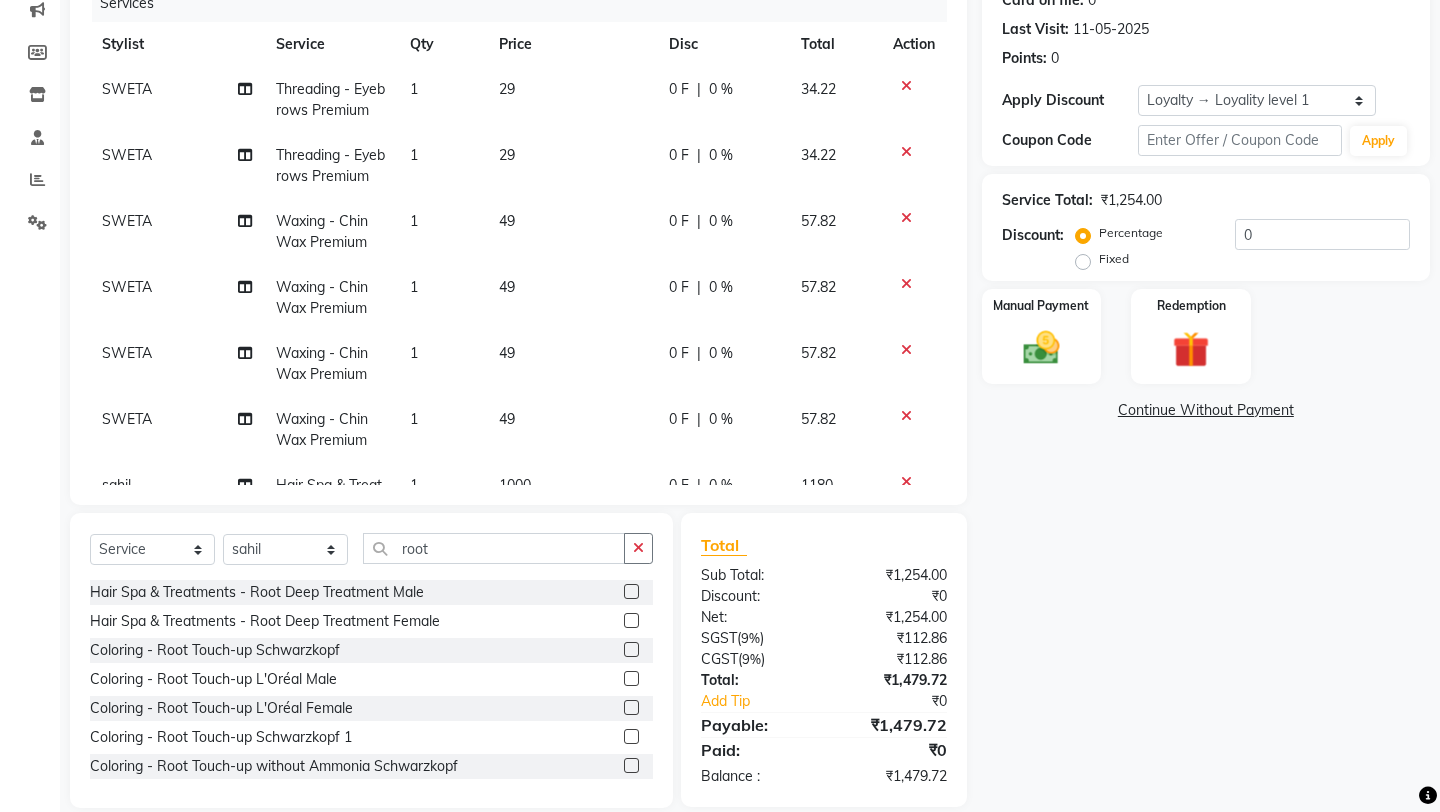scroll, scrollTop: 40, scrollLeft: 0, axis: vertical 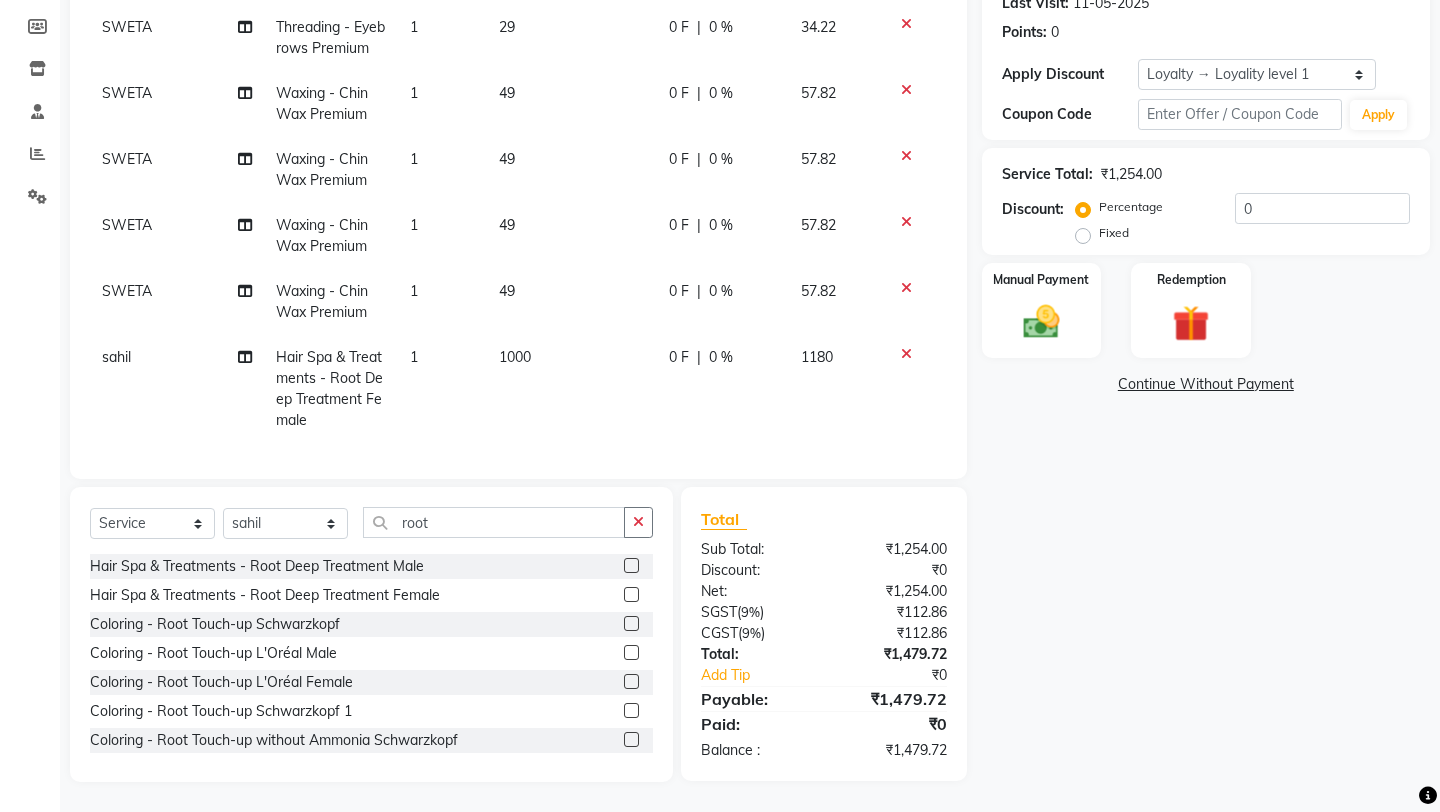 click on "Fixed" 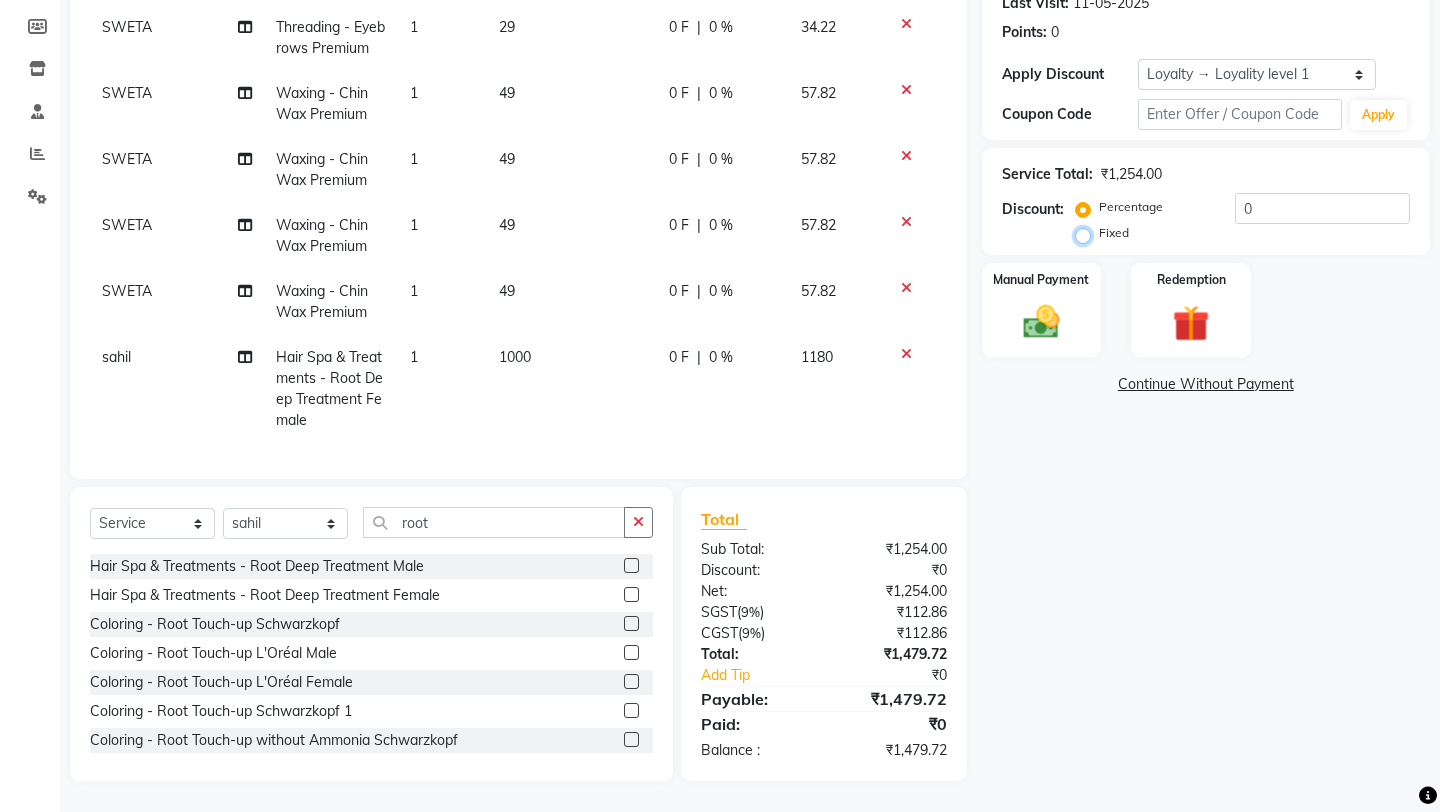 click on "Fixed" at bounding box center (1087, 233) 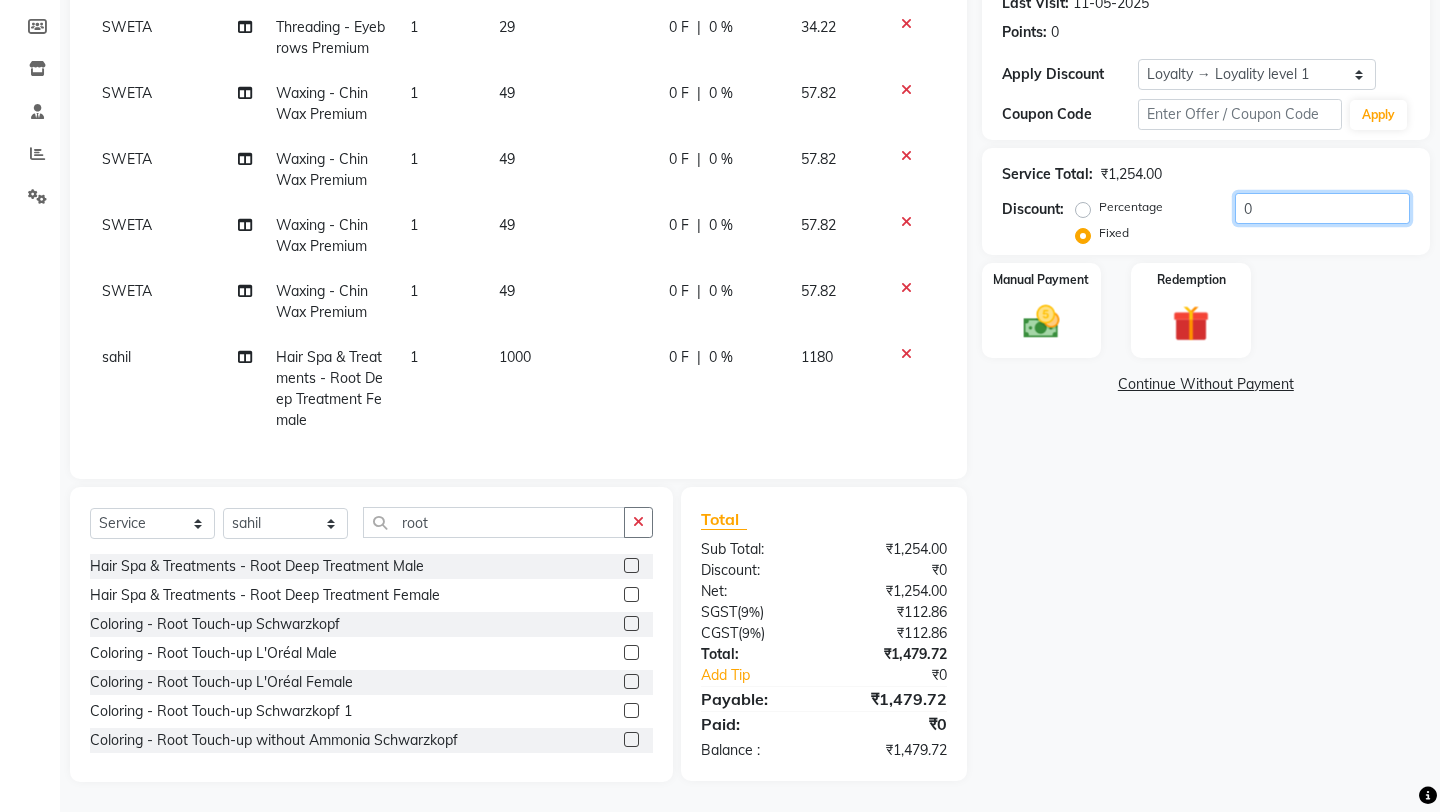 click on "0" 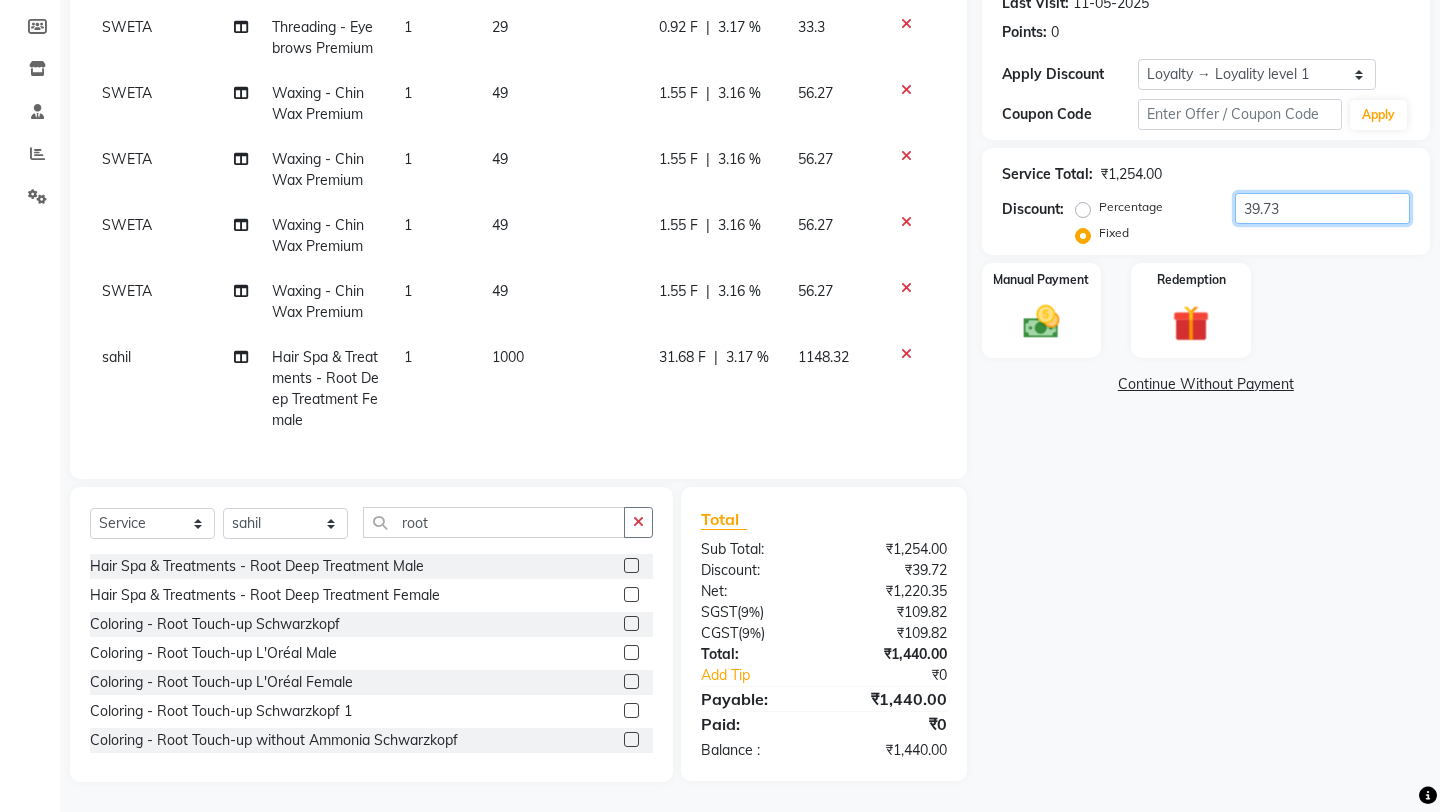 type on "39.73" 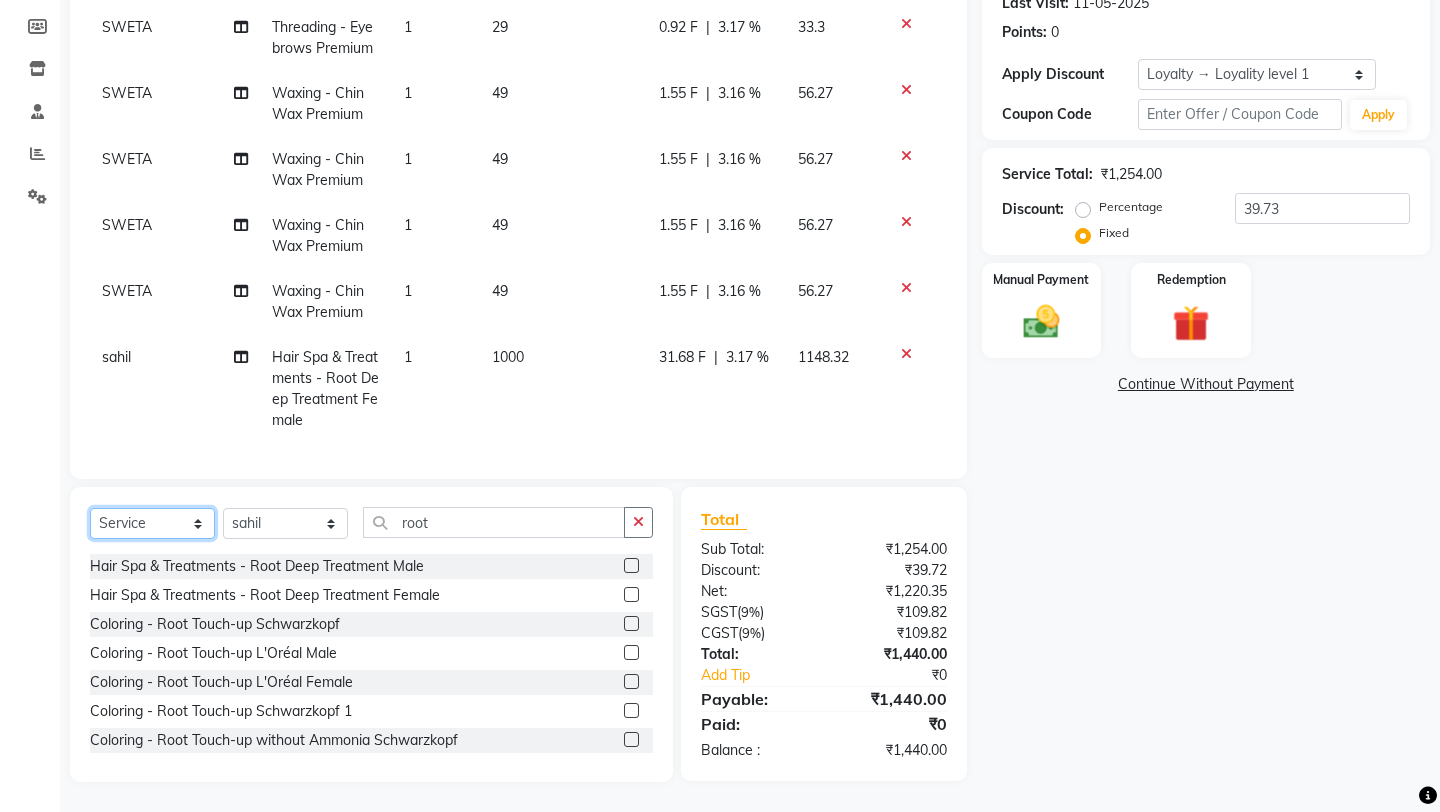 click on "Select  Service  Product  Membership  Package Voucher Prepaid Gift Card" 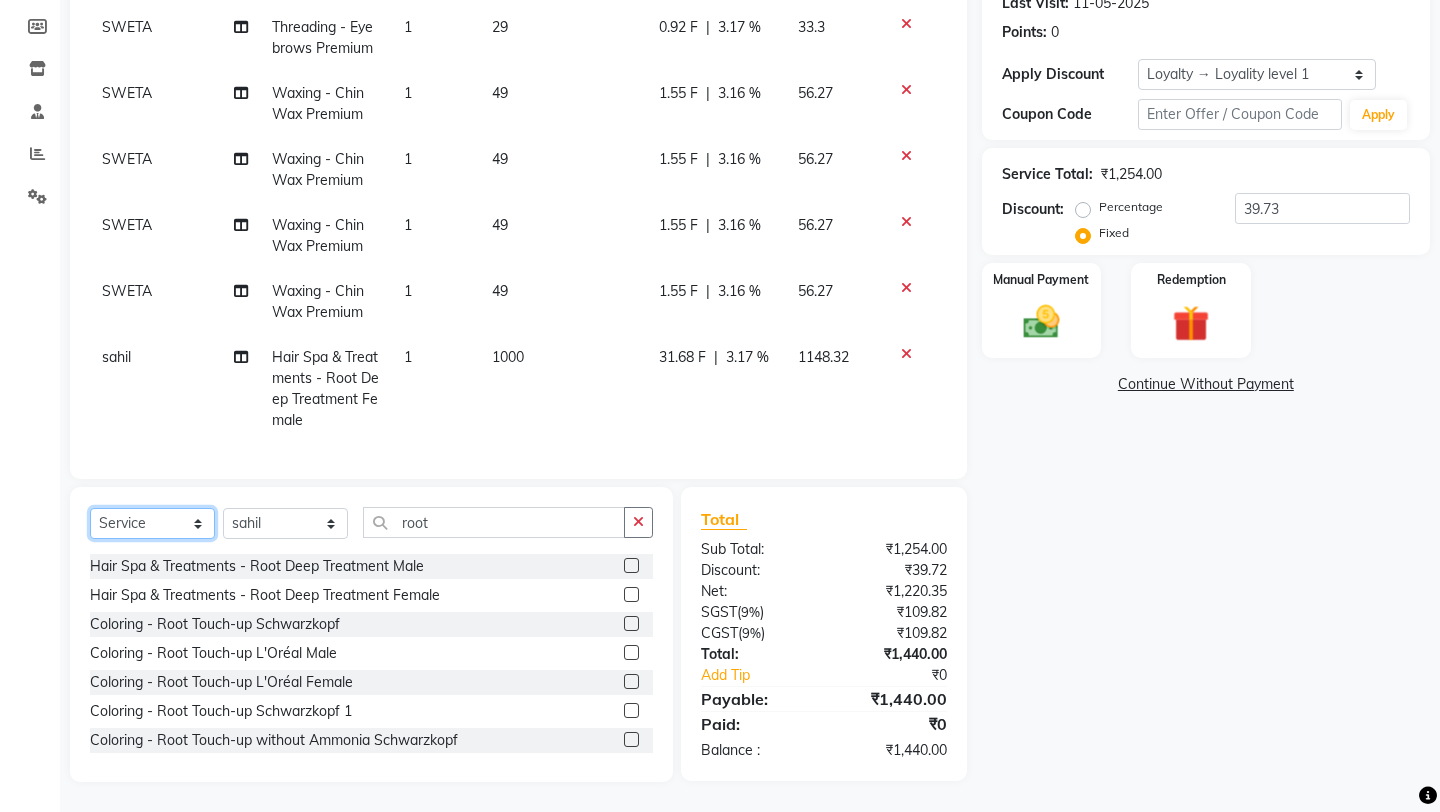 select on "product" 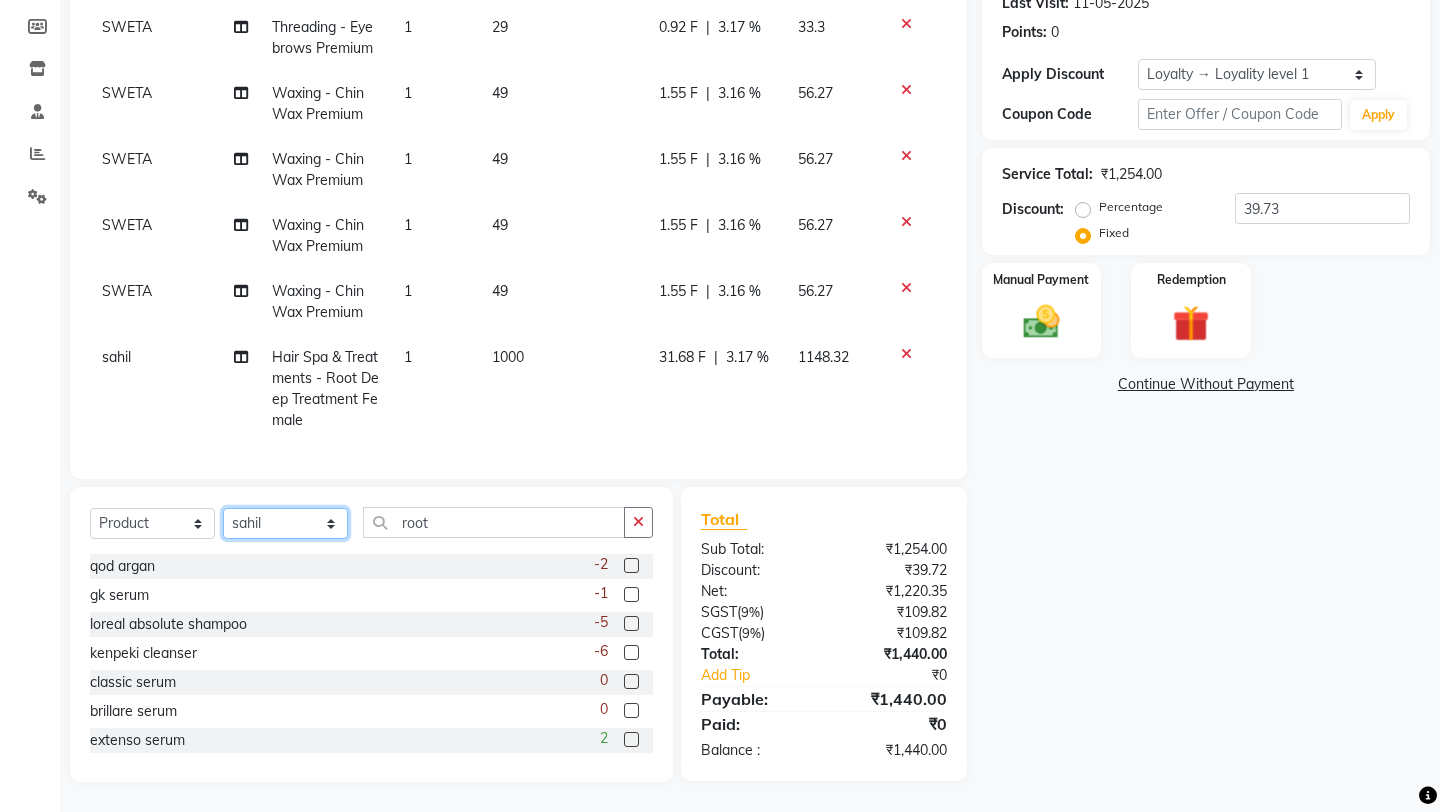 click on "Select Stylist Aarif anchal mubarakh Owner payal Prem rubina sahil samad sulekha manager SWETA" 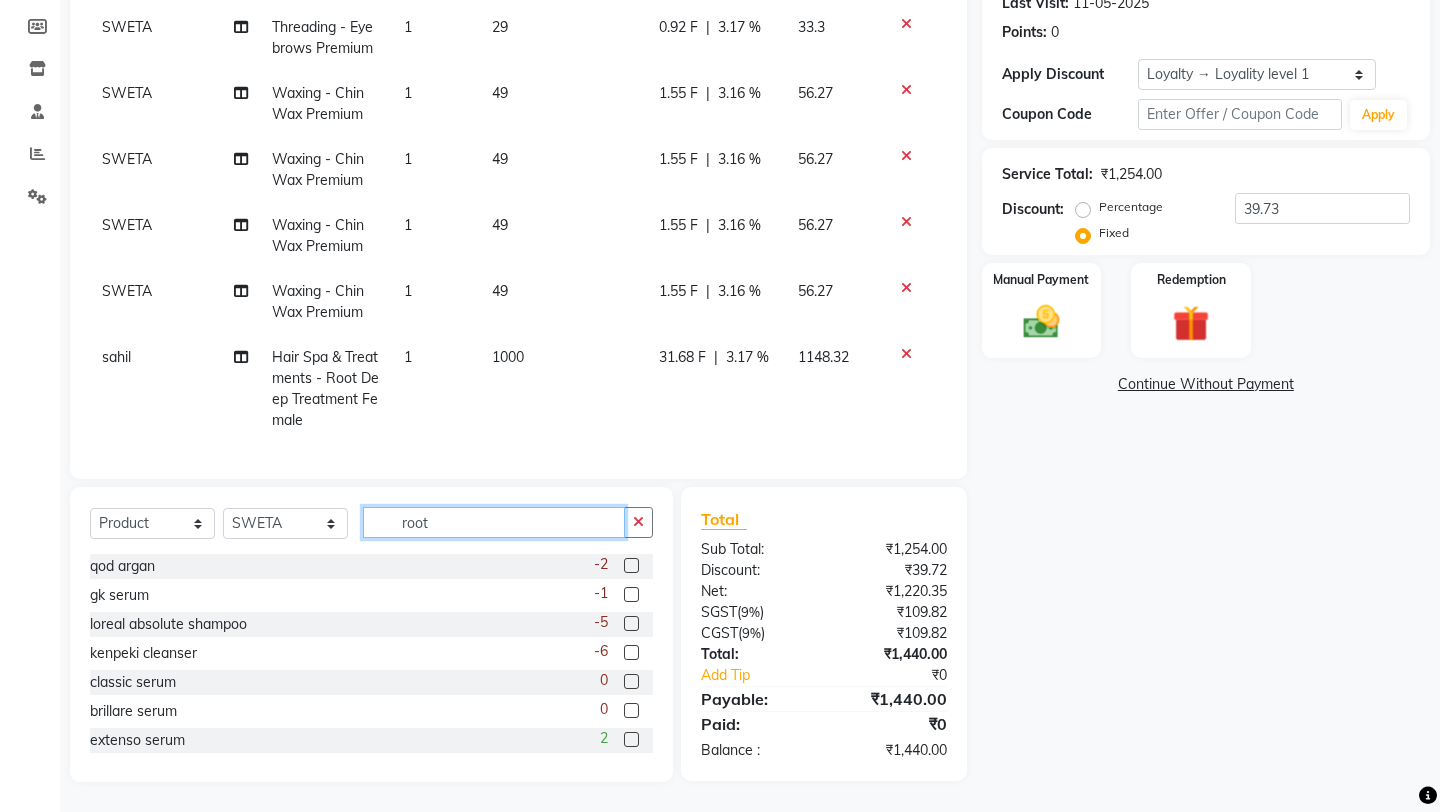 click on "root" 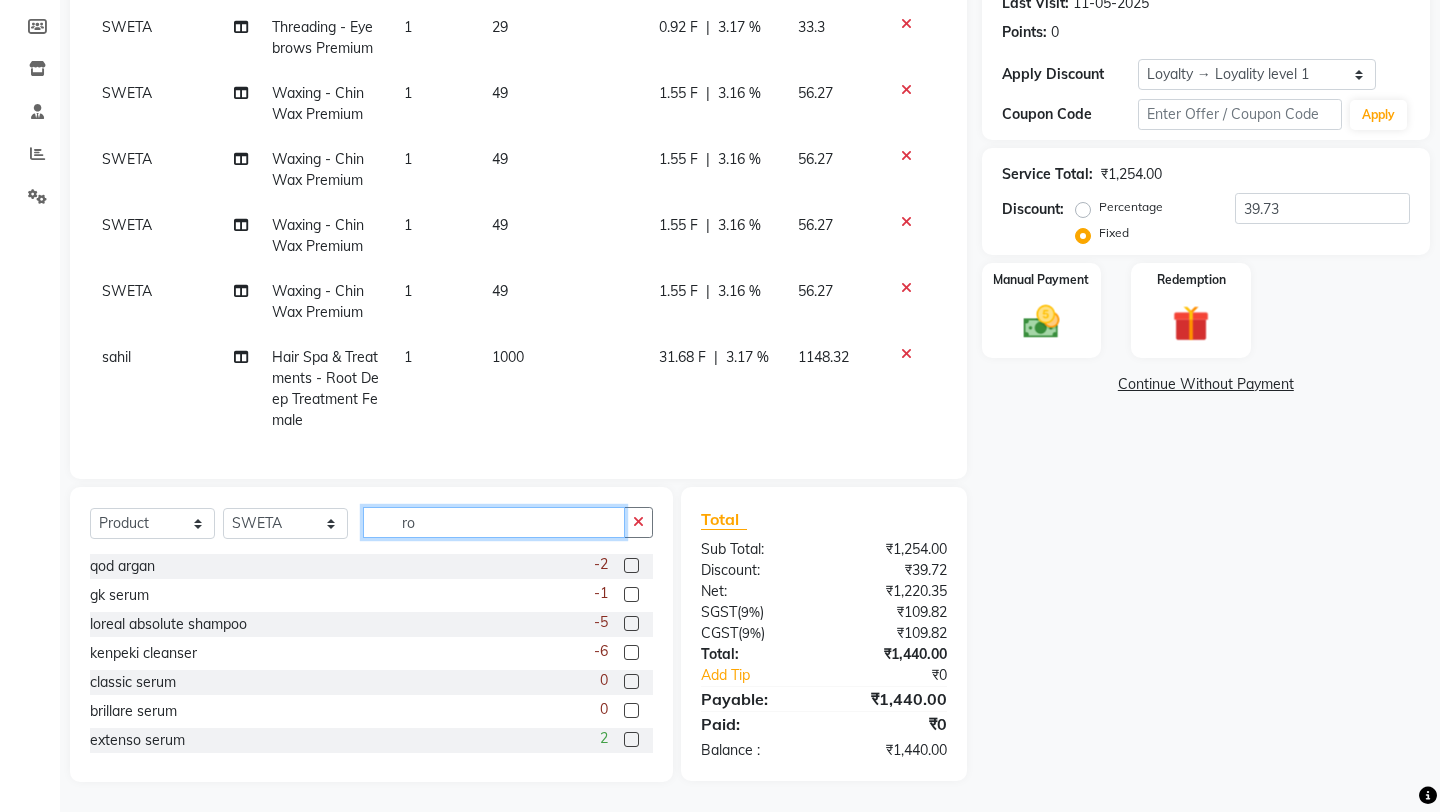 type on "r" 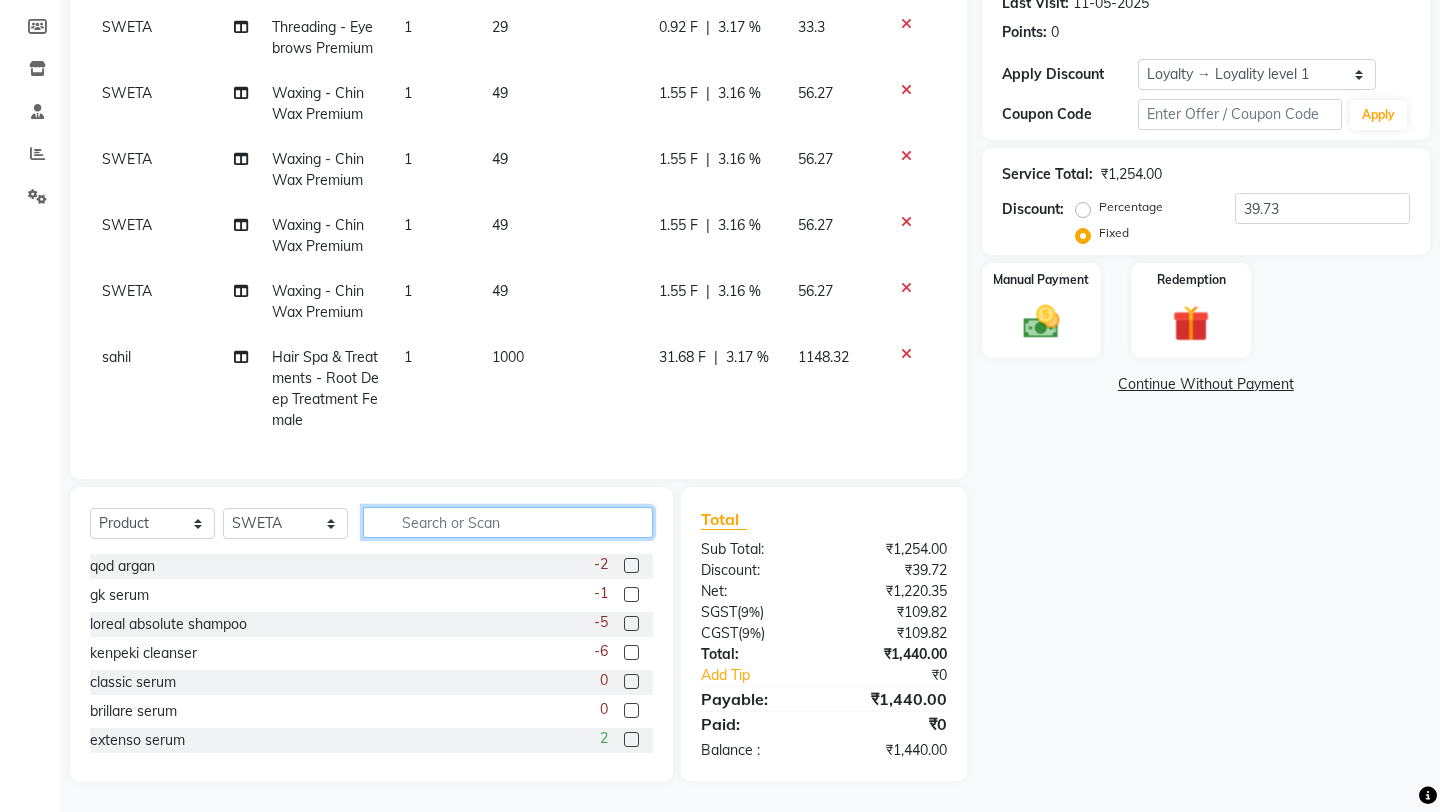 type 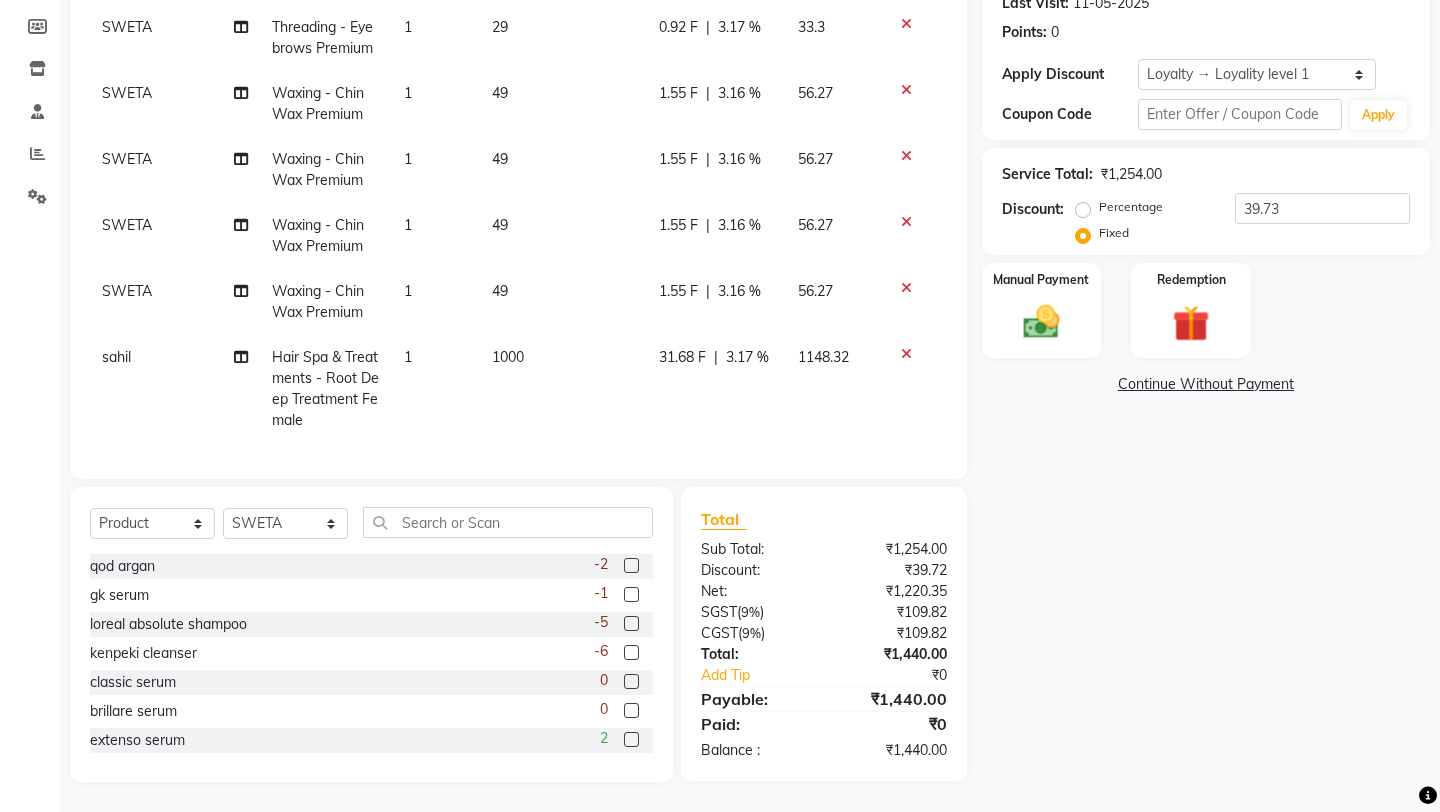 click 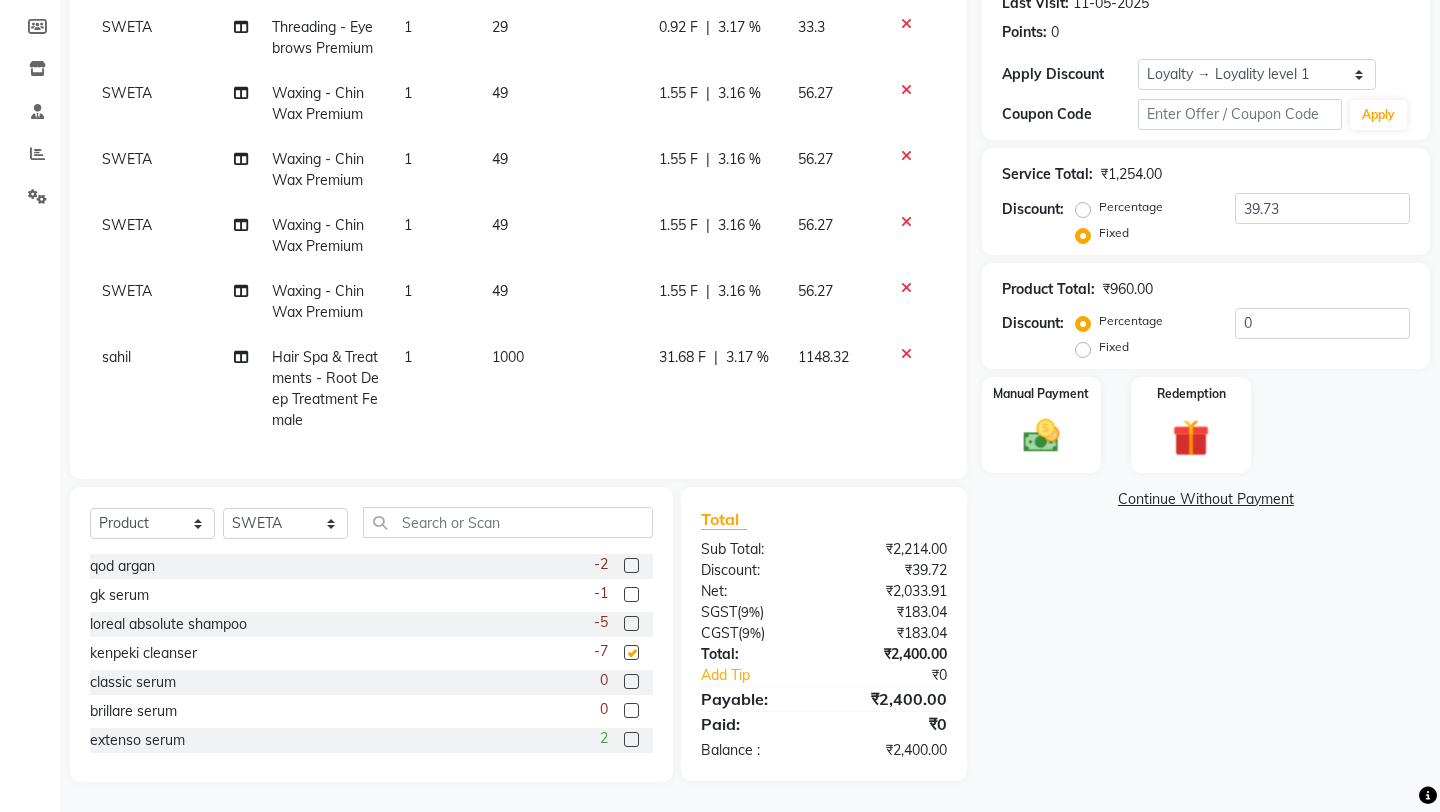 checkbox on "false" 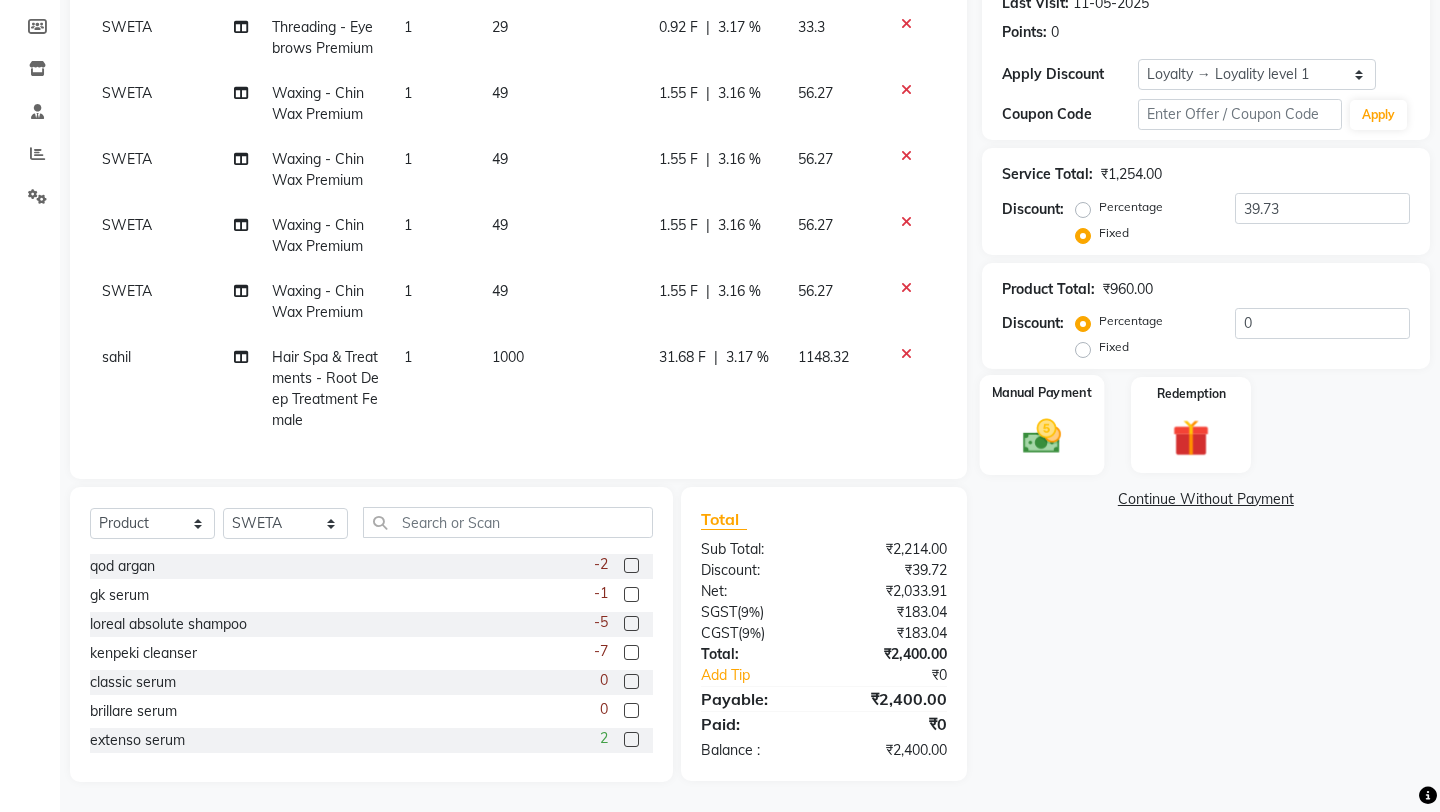 click 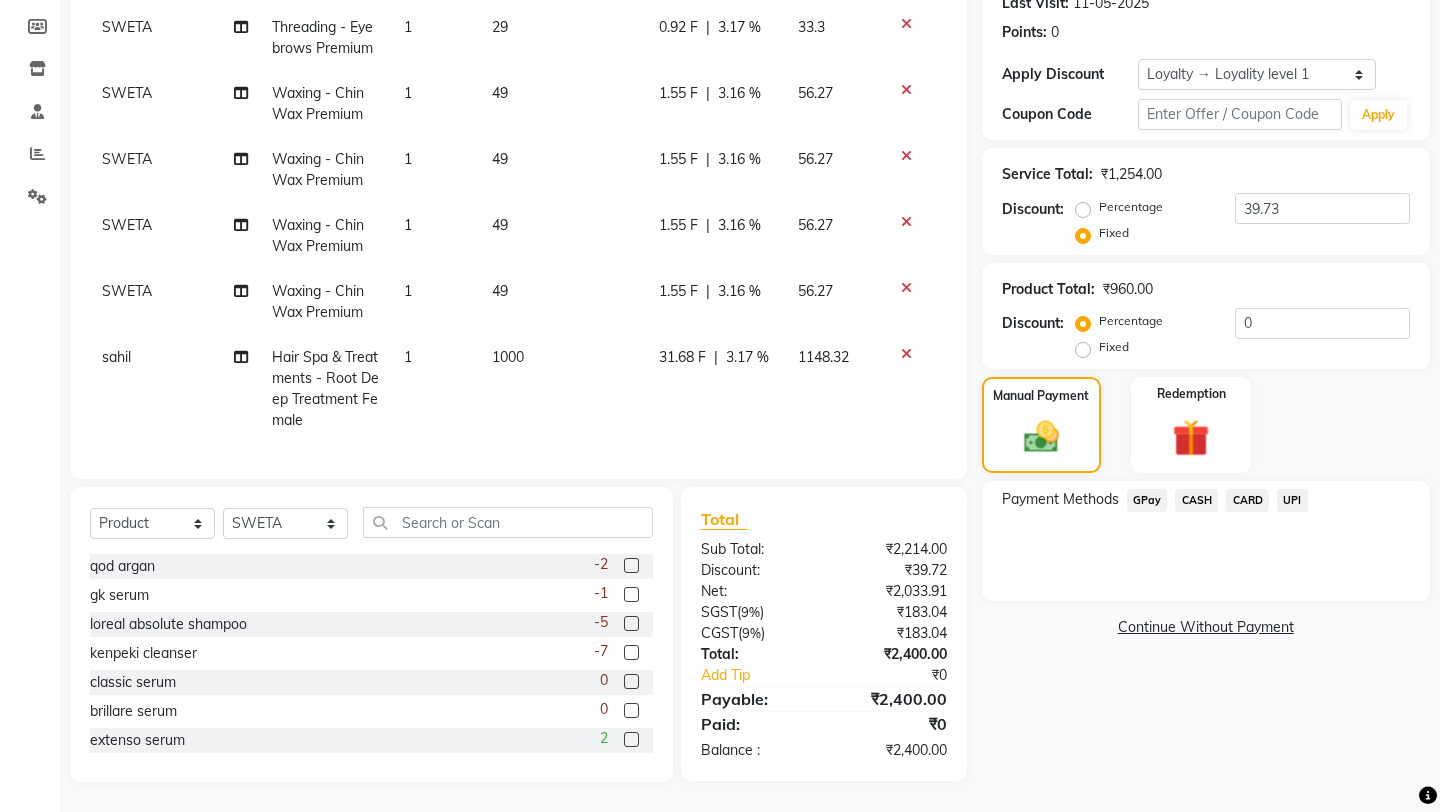 click on "UPI" 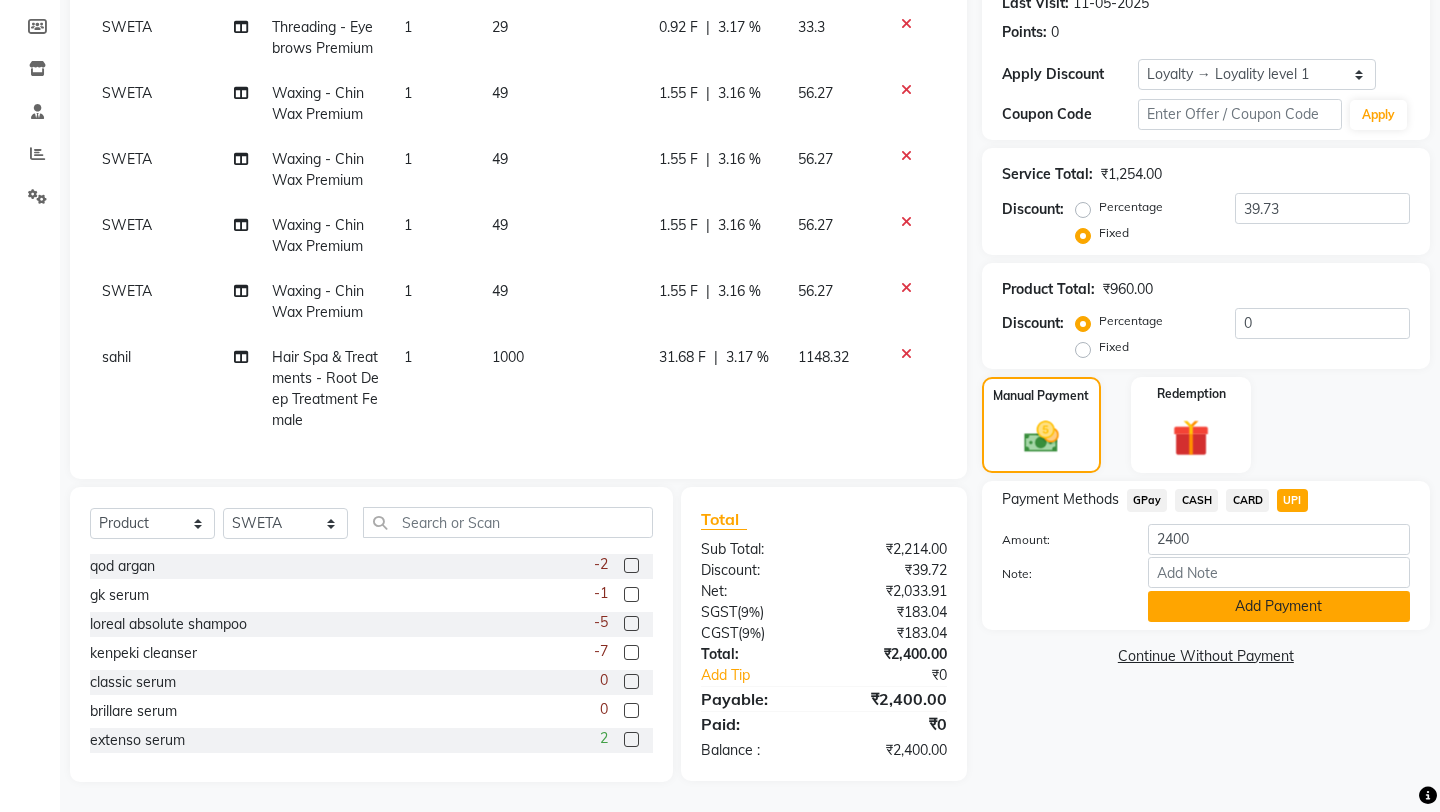 click on "Add Payment" 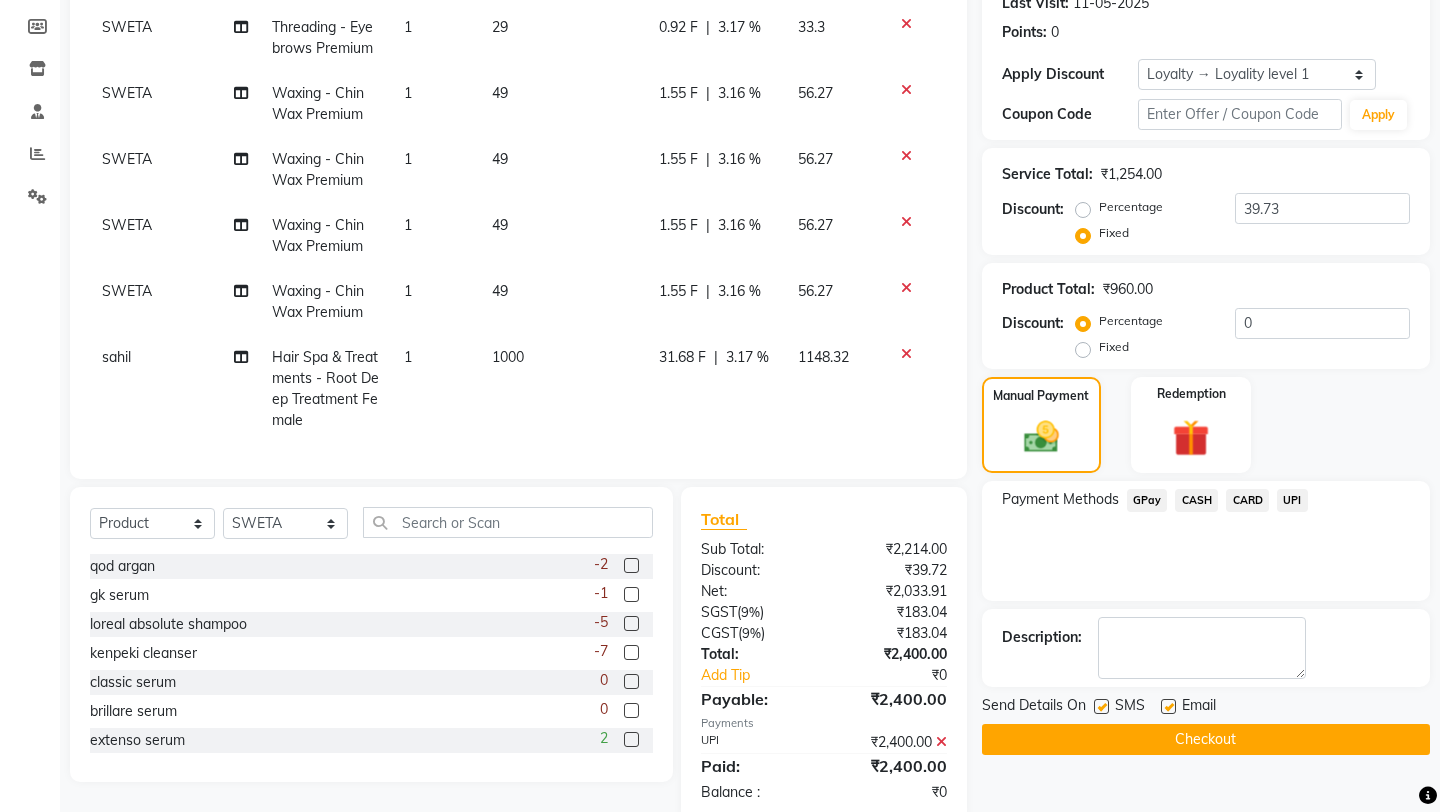 click on "Payment Methods  GPay   CASH   CARD   UPI" 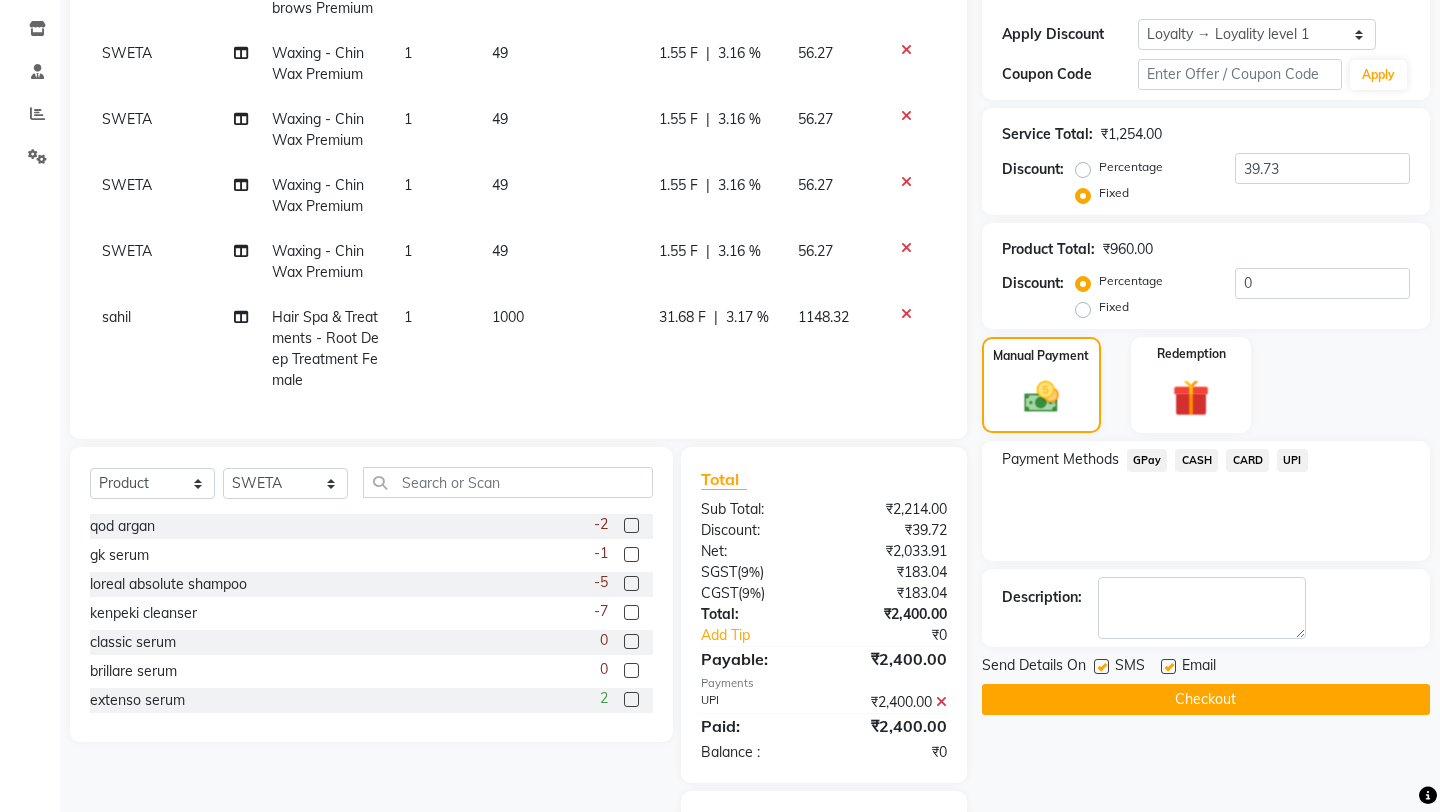 click on "Send Details On SMS Email  Checkout" 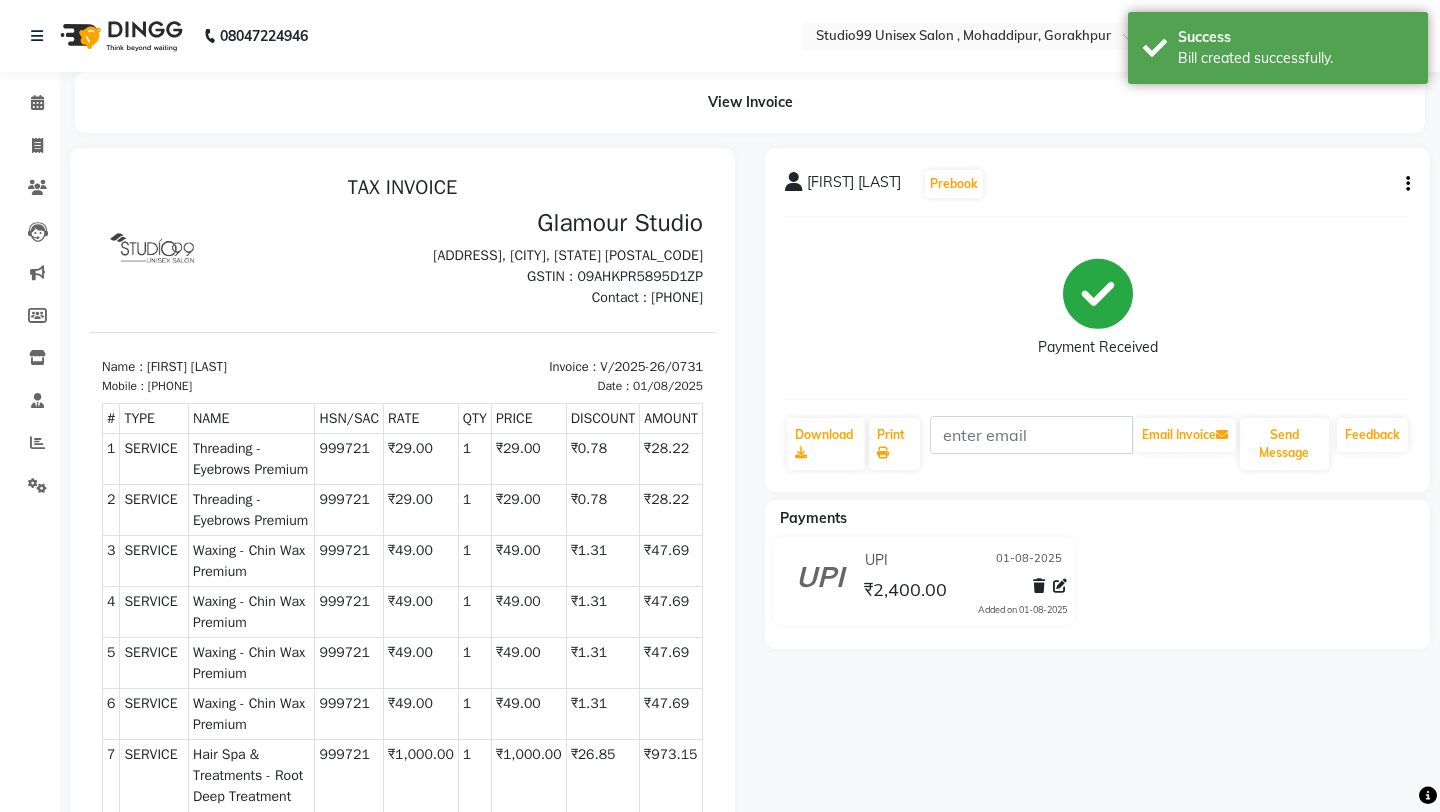 scroll, scrollTop: 0, scrollLeft: 0, axis: both 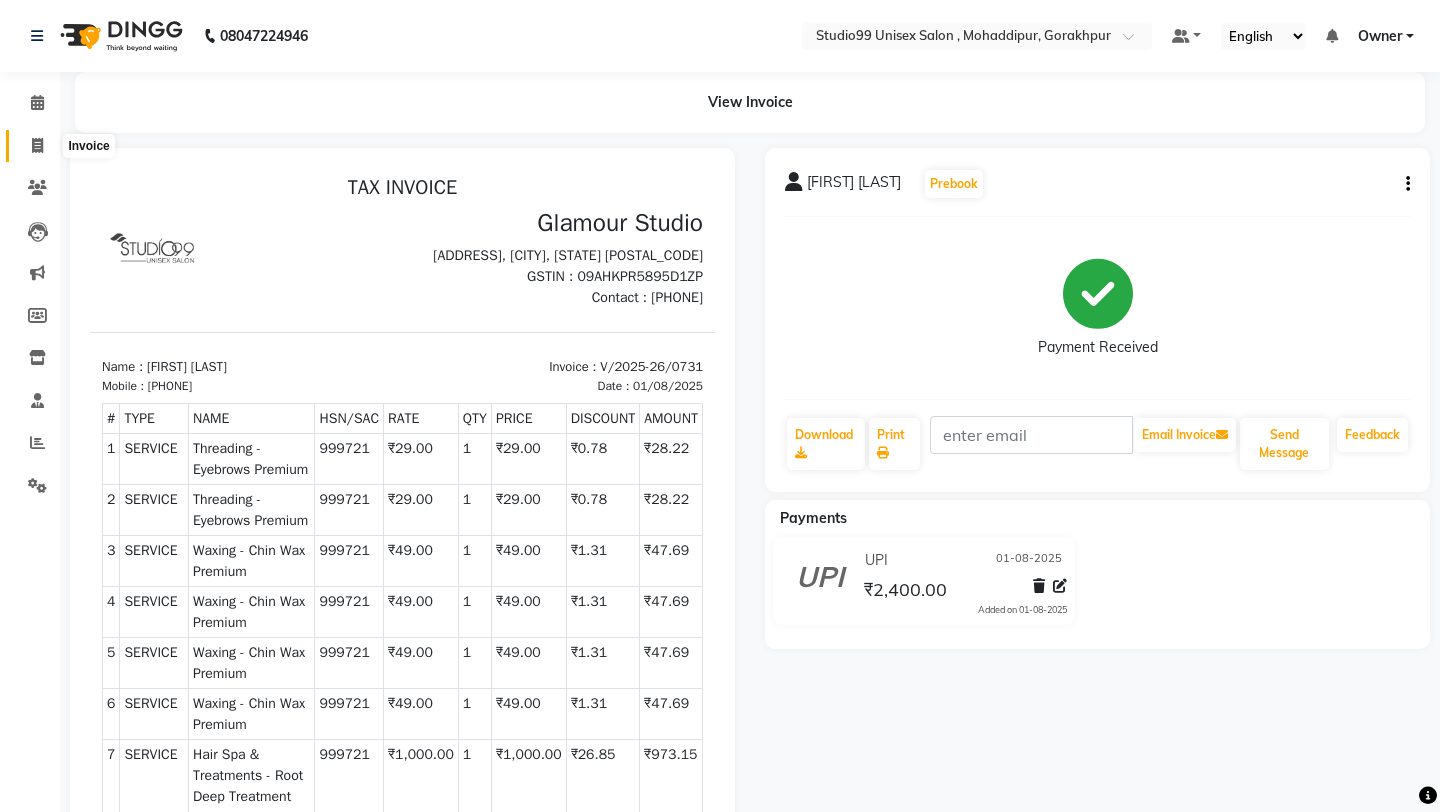click 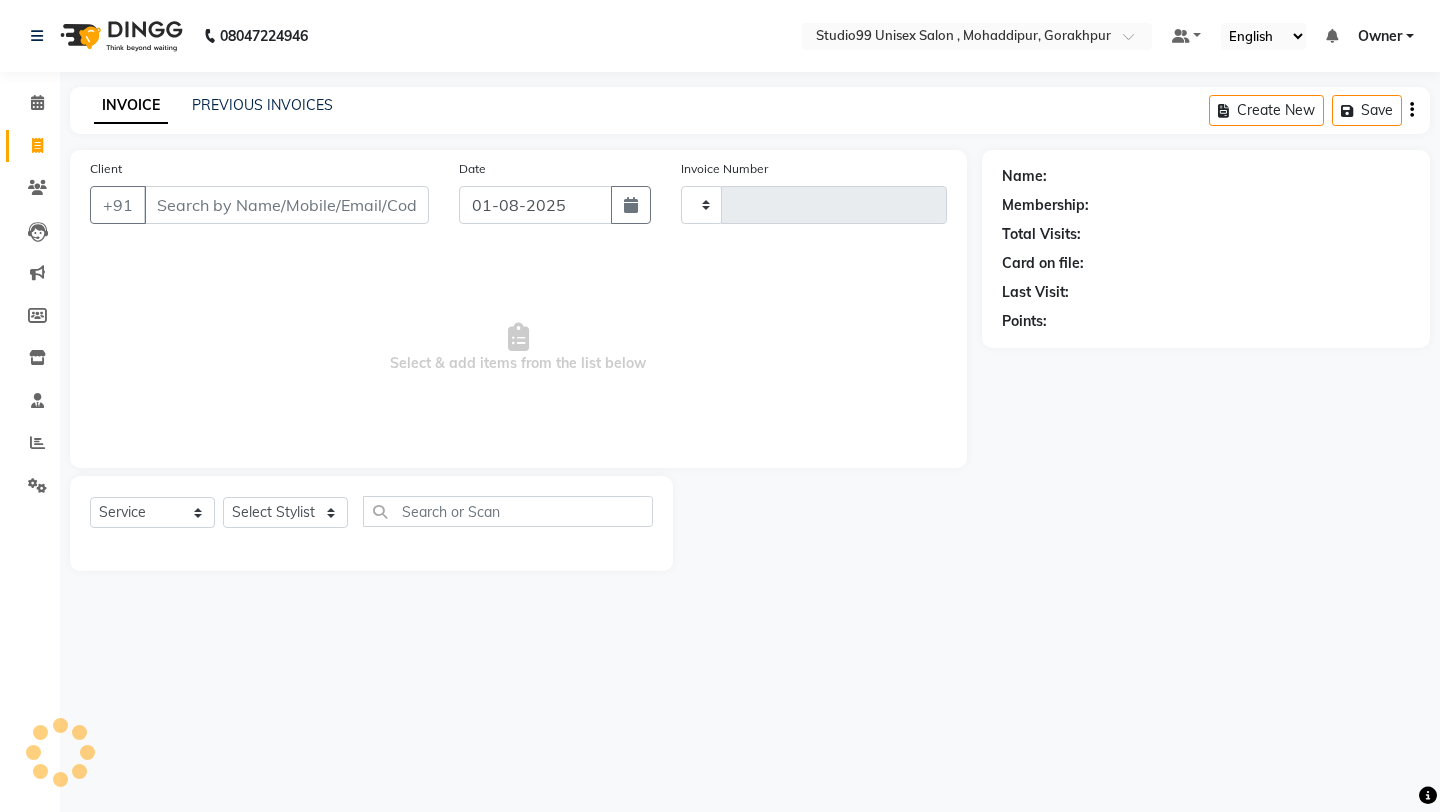 type on "0732" 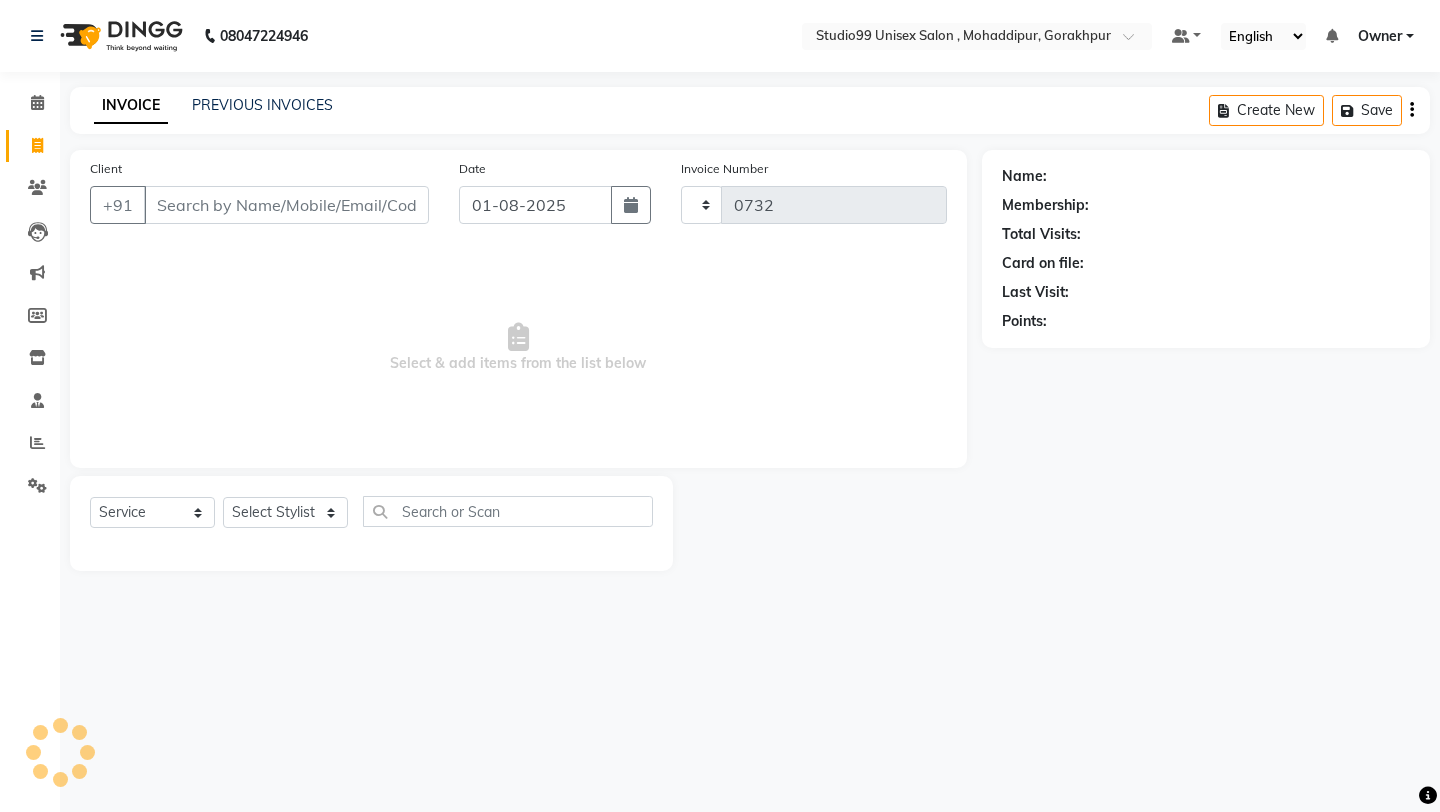 select on "8117" 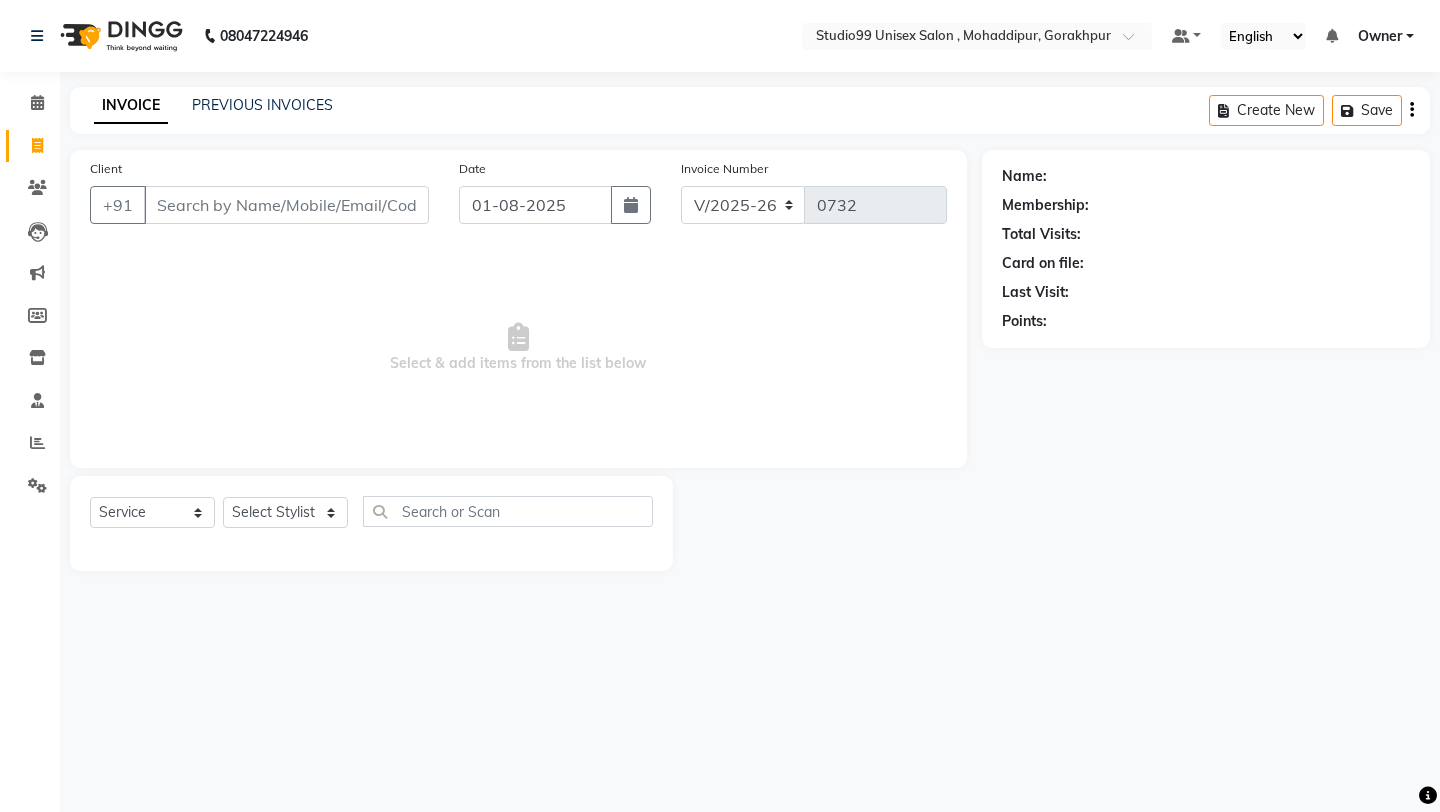 click on "INVOICE PREVIOUS INVOICES Create New   Save" 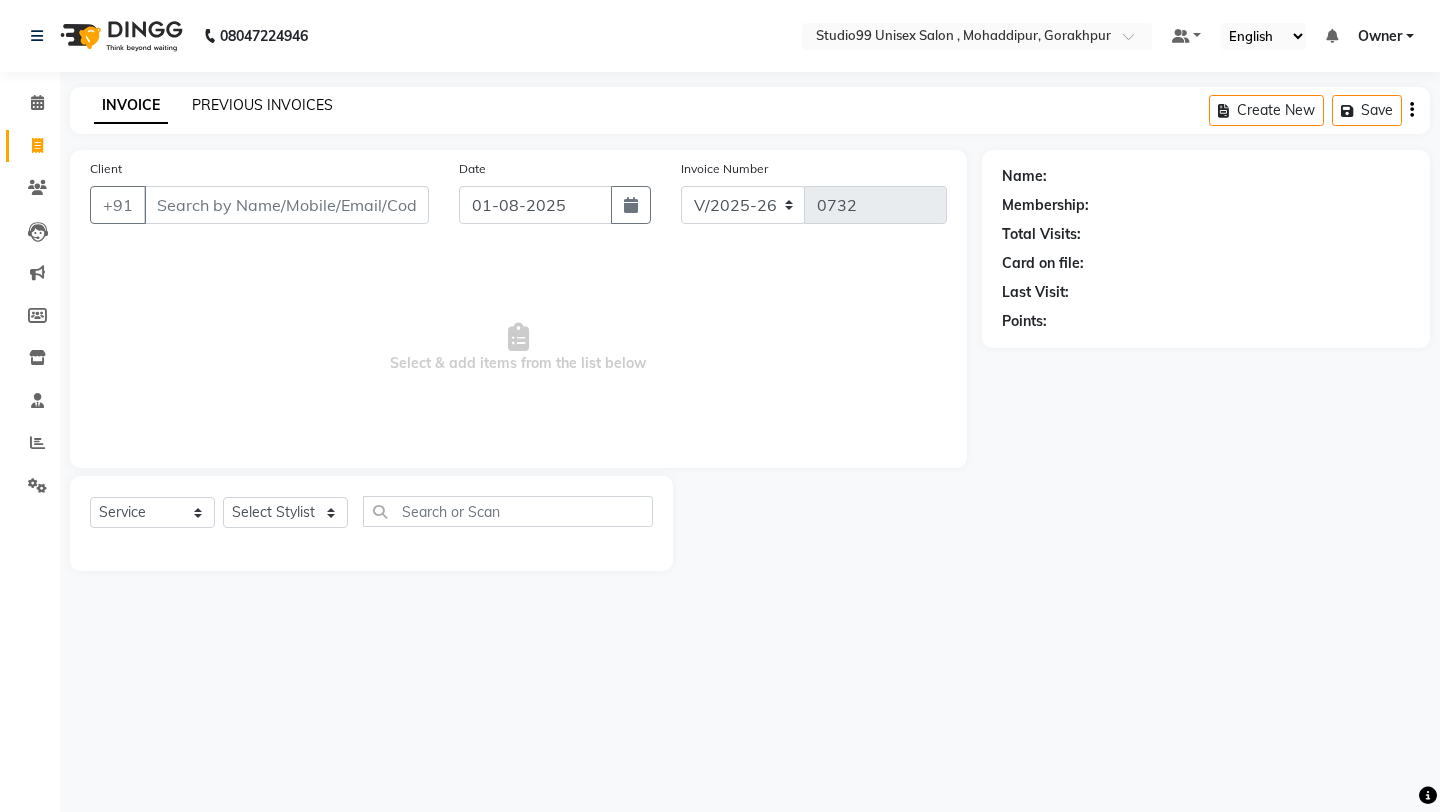 click on "PREVIOUS INVOICES" 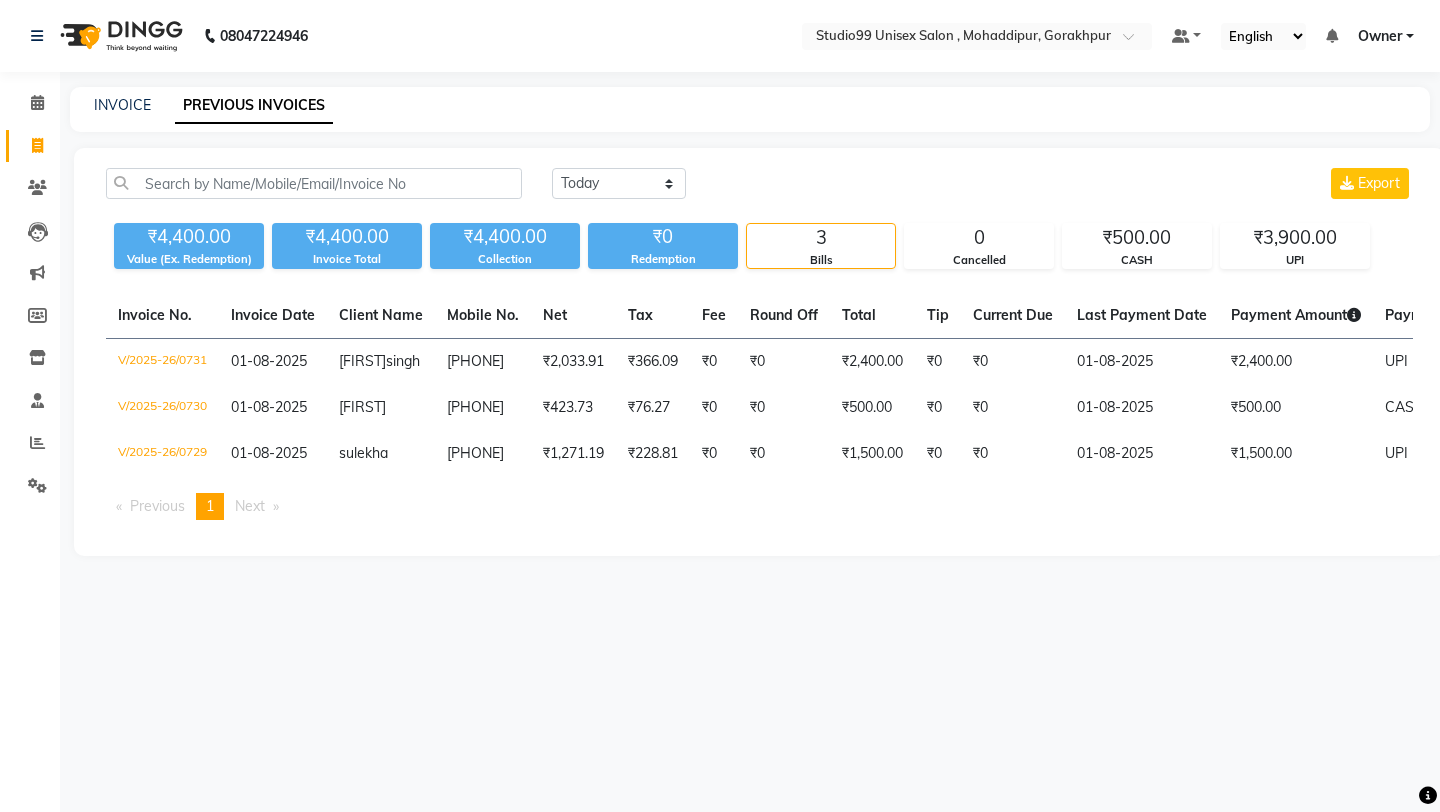 click on "Invoice" 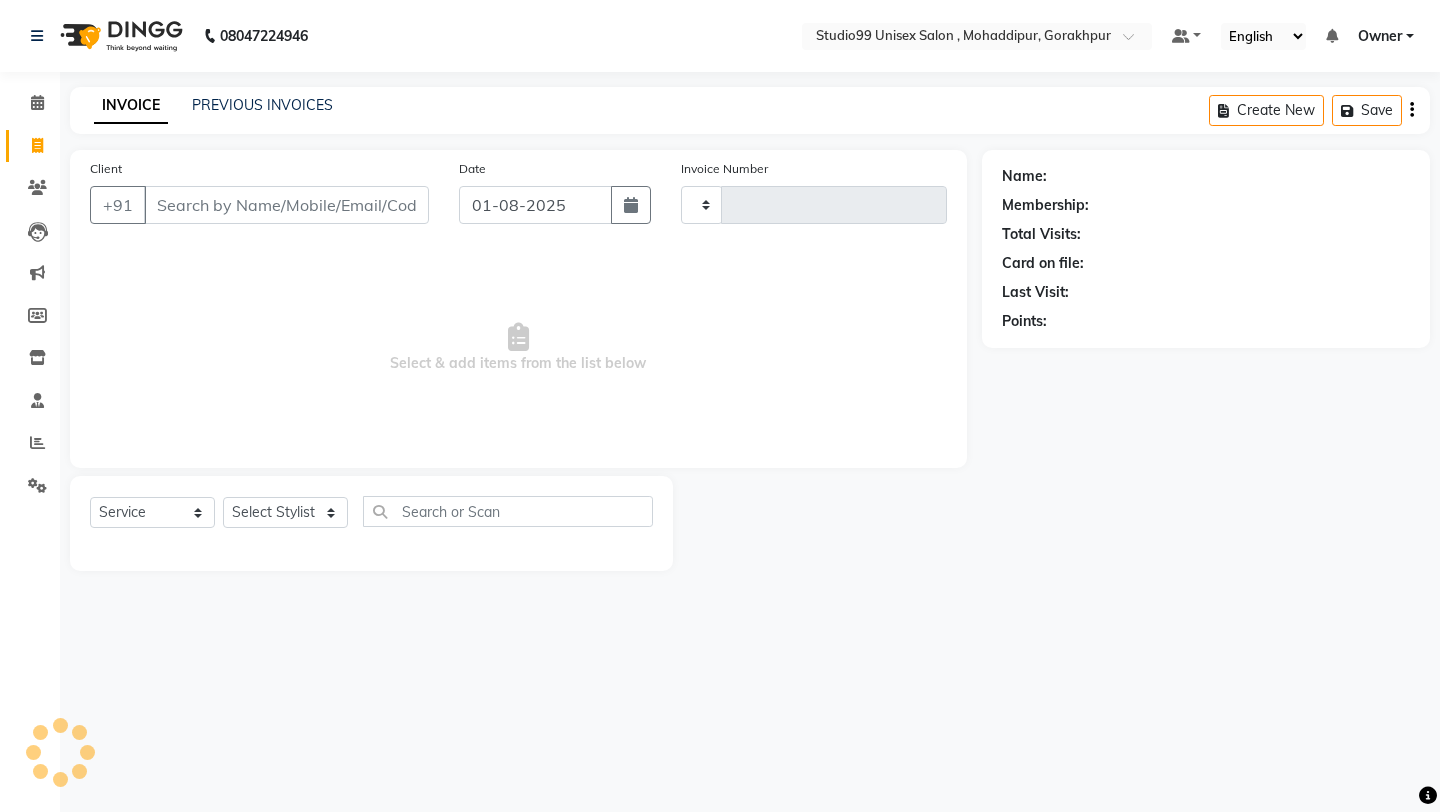 type on "0732" 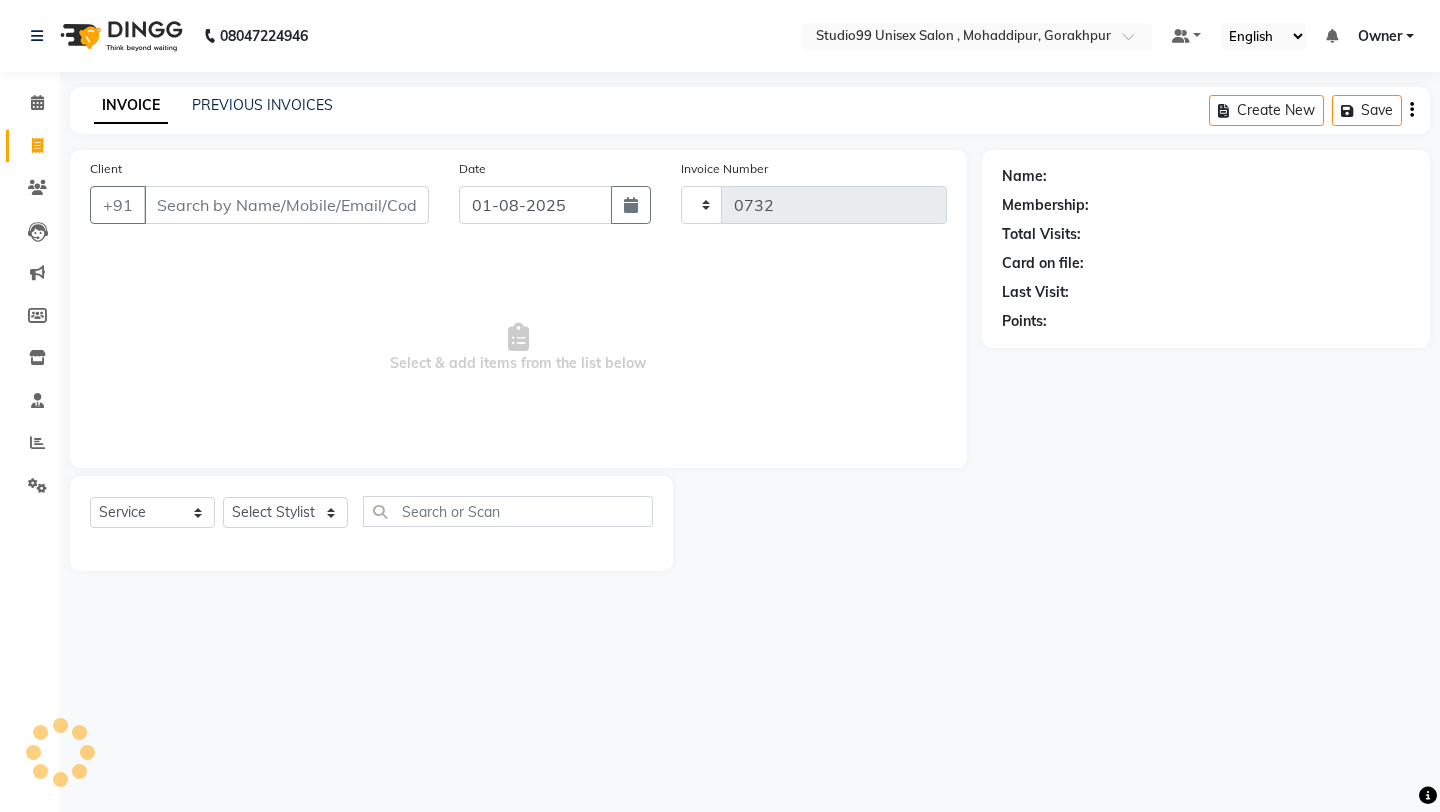select on "8117" 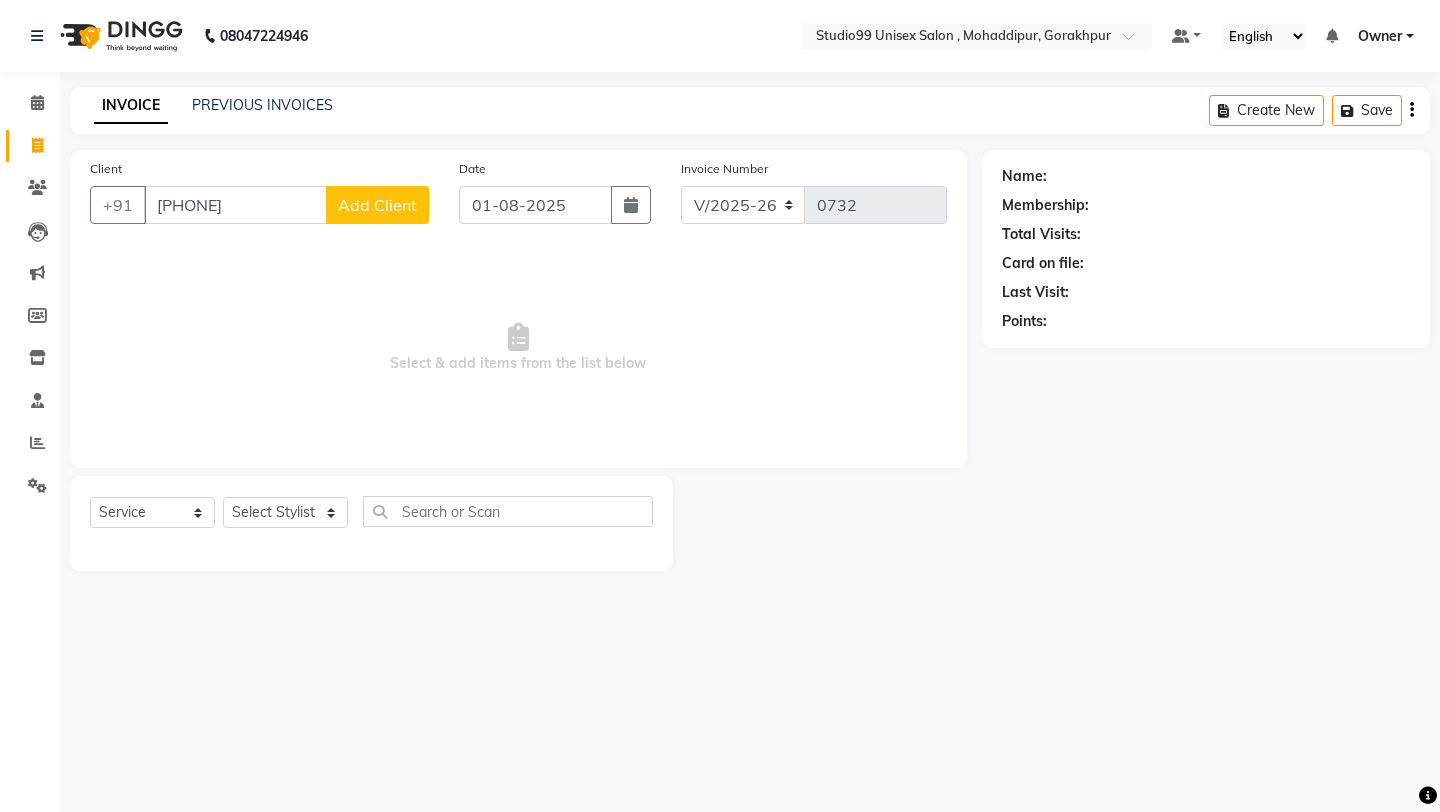 type on "[PHONE]" 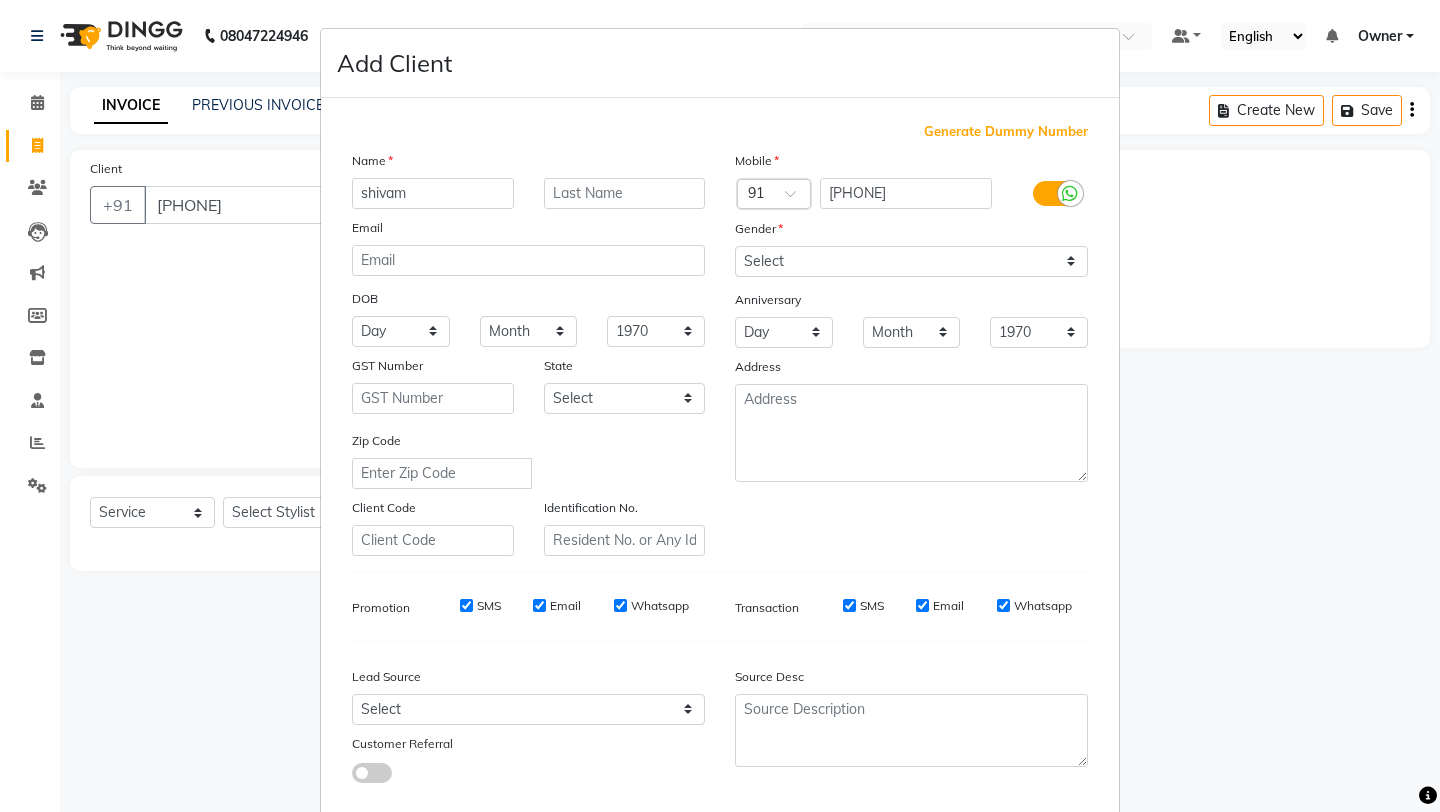 type on "shivam" 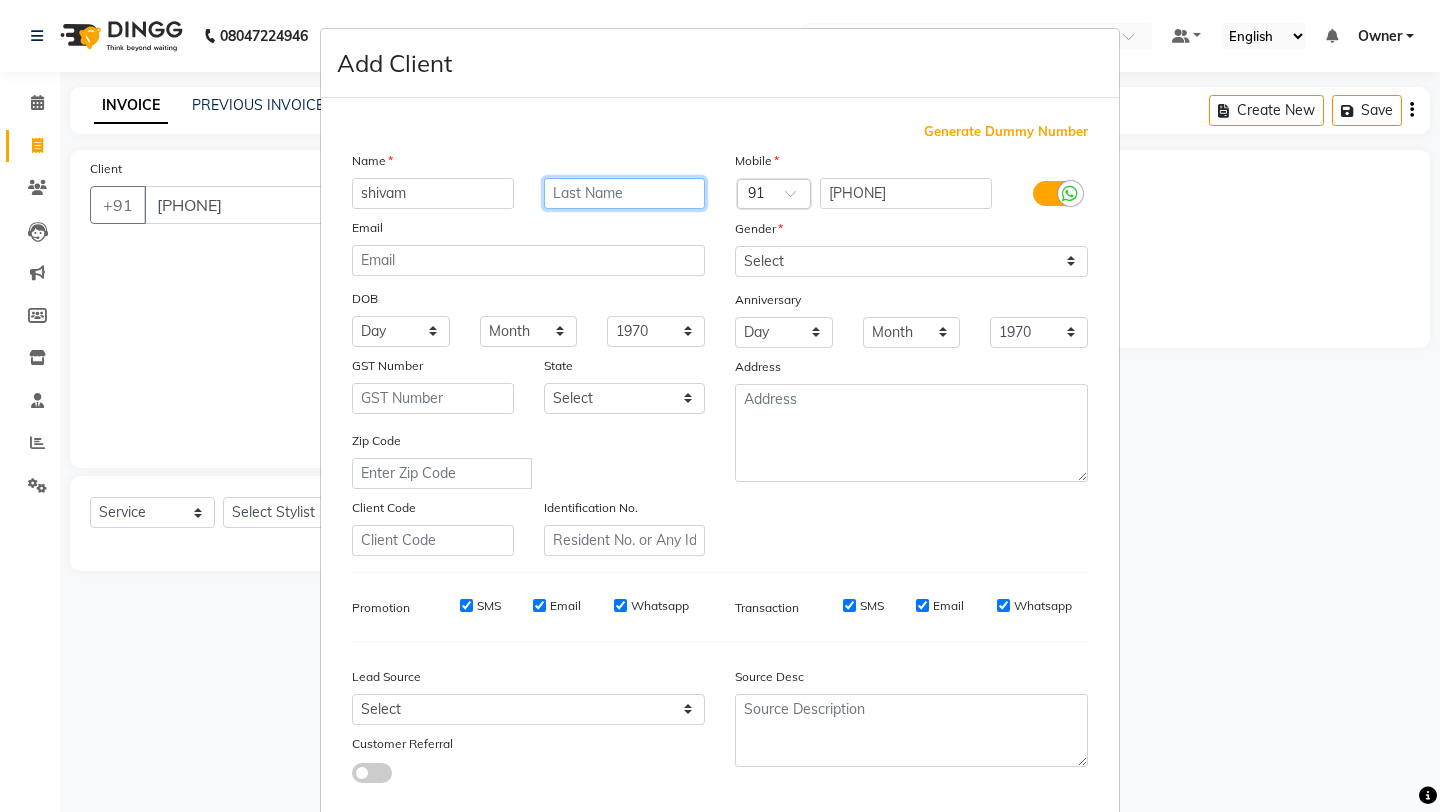 click at bounding box center [625, 193] 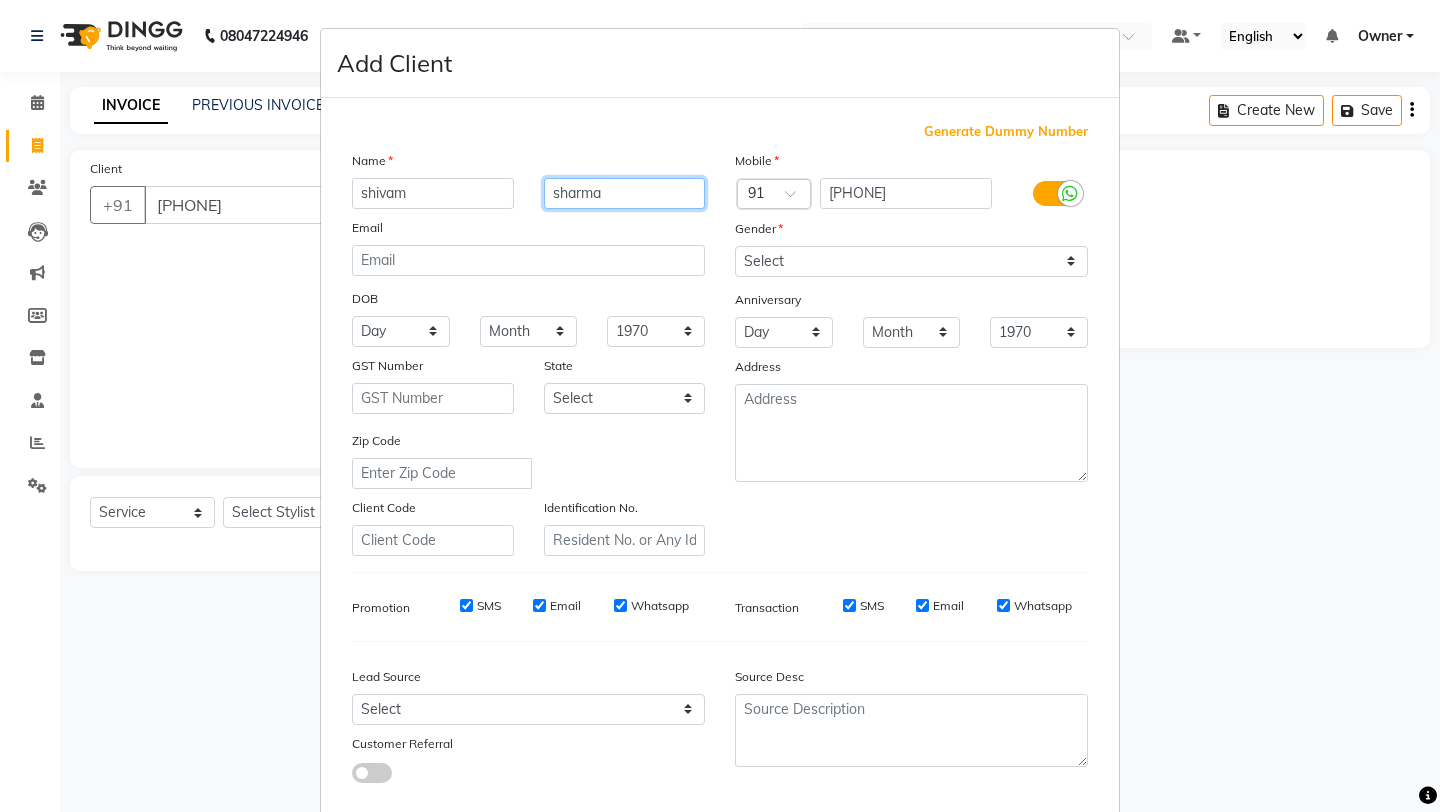 type on "sharma" 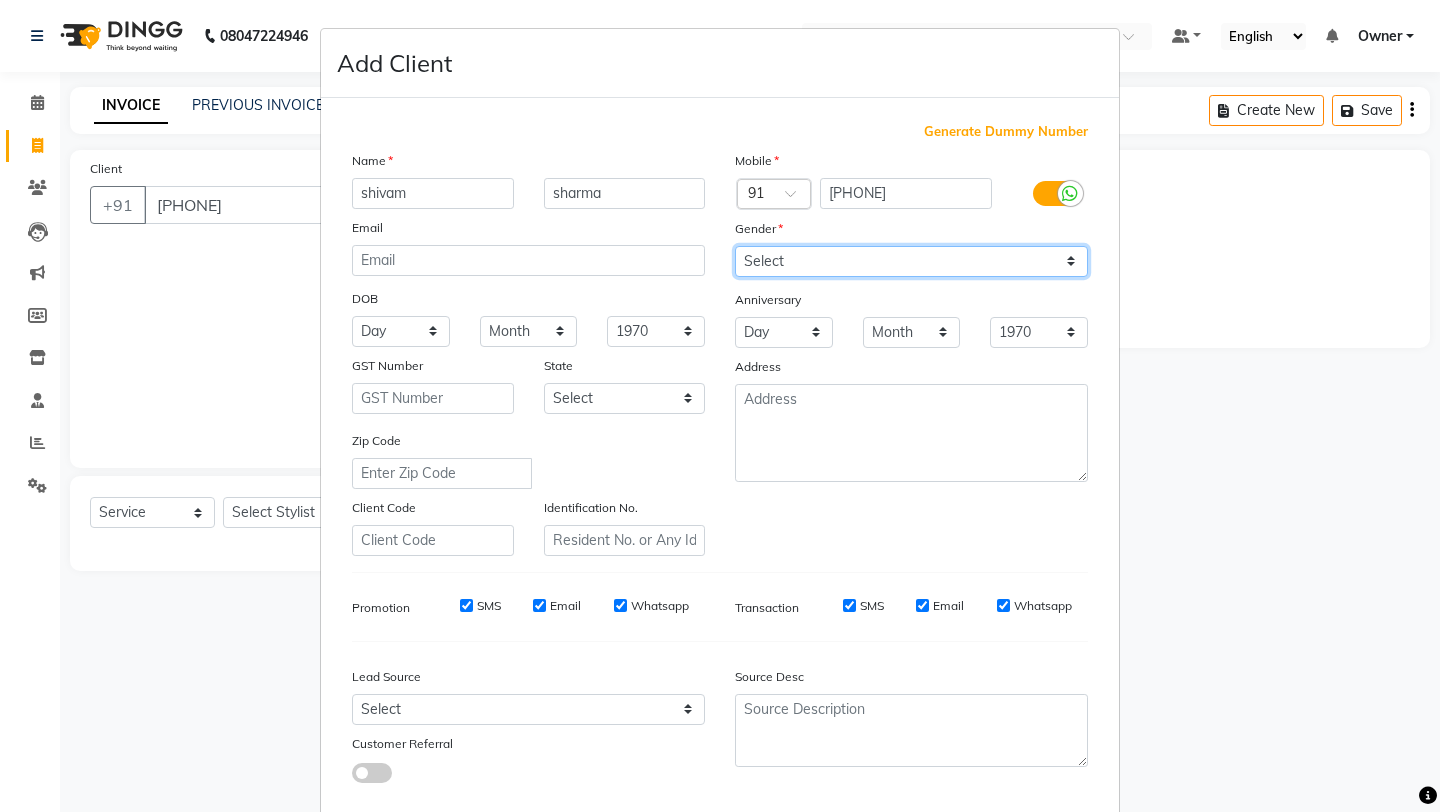 click on "Select Male Female Other Prefer Not To Say" at bounding box center [911, 261] 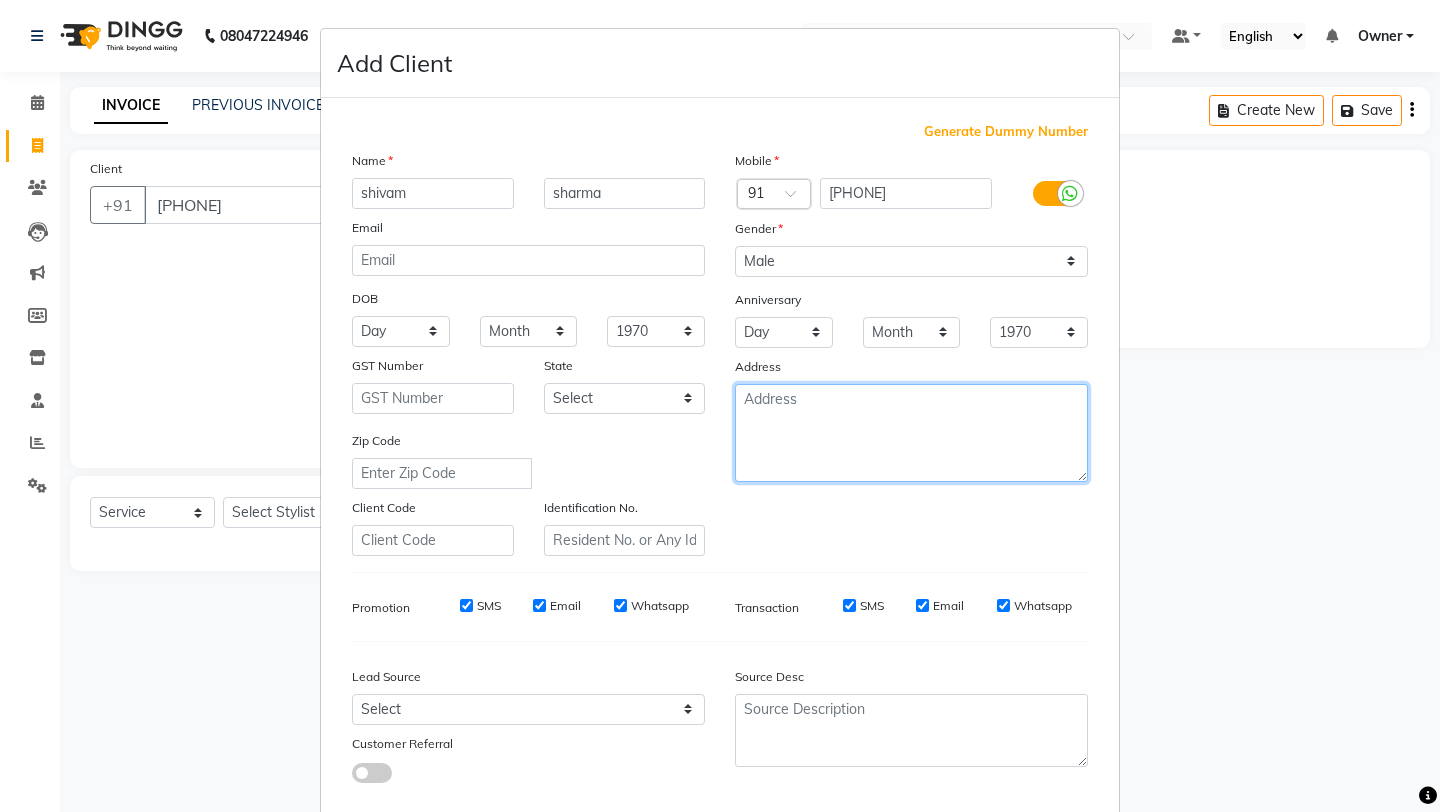 click at bounding box center [911, 433] 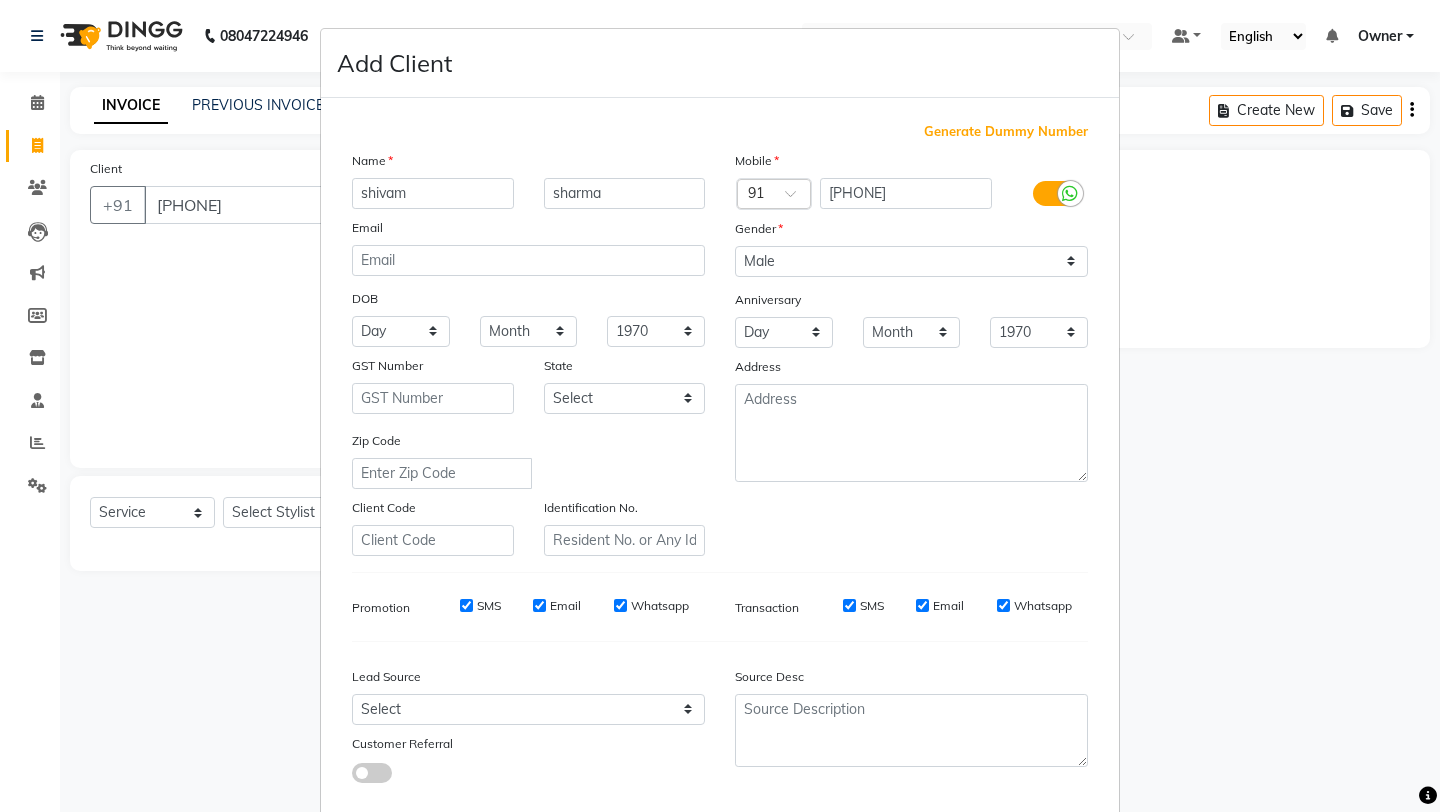 click on "Generate Dummy Number Name shivam sharma Email DOB Day 01 02 03 04 05 06 07 08 09 10 11 12 13 14 15 16 17 18 19 20 21 22 23 24 25 26 27 28 29 30 31 Month January February March April May June July August September October November December 1940 1941 1942 1943 1944 1945 1946 1947 1948 1949 1950 1951 1952 1953 1954 1955 1956 1957 1958 1959 1960 1961 1962 1963 1964 1965 1966 1967 1968 1969 1970 1971 1972 1973 1974 1975 1976 1977 1978 1979 1980 1981 1982 1983 1984 1985 1986 1987 1988 1989 1990 1991 1992 1993 1994 1995 1996 1997 1998 1999 2000 2001 2002 2003 2004 2005 2006 2007 2008 2009 2010 2011 2012 2013 2014 2015 2016 2017 2018 2019 2020 2021 2022 2023 2024 GST Number State Select Andaman and Nicobar Islands Andhra Pradesh Arunachal Pradesh Assam Bihar Chandigarh Chhattisgarh Dadra and Nagar Haveli Daman and Diu Delhi Goa Gujarat Haryana Himachal Pradesh Jammu and Kashmir Jharkhand Karnataka Kerala Lakshadweep Madhya Pradesh Maharashtra Manipur Meghalaya Mizoram Nagaland Odisha Pondicherry Punjab ×" at bounding box center [720, 460] 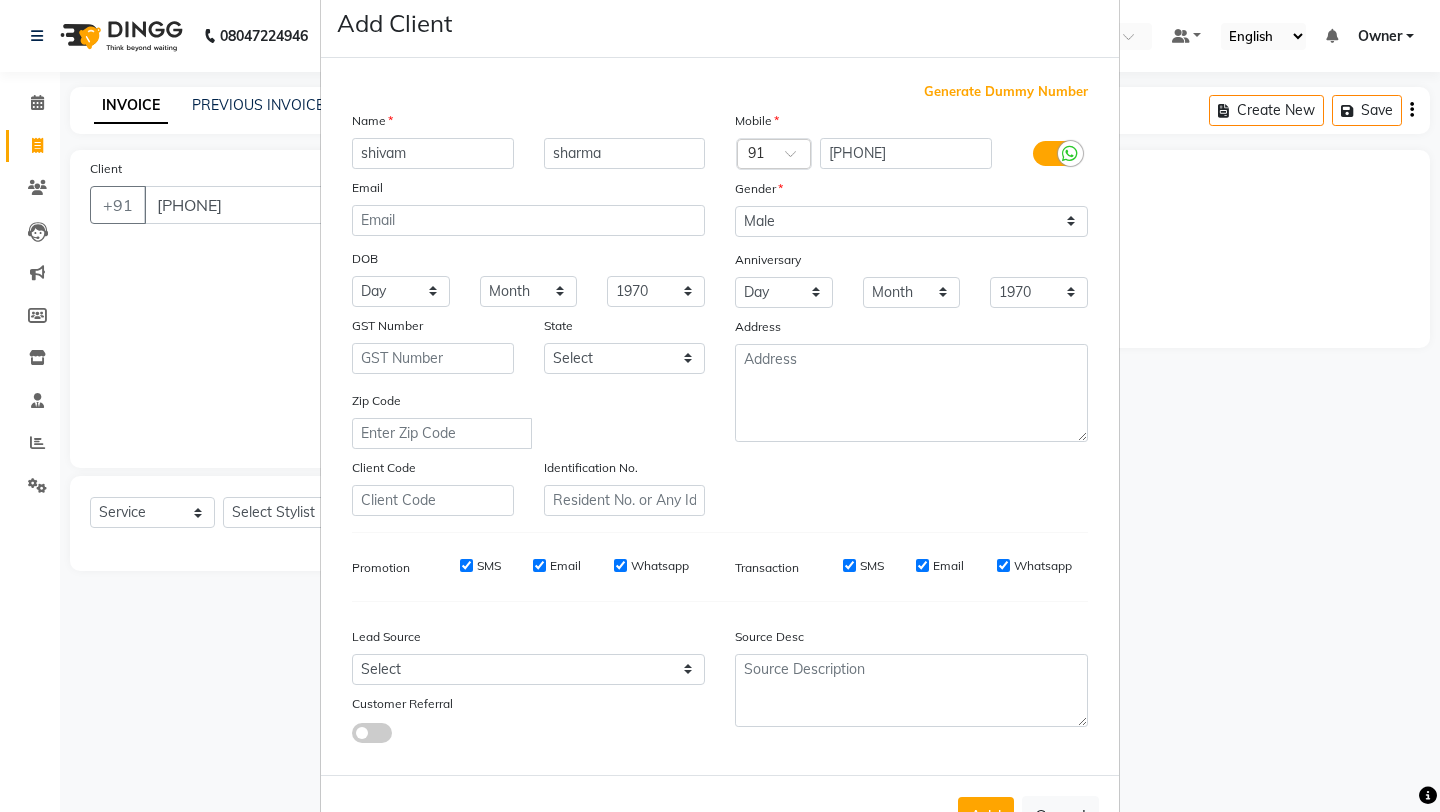 scroll, scrollTop: 110, scrollLeft: 0, axis: vertical 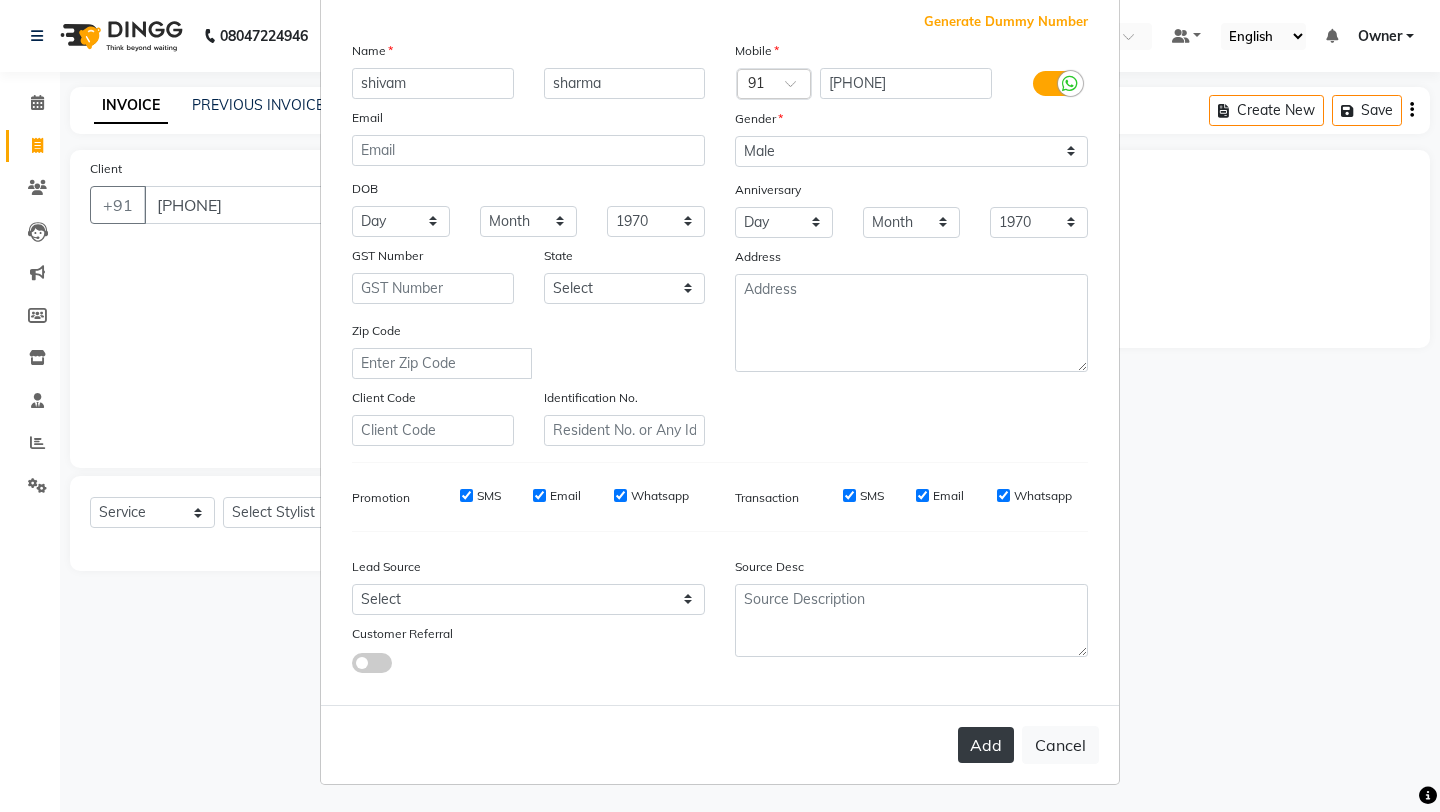 click on "Add" at bounding box center (986, 745) 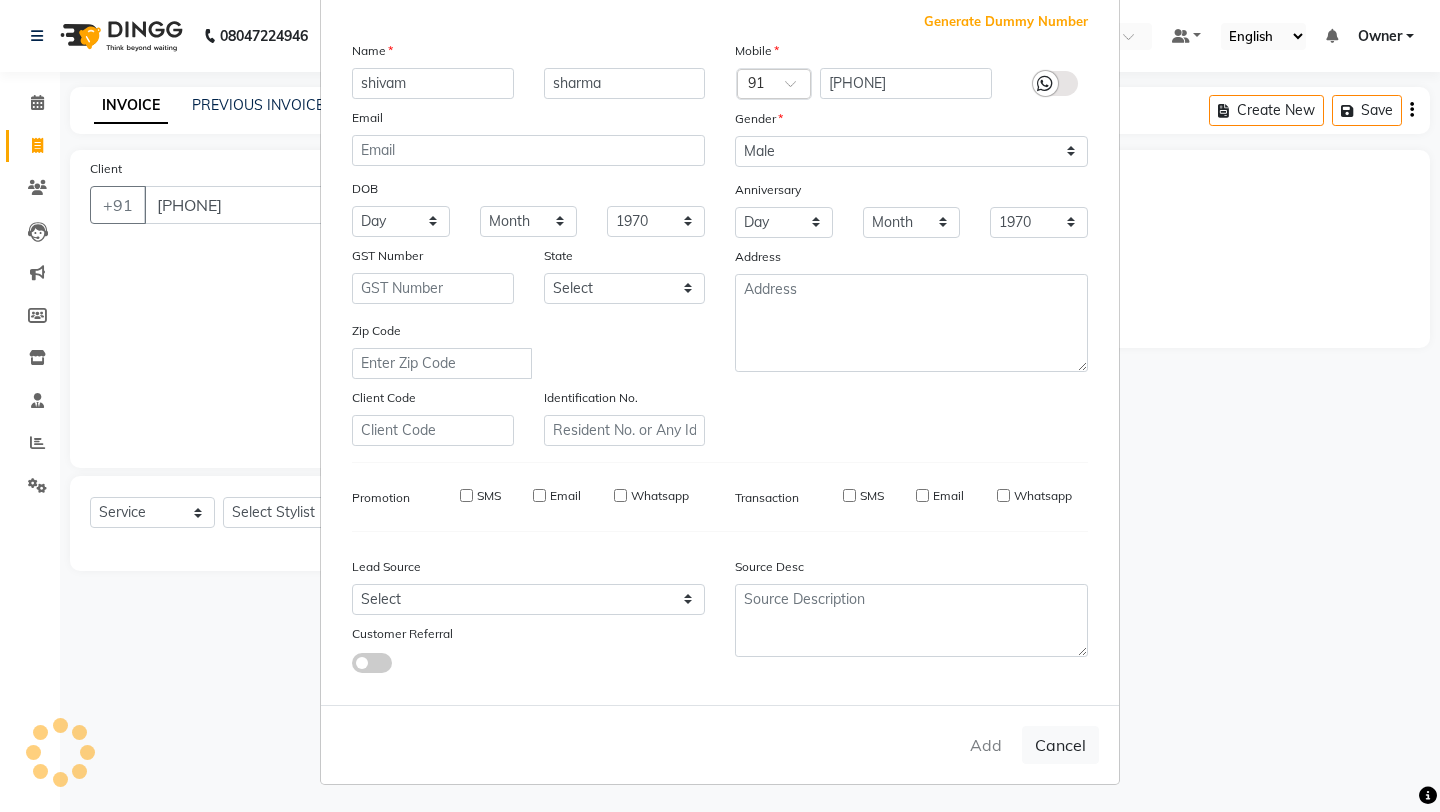 type 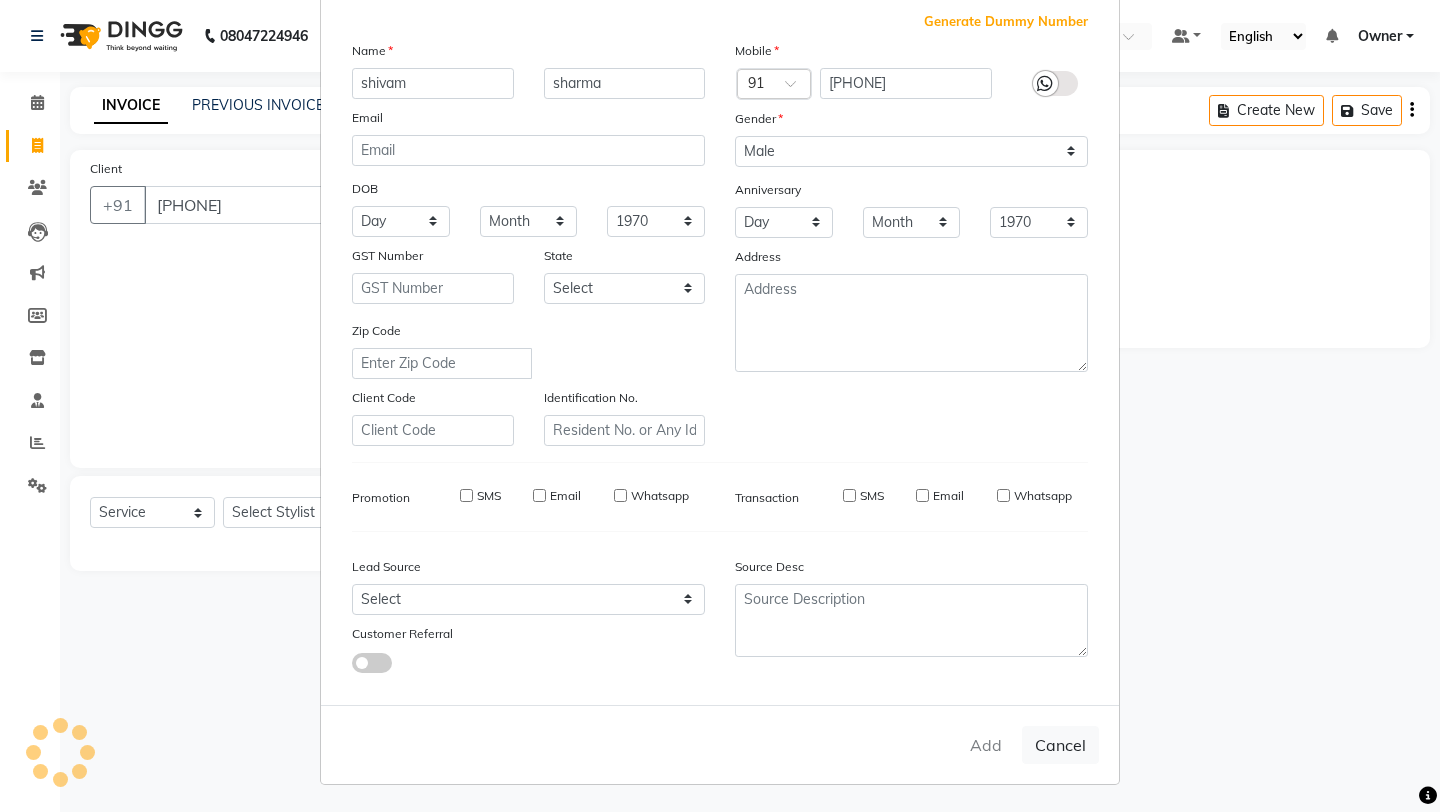 type 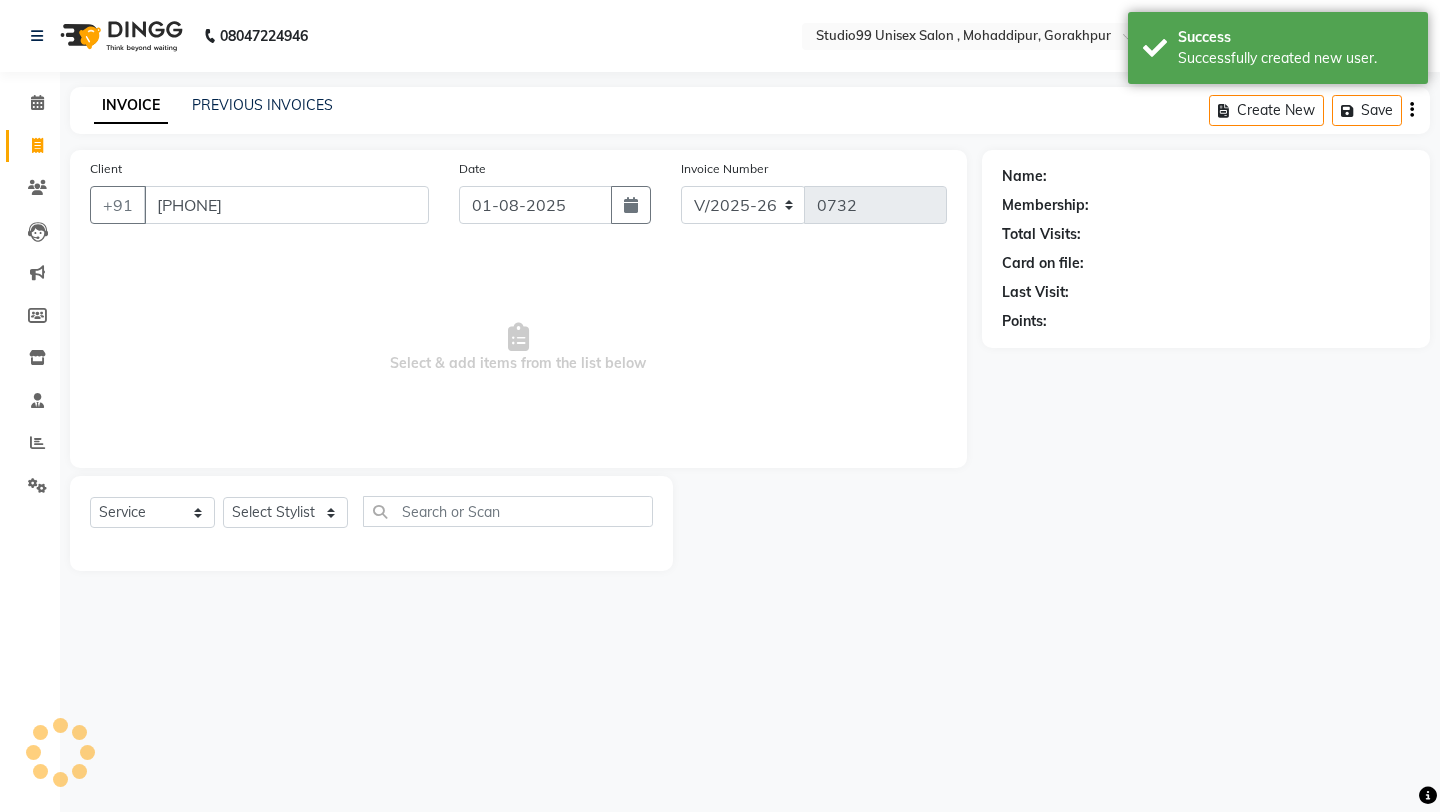 select on "1: Object" 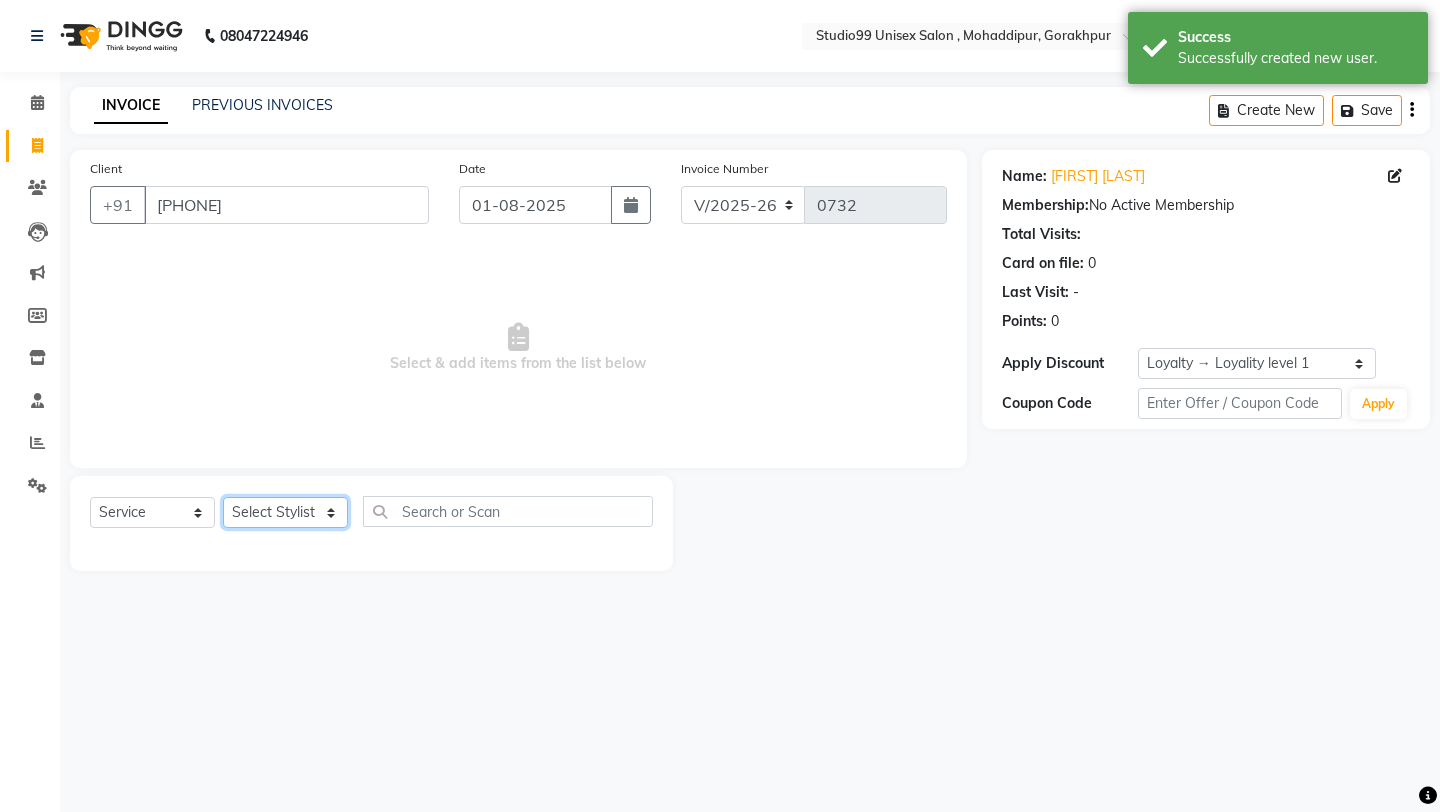 click on "Select Stylist Aarif anchal mubarakh Owner payal Prem rubina sahil samad sulekha manager SWETA" 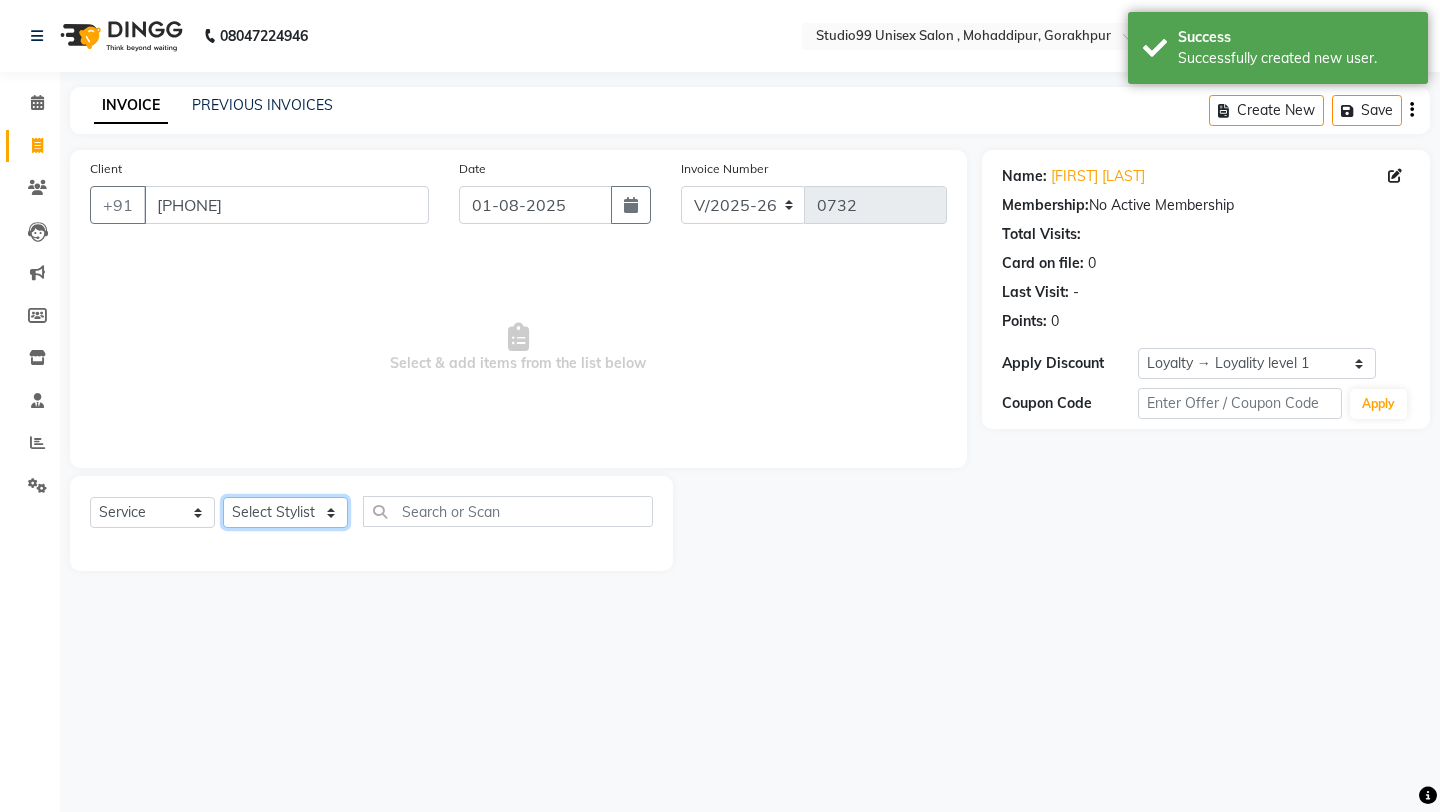 select on "83603" 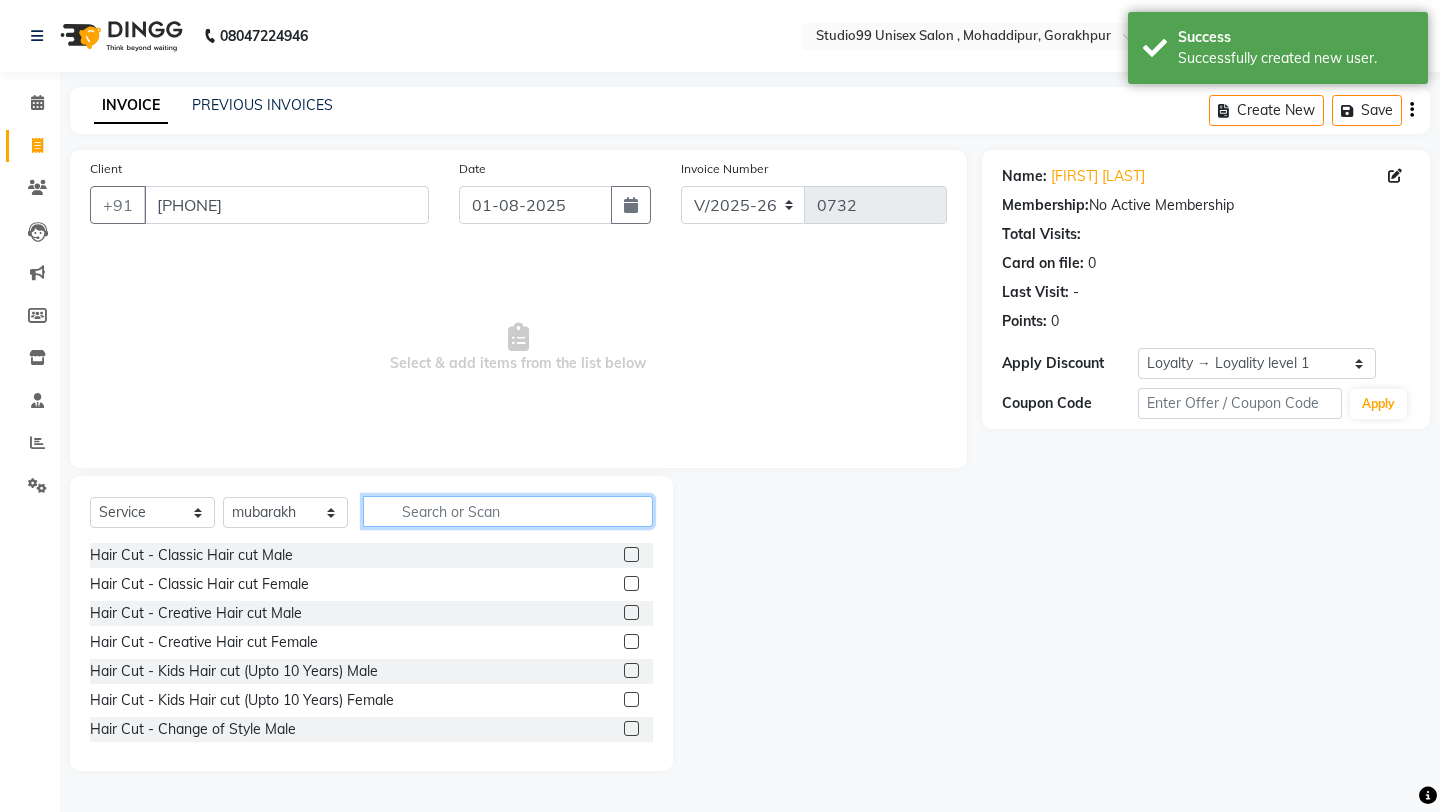 click 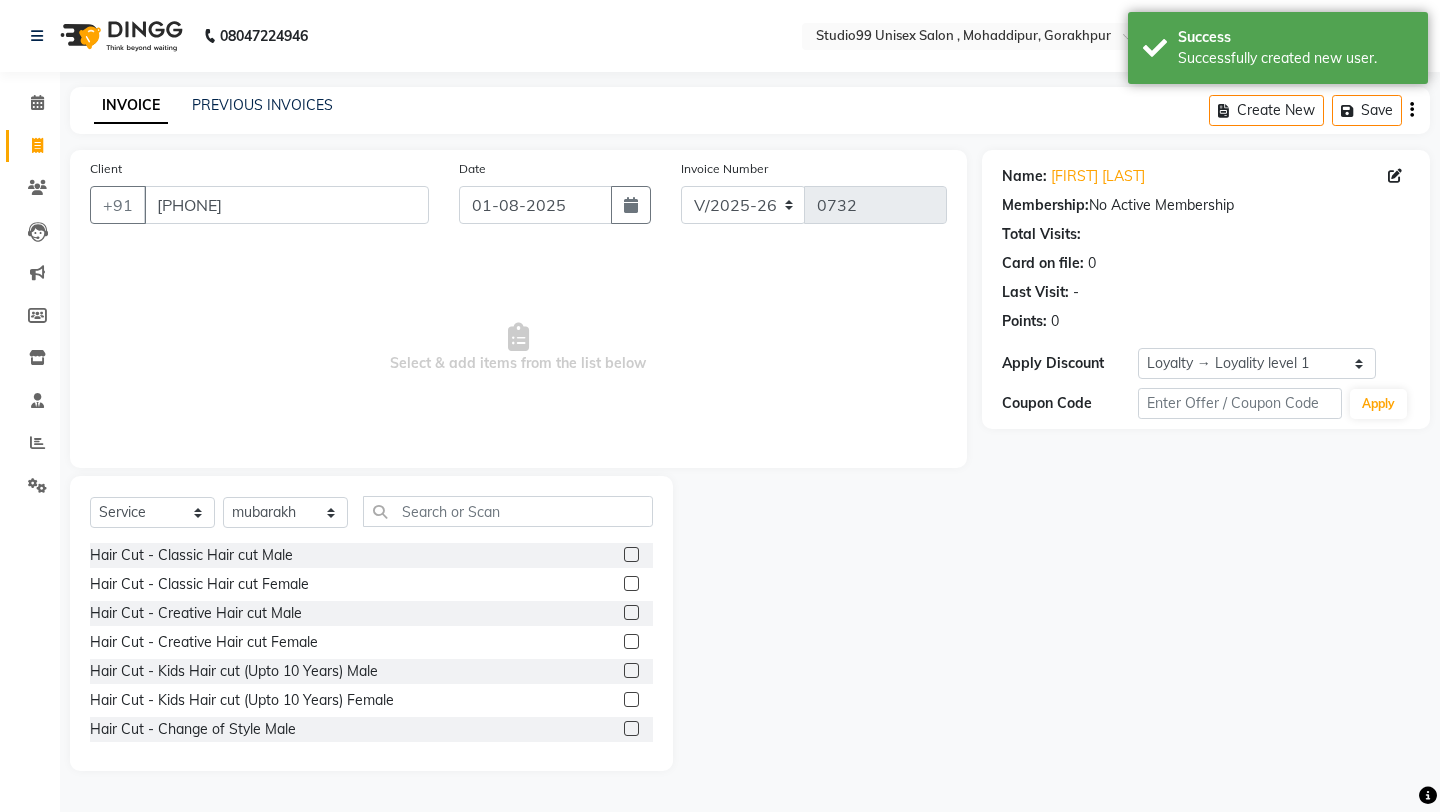 click 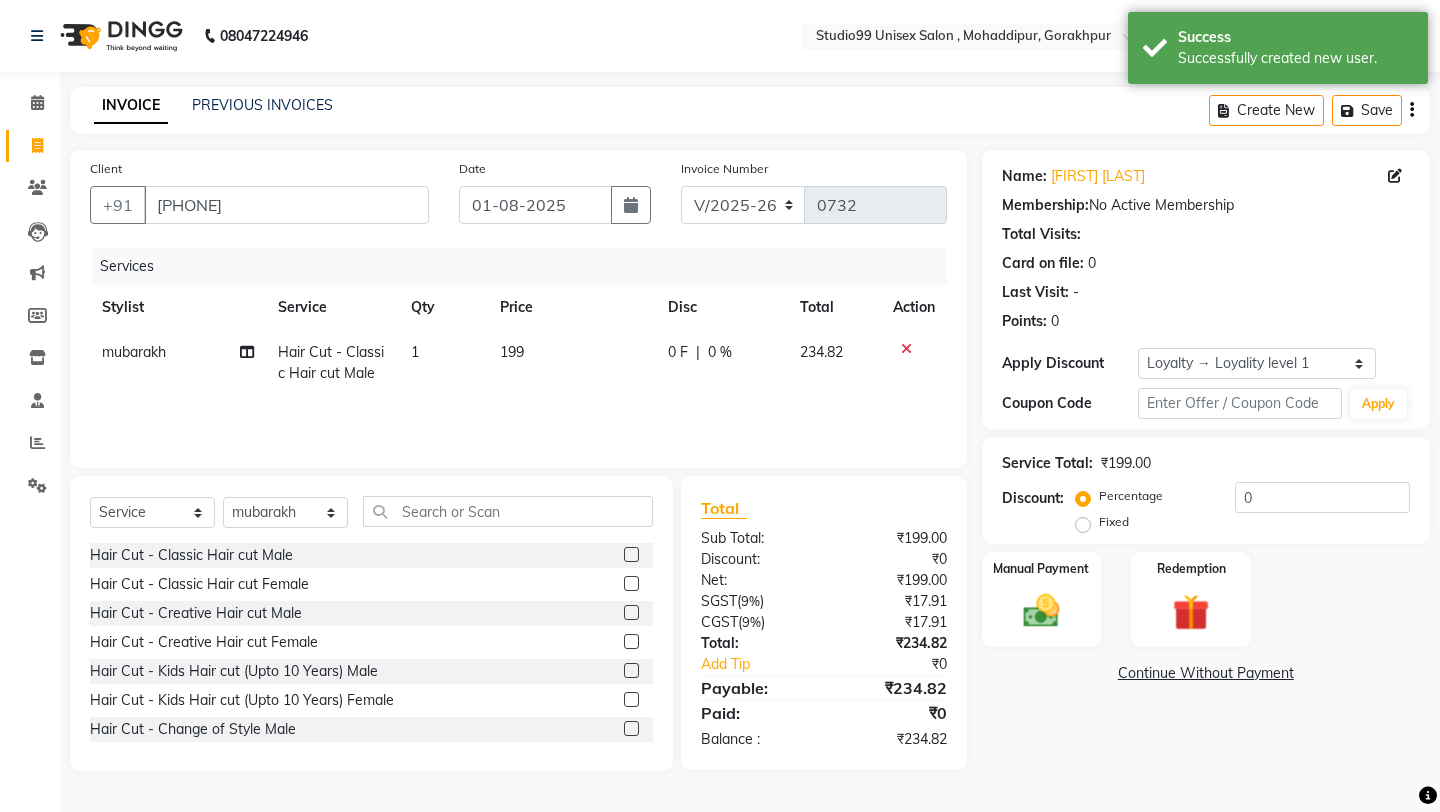 click 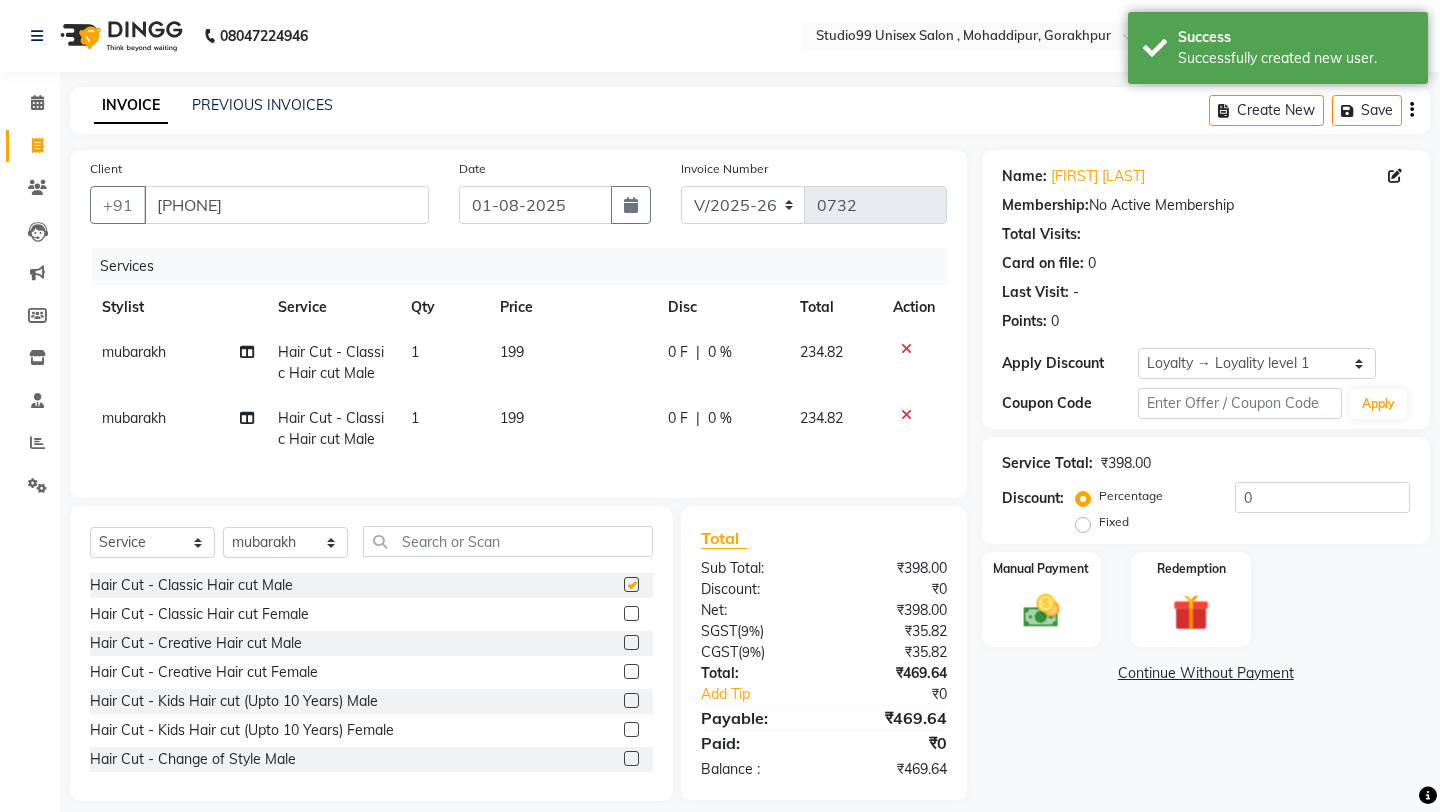 checkbox on "false" 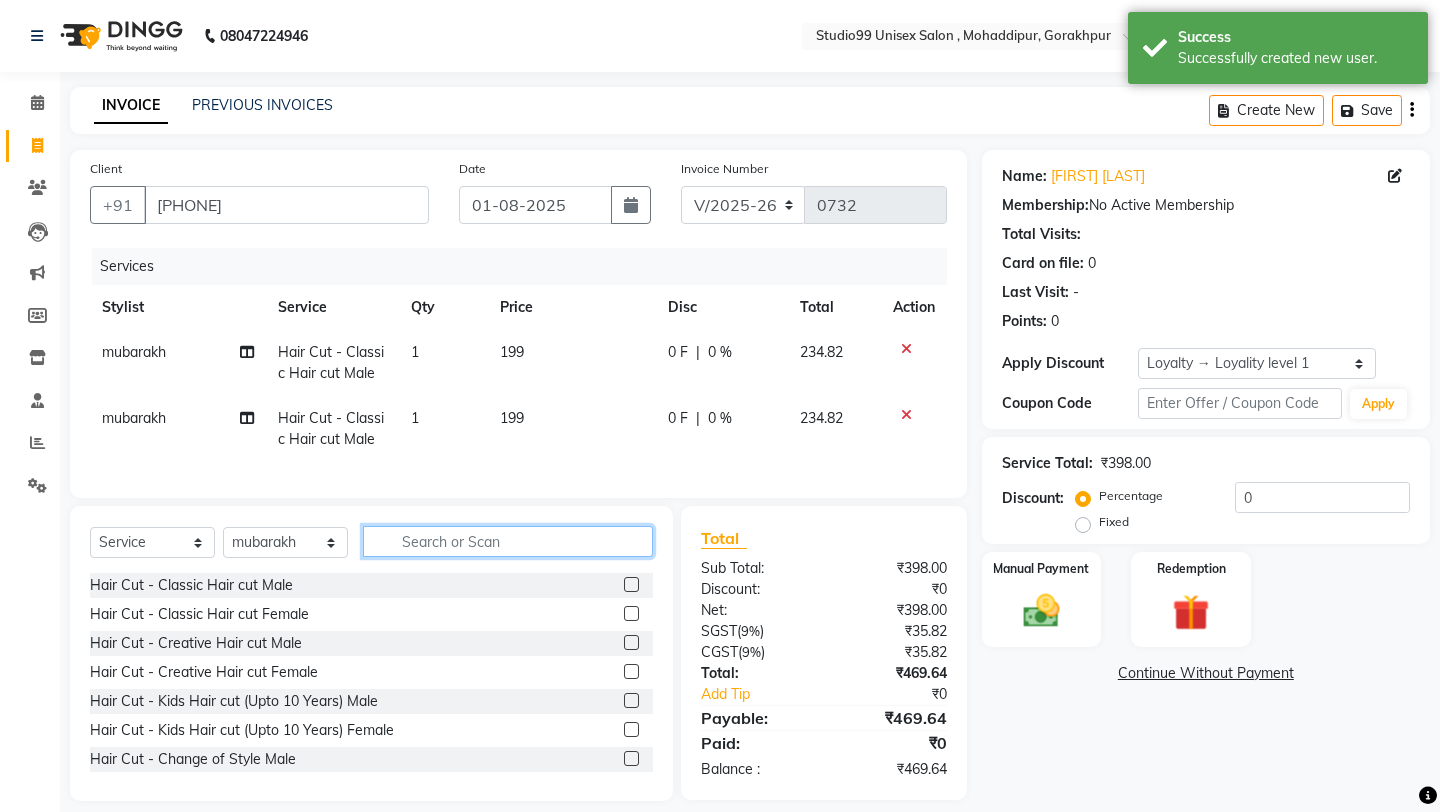 click 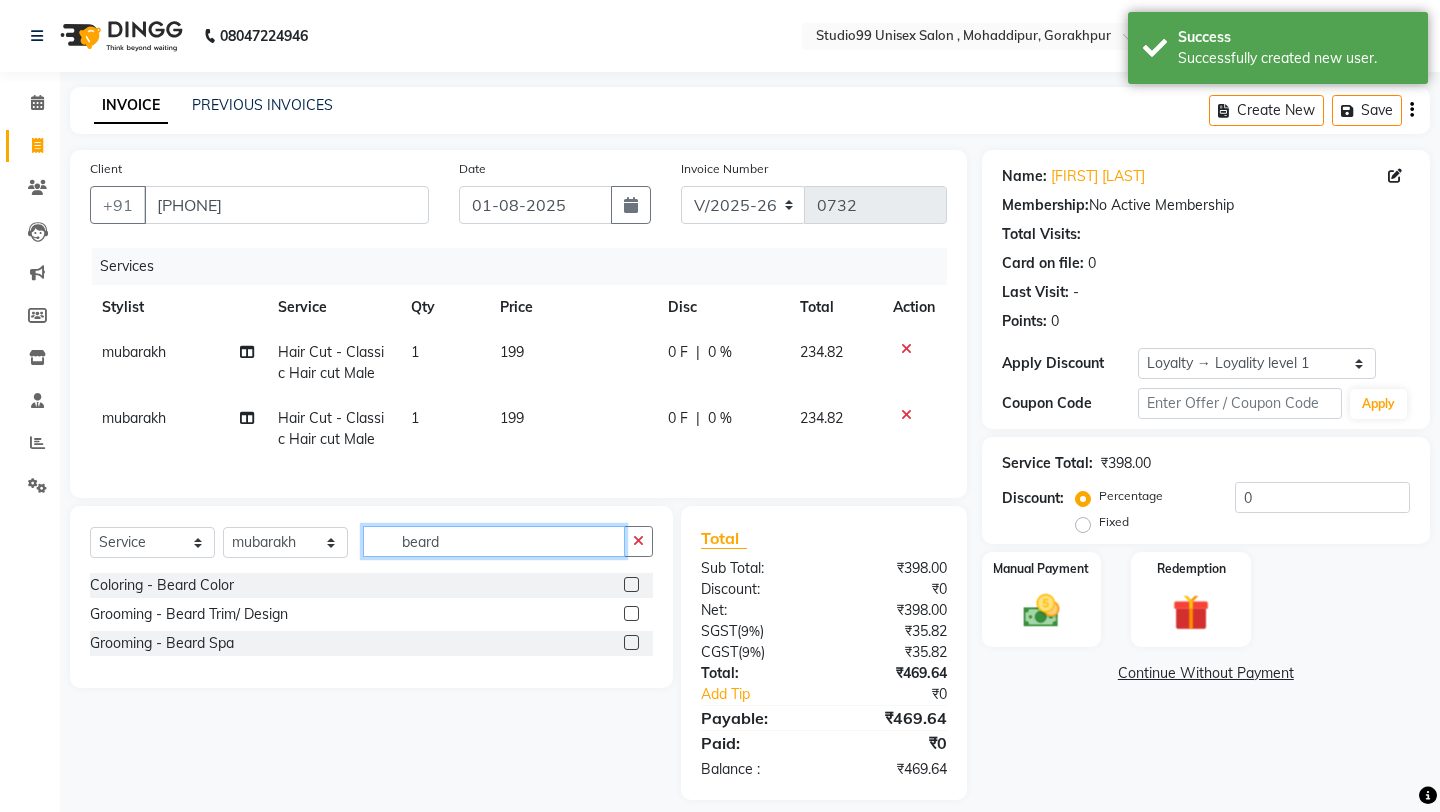 type on "beard" 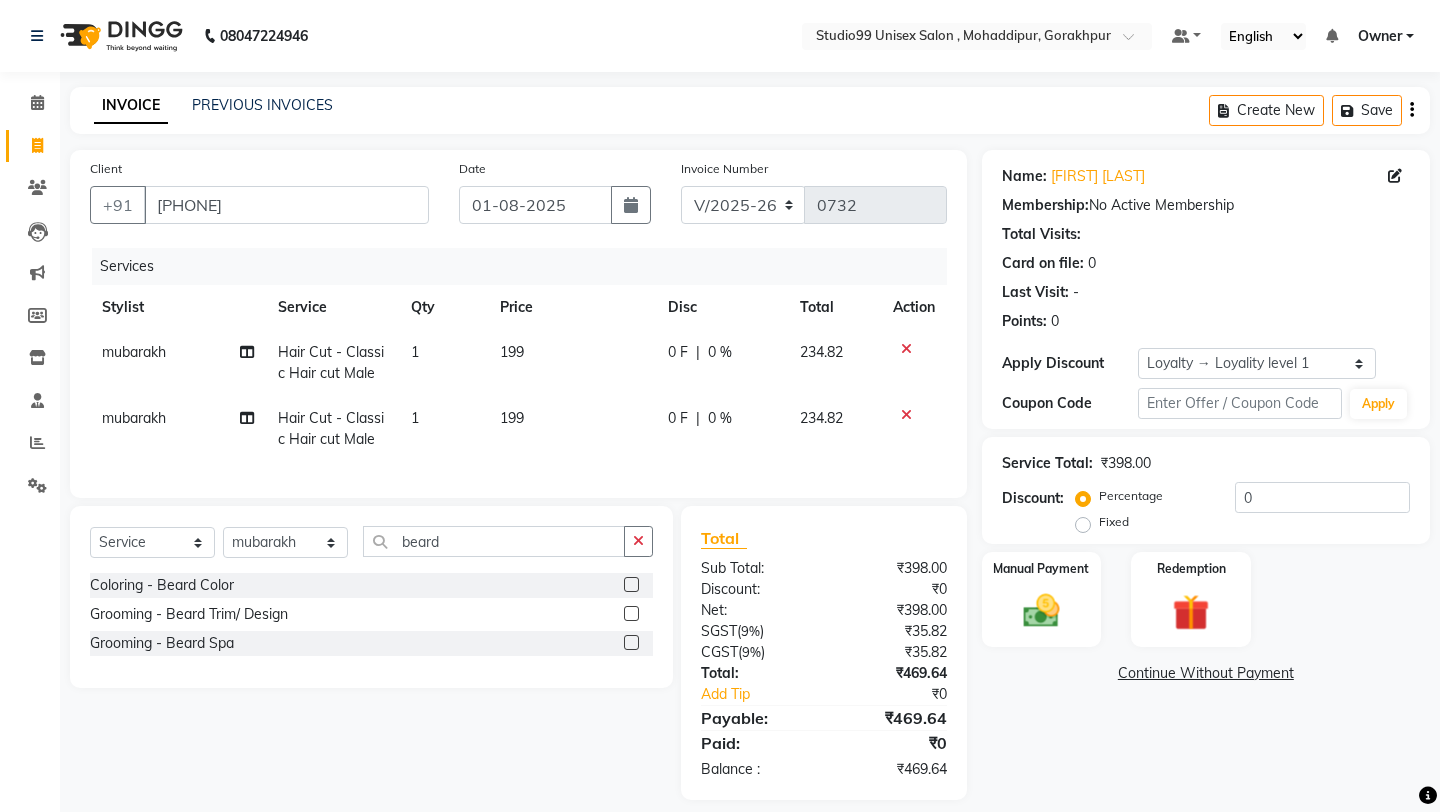 click 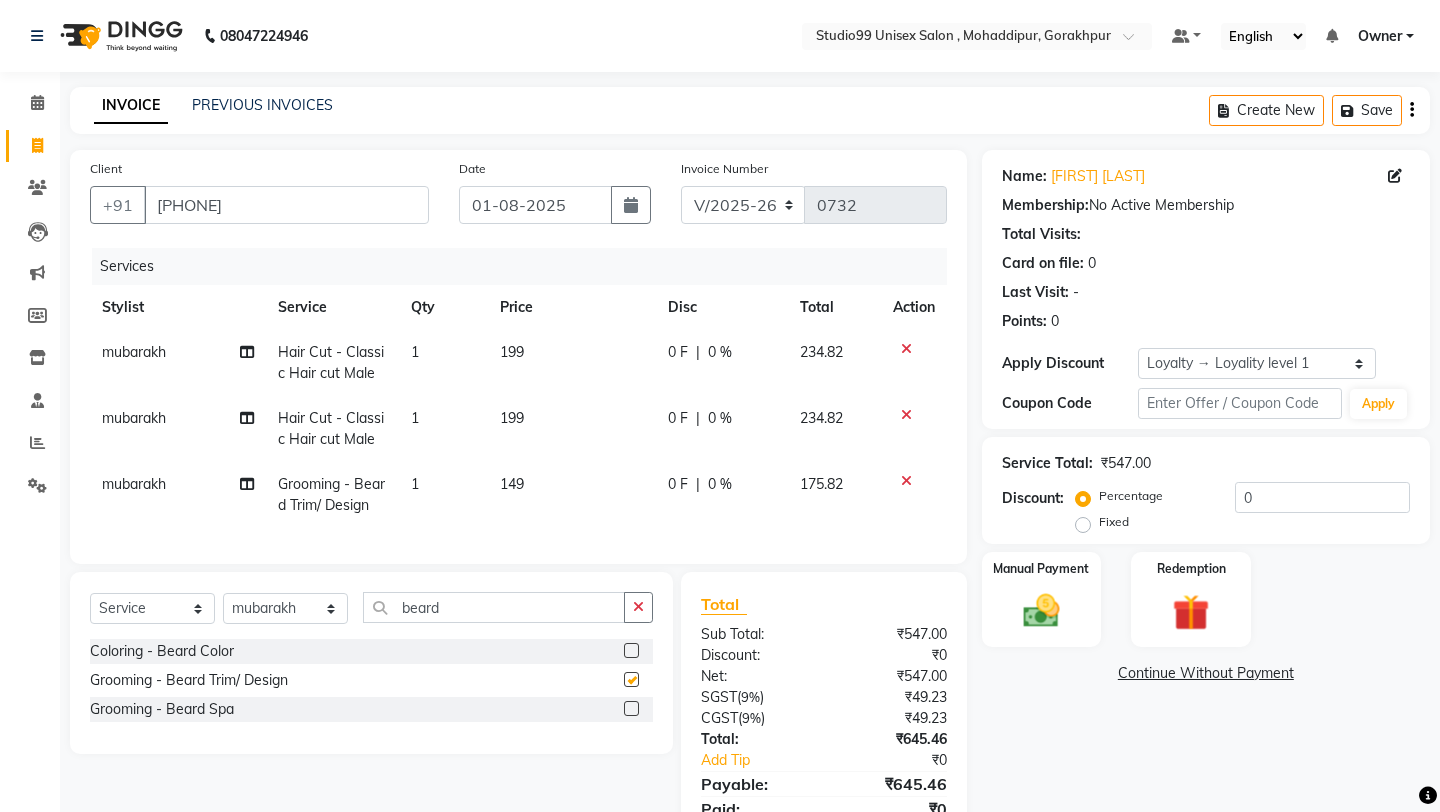 checkbox on "false" 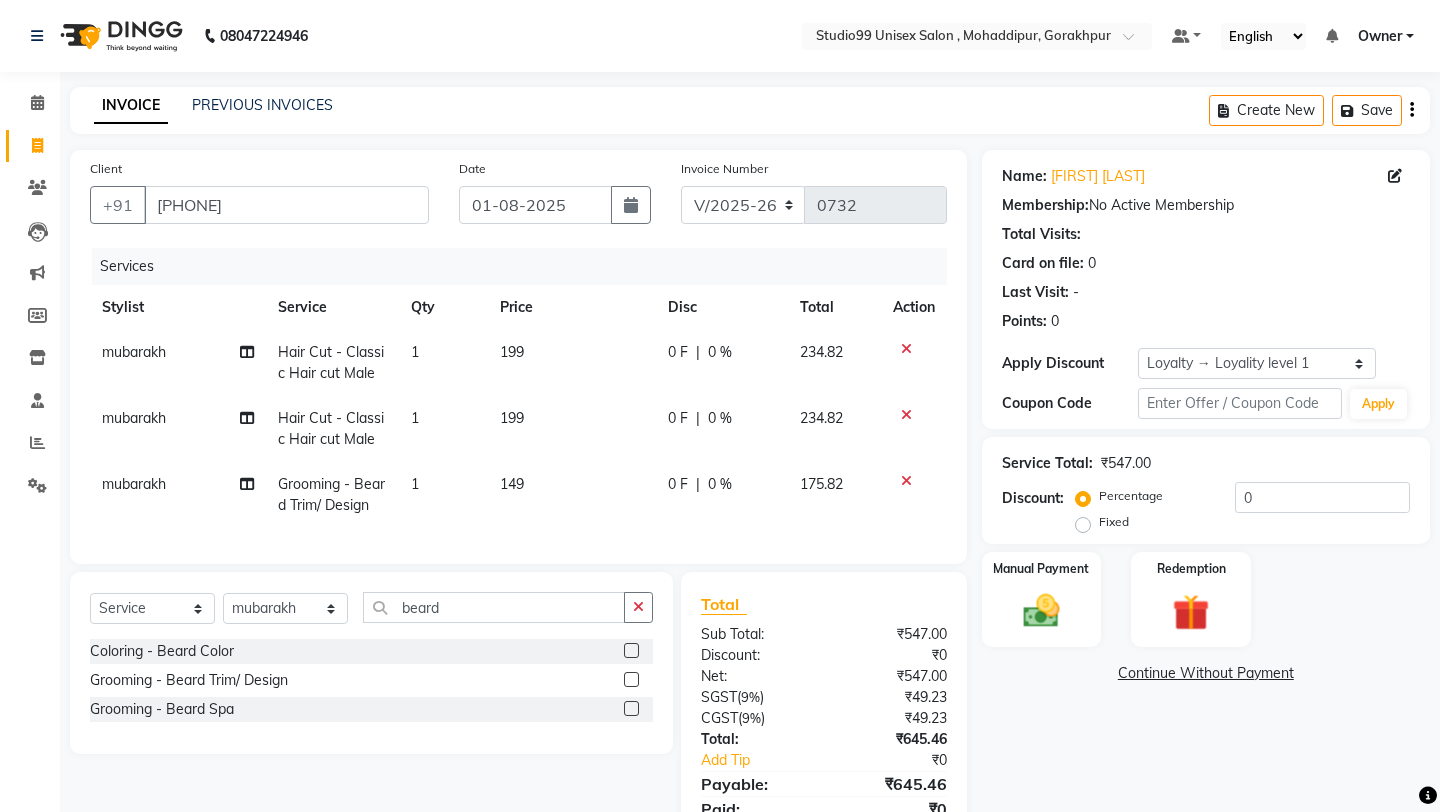 click on "199" 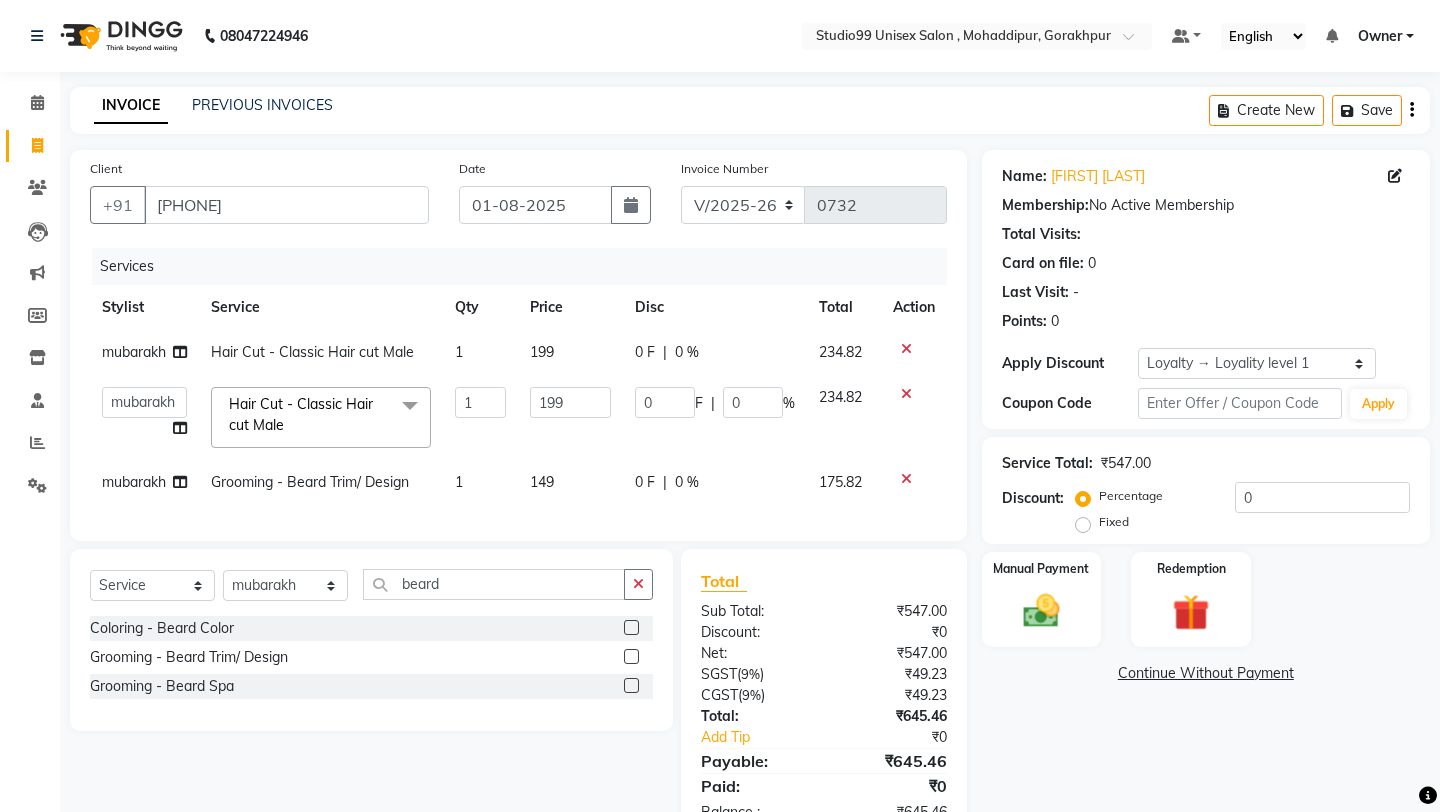 click on "199" 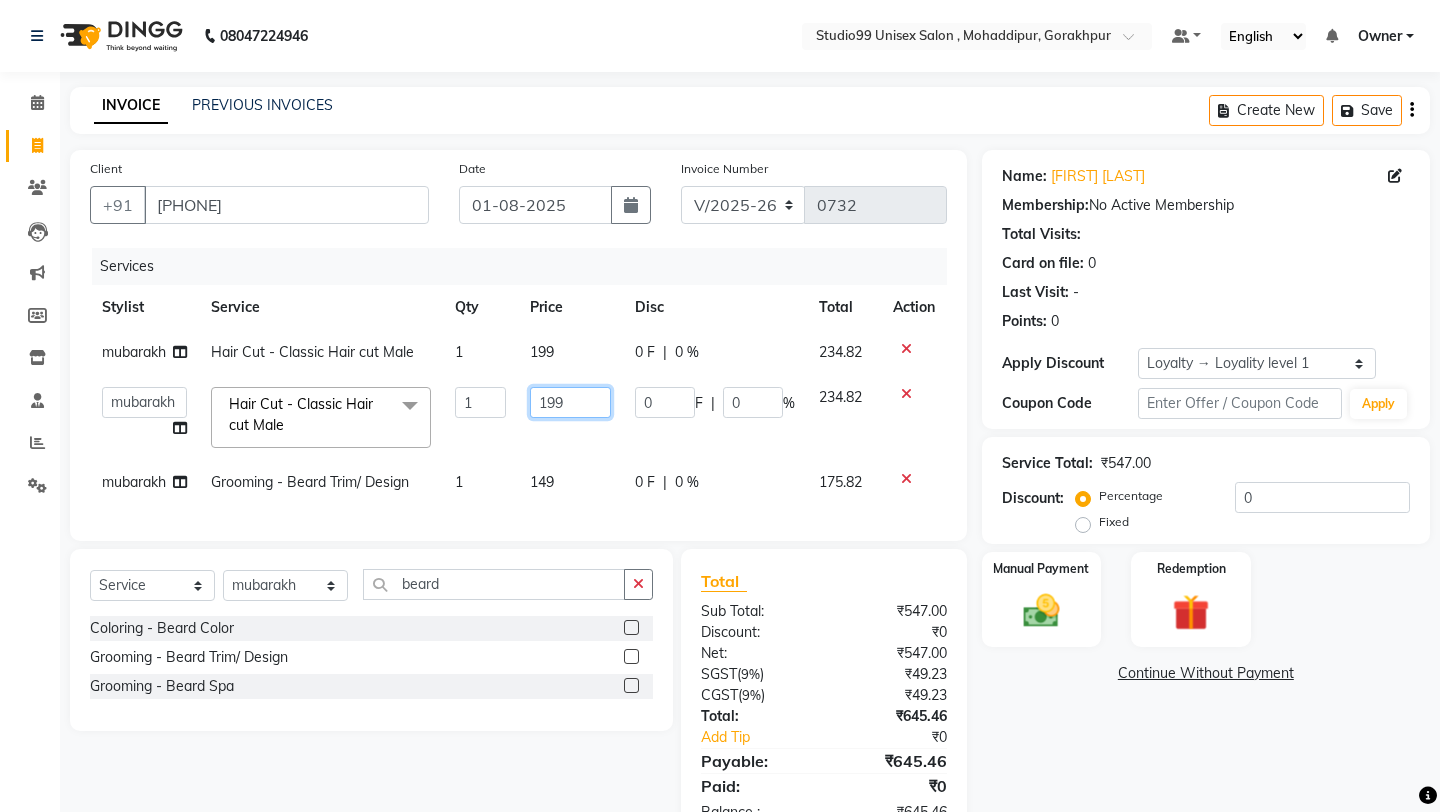 click on "199" 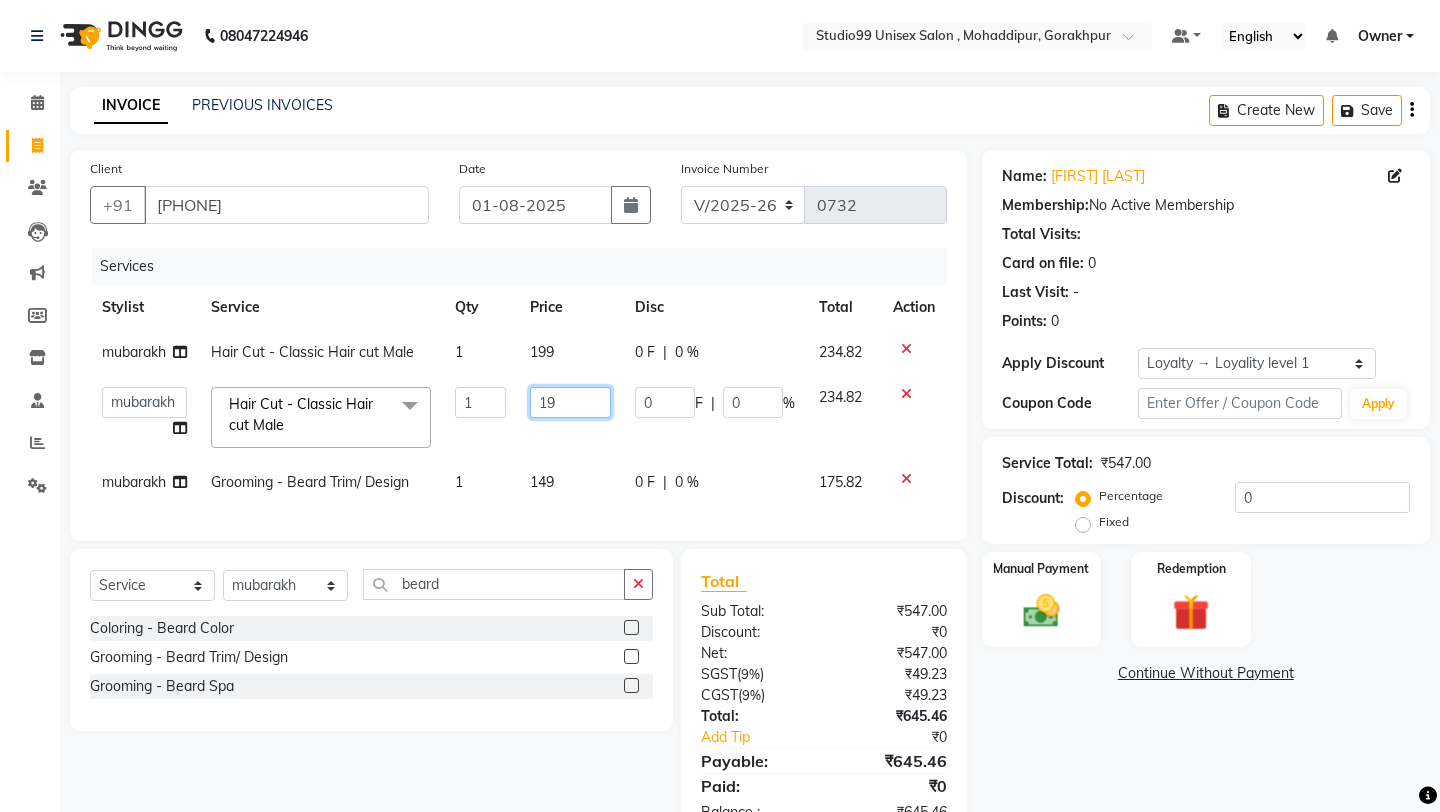 type on "1" 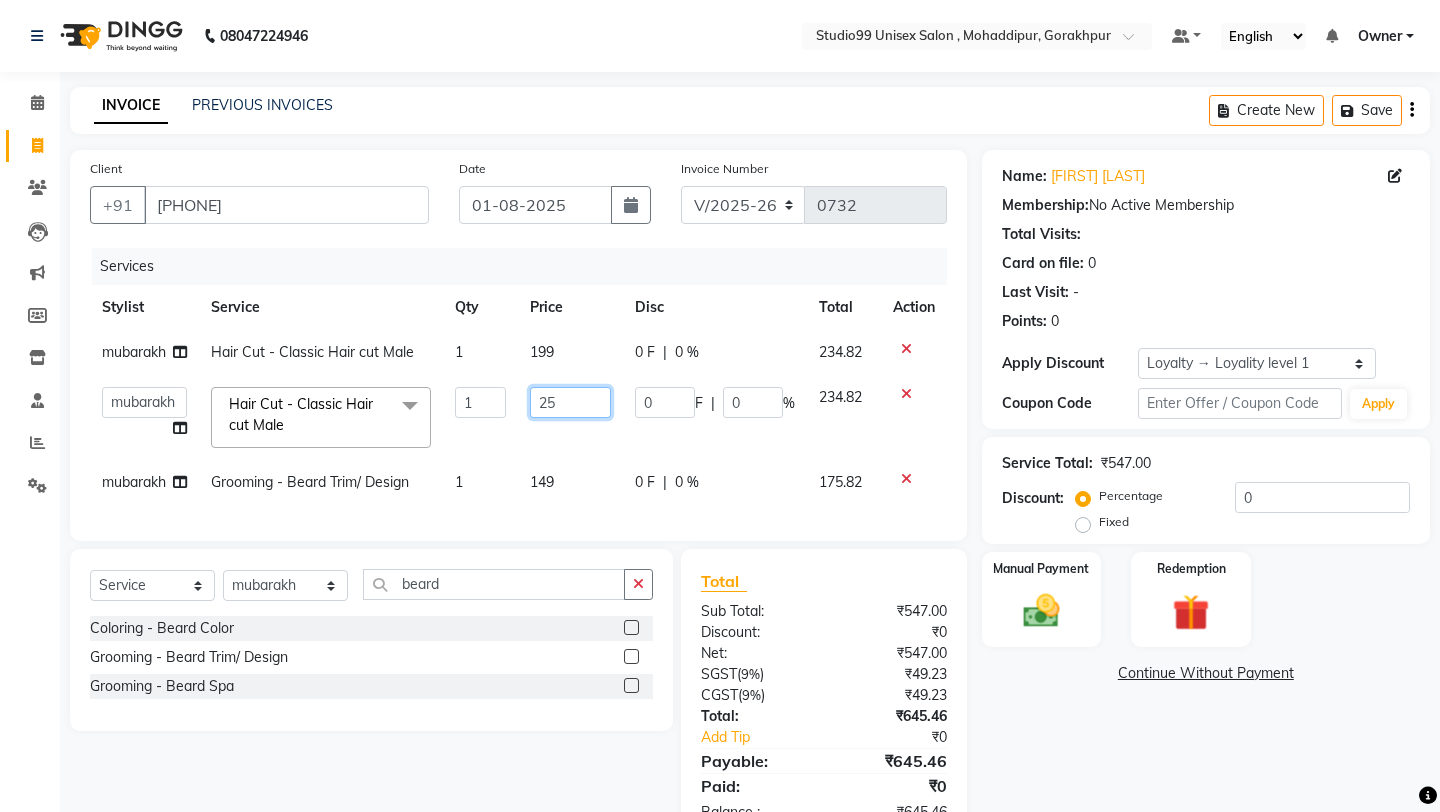 type on "250" 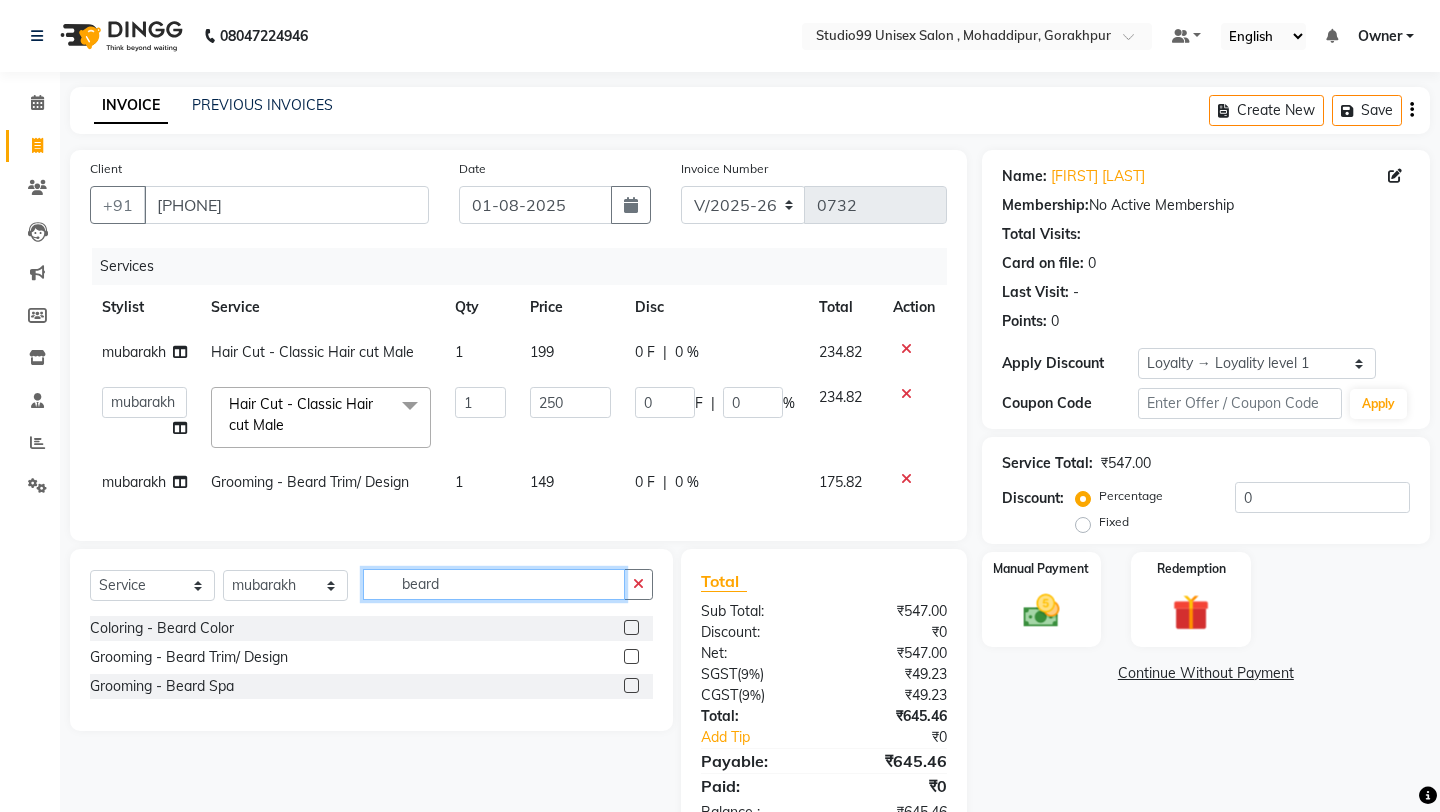 click on "Select  Service  Product  Membership  Package Voucher Prepaid Gift Card  Select Stylist Aarif anchal mubarakh Owner payal Prem rubina sahil samad sulekha manager SWETA beard Coloring - Beard Color  Grooming - Beard Trim/ Design  Grooming - Beard Spa" 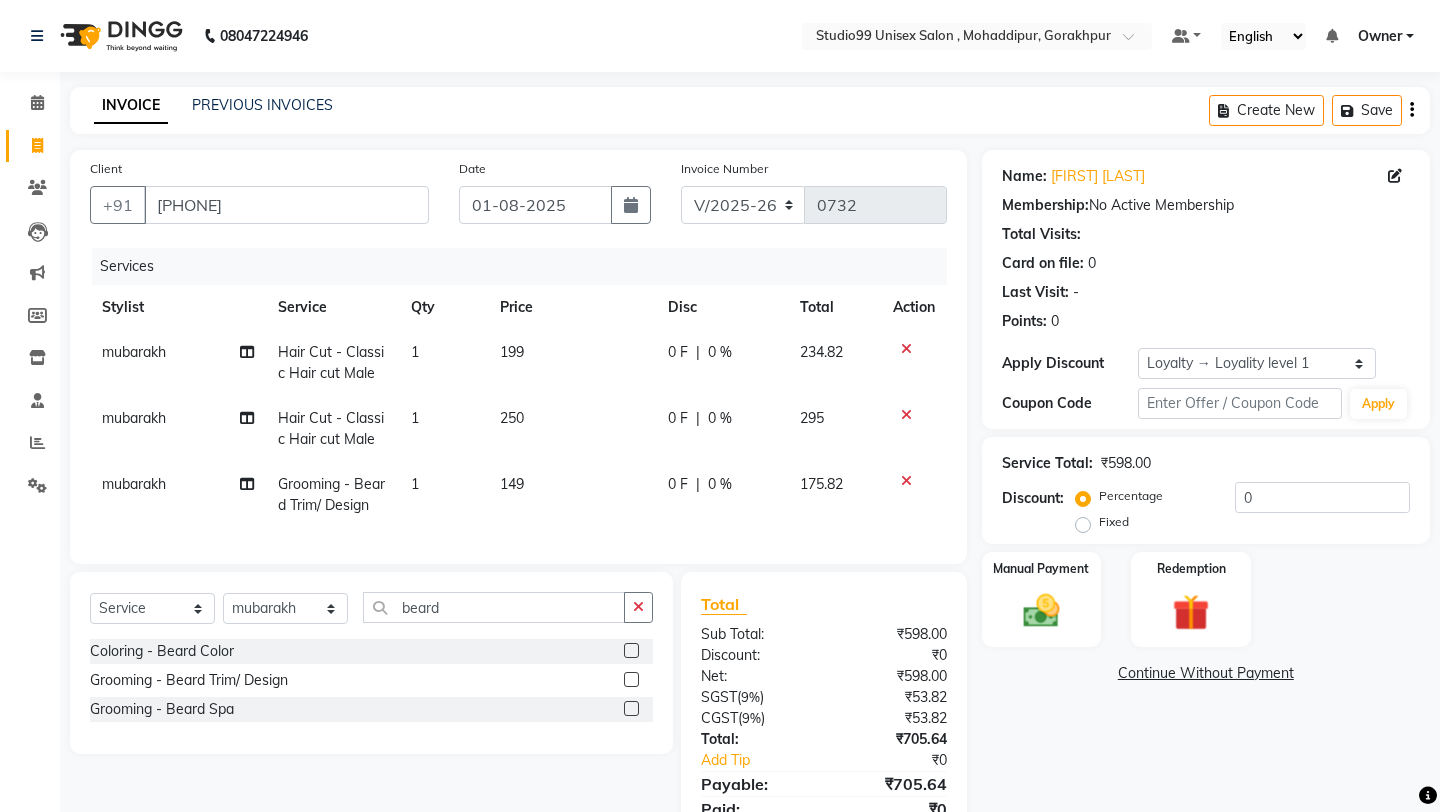 click on "Fixed" 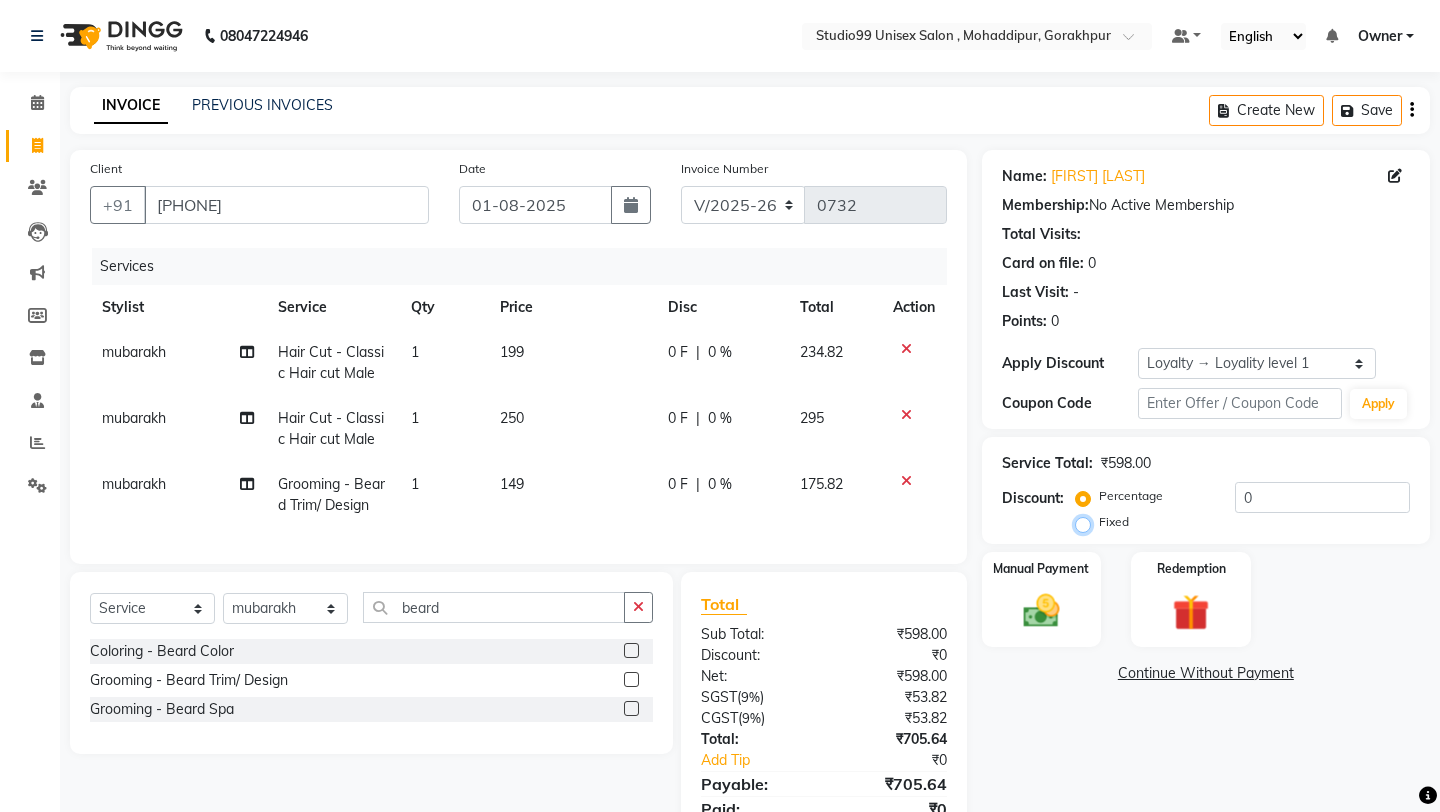click on "Fixed" at bounding box center (1087, 522) 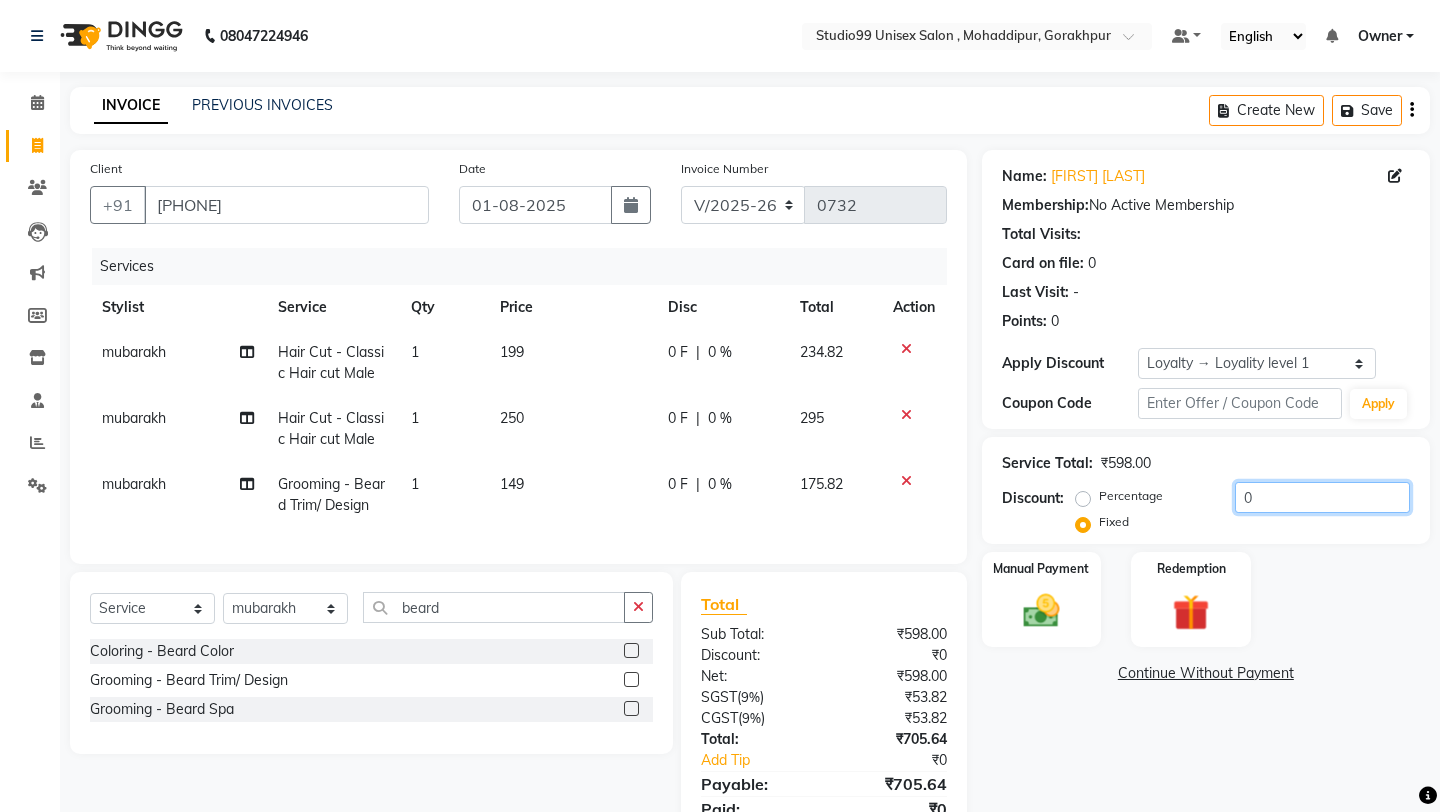 click on "0" 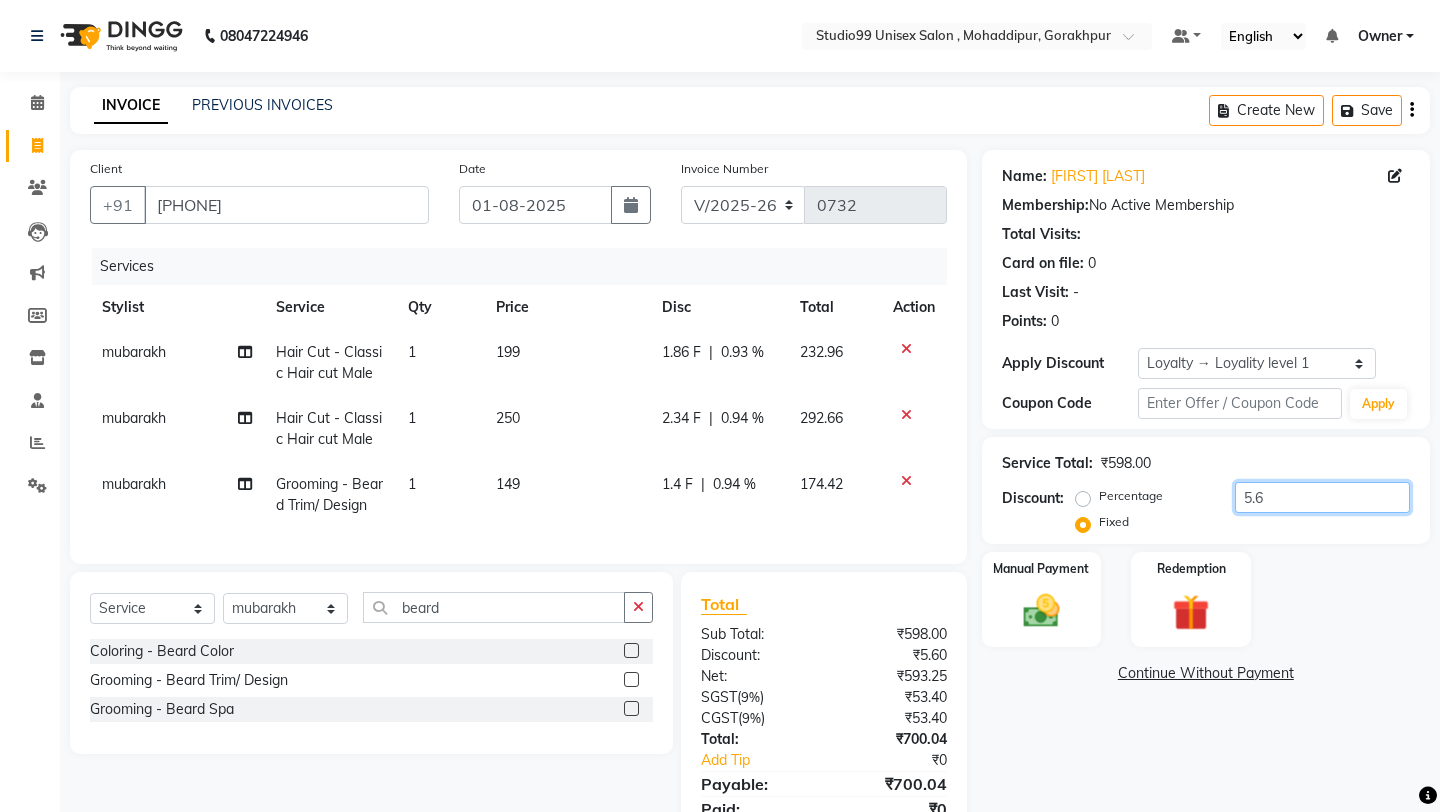 type on "5.6" 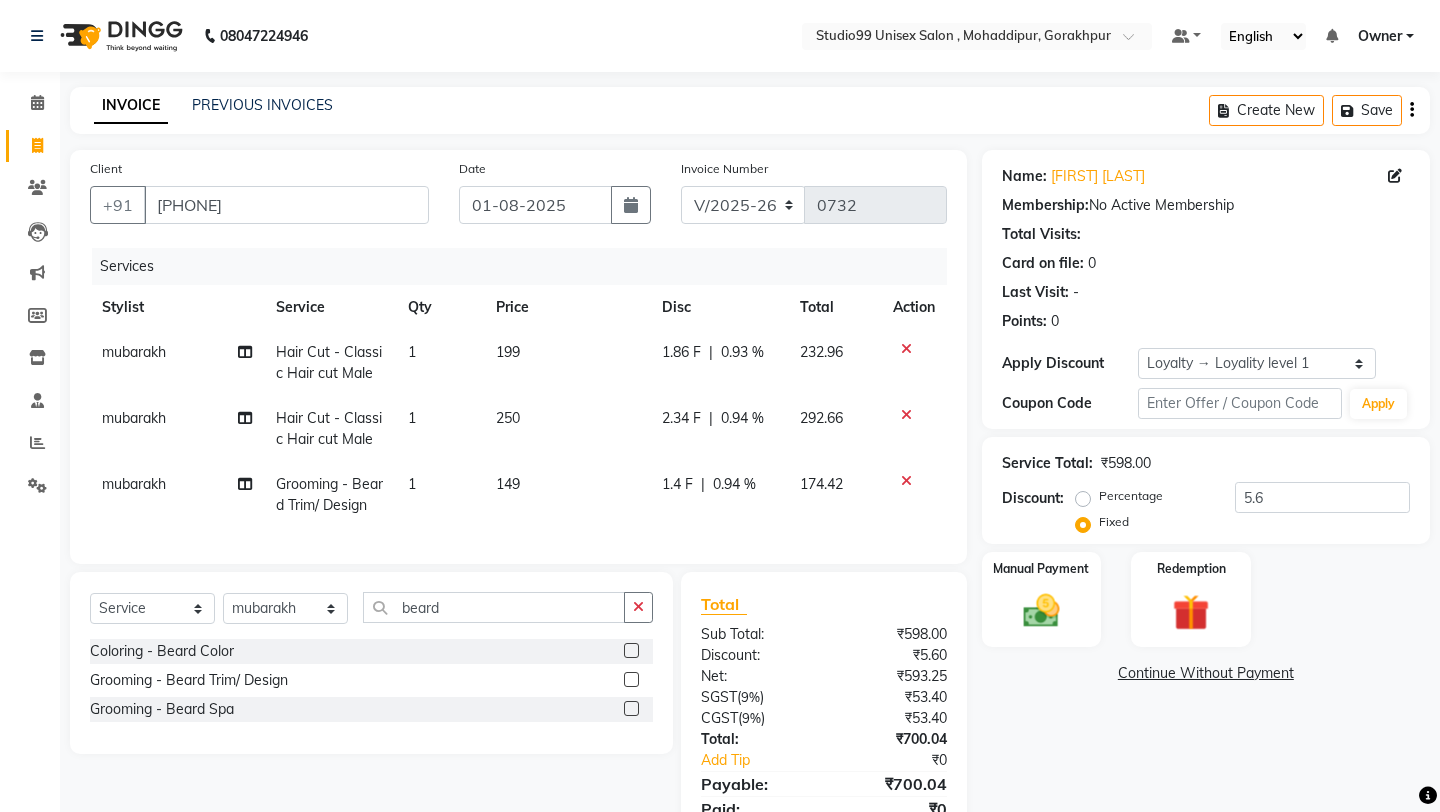 click on "Name: [FIRST] [LAST] Membership:  No Active Membership  Total Visits:   Card on file:  0 Last Visit:   - Points:   0  Apply Discount Select  Loyalty → Loyality level 1  Coupon Code Apply Service Total:  ₹598.00  Discount:  Percentage   Fixed  5.6 Manual Payment Redemption  Continue Without Payment" 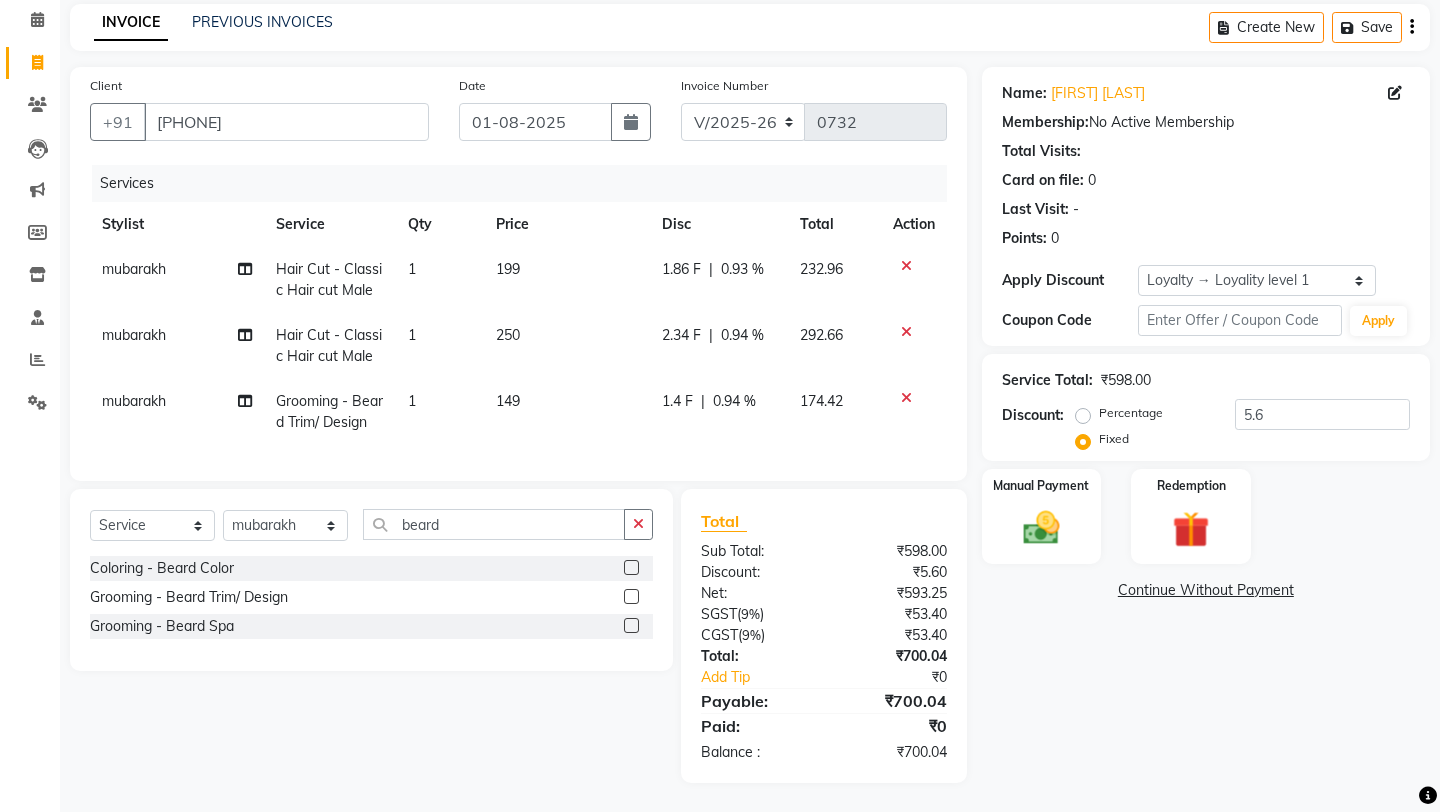 scroll, scrollTop: 84, scrollLeft: 0, axis: vertical 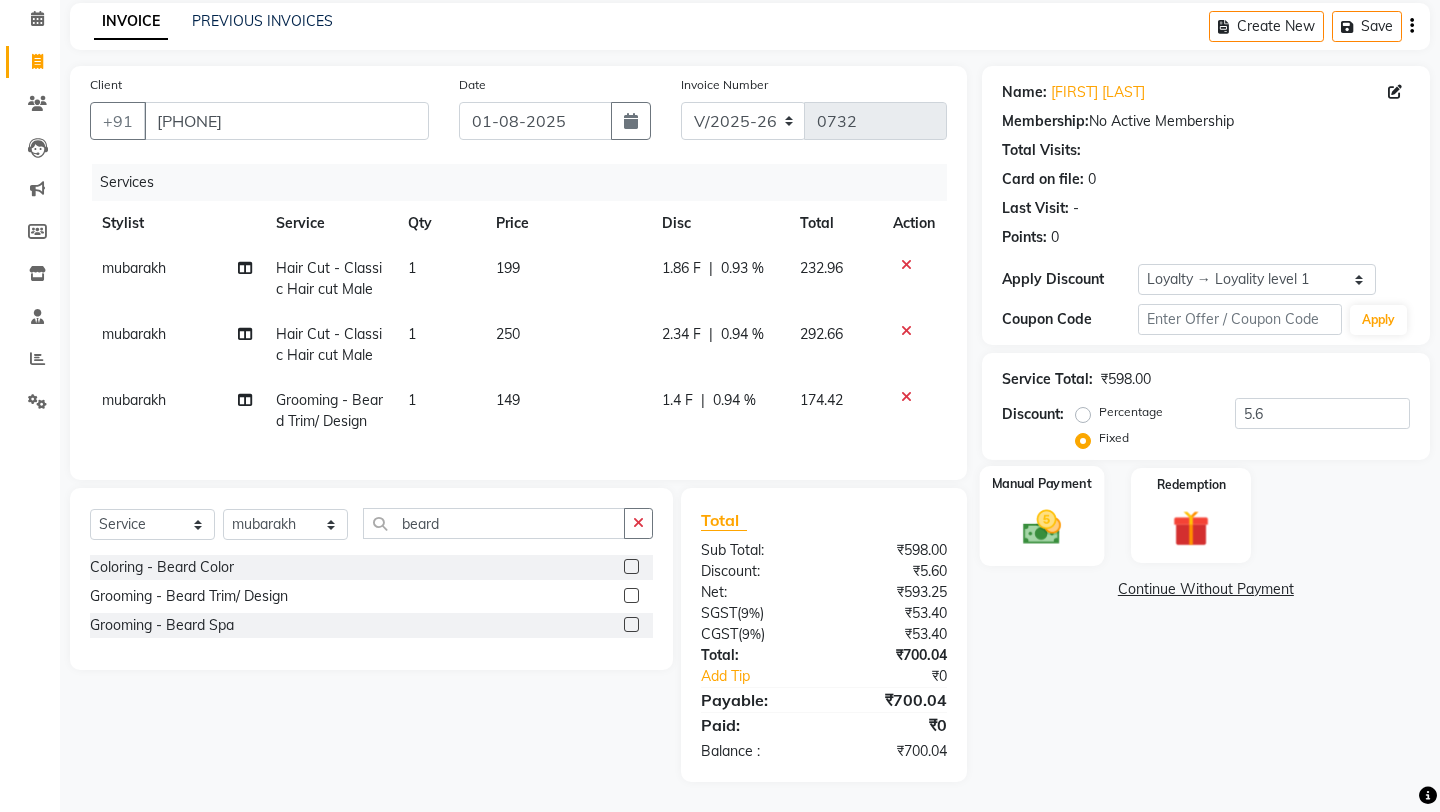 click on "Manual Payment" 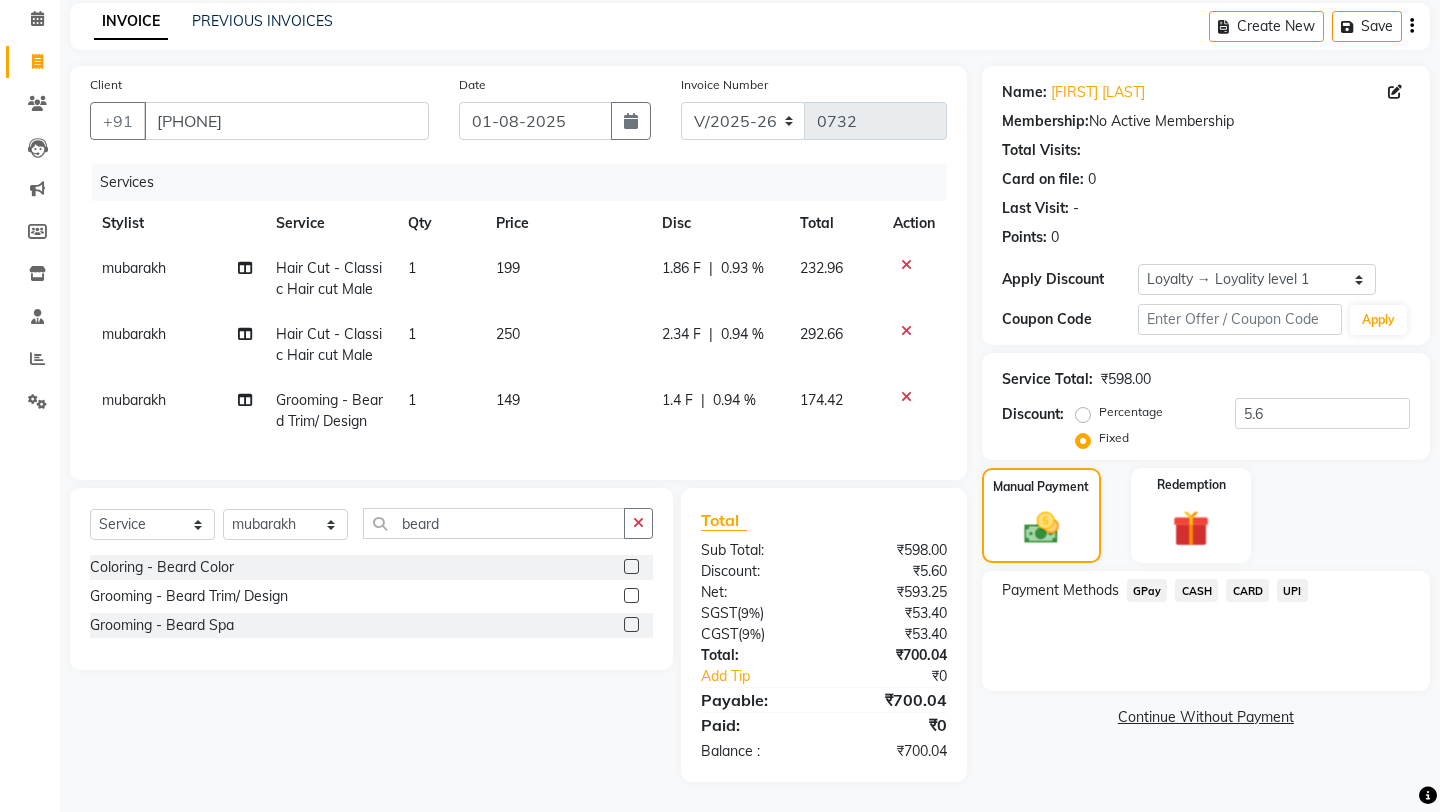 click on "CASH" 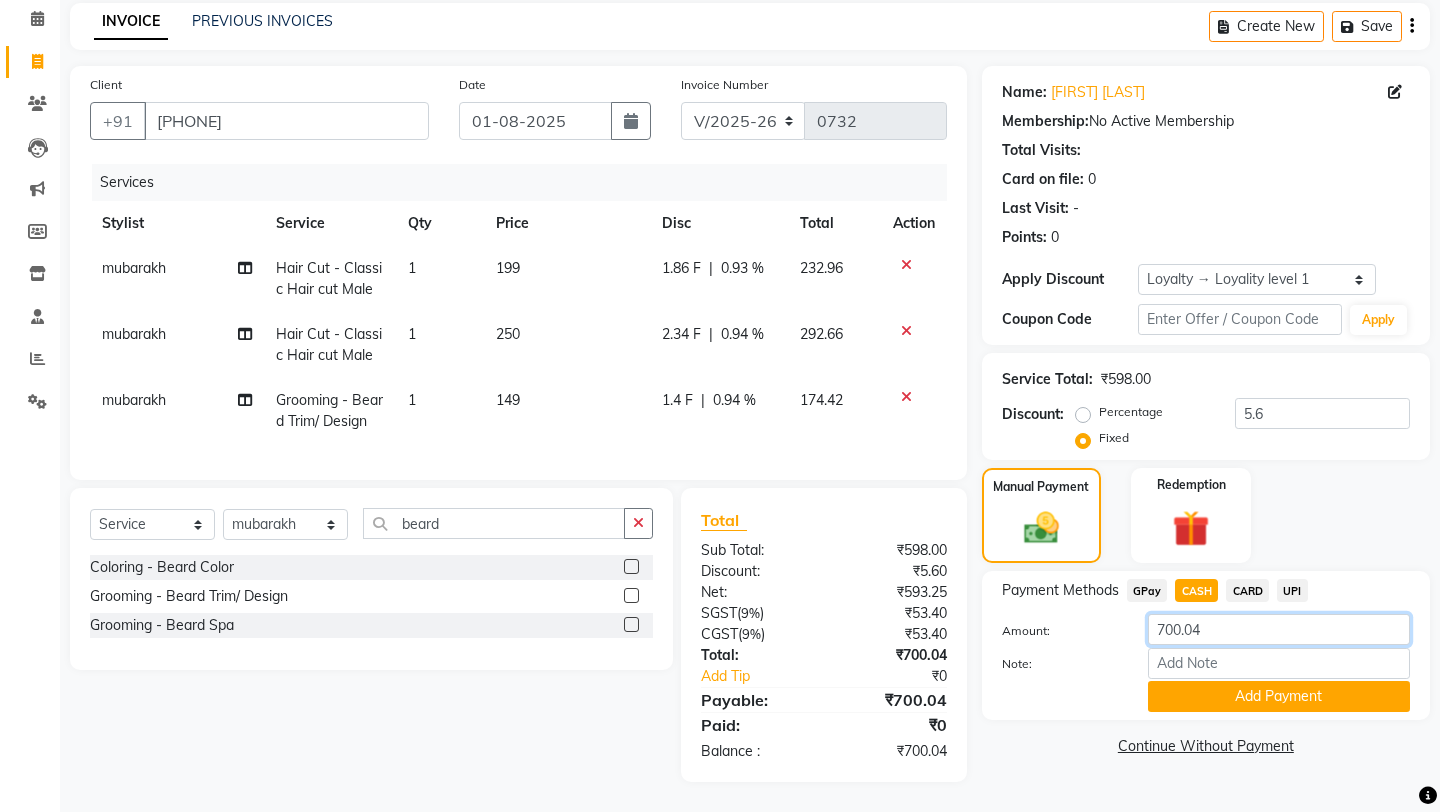 click on "700.04" 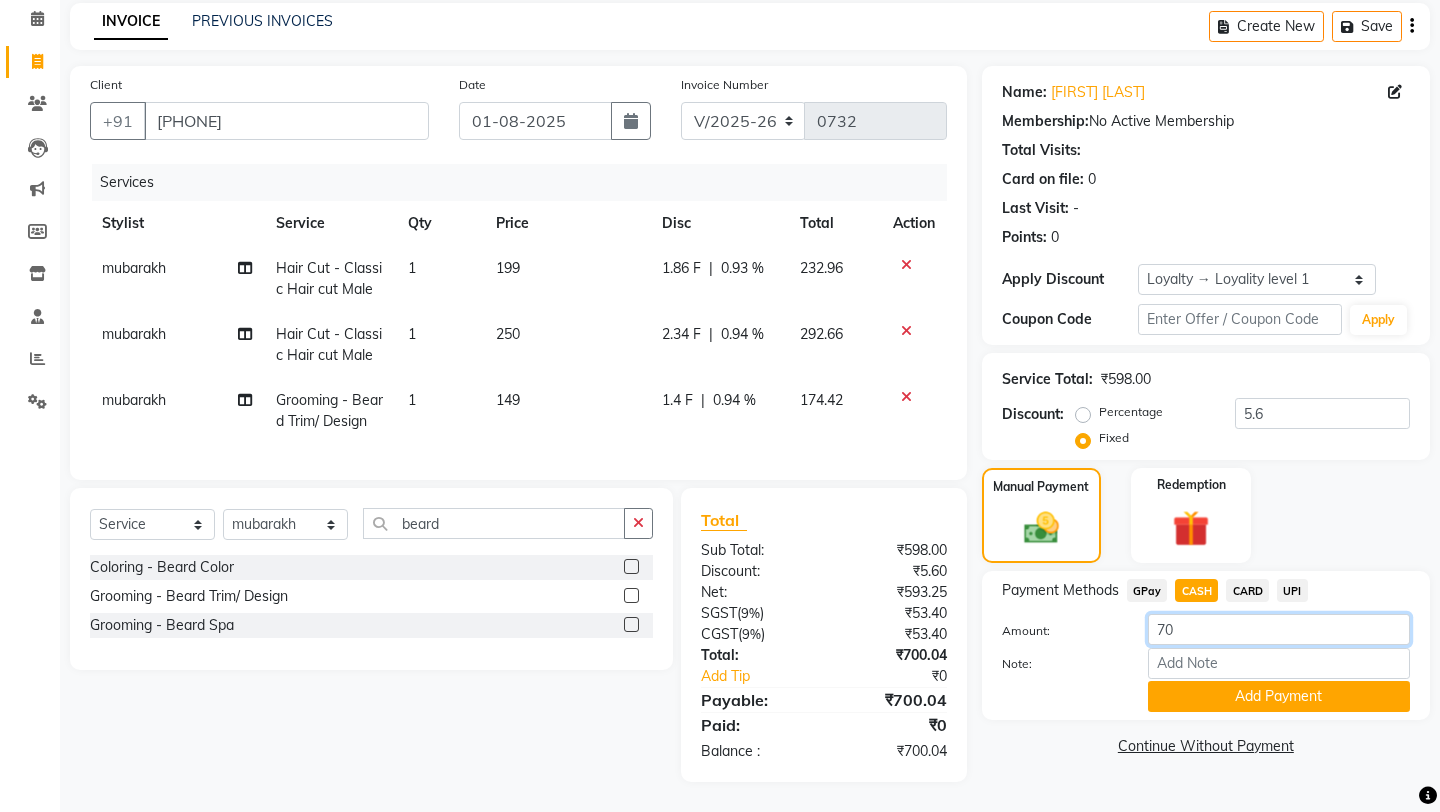 type on "7" 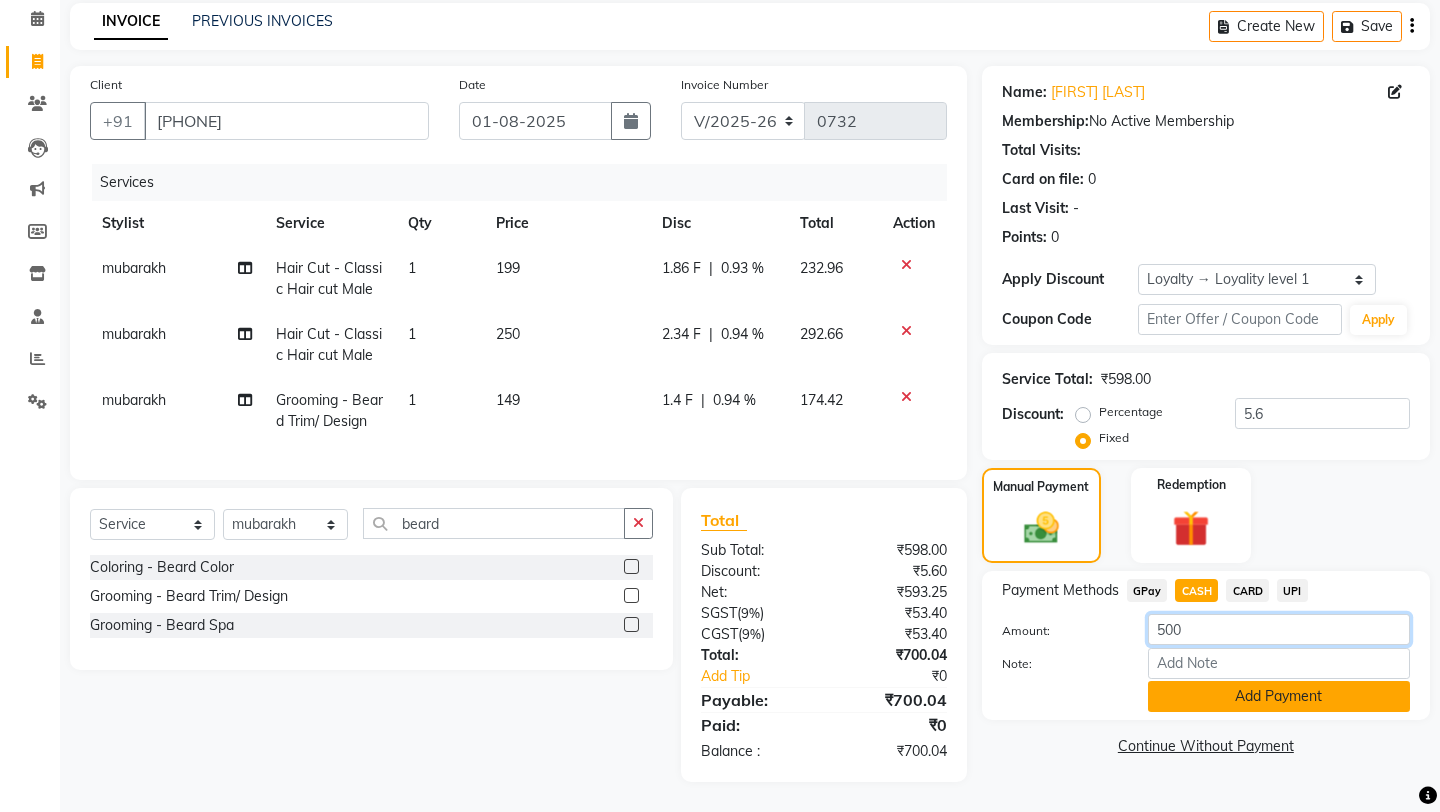 type on "500" 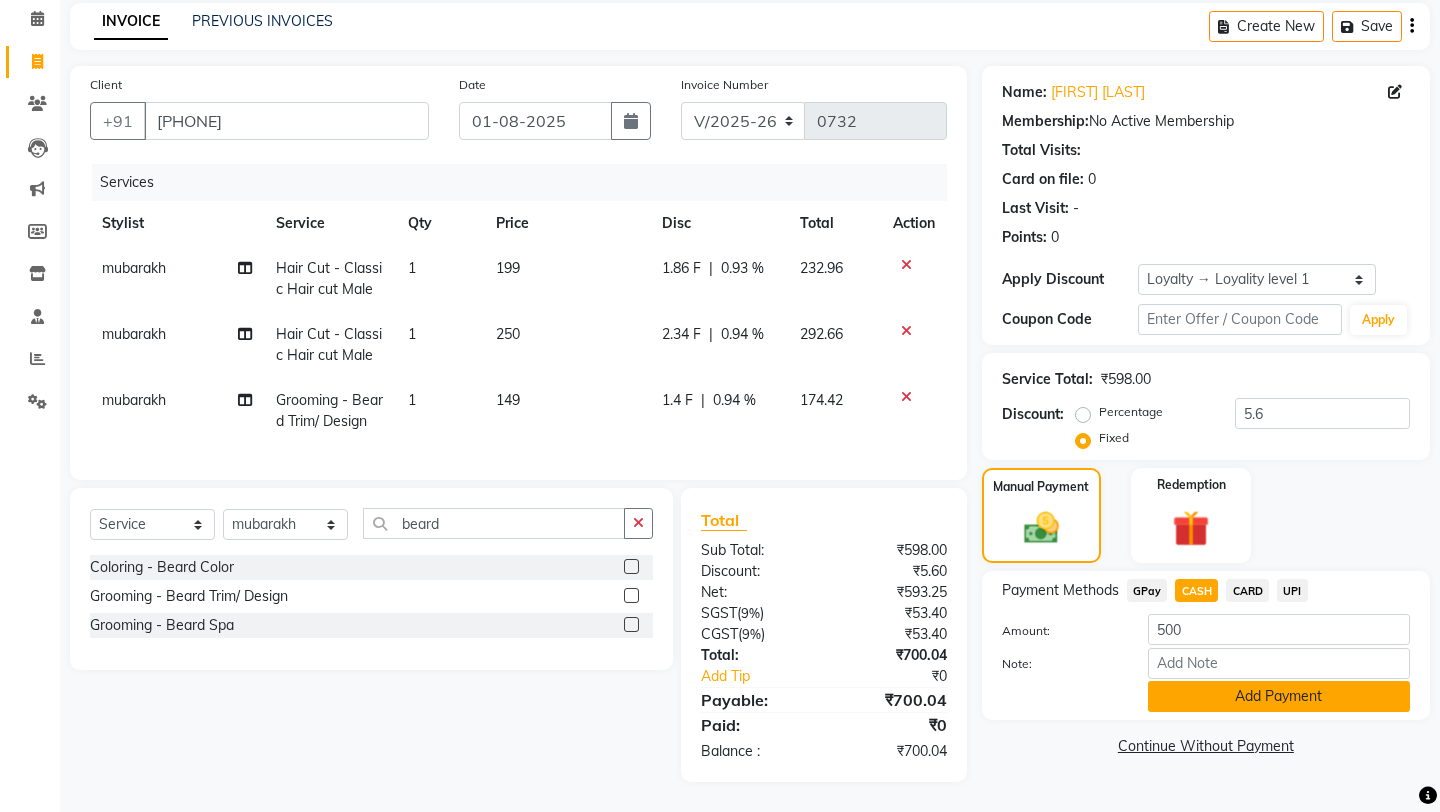 click on "Add Payment" 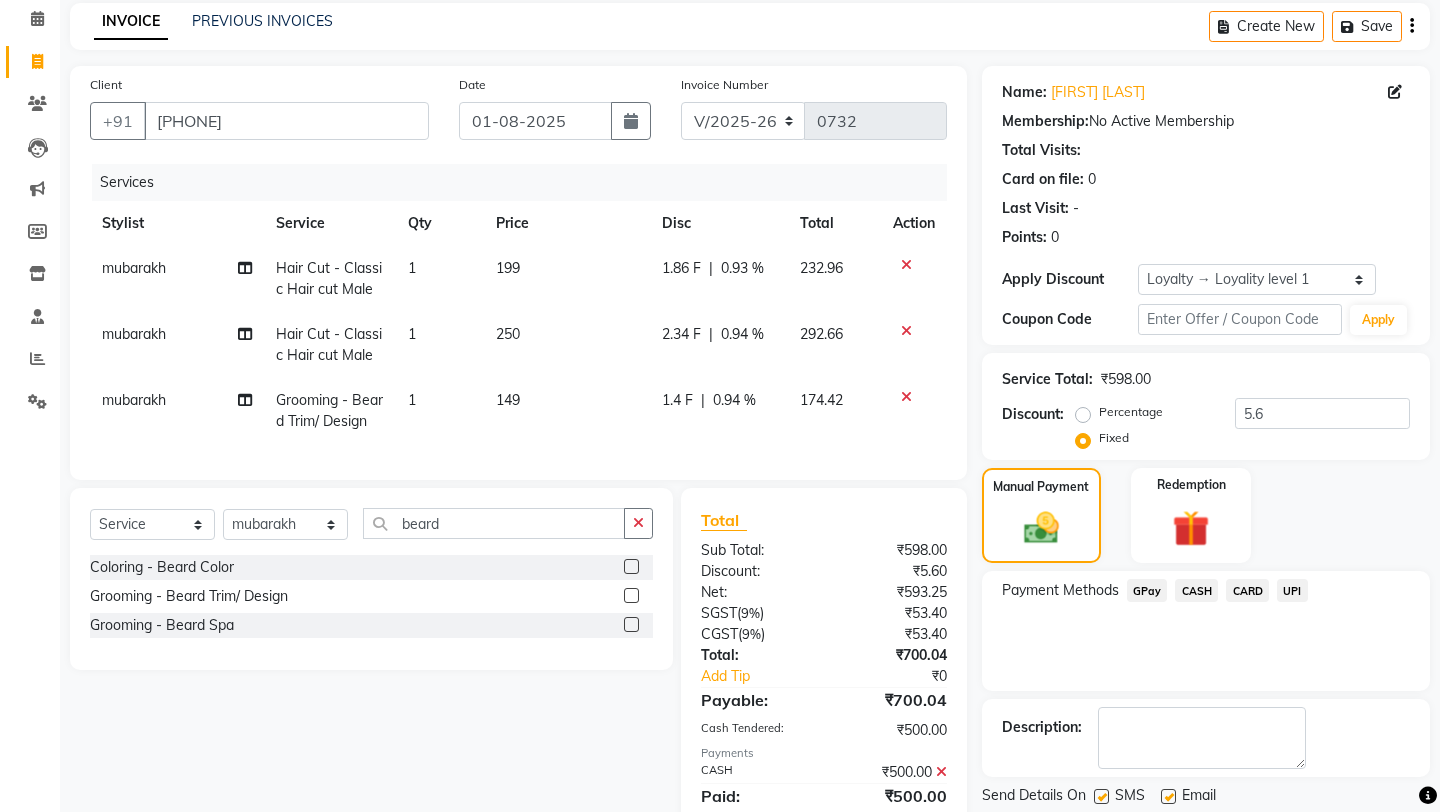 click on "UPI" 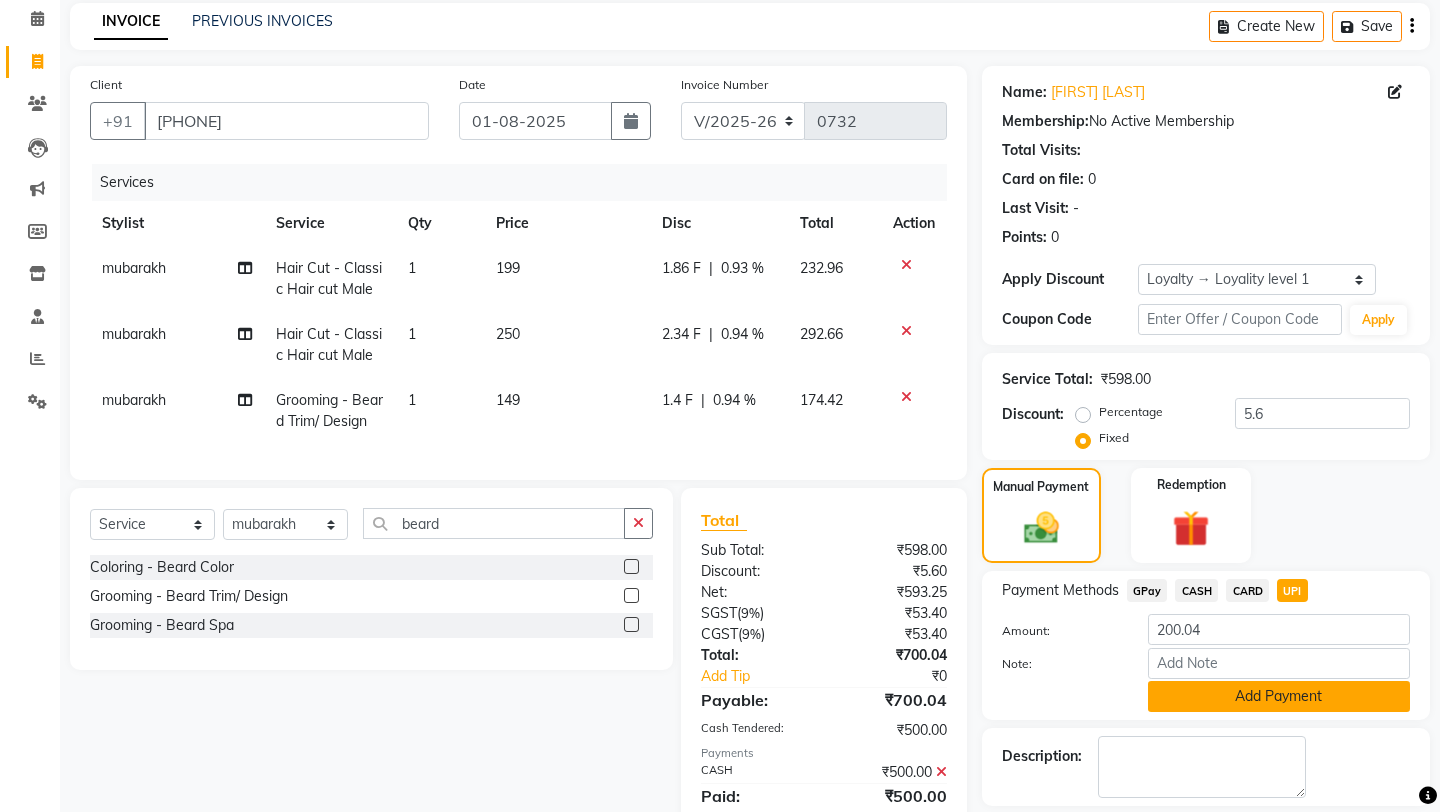 click on "Add Payment" 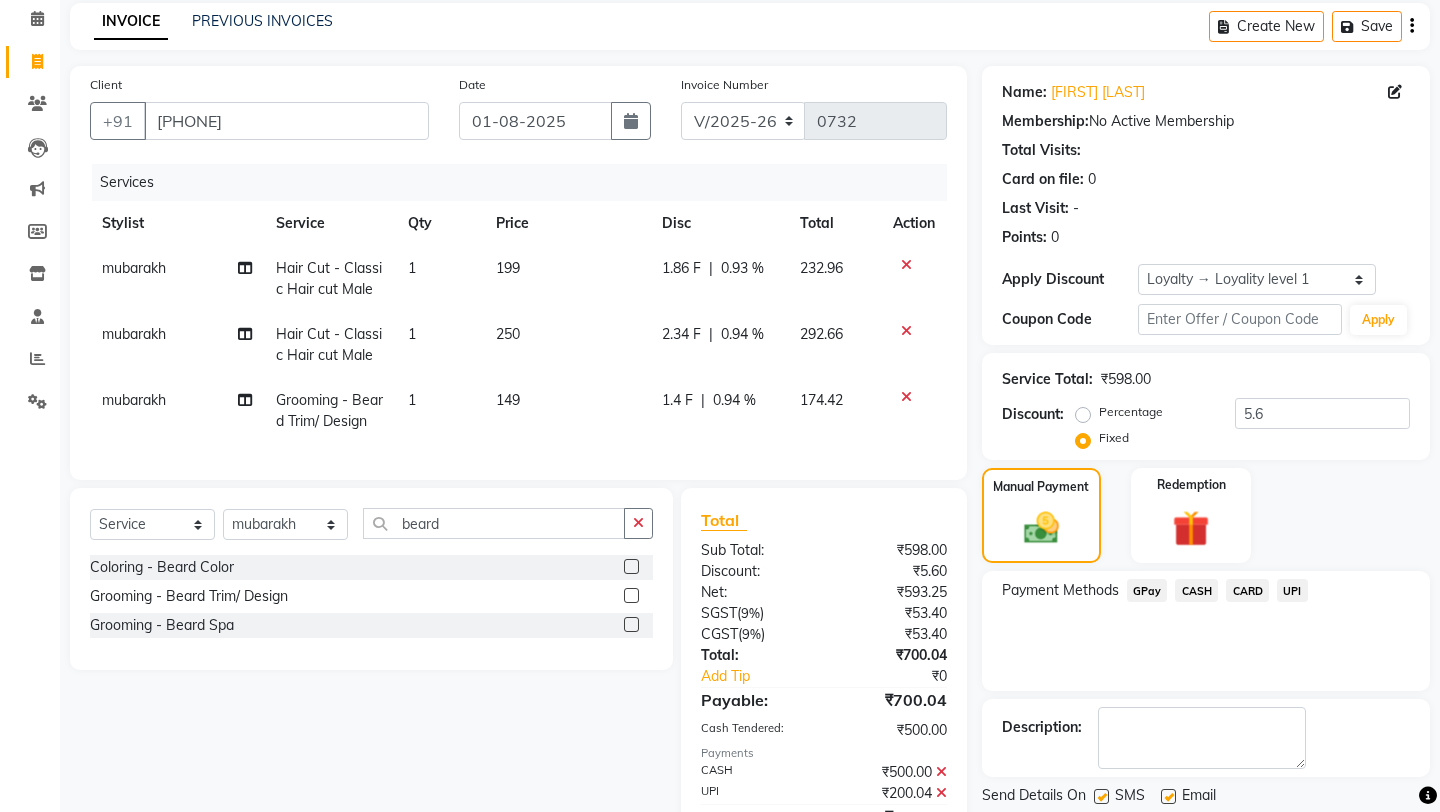 click on "Name: Shivam Sharma Membership:  No Active Membership  Total Visits:   Card on file:  0 Last Visit:   - Points:   0  Apply Discount Select  Loyalty → Loyality level 1  Coupon Code Apply Service Total:  ₱598.00  Discount:  Percentage   Fixed  5.6 Manual Payment Redemption Payment Methods  GPay   CASH   CARD   UPI  Description:                  Send Details On SMS Email  Checkout" 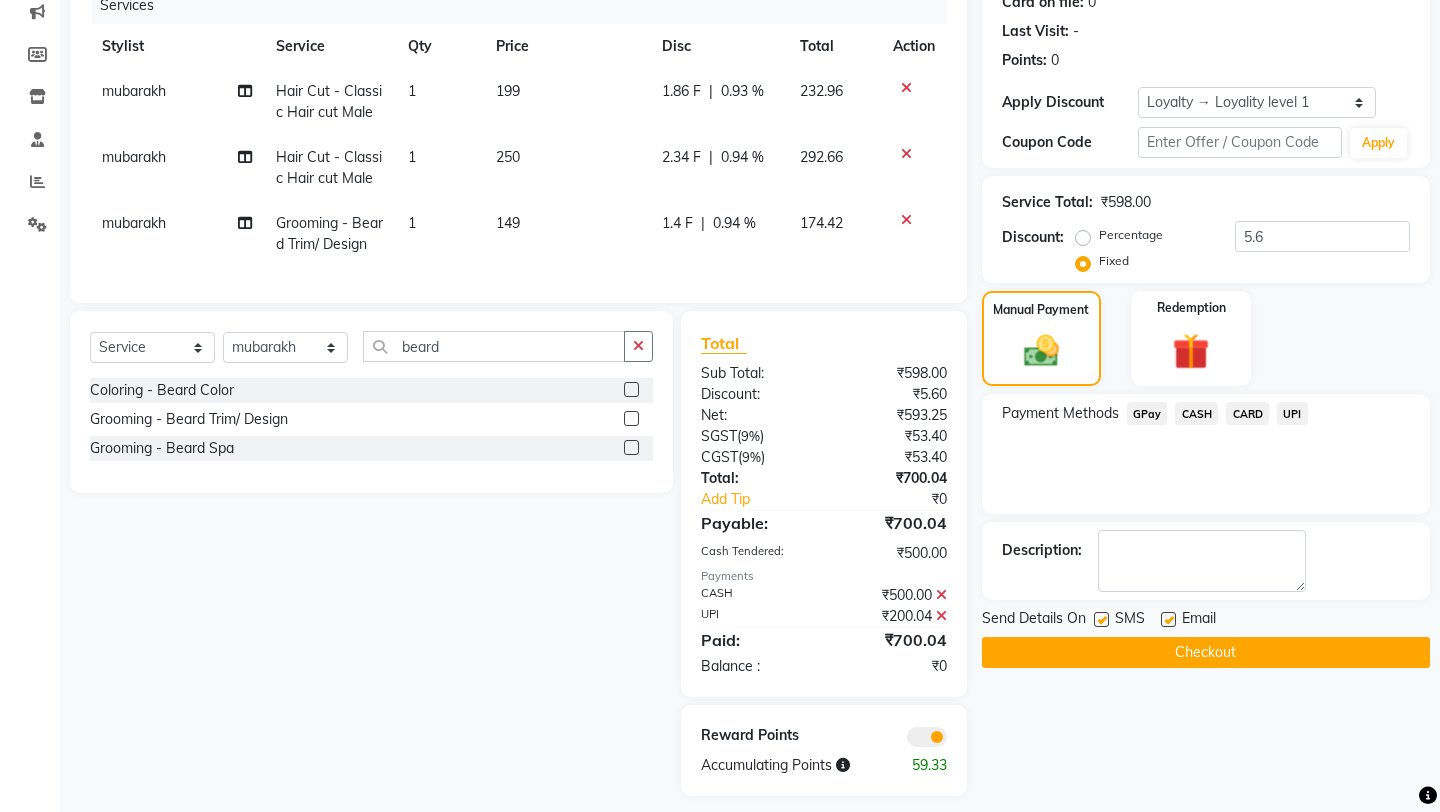scroll, scrollTop: 275, scrollLeft: 0, axis: vertical 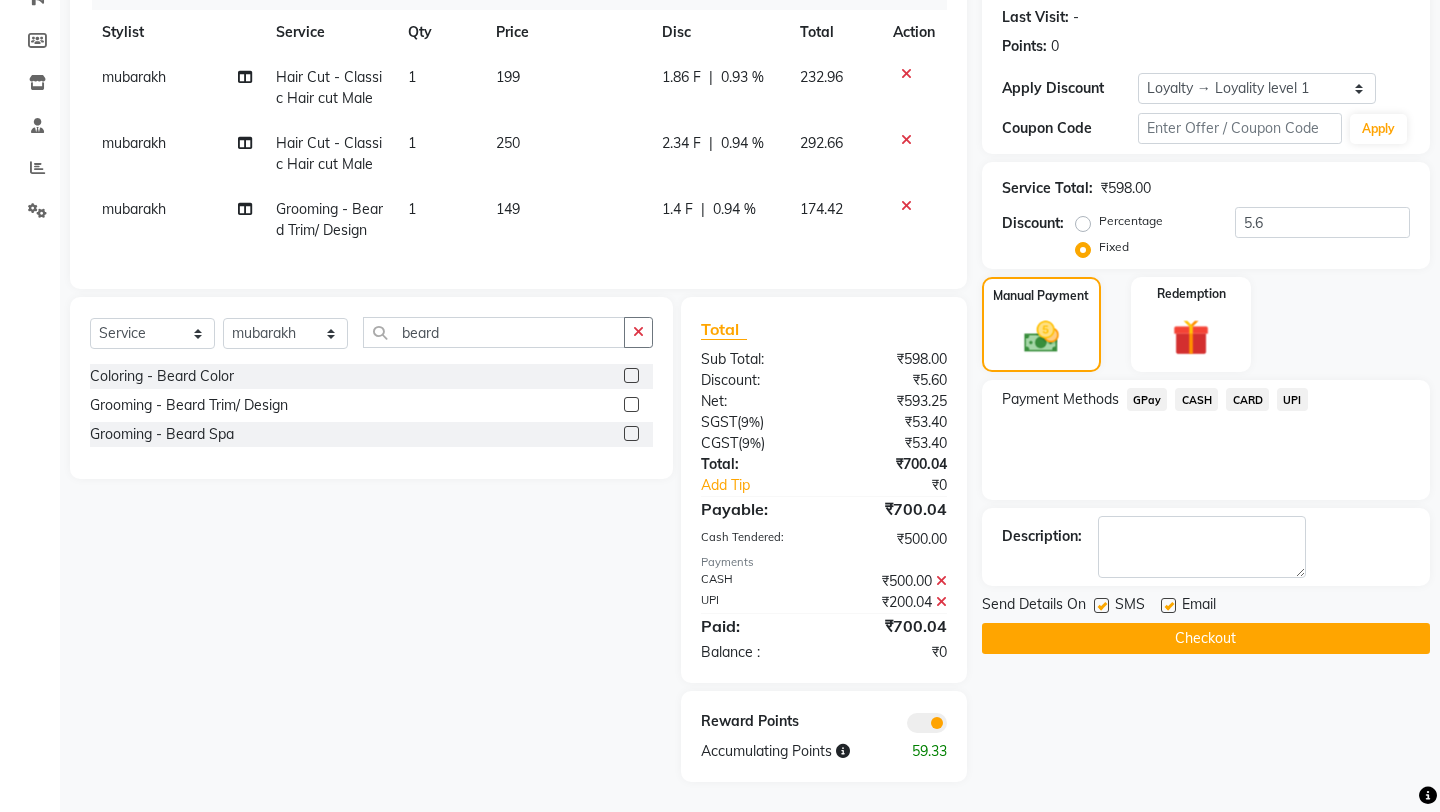 click on "Checkout" 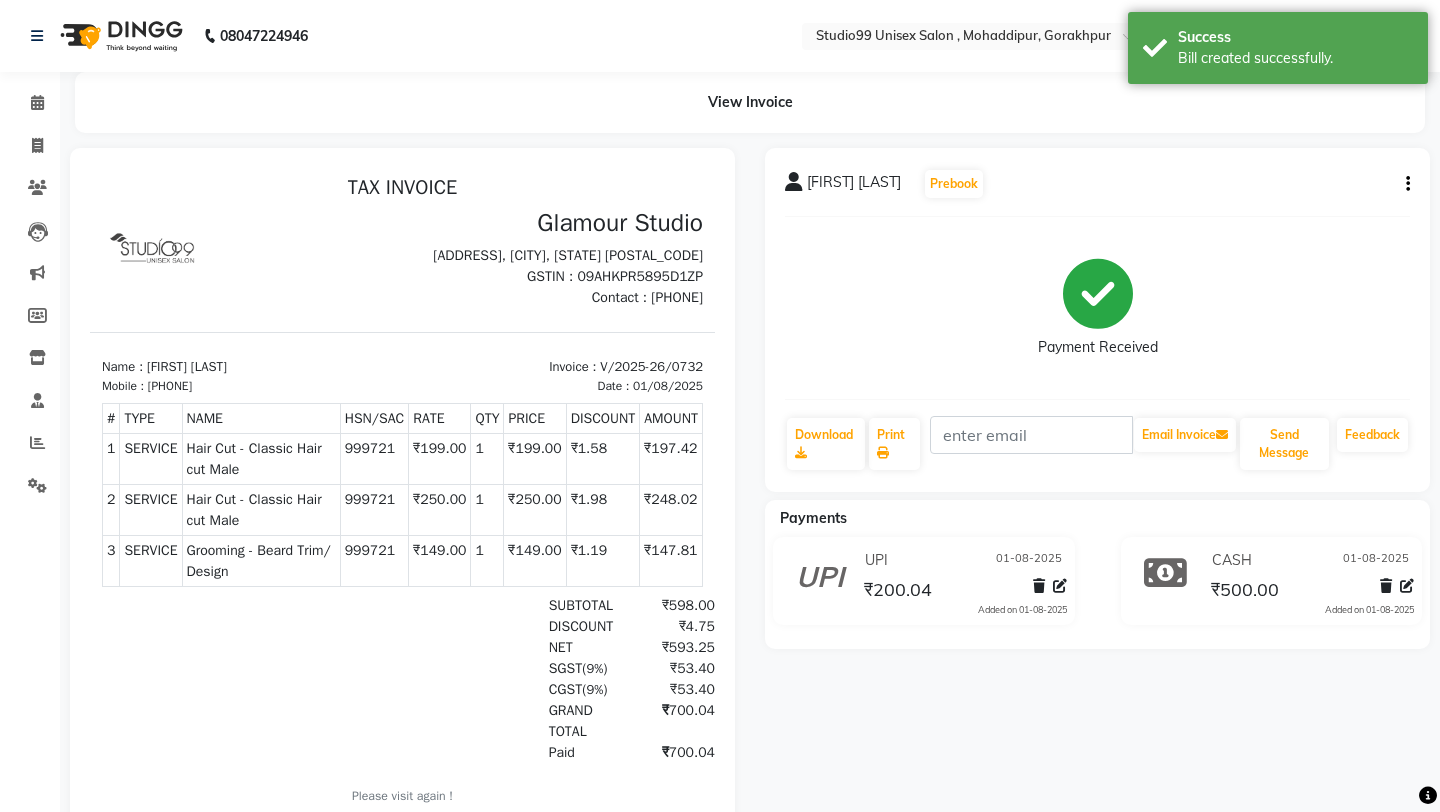 scroll, scrollTop: 0, scrollLeft: 0, axis: both 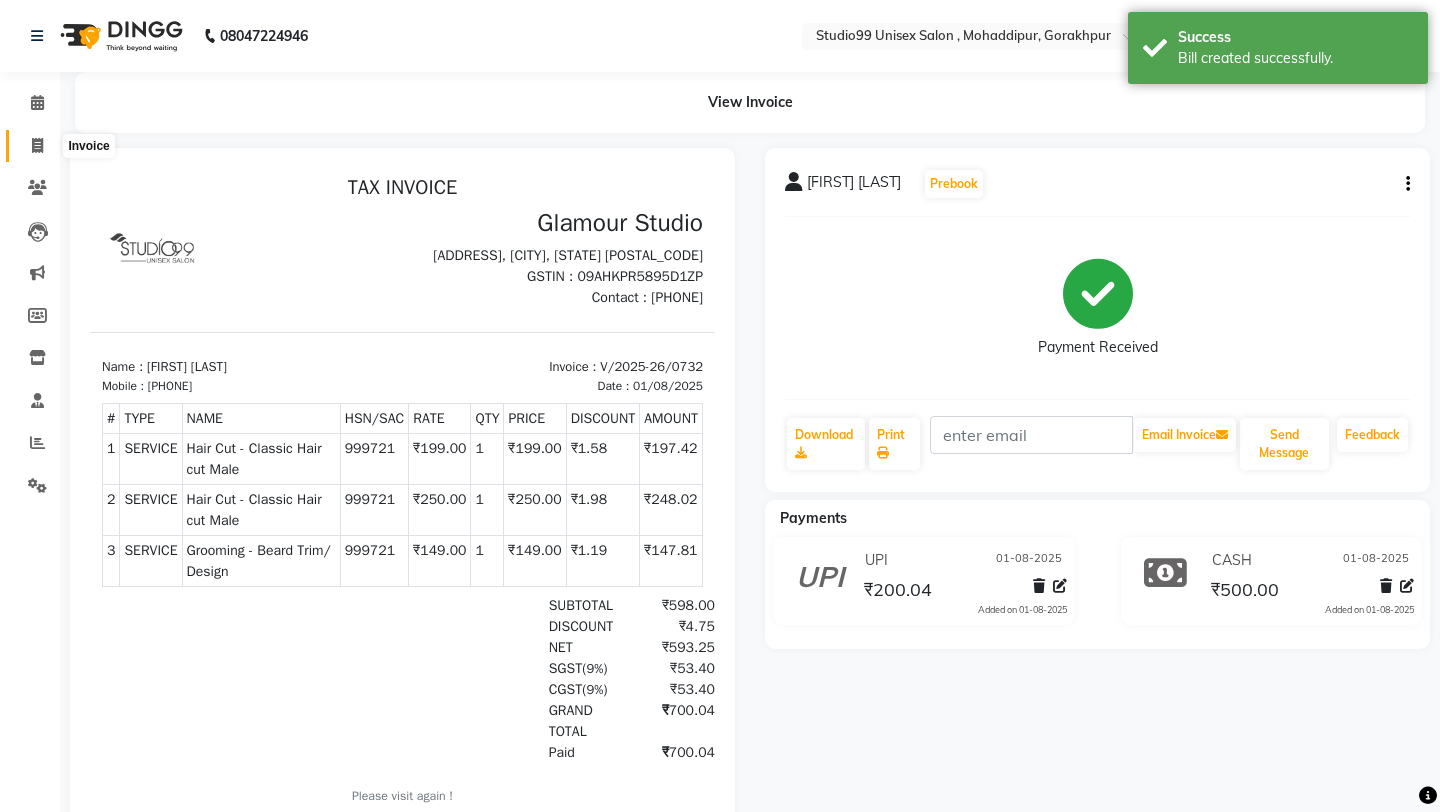 click 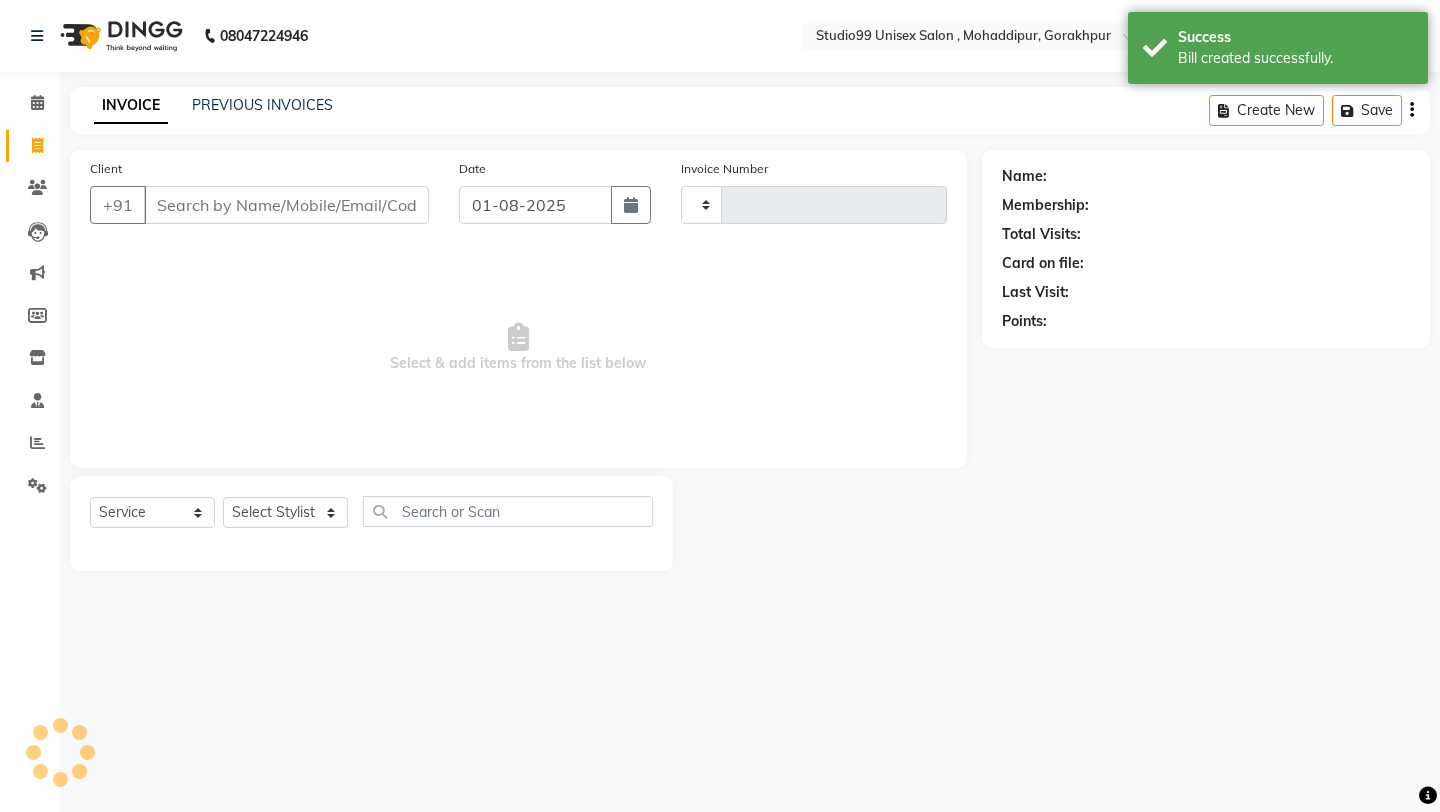 type on "0733" 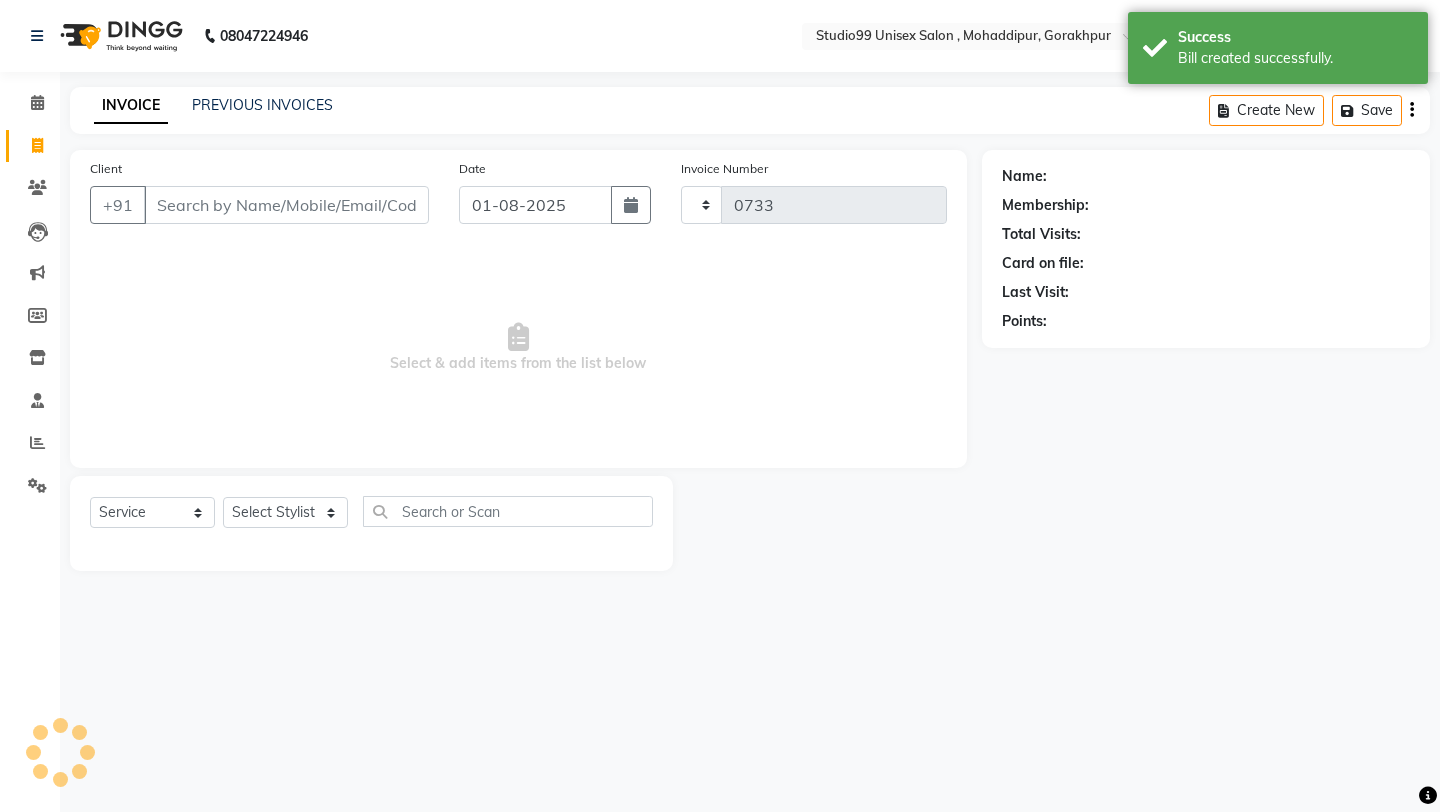 select on "8117" 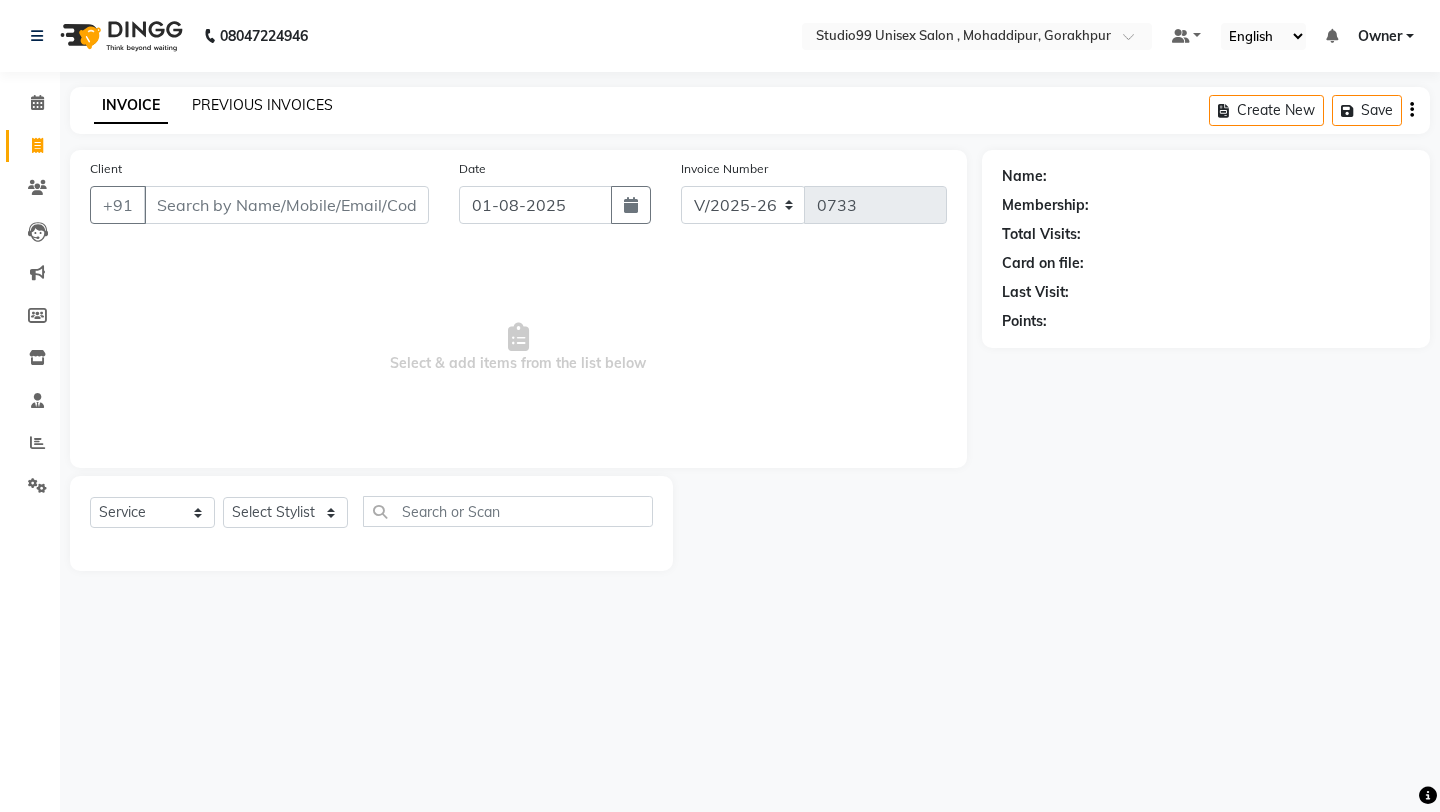 click on "PREVIOUS INVOICES" 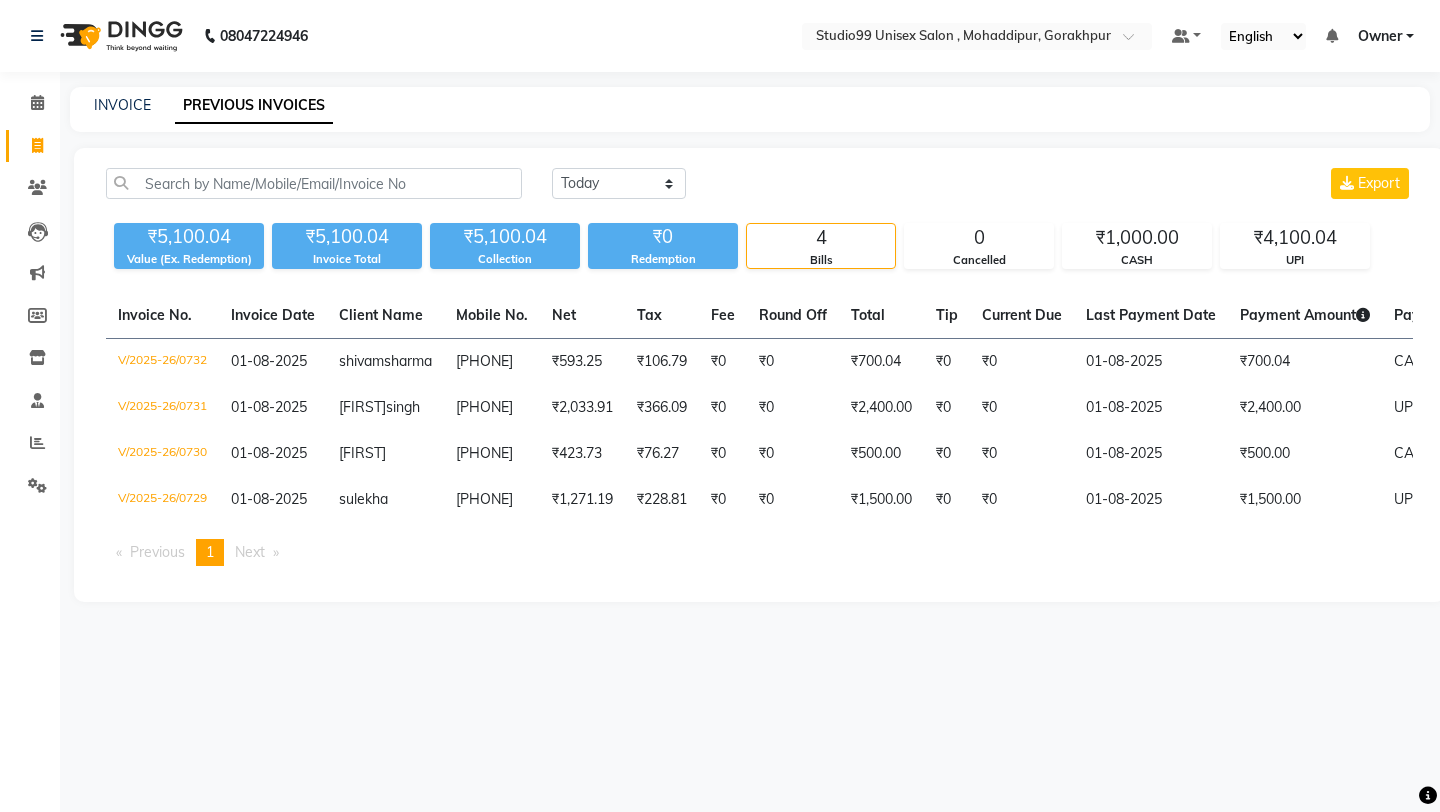 click on "Today Yesterday Custom Range Export ₱5,100.04 Value (Ex. Redemption) ₱5,100.04 Invoice Total  ₱5,100.04 Collection ₱0 Redemption 4 Bills 0 Cancelled ₱1,000.00 CASH ₱4,100.04 UPI  Invoice No.   Invoice Date   Client Name   Mobile No.   Net   Tax   Fee   Round Off   Total   Tip   Current Due   Last Payment Date   Payment Amount   Payment Methods   Cancel Reason   Status   V/2025-26/0732  01-08-2025 [FIRST]  [LAST] [PHONE] ₱593.25 ₱106.79  ₱0  ₱0 ₱700.04 ₱0 ₱0 01-08-2025 ₱700.04  CASH,  UPI - PAID  V/2025-26/0731  01-08-2025 [FIRST]  [LAST] [PHONE] ₱2,033.91 ₱366.09  ₱0  ₱0 ₱2,400.00 ₱0 ₱0 01-08-2025 ₱2,400.00  UPI - PAID  V/2025-26/0730  01-08-2025 [FIRST]   [PHONE] ₱423.73 ₱76.27  ₱0  ₱0 ₱500.00 ₱0 ₱0 01-08-2025 ₱500.00  CASH - PAID  V/2025-26/0729  01-08-2025 [FIRST]   [PHONE] ₱1,271.19 ₱228.81  ₱0  ₱0 ₱1,500.00 ₱0 ₱0 01-08-2025 ₱1,500.00  UPI - PAID  Previous  page  1 / 1  You're on page  1  Next  page" 